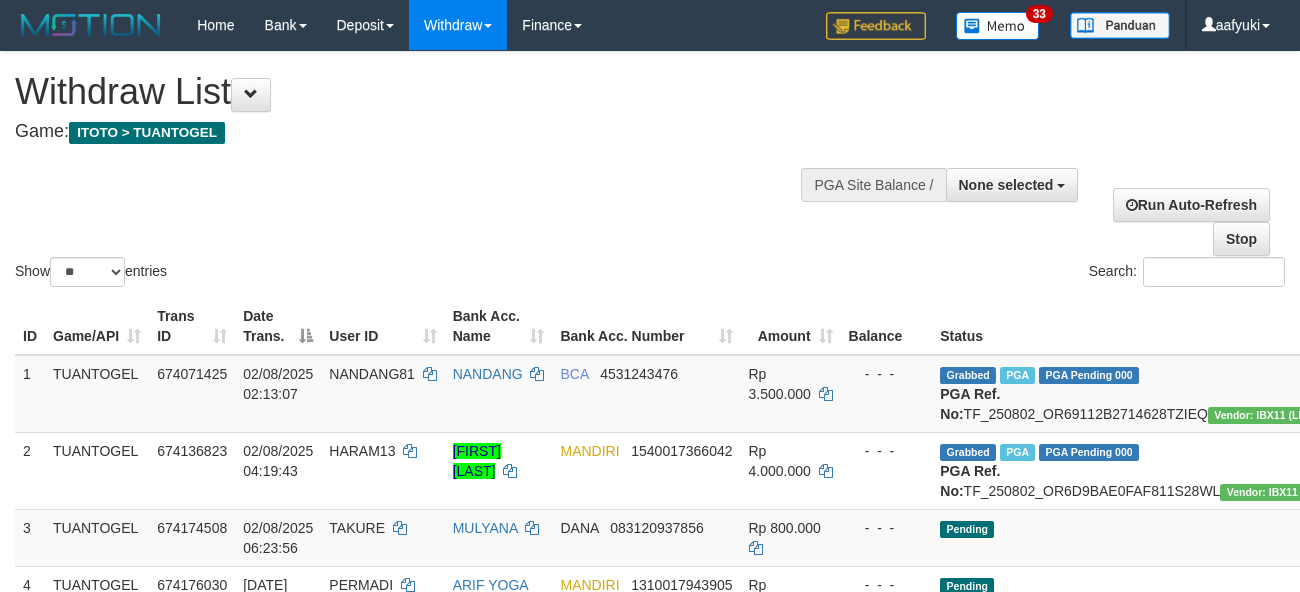 select 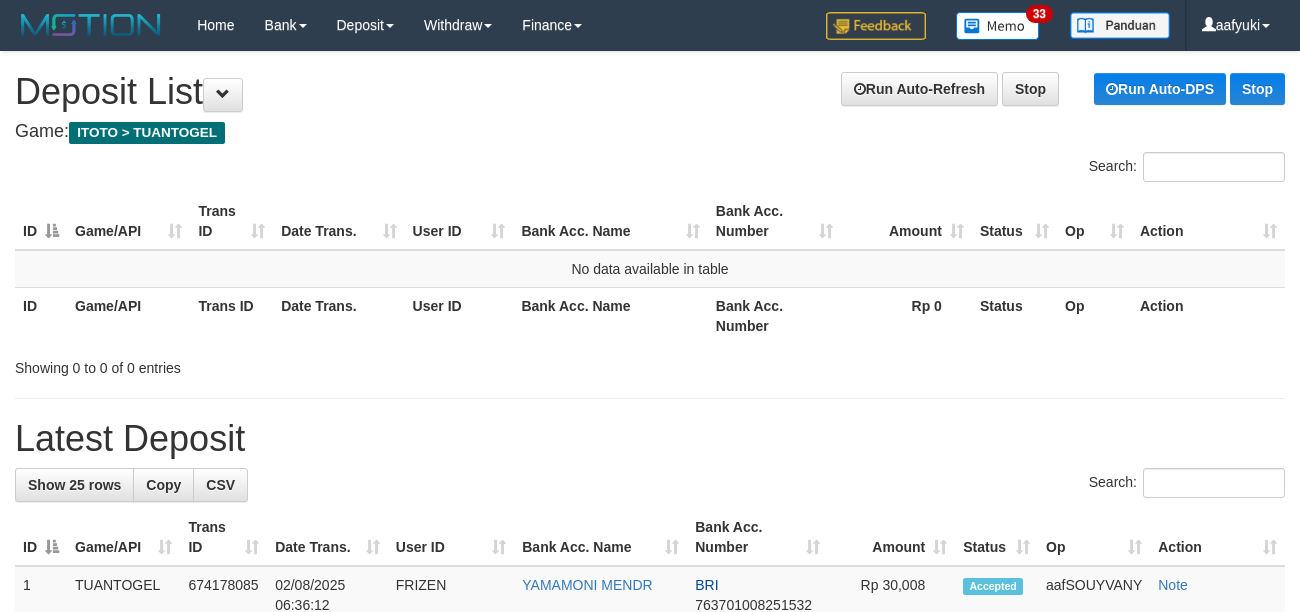 scroll, scrollTop: 0, scrollLeft: 0, axis: both 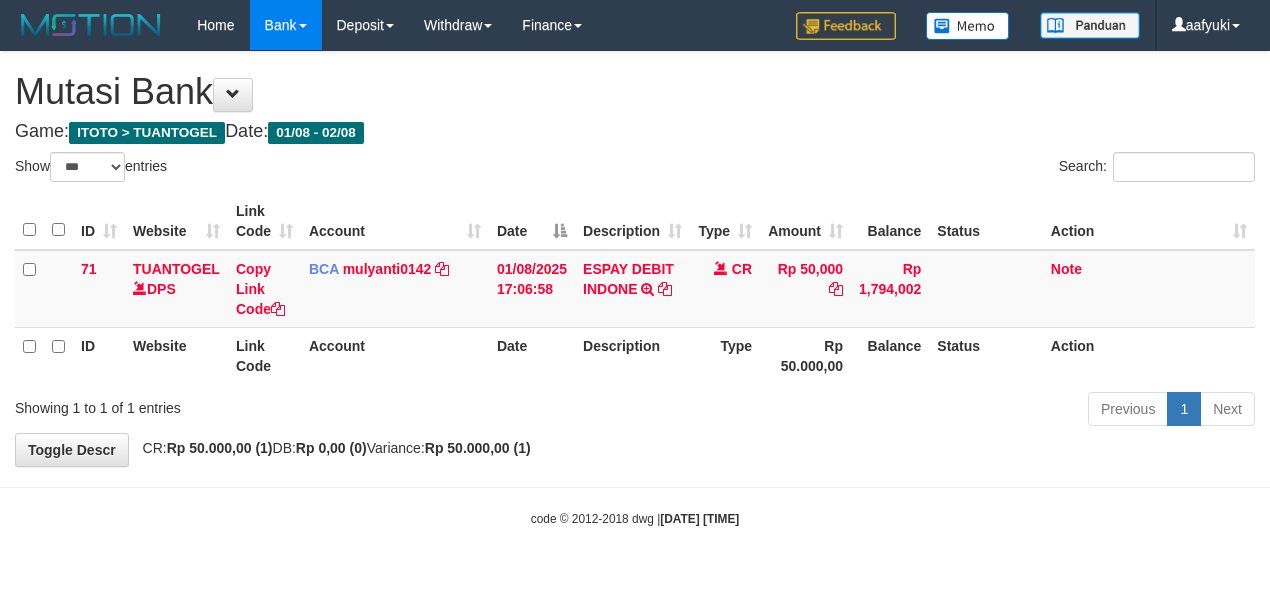 select on "***" 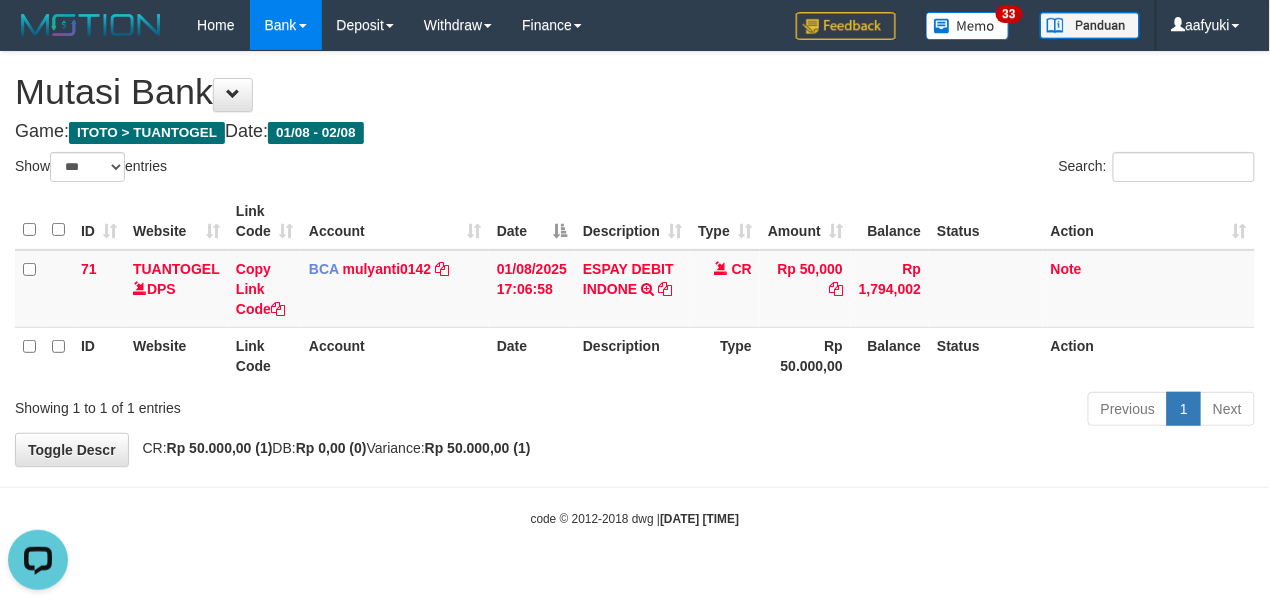 scroll, scrollTop: 0, scrollLeft: 0, axis: both 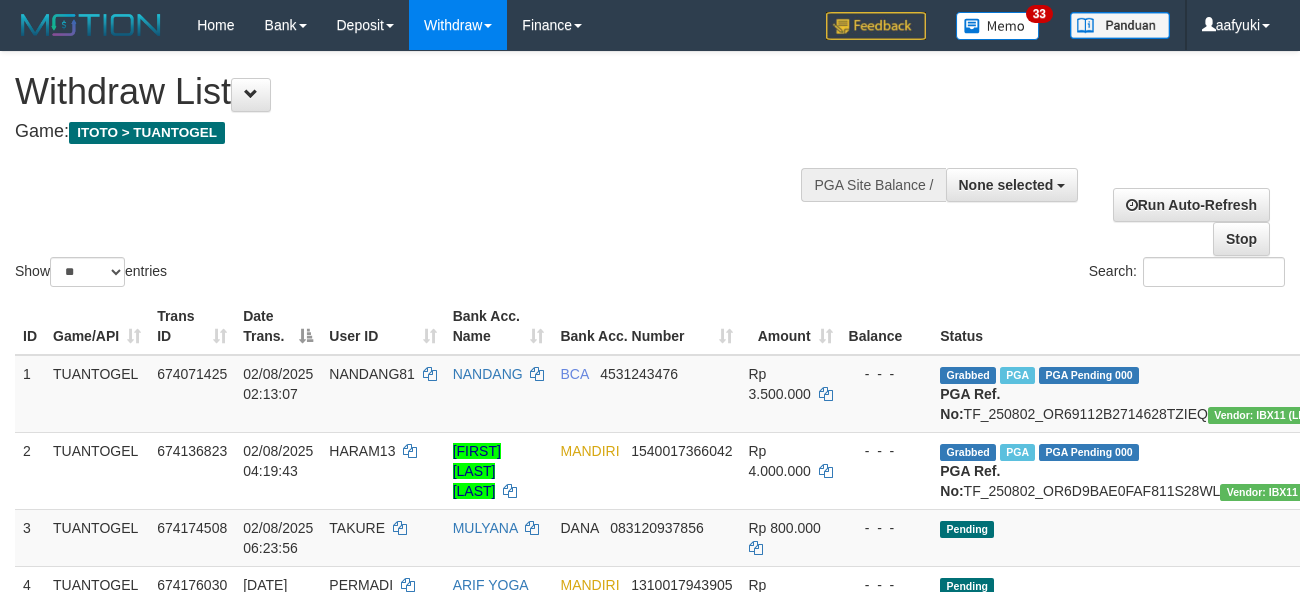 select 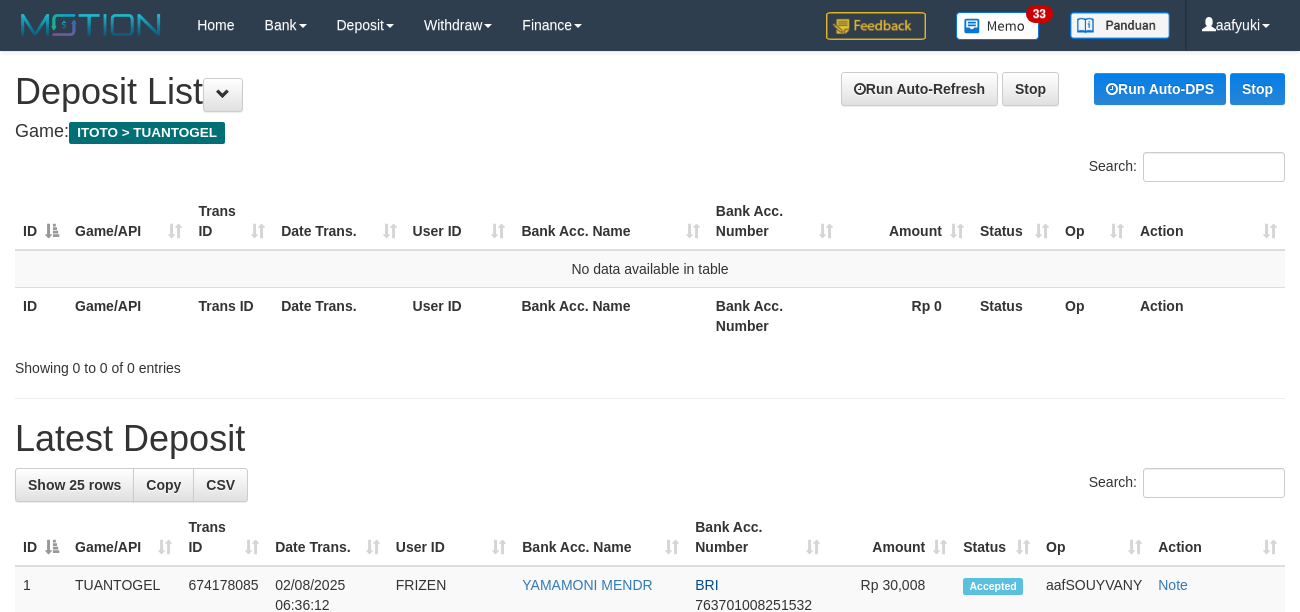 scroll, scrollTop: 0, scrollLeft: 0, axis: both 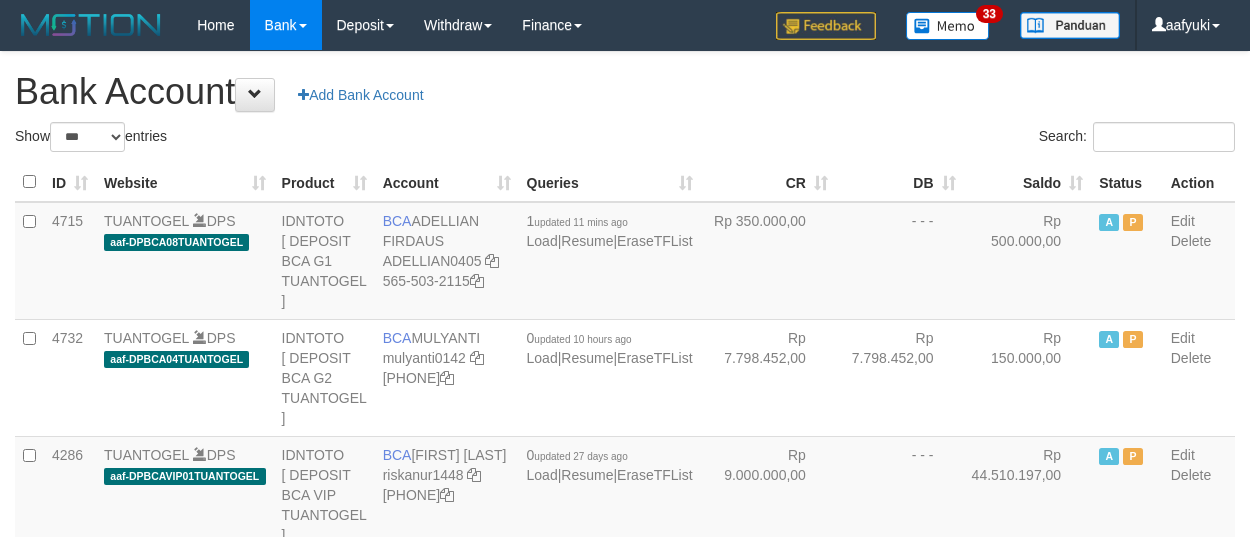 select on "***" 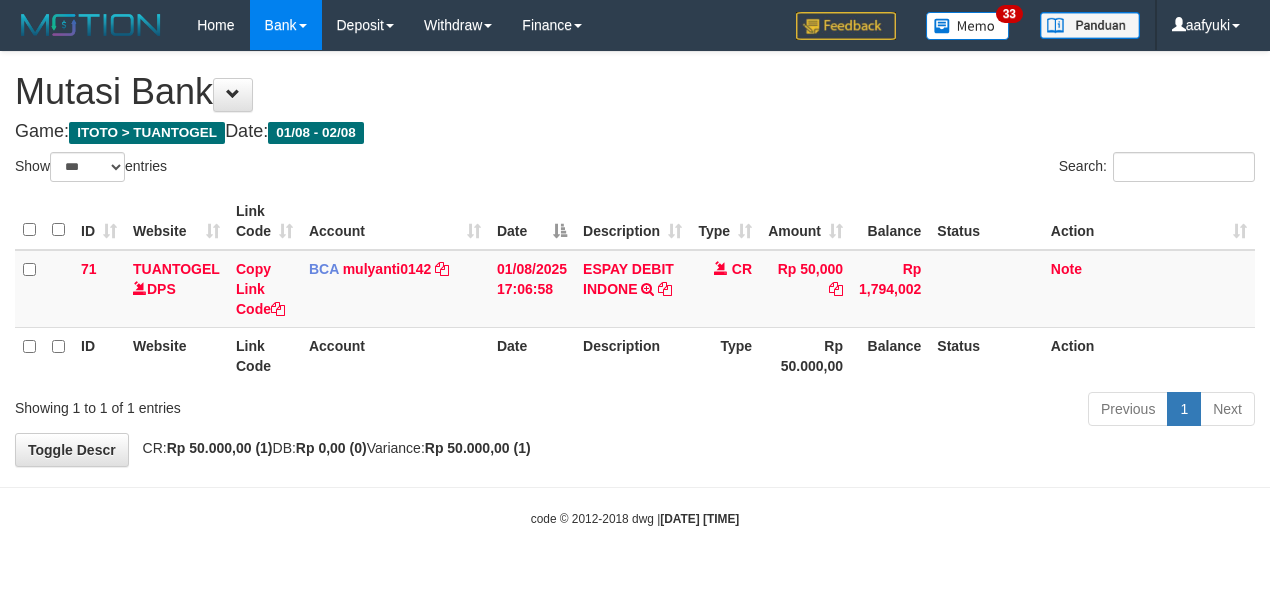 select on "***" 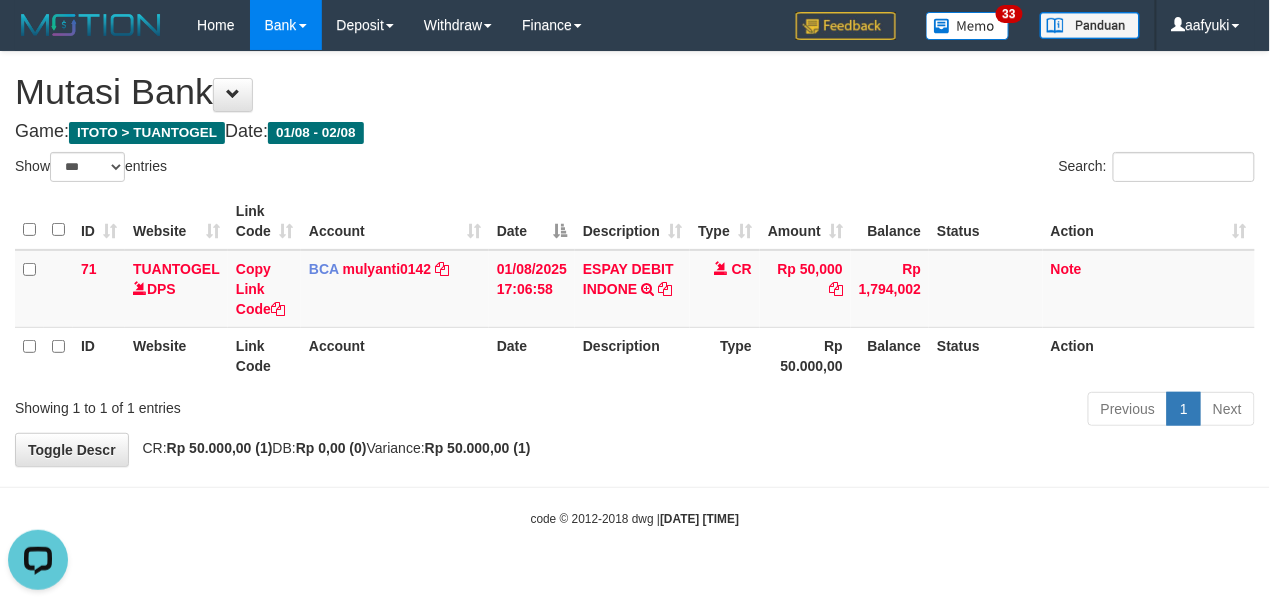 scroll, scrollTop: 0, scrollLeft: 0, axis: both 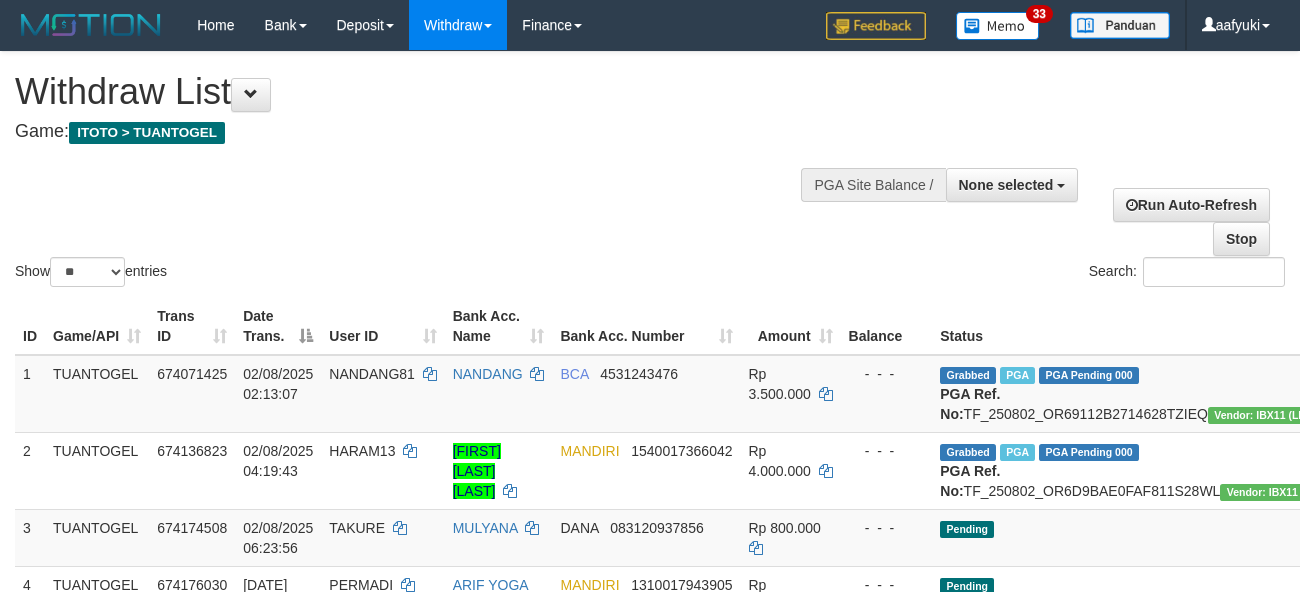 select 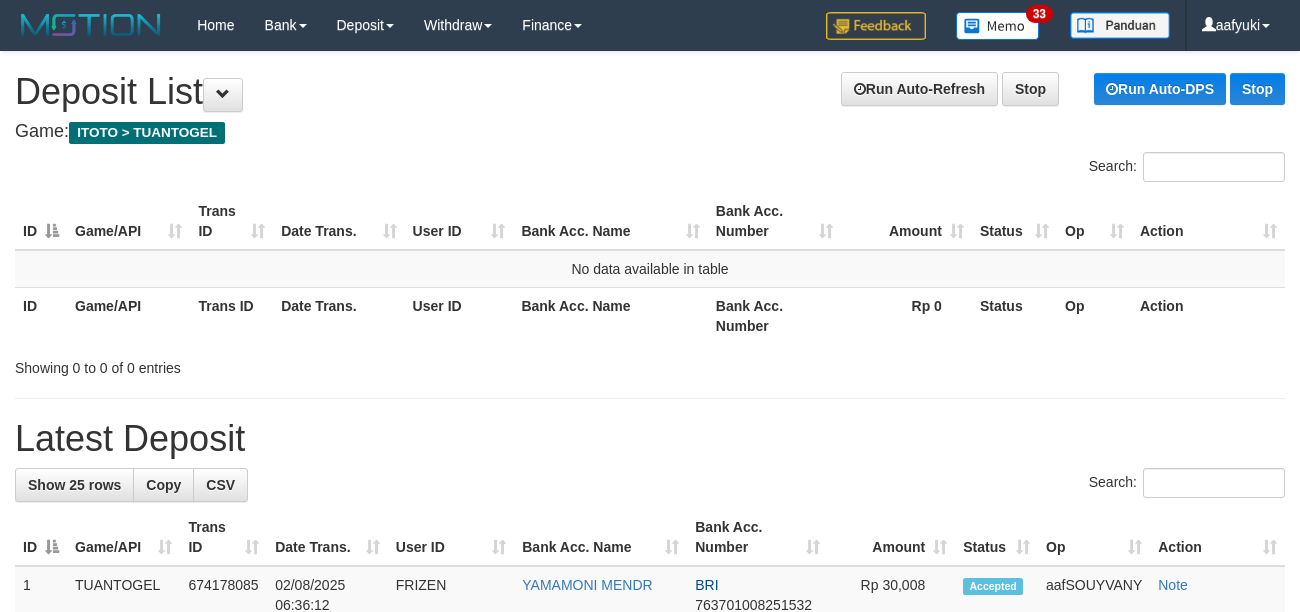 scroll, scrollTop: 0, scrollLeft: 0, axis: both 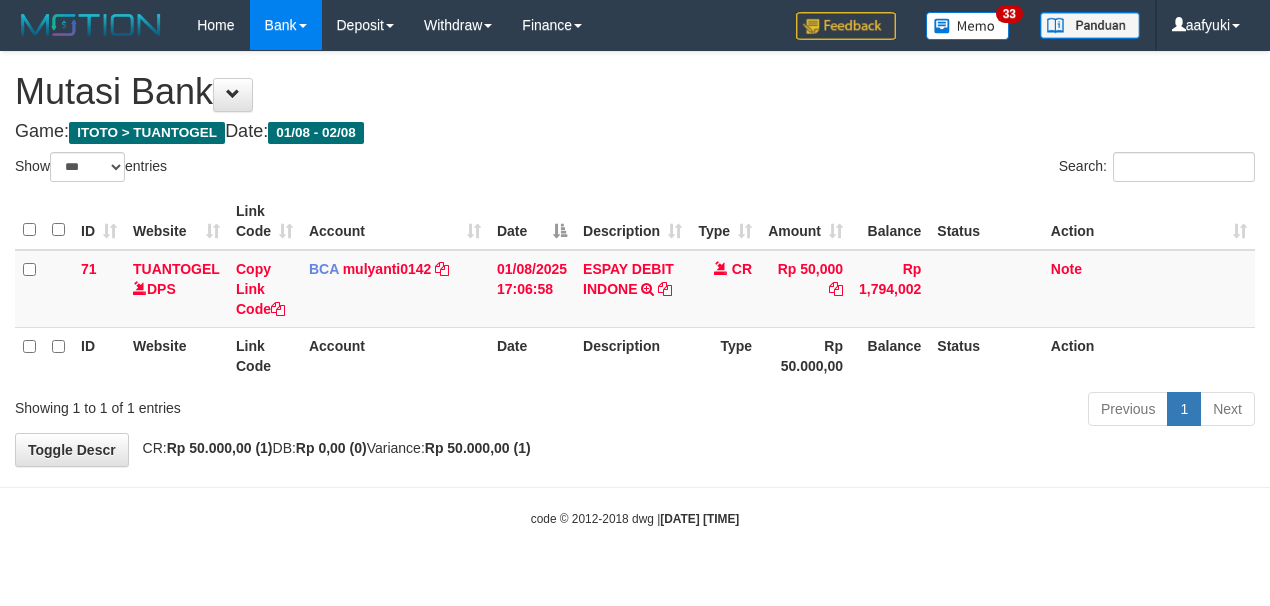 select on "***" 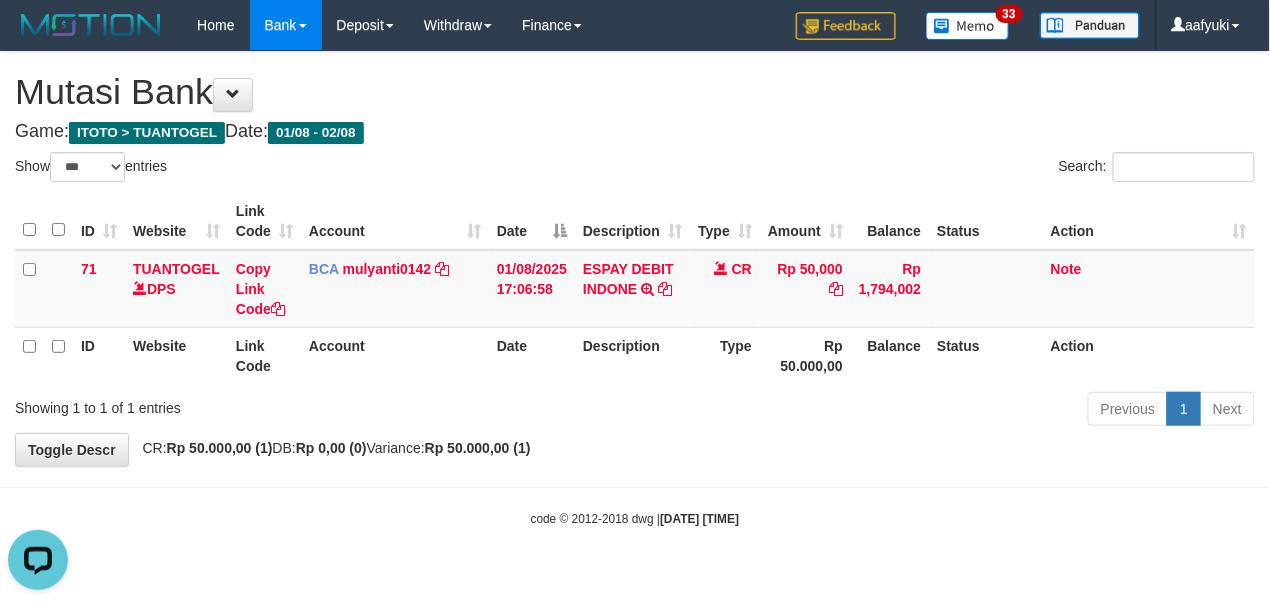 scroll, scrollTop: 0, scrollLeft: 0, axis: both 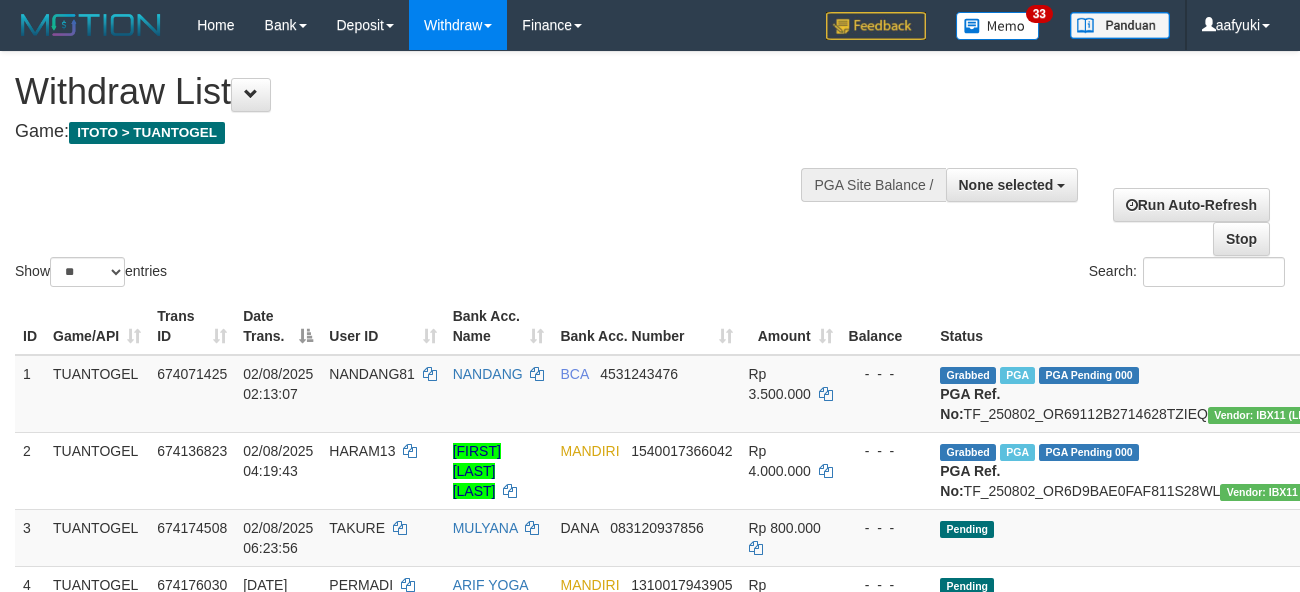 select 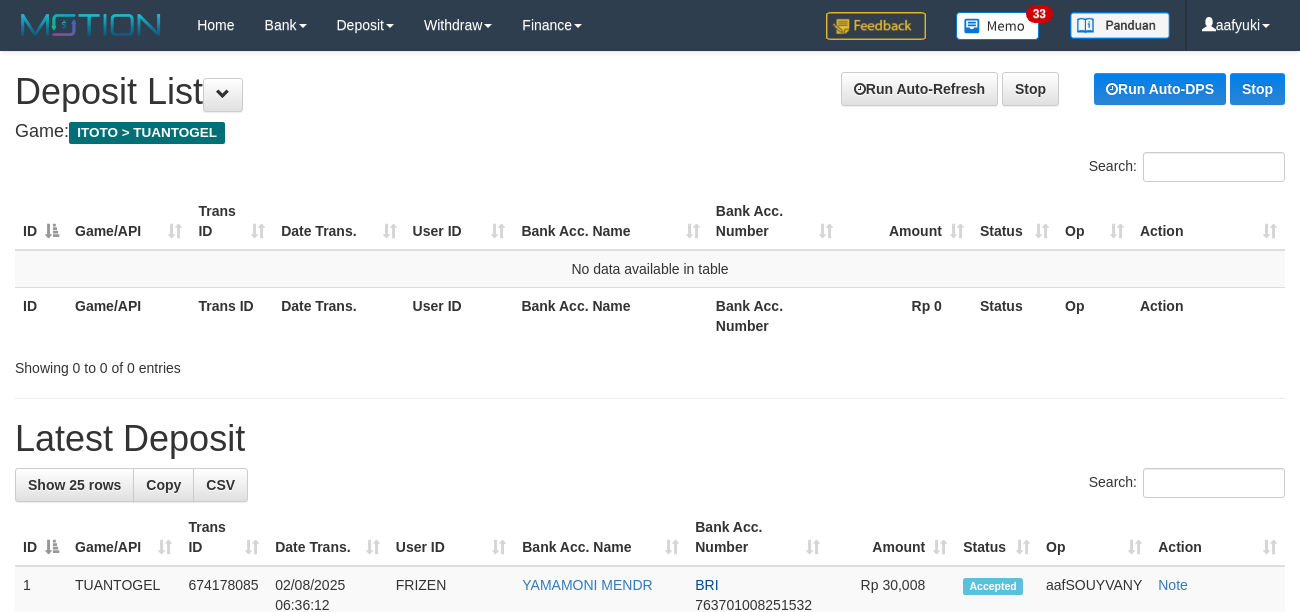 scroll, scrollTop: 0, scrollLeft: 0, axis: both 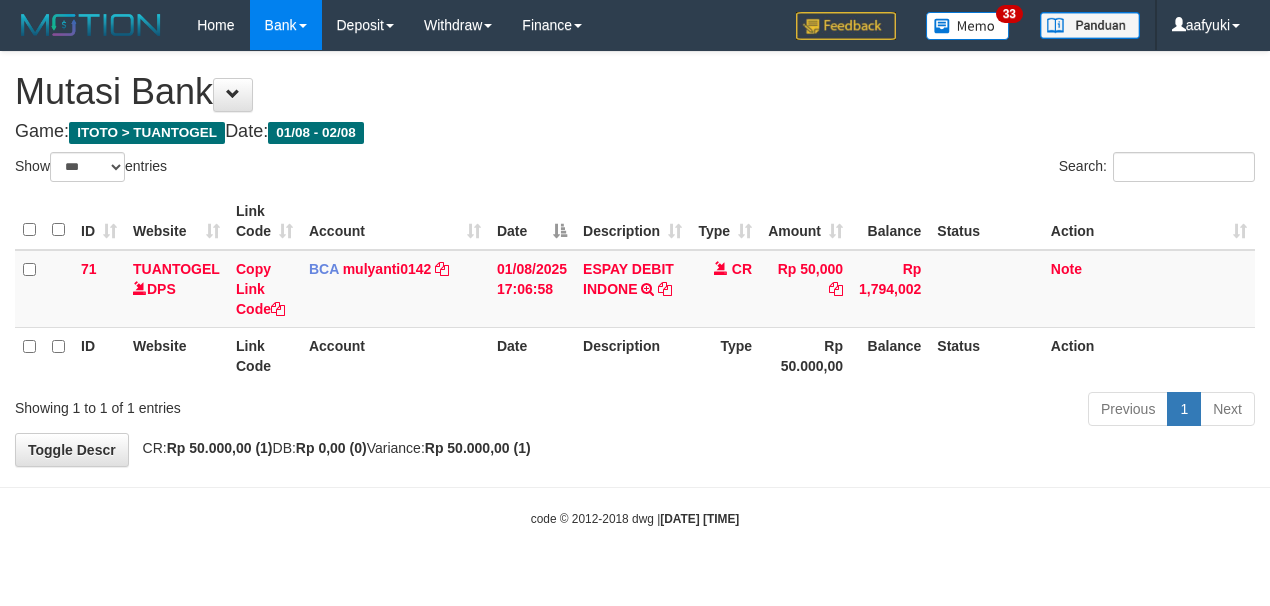 select on "***" 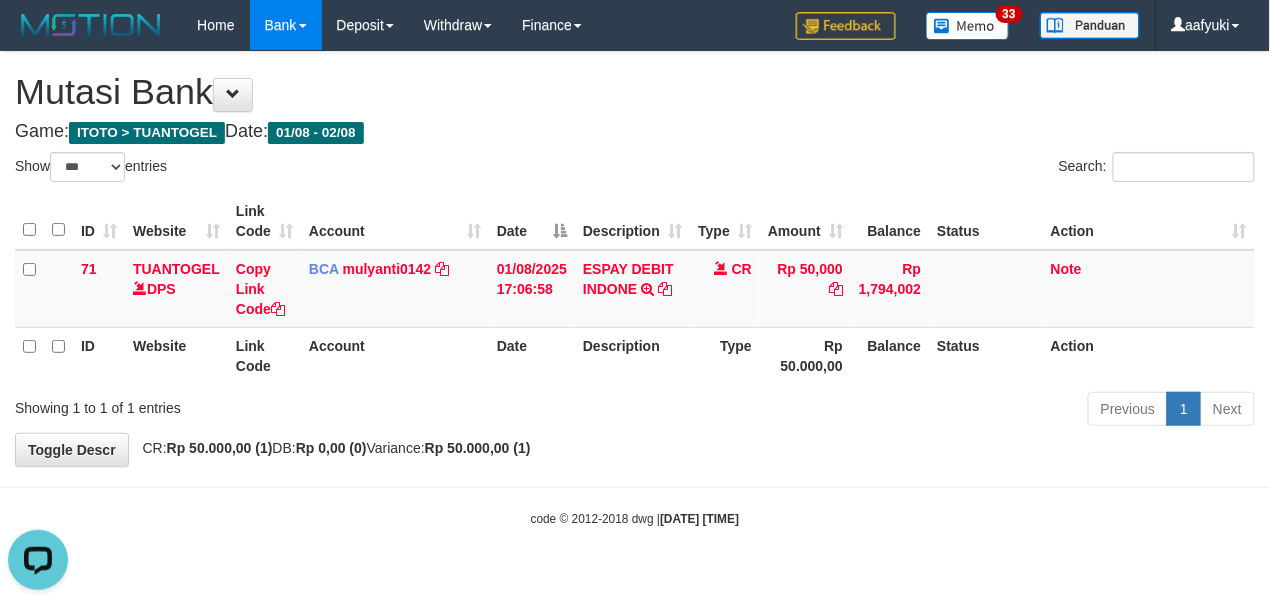 scroll, scrollTop: 0, scrollLeft: 0, axis: both 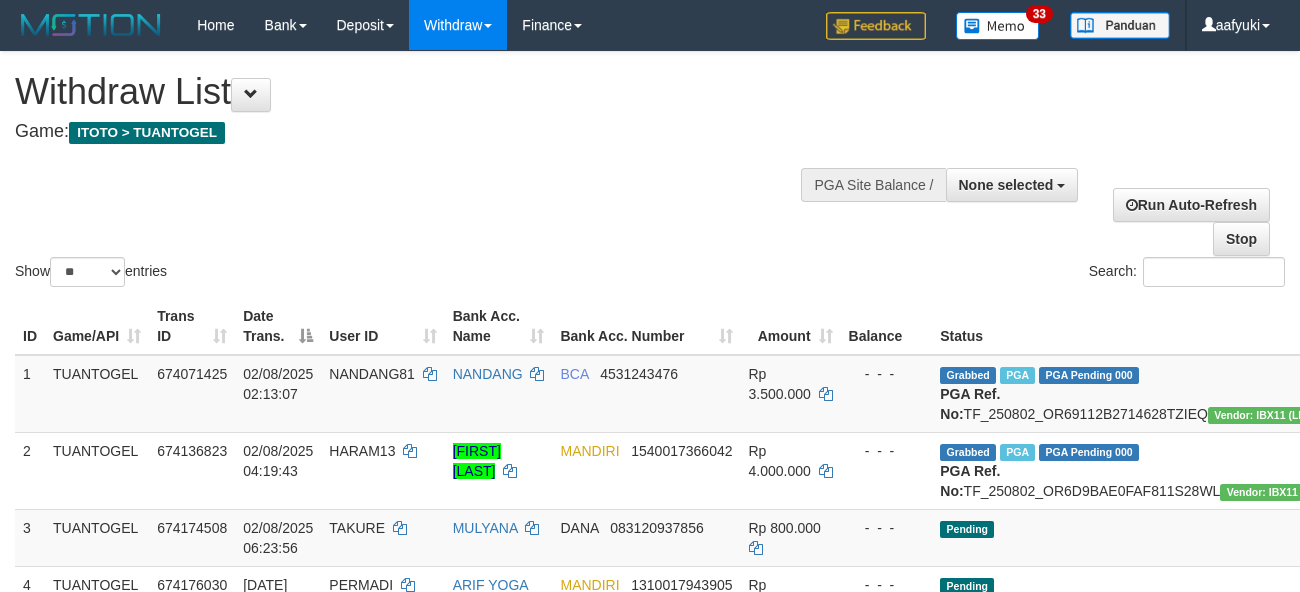 select 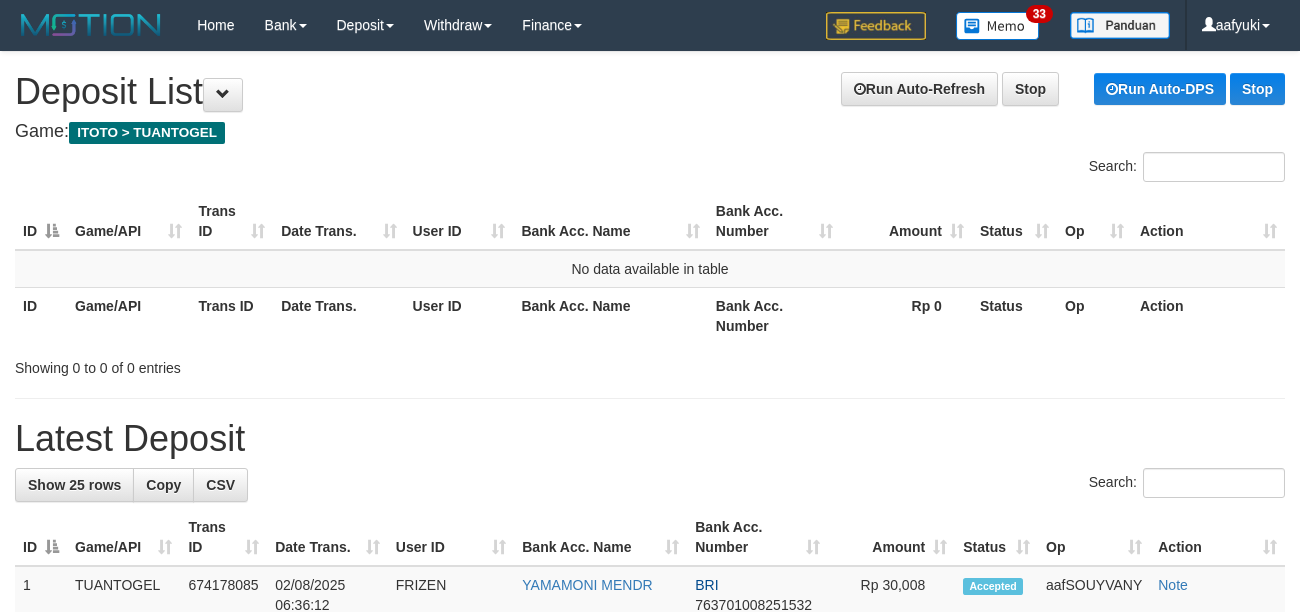 scroll, scrollTop: 0, scrollLeft: 0, axis: both 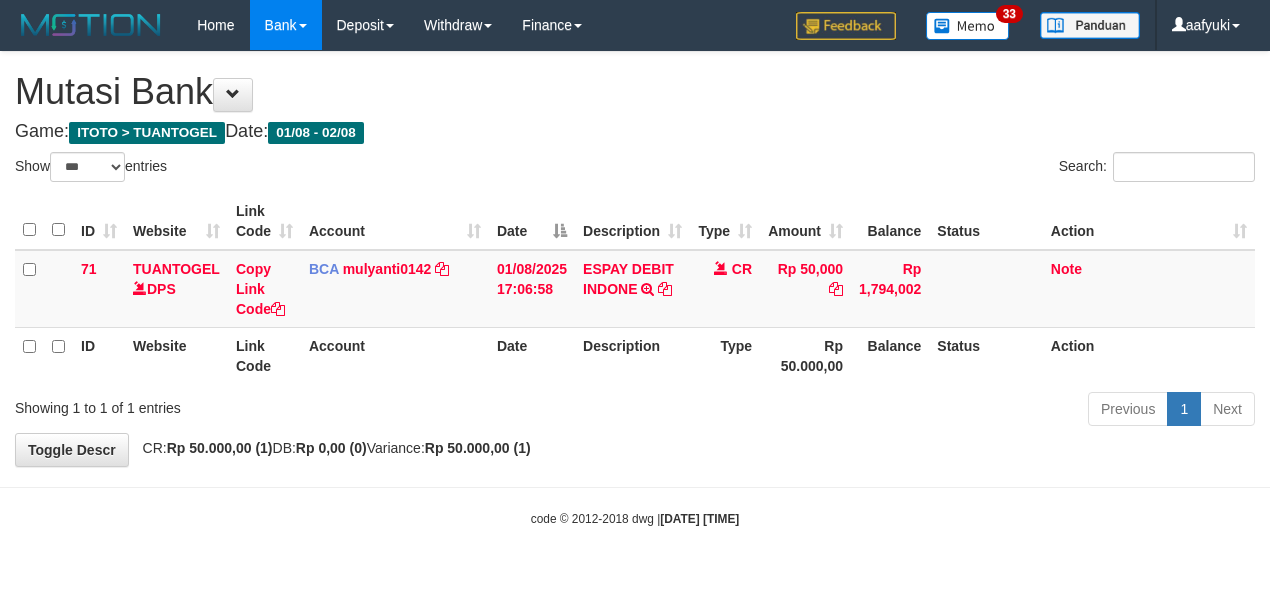 select on "***" 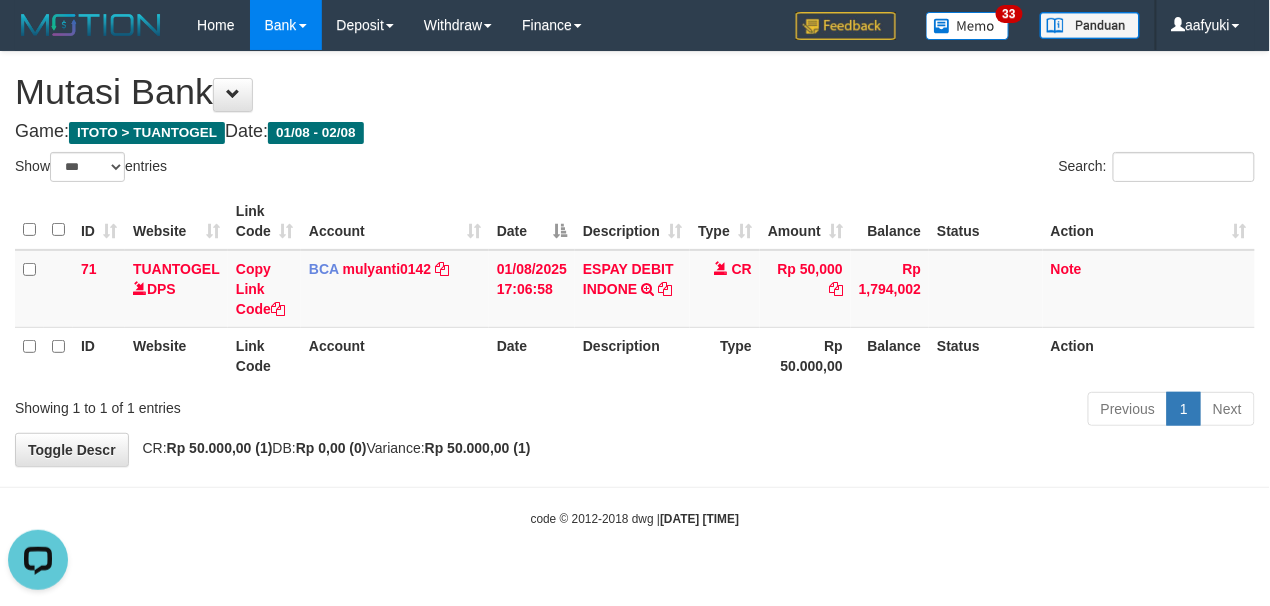 scroll, scrollTop: 0, scrollLeft: 0, axis: both 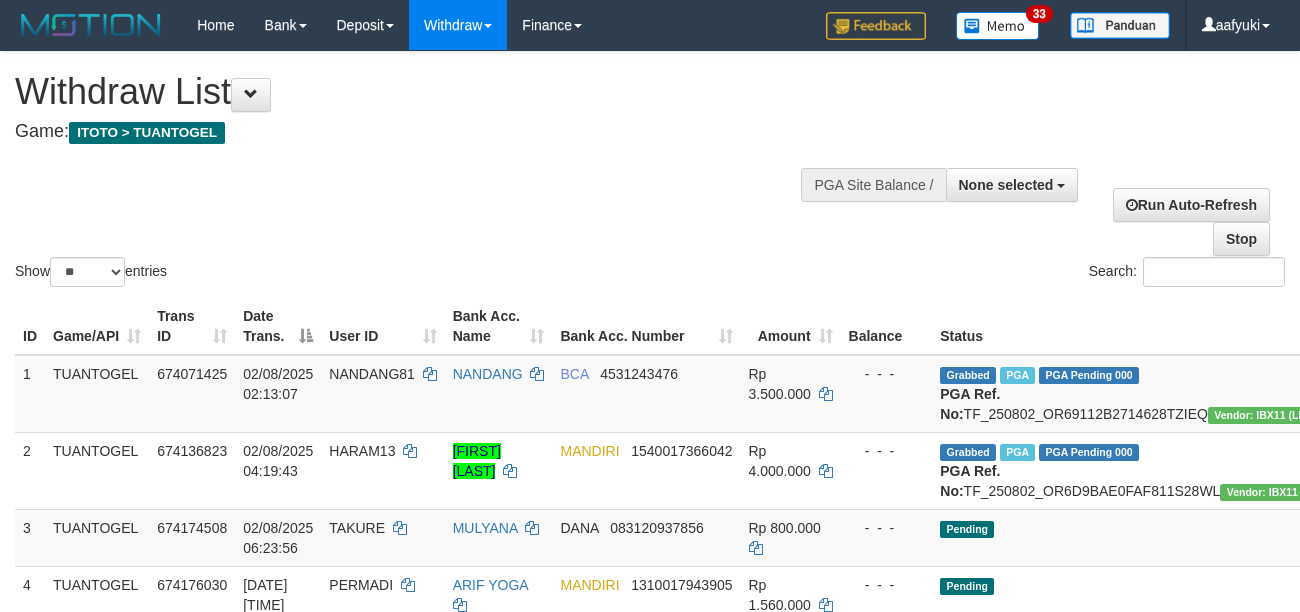 select 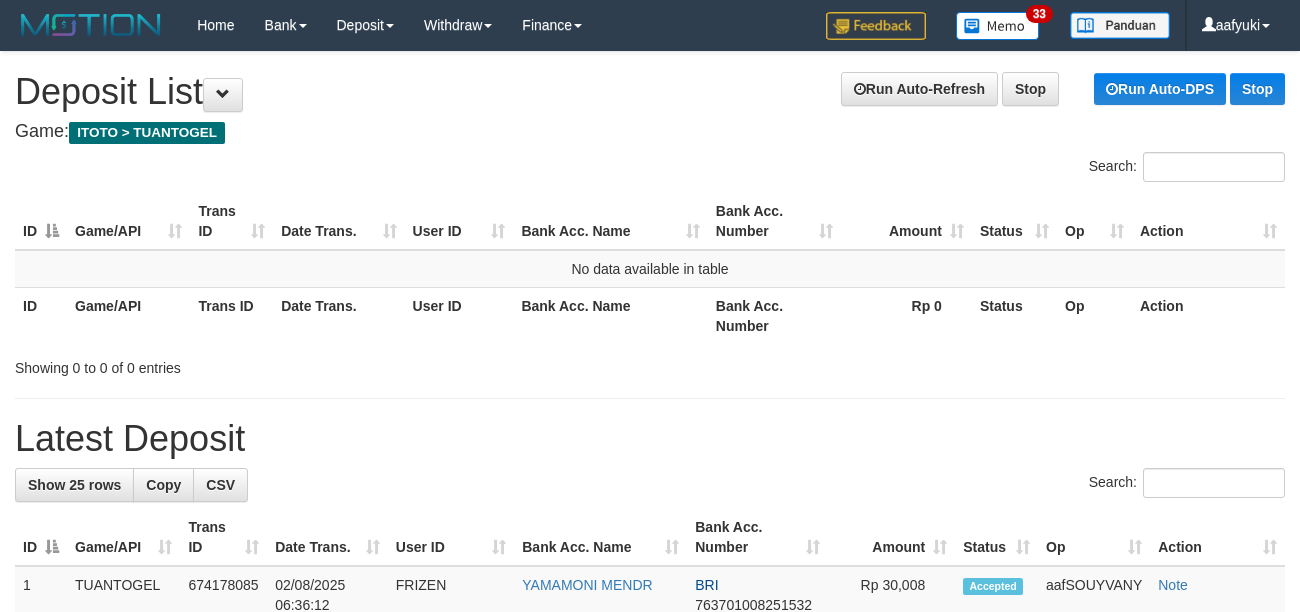 scroll, scrollTop: 0, scrollLeft: 0, axis: both 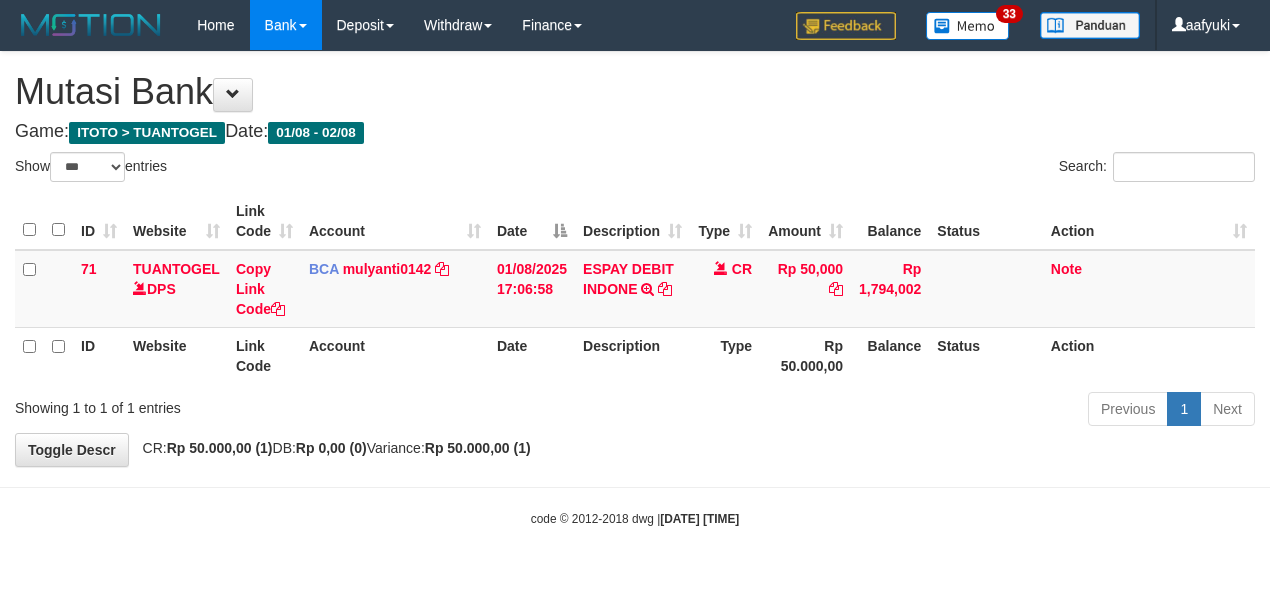 select on "***" 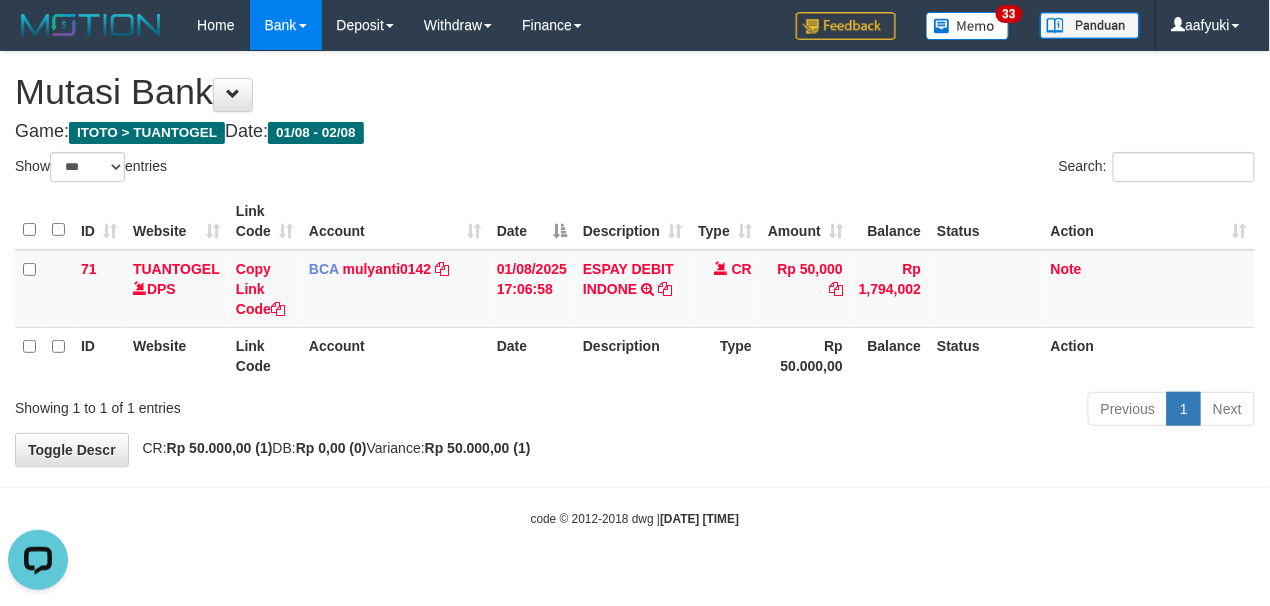 scroll, scrollTop: 0, scrollLeft: 0, axis: both 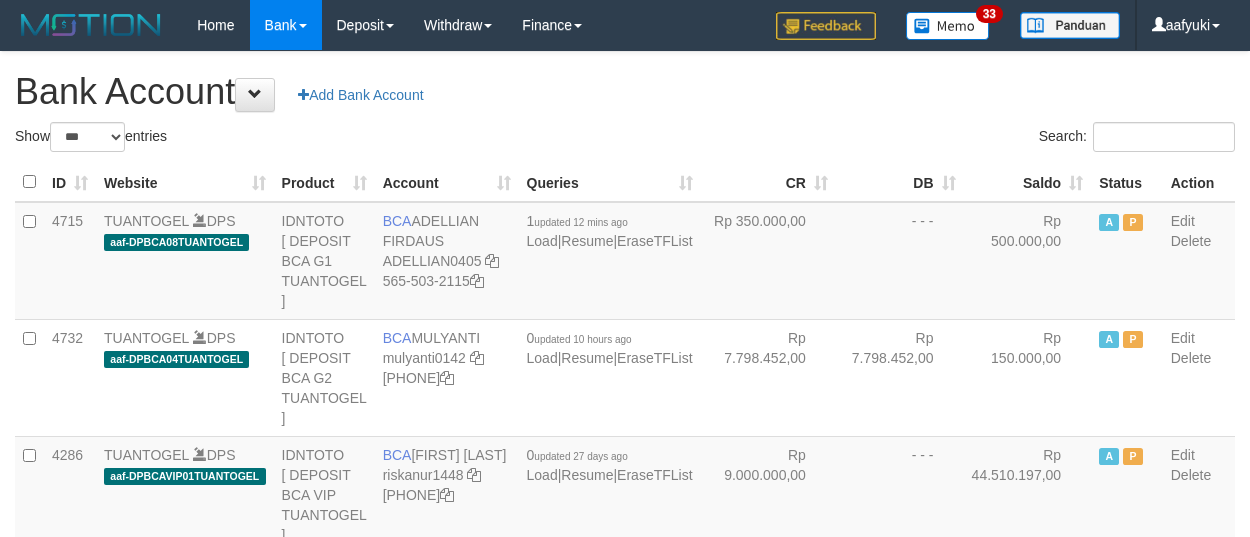 select on "***" 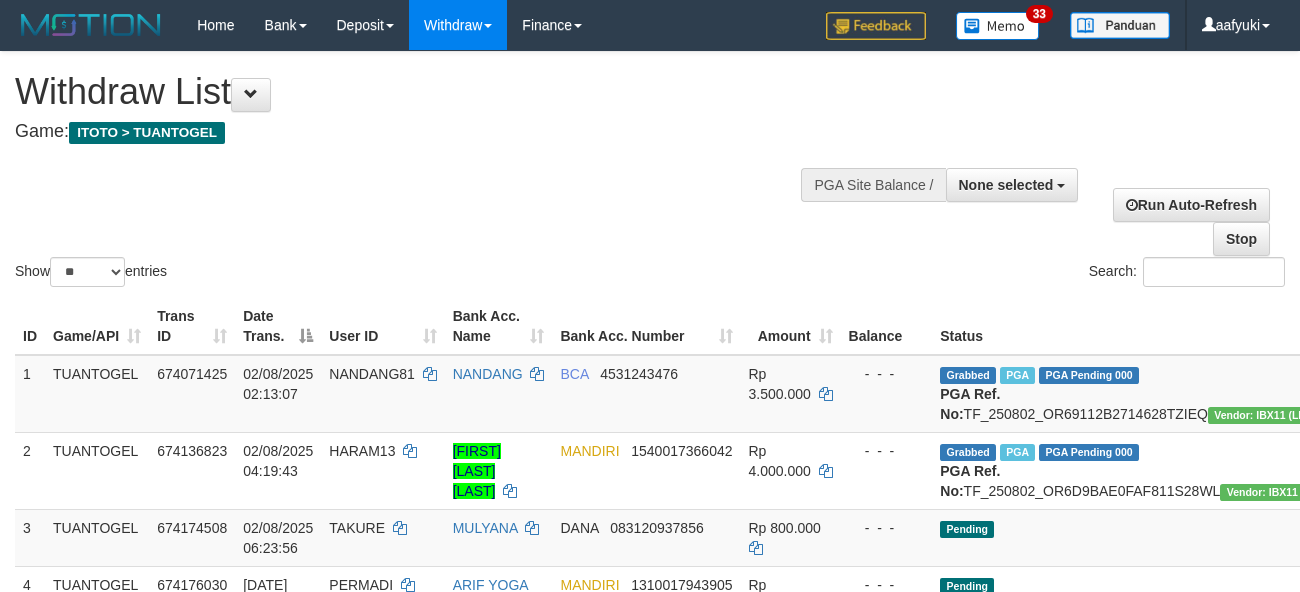 select 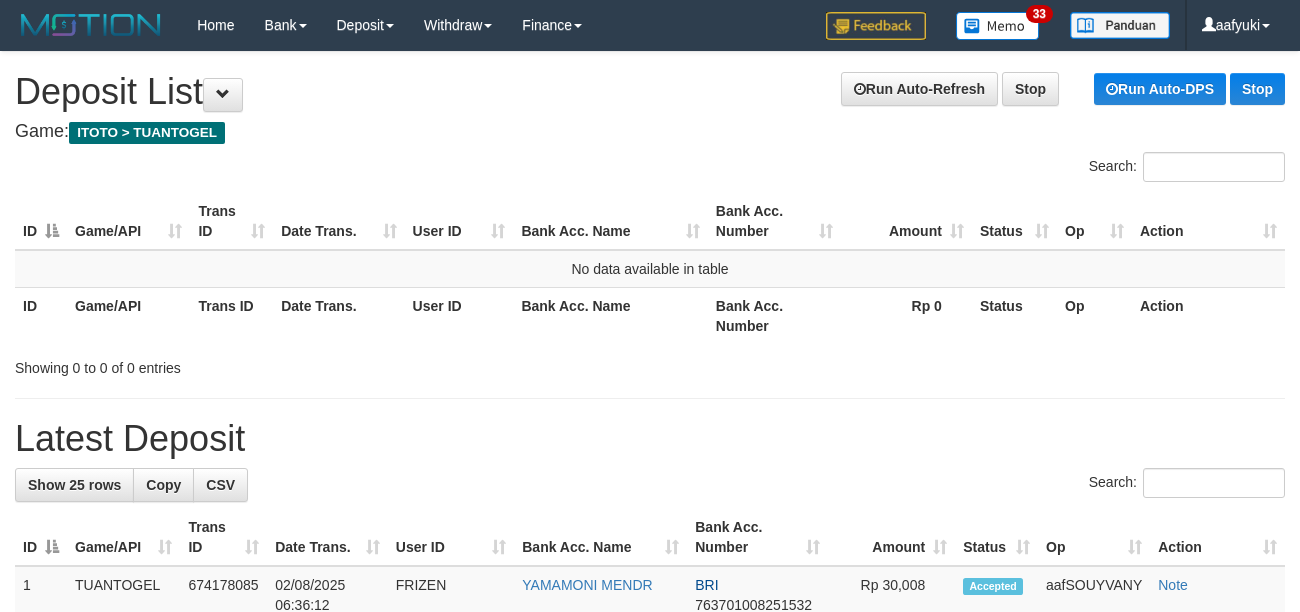 scroll, scrollTop: 0, scrollLeft: 0, axis: both 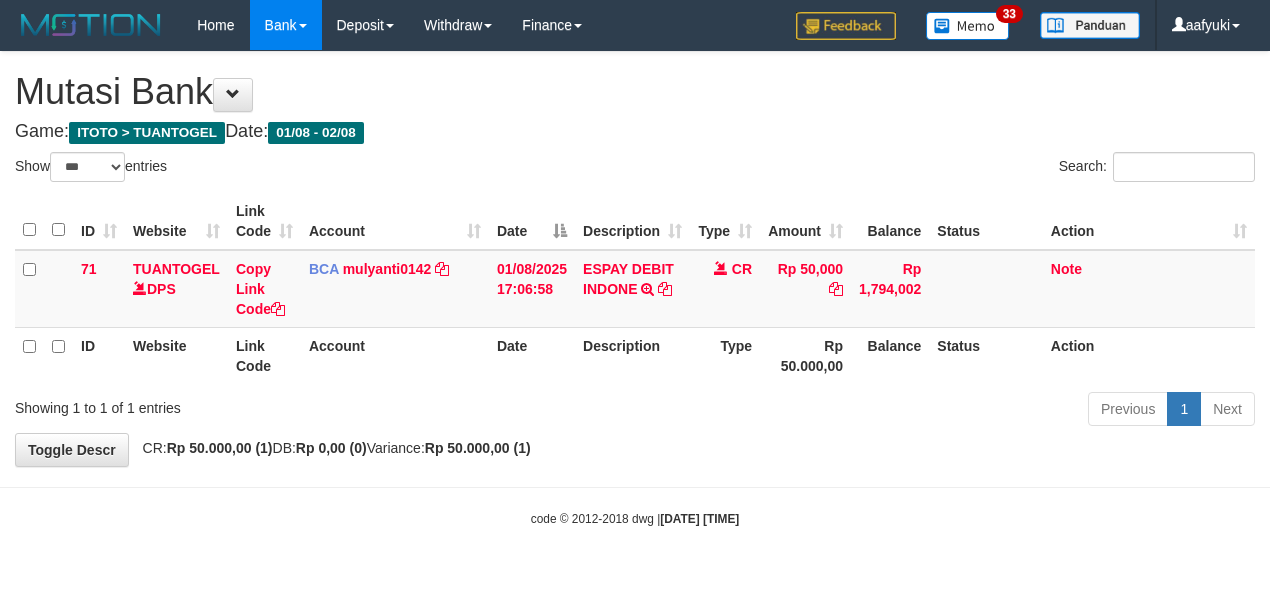select on "***" 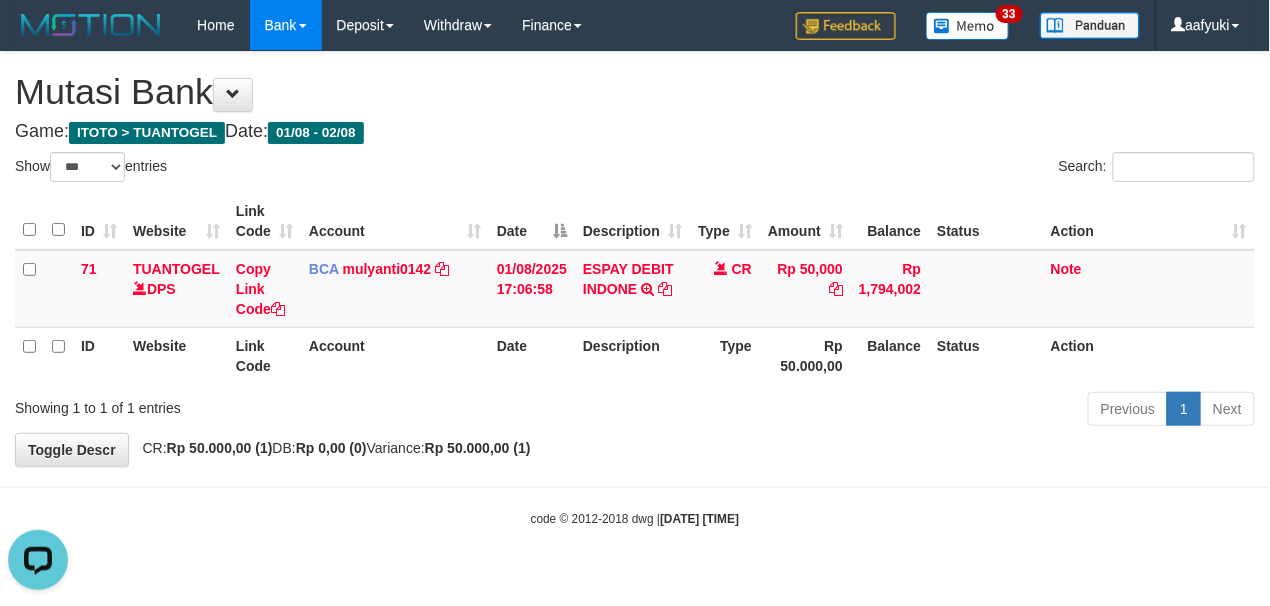scroll, scrollTop: 0, scrollLeft: 0, axis: both 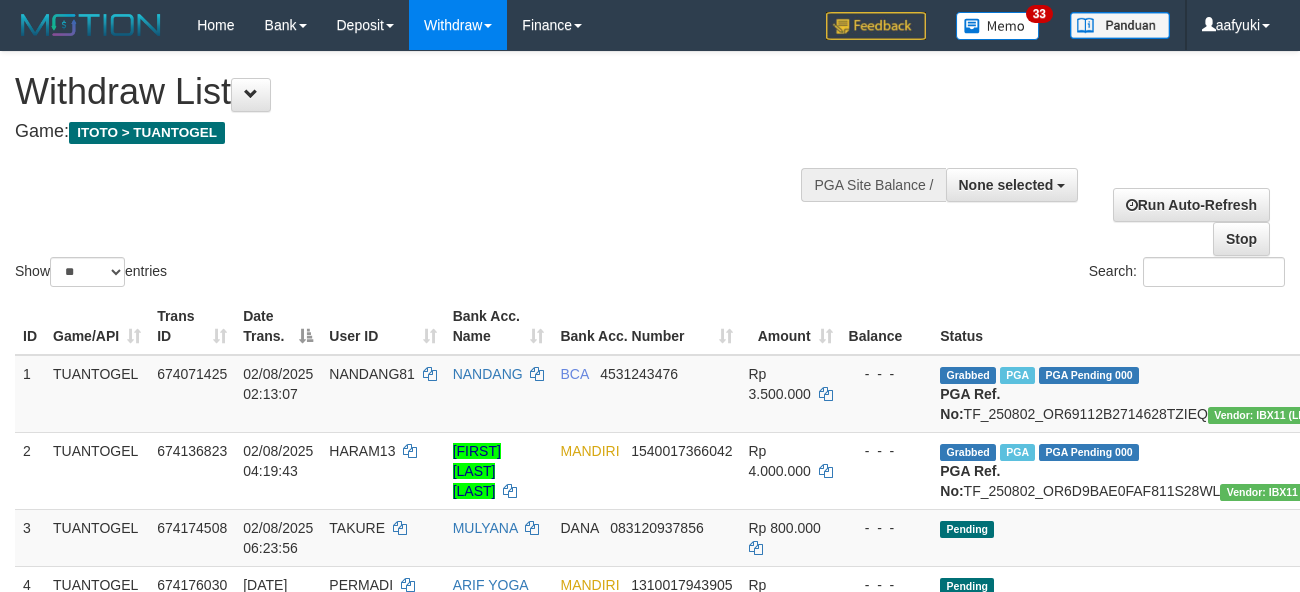 select 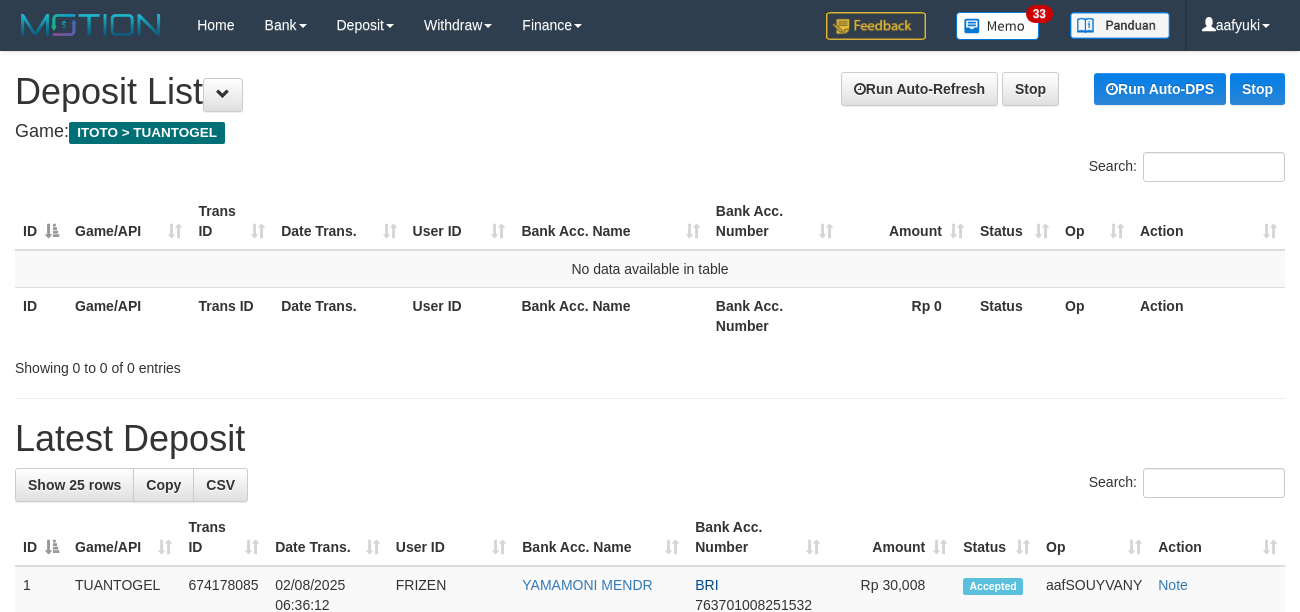 scroll, scrollTop: 0, scrollLeft: 0, axis: both 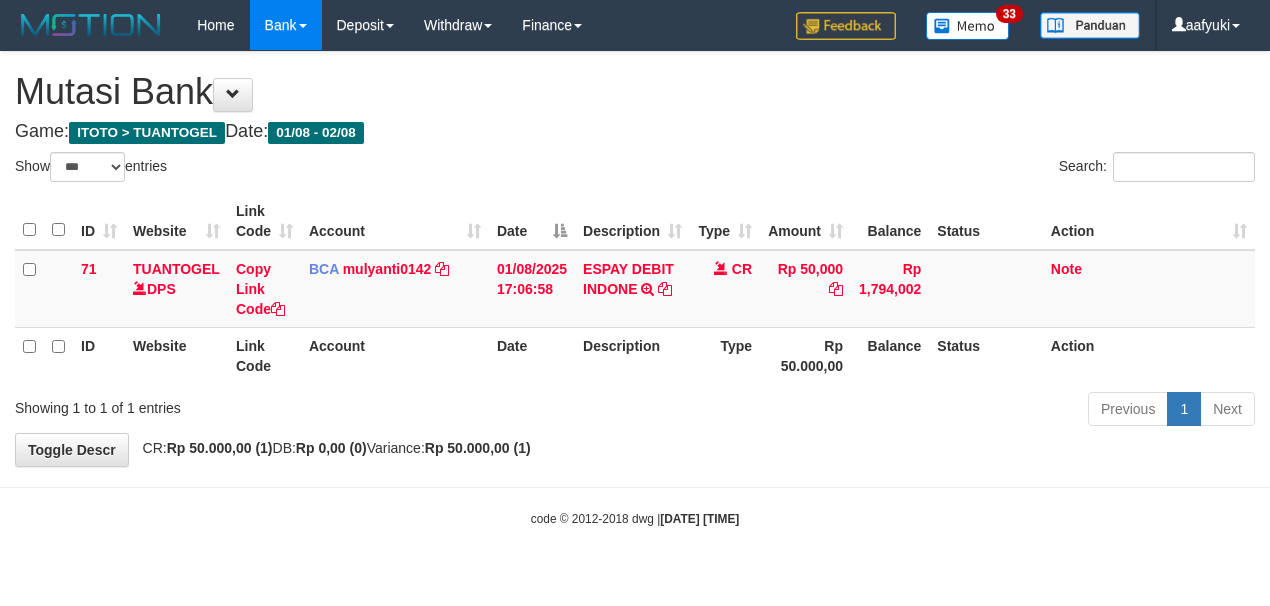 select on "***" 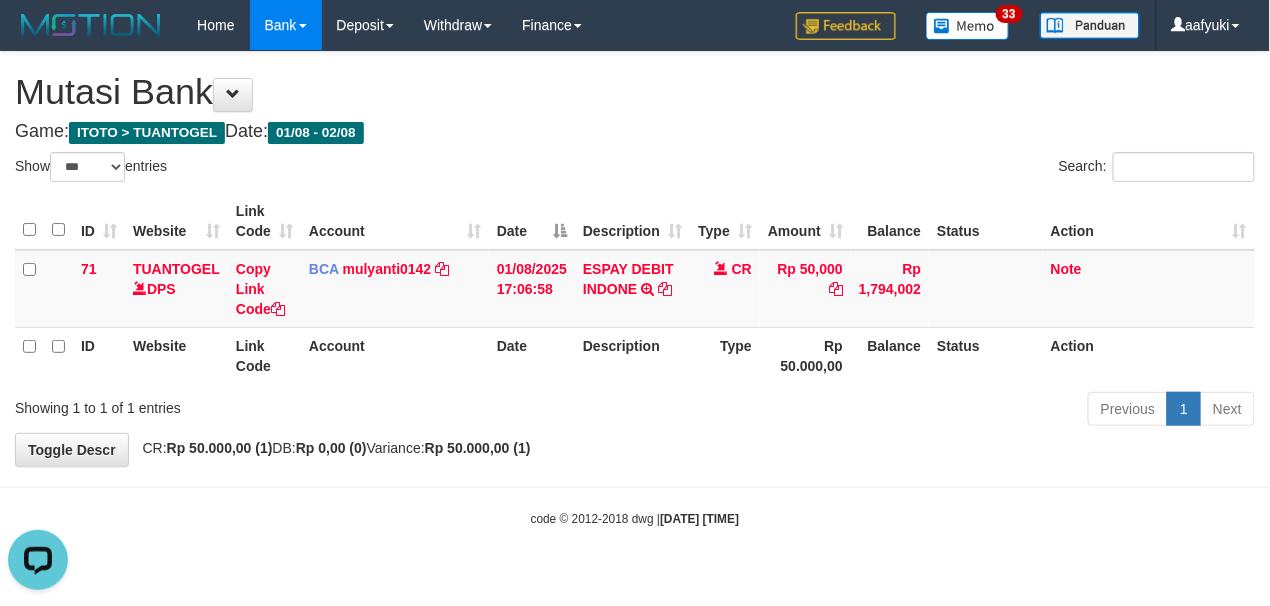 scroll, scrollTop: 0, scrollLeft: 0, axis: both 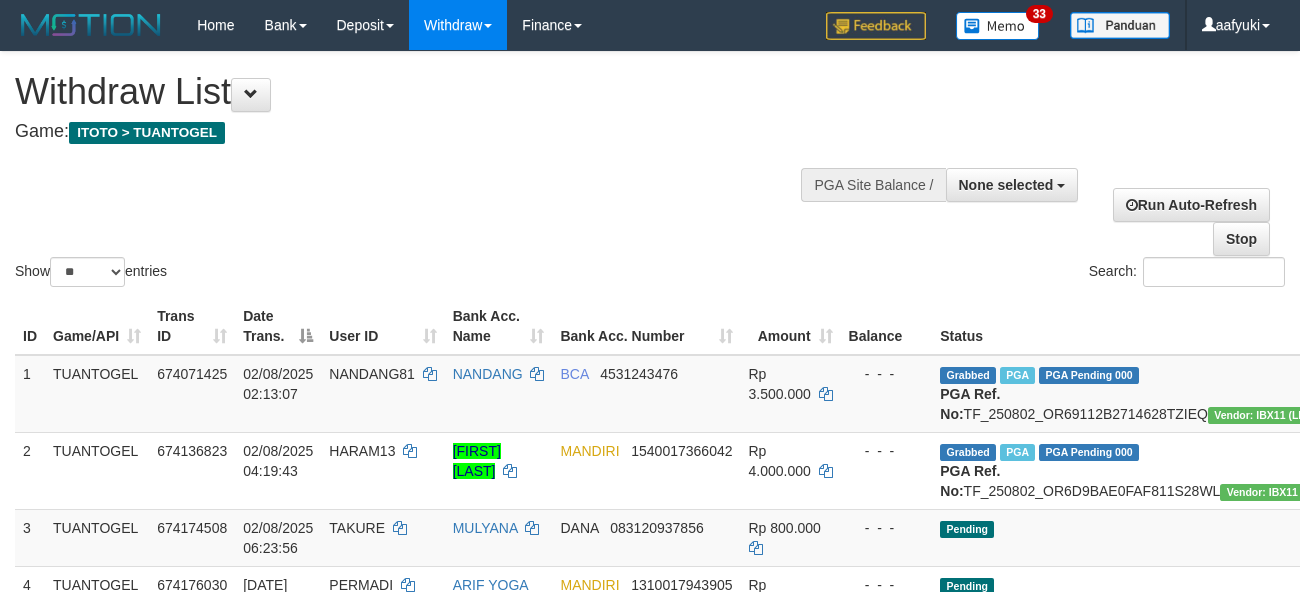 select 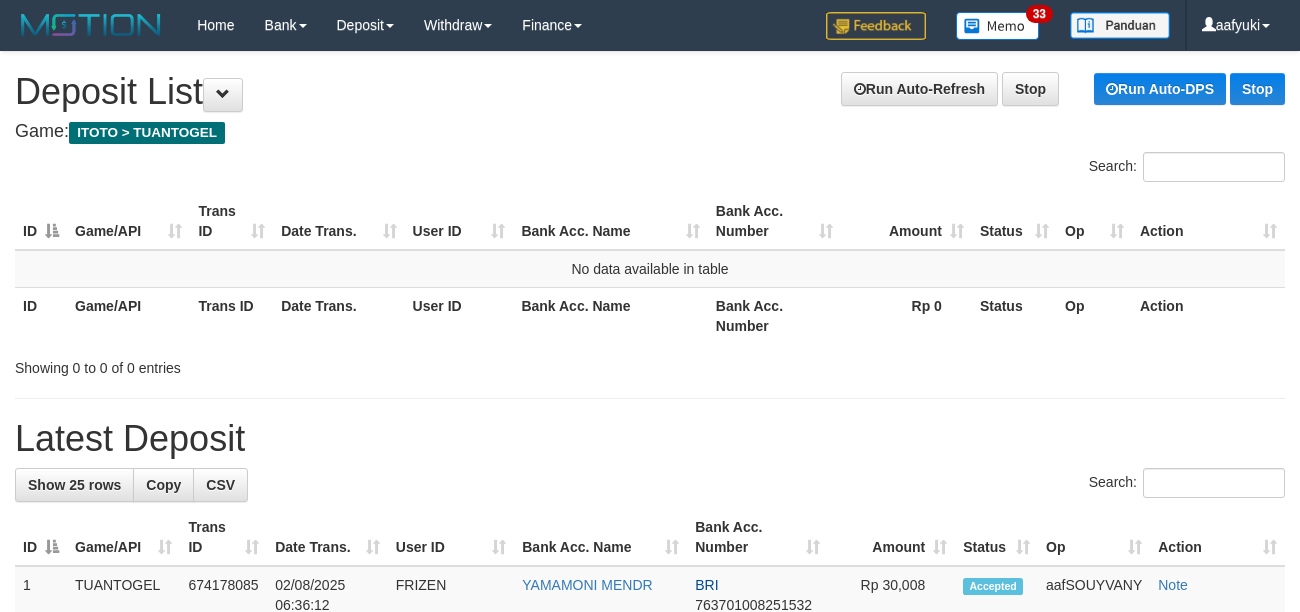 scroll, scrollTop: 0, scrollLeft: 0, axis: both 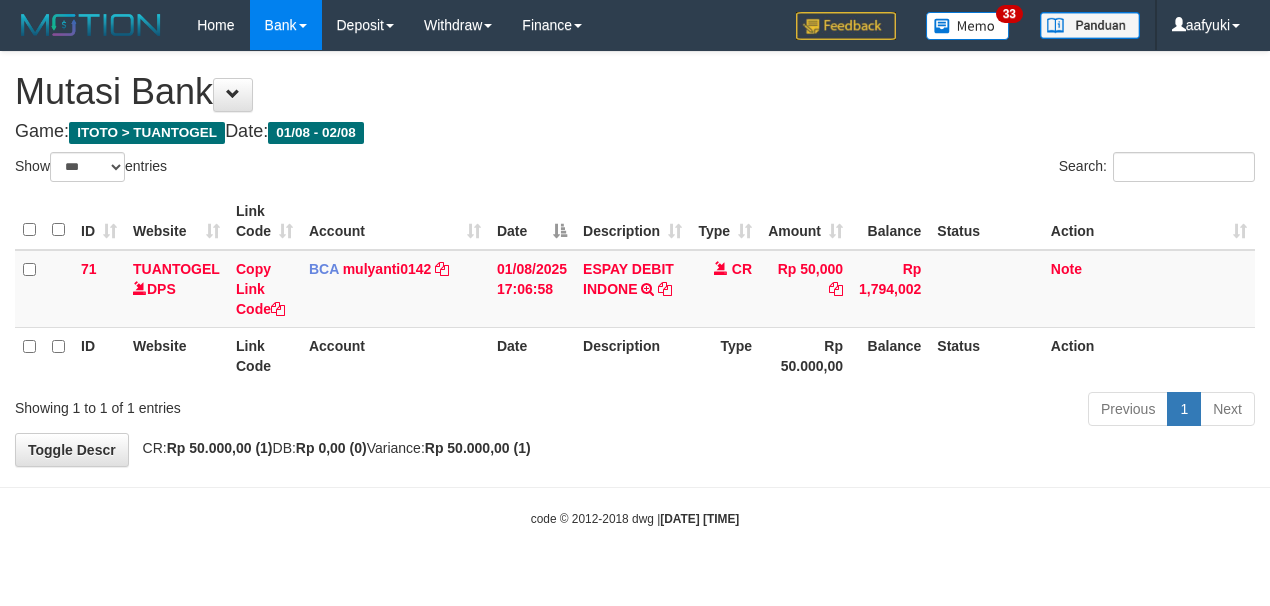 select on "***" 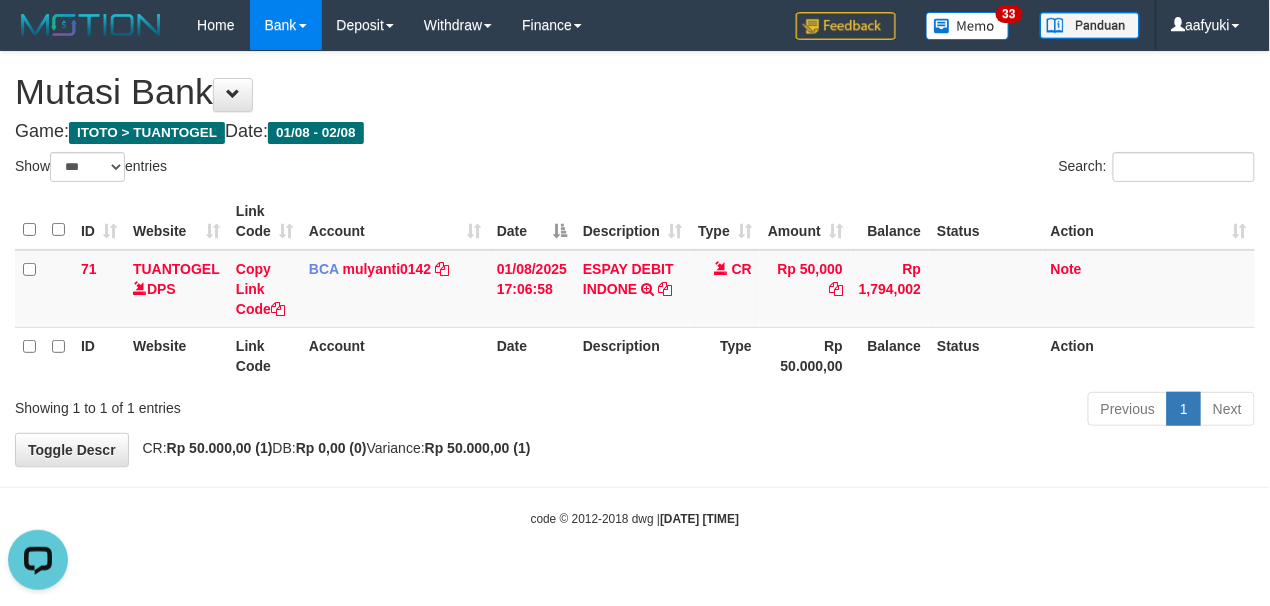 scroll, scrollTop: 0, scrollLeft: 0, axis: both 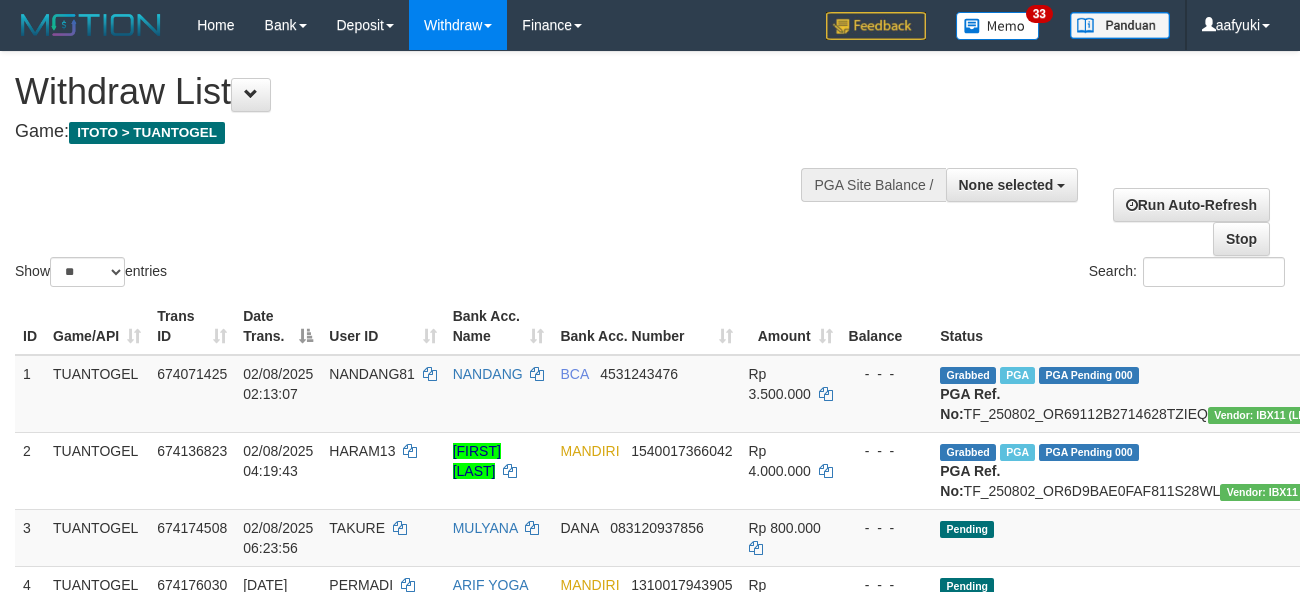 select 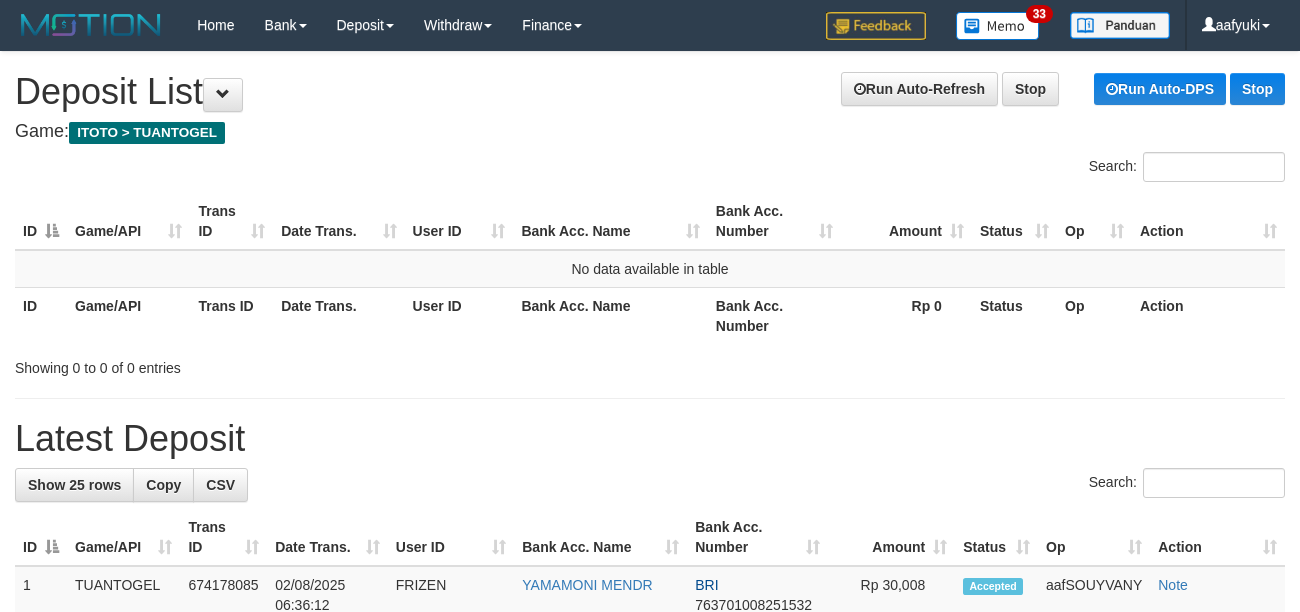scroll, scrollTop: 0, scrollLeft: 0, axis: both 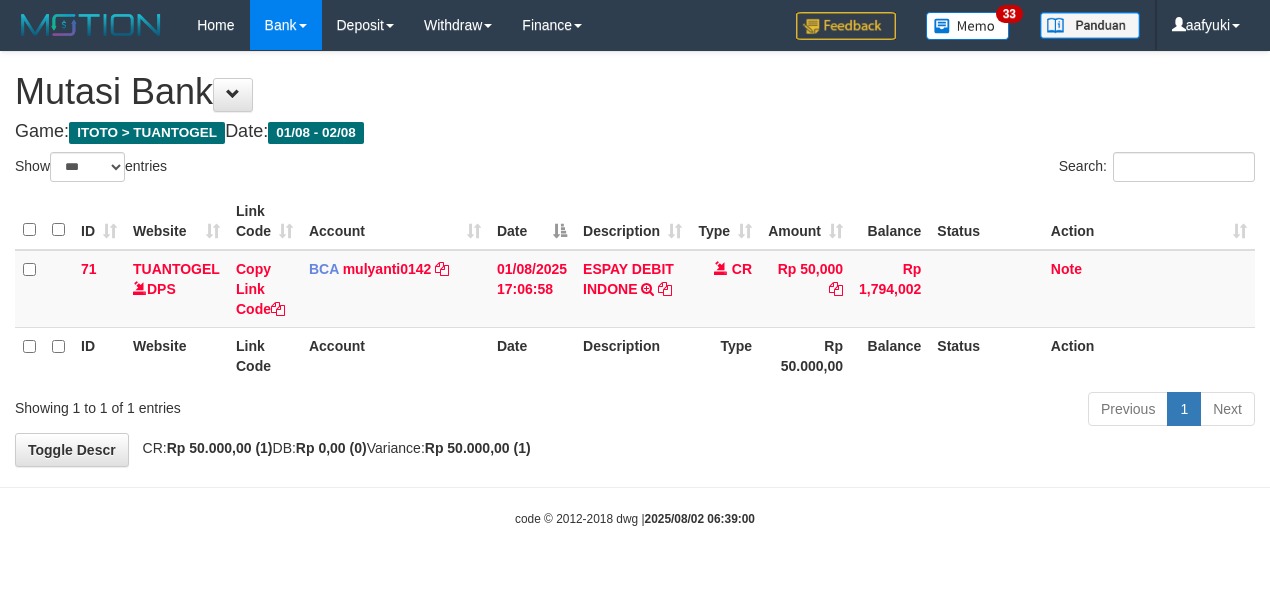 select on "***" 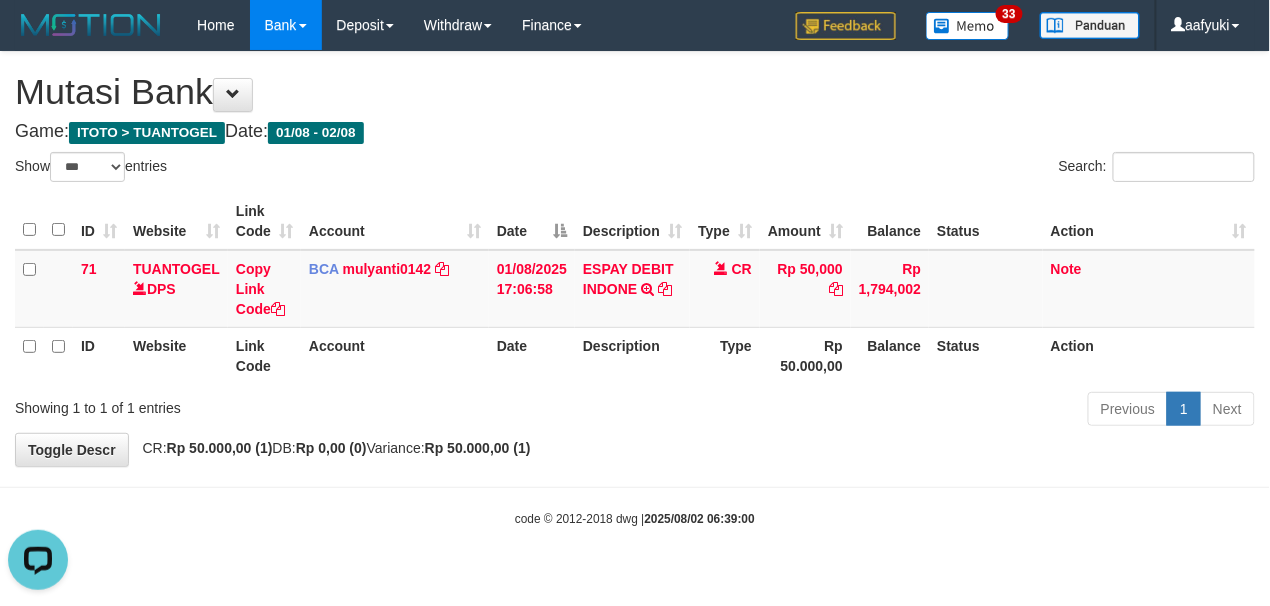 scroll, scrollTop: 0, scrollLeft: 0, axis: both 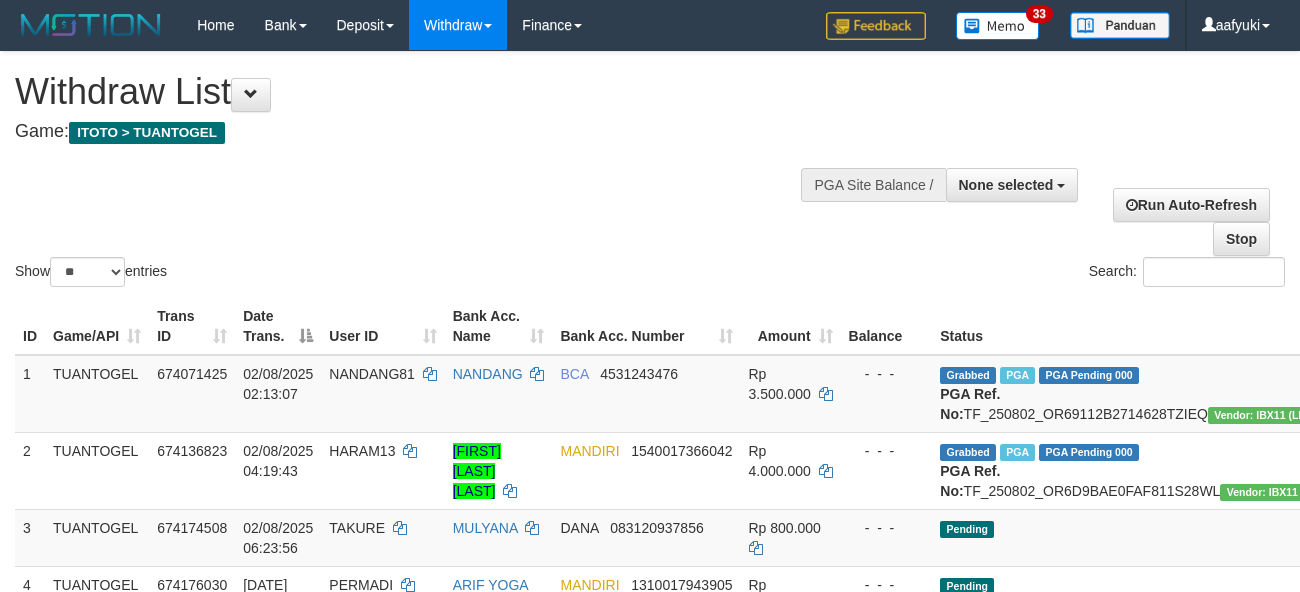 select 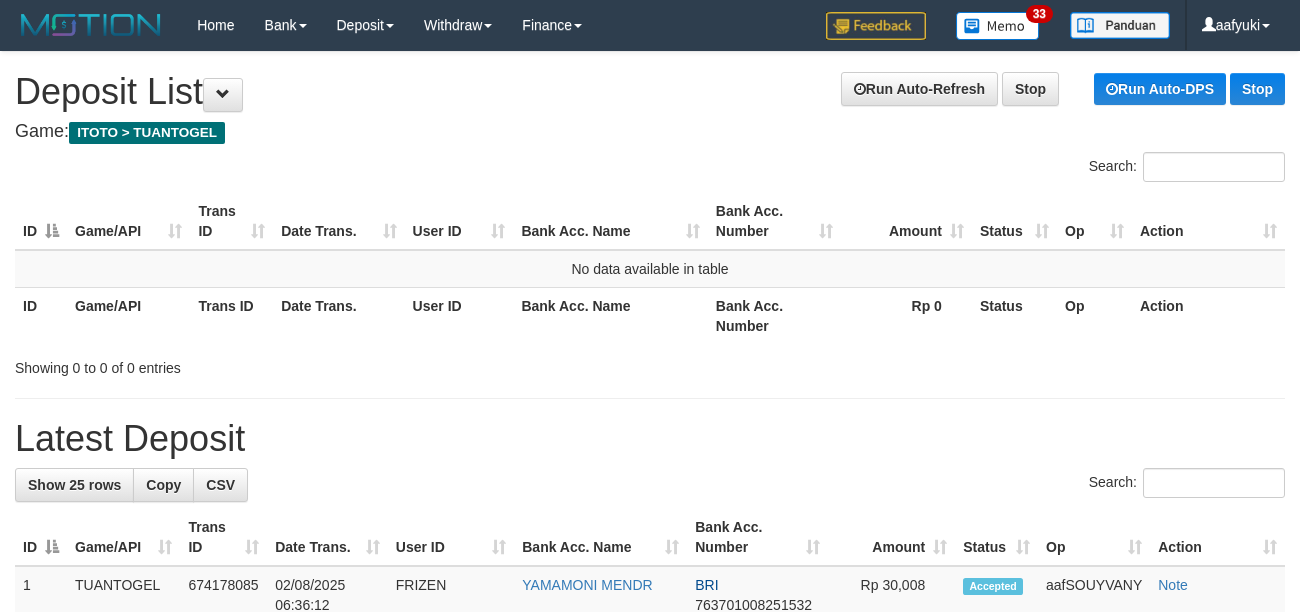 scroll, scrollTop: 0, scrollLeft: 0, axis: both 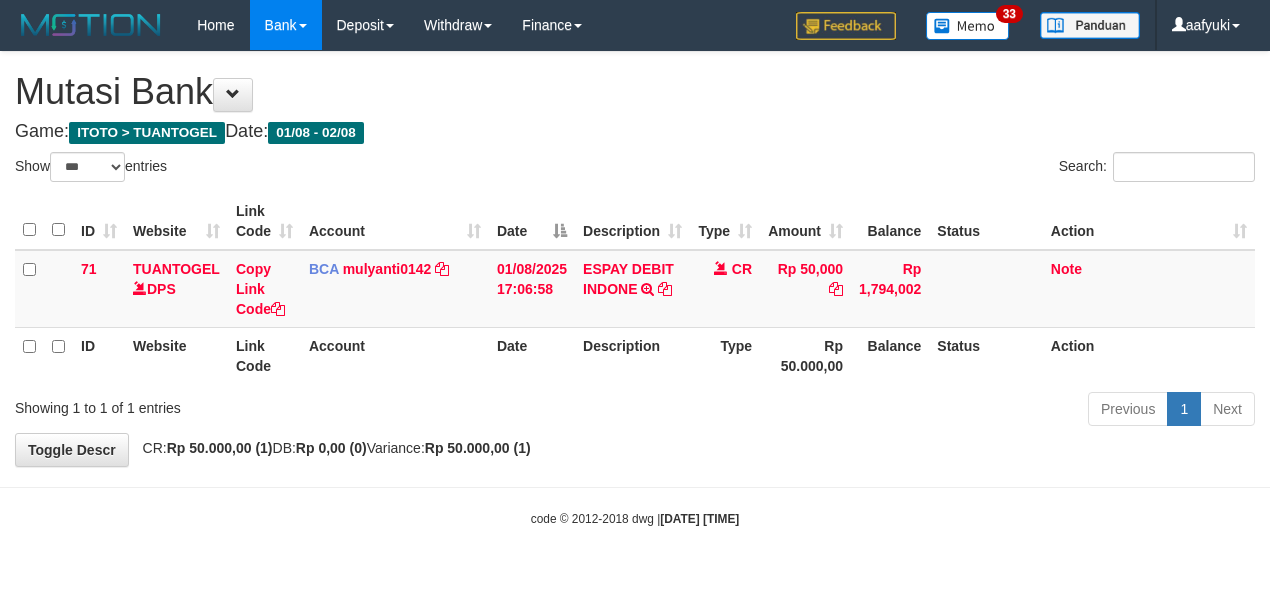 select on "***" 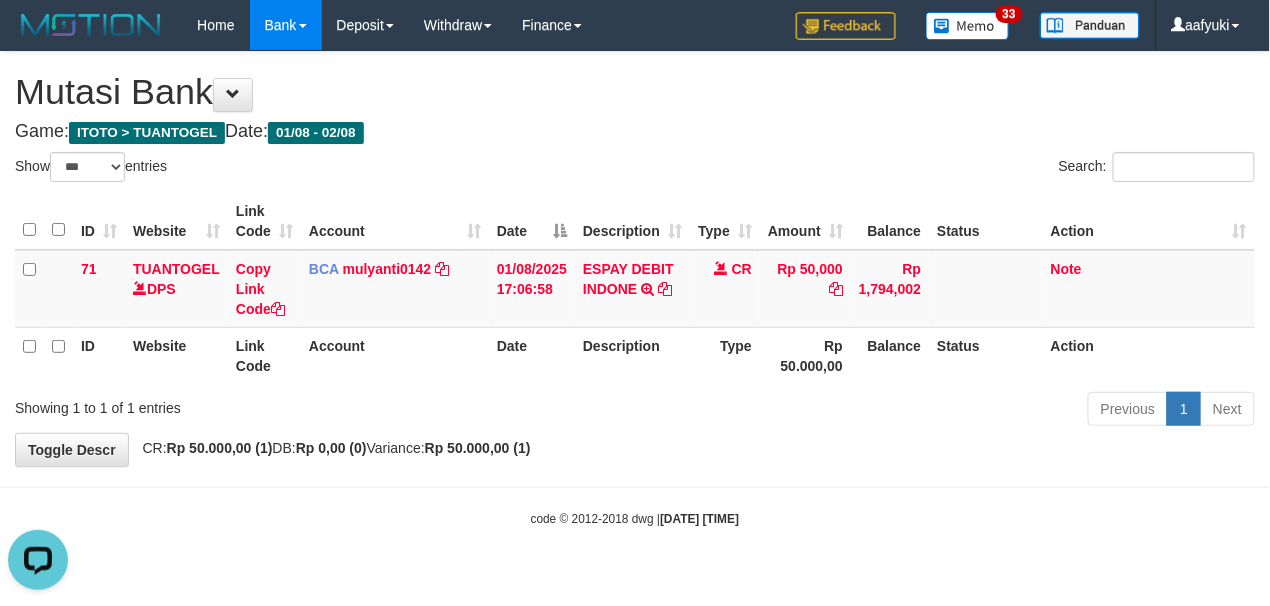 scroll, scrollTop: 0, scrollLeft: 0, axis: both 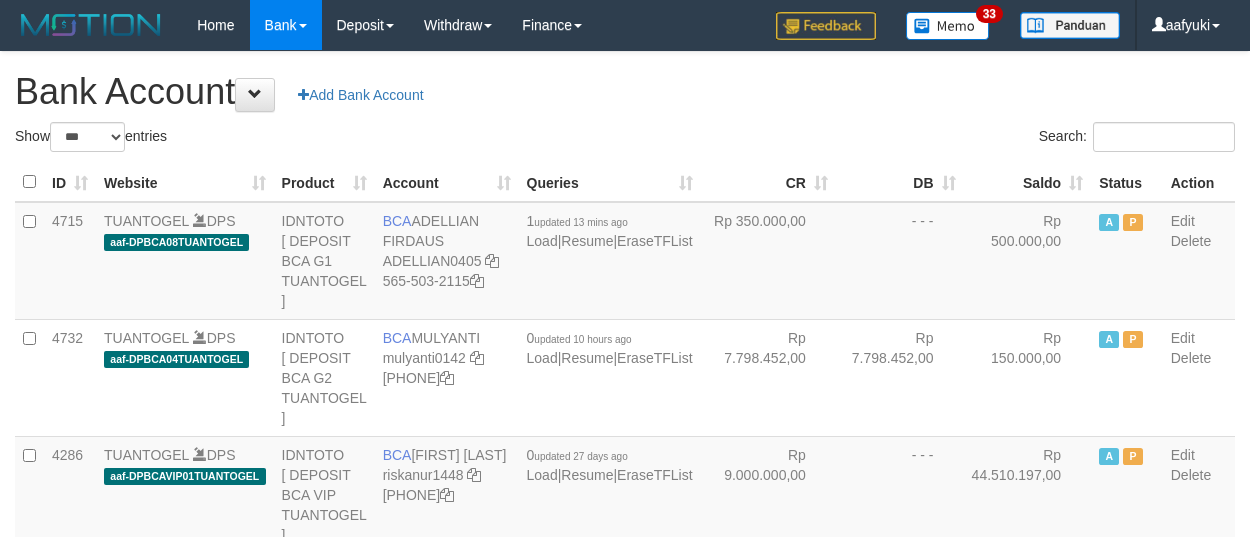 select on "***" 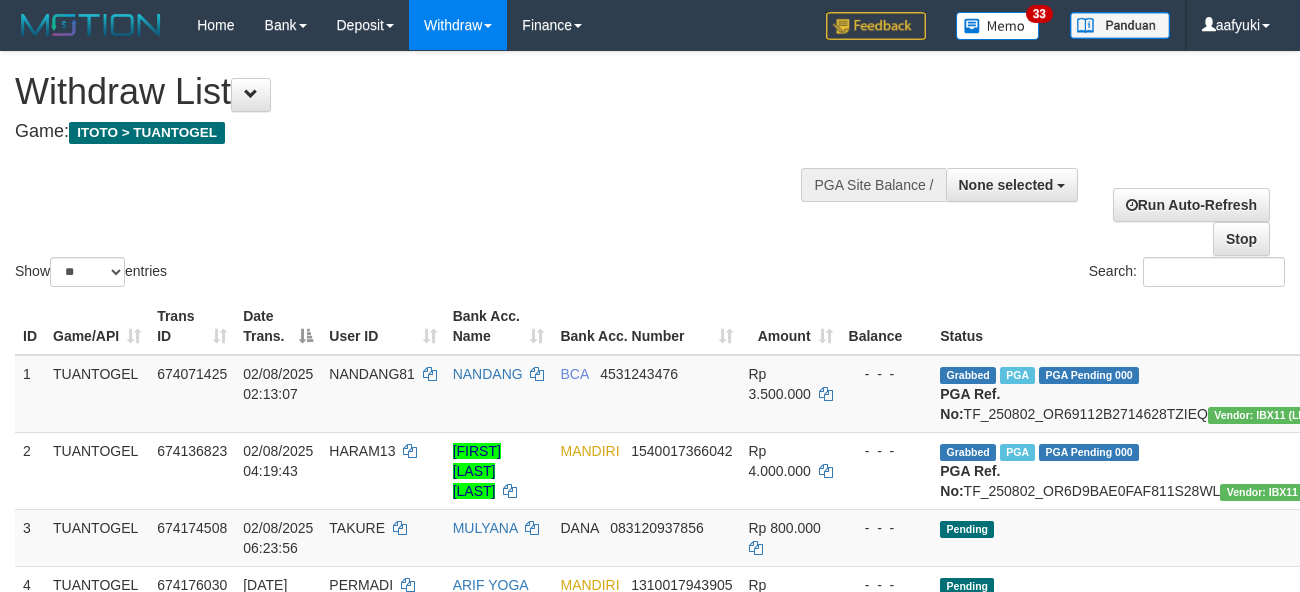 select 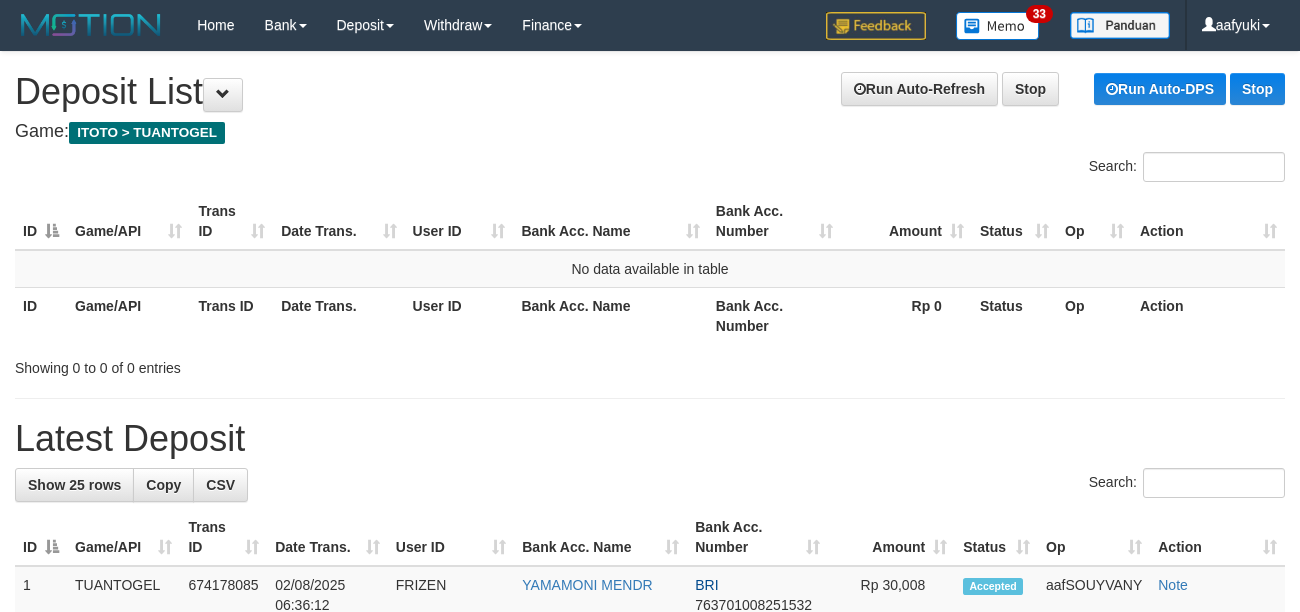 scroll, scrollTop: 0, scrollLeft: 0, axis: both 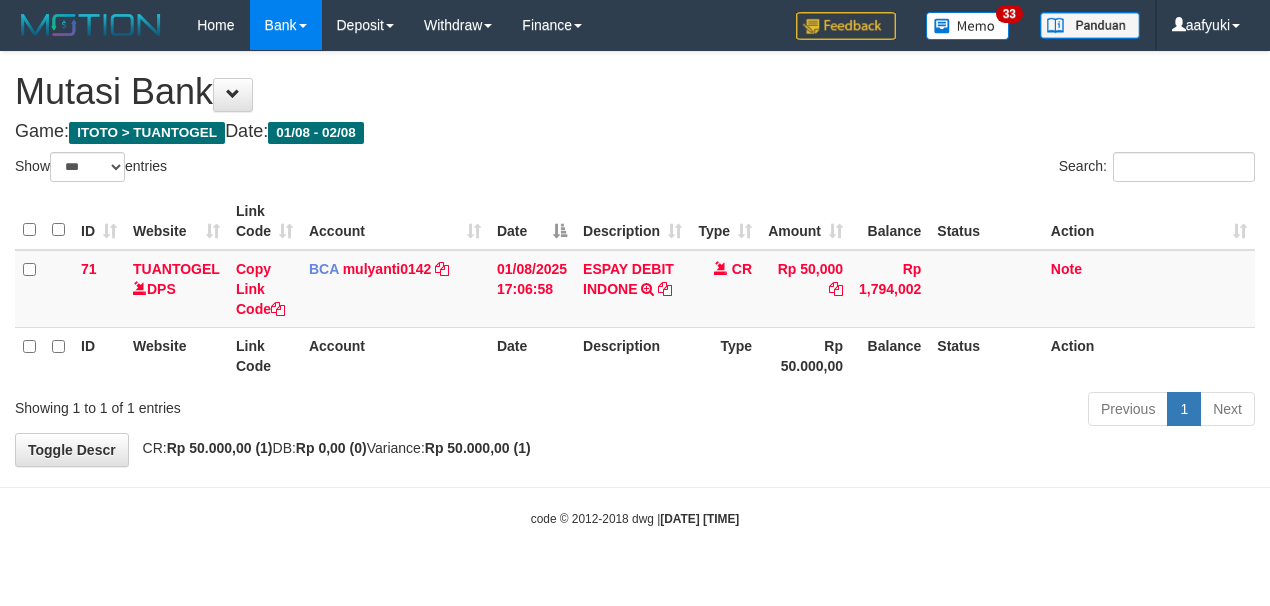 select on "***" 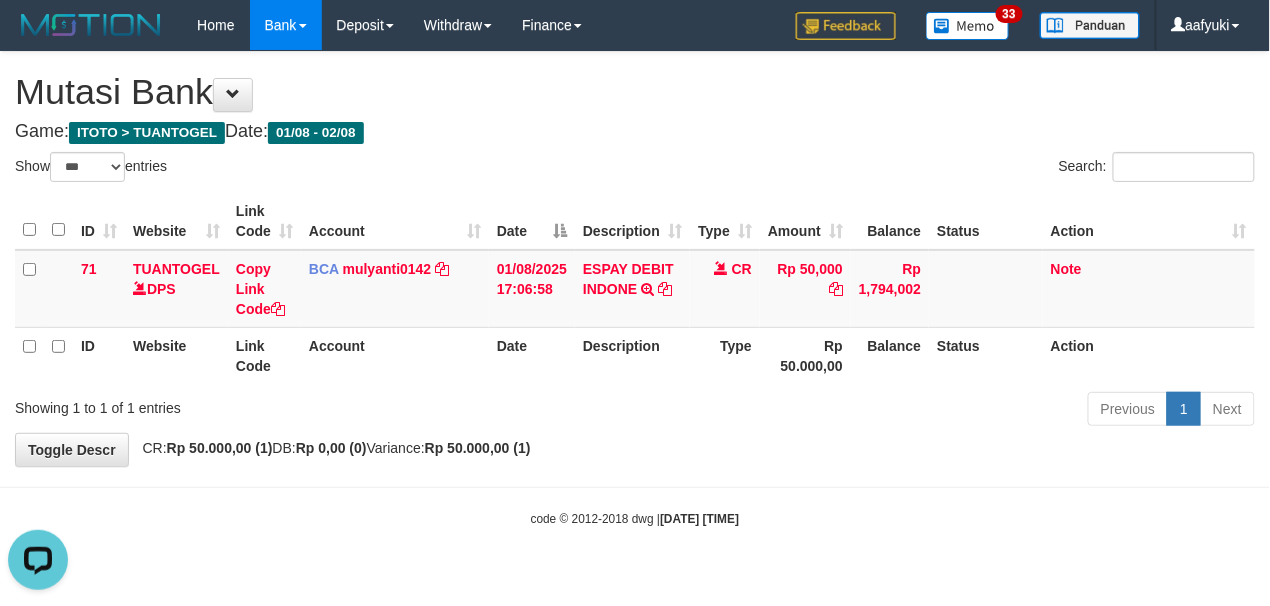 scroll, scrollTop: 0, scrollLeft: 0, axis: both 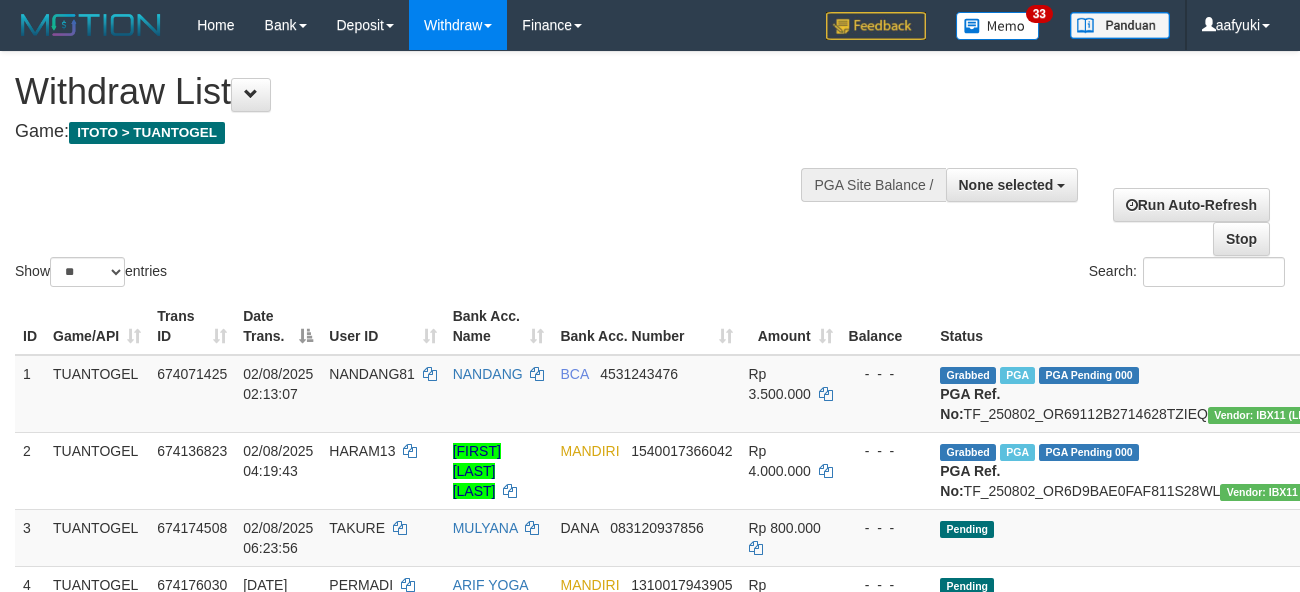 select 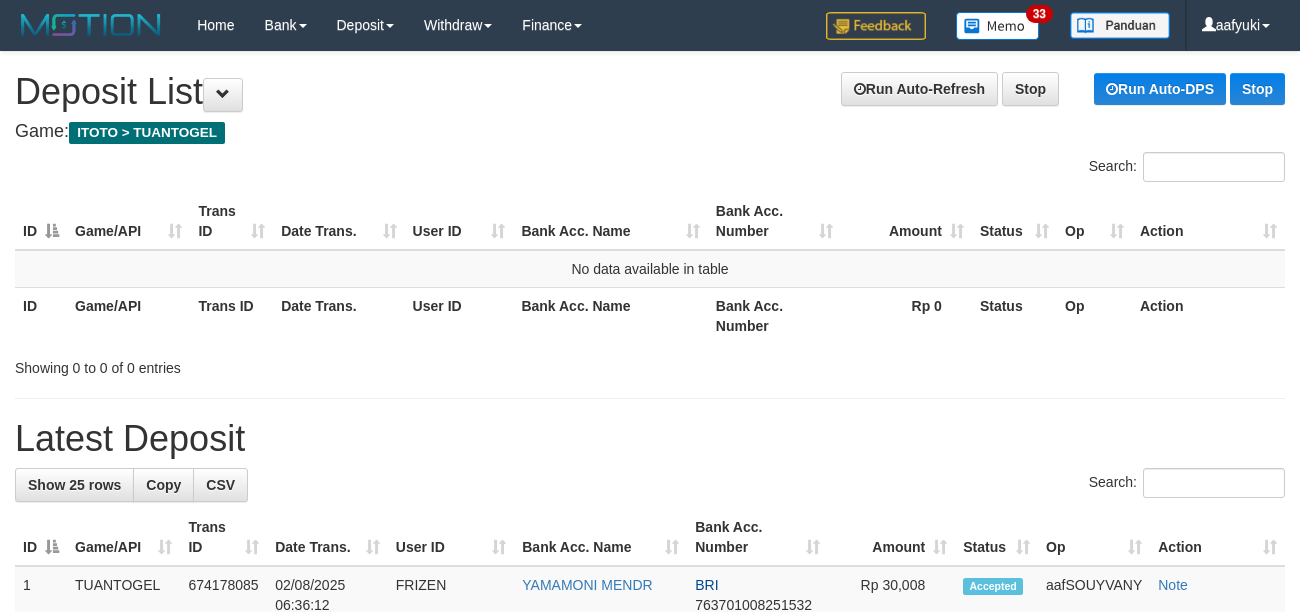 scroll, scrollTop: 0, scrollLeft: 0, axis: both 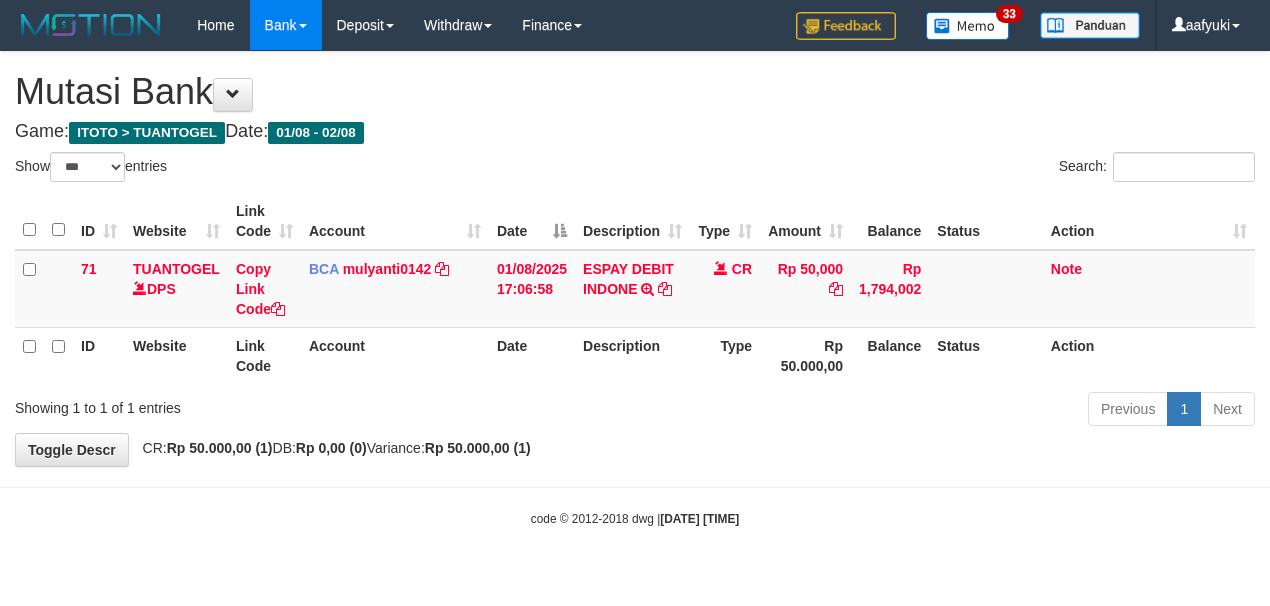 select on "***" 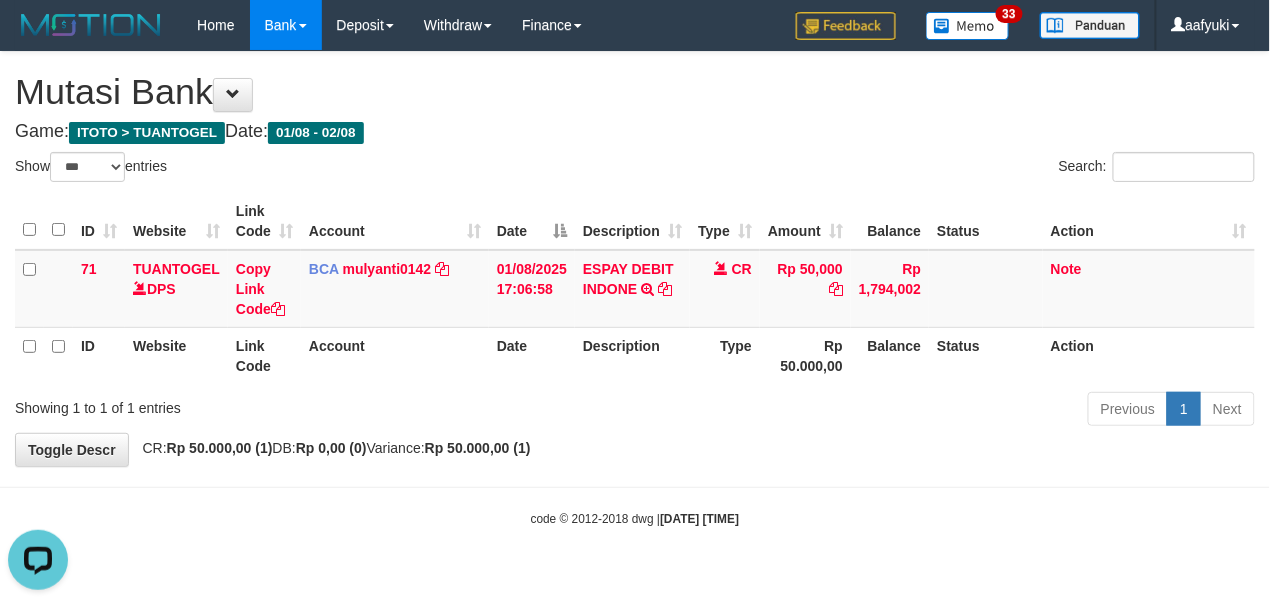 scroll, scrollTop: 0, scrollLeft: 0, axis: both 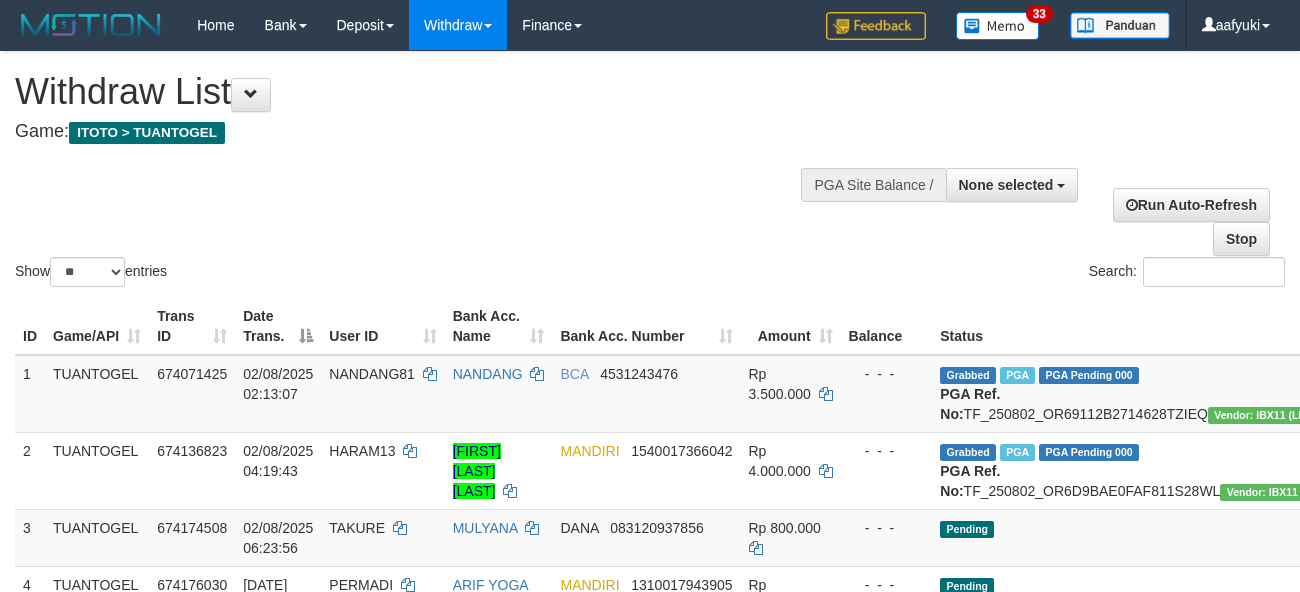 select 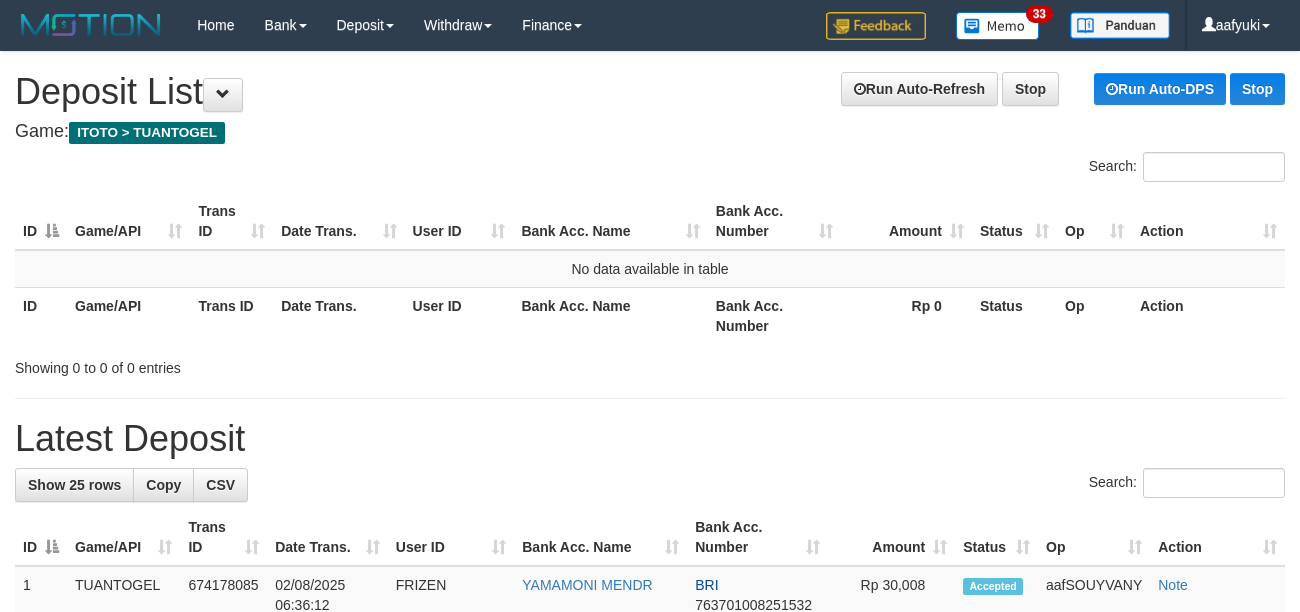 scroll, scrollTop: 0, scrollLeft: 0, axis: both 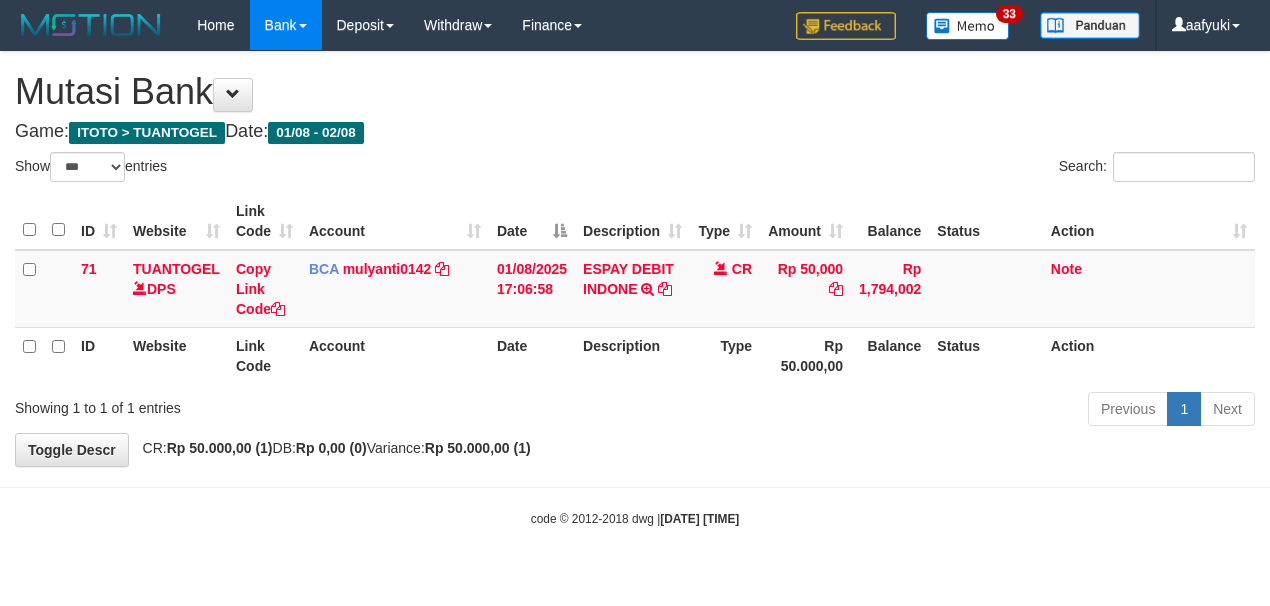 select on "***" 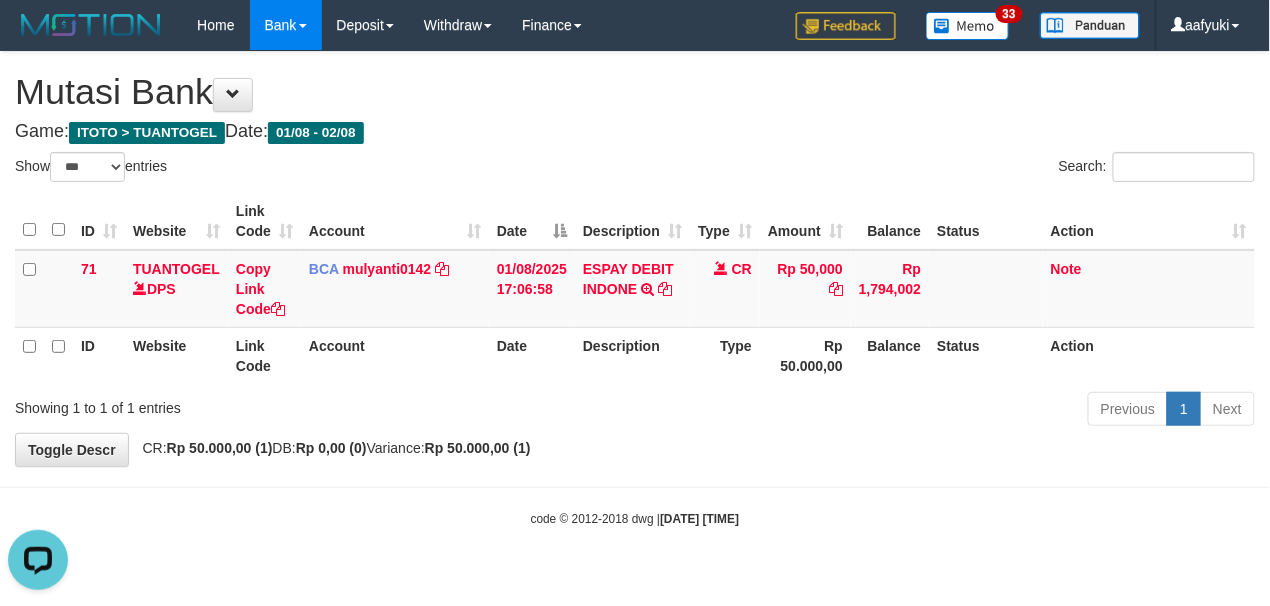 scroll, scrollTop: 0, scrollLeft: 0, axis: both 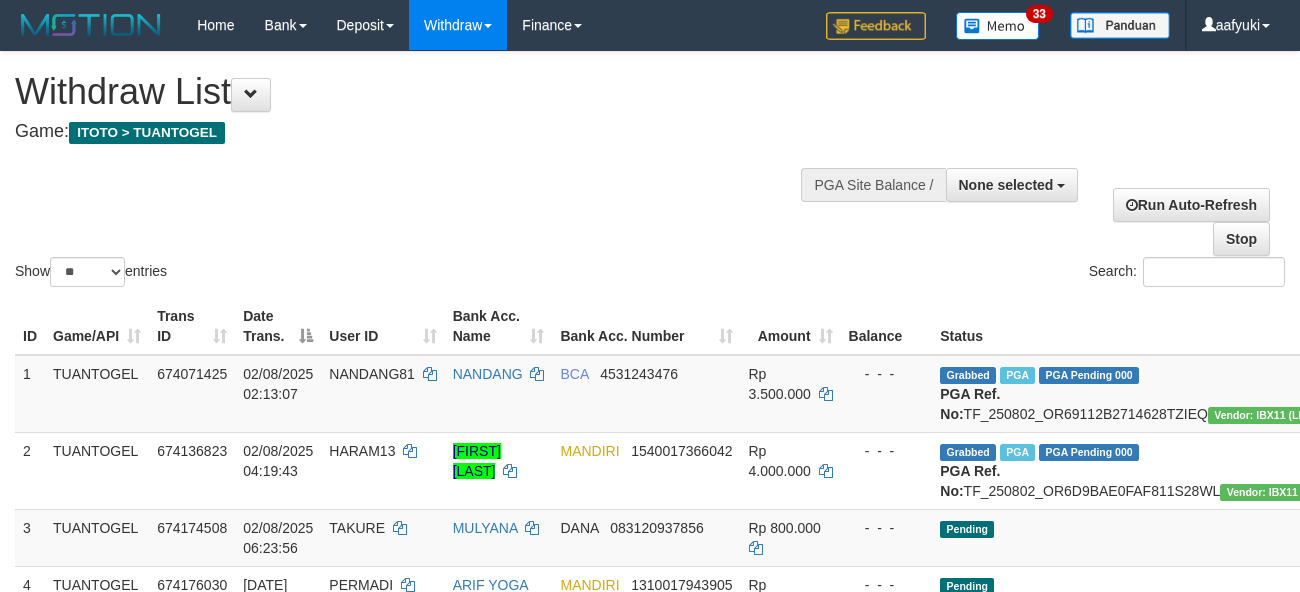 select 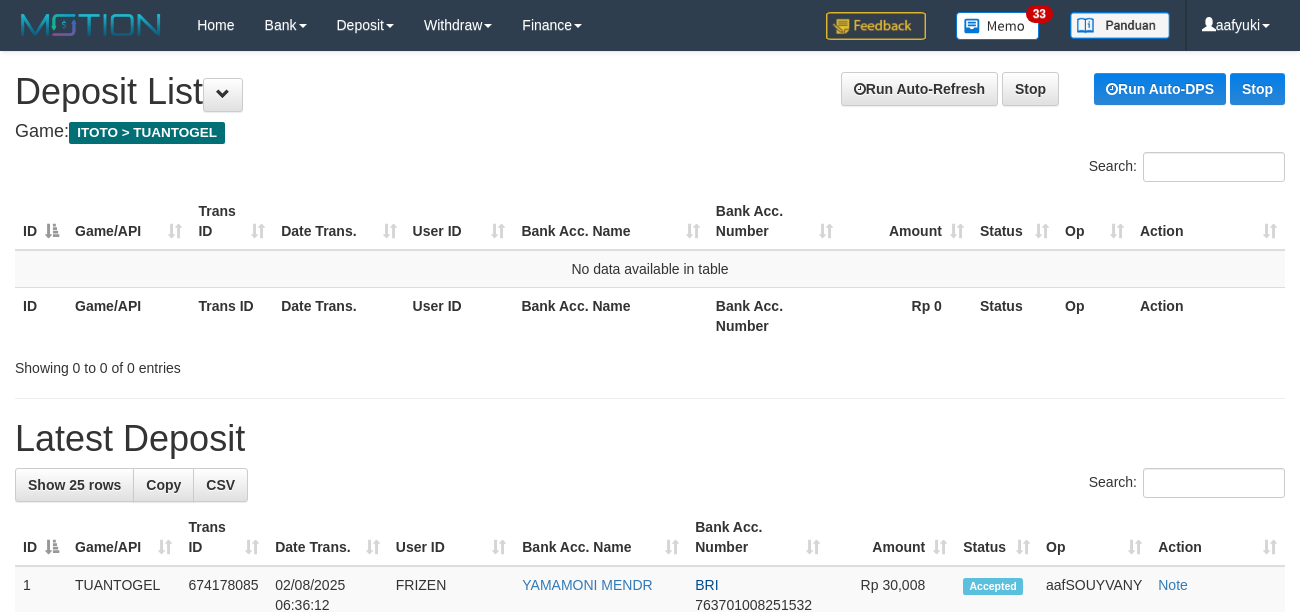 scroll, scrollTop: 0, scrollLeft: 0, axis: both 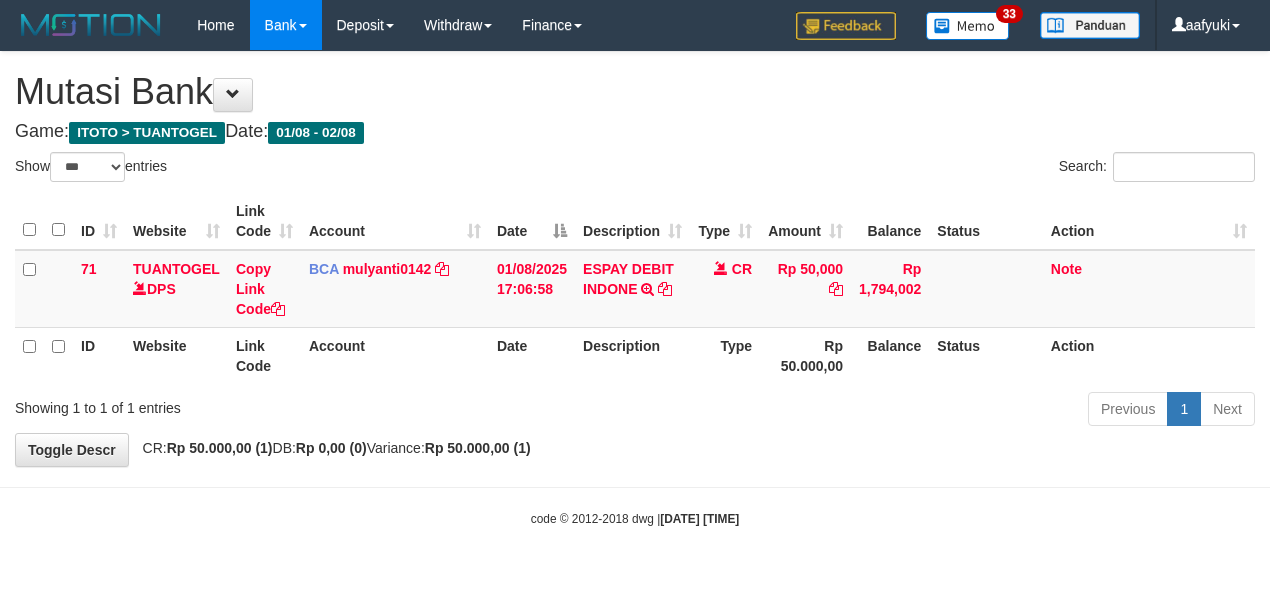 select on "***" 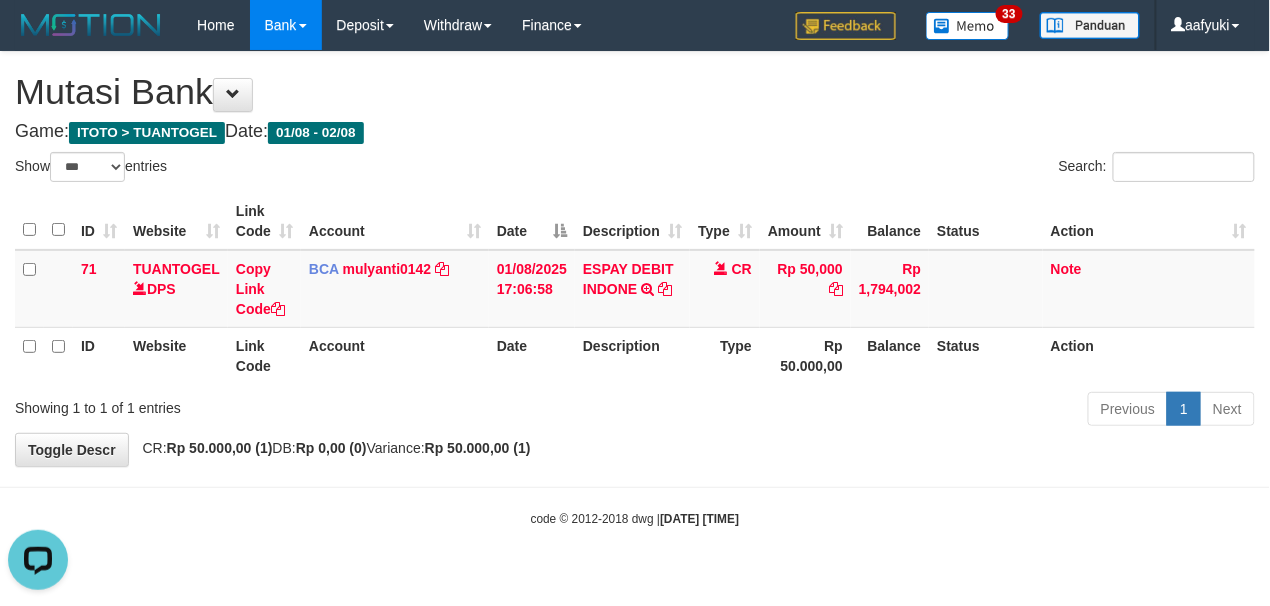 scroll, scrollTop: 0, scrollLeft: 0, axis: both 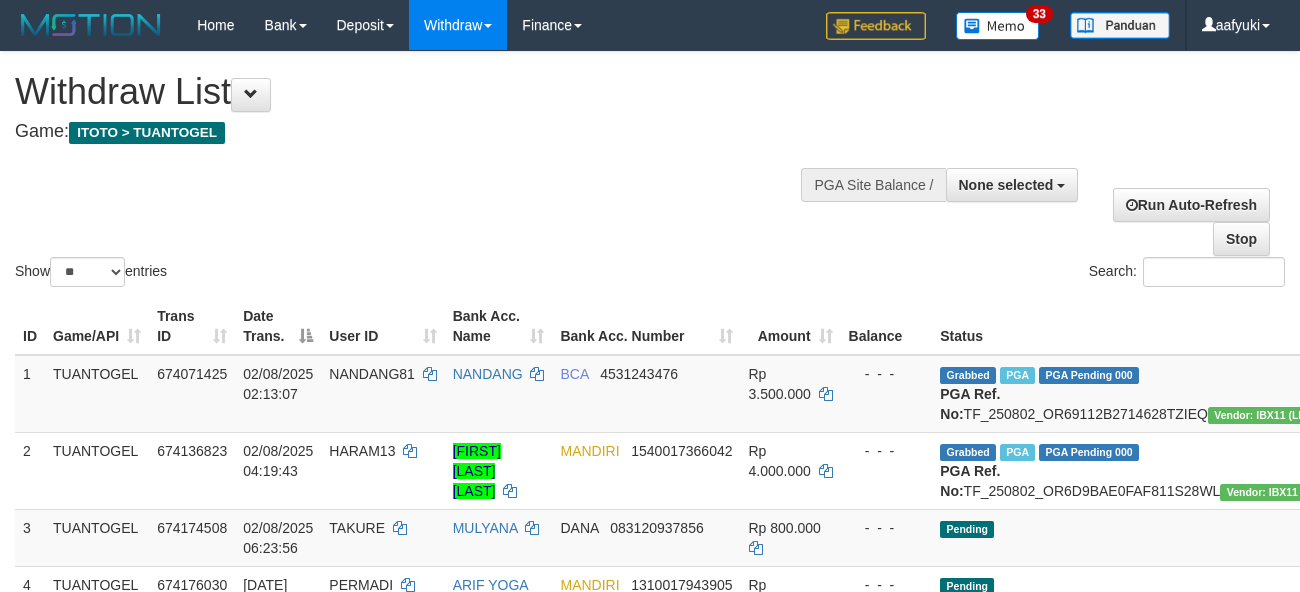 select 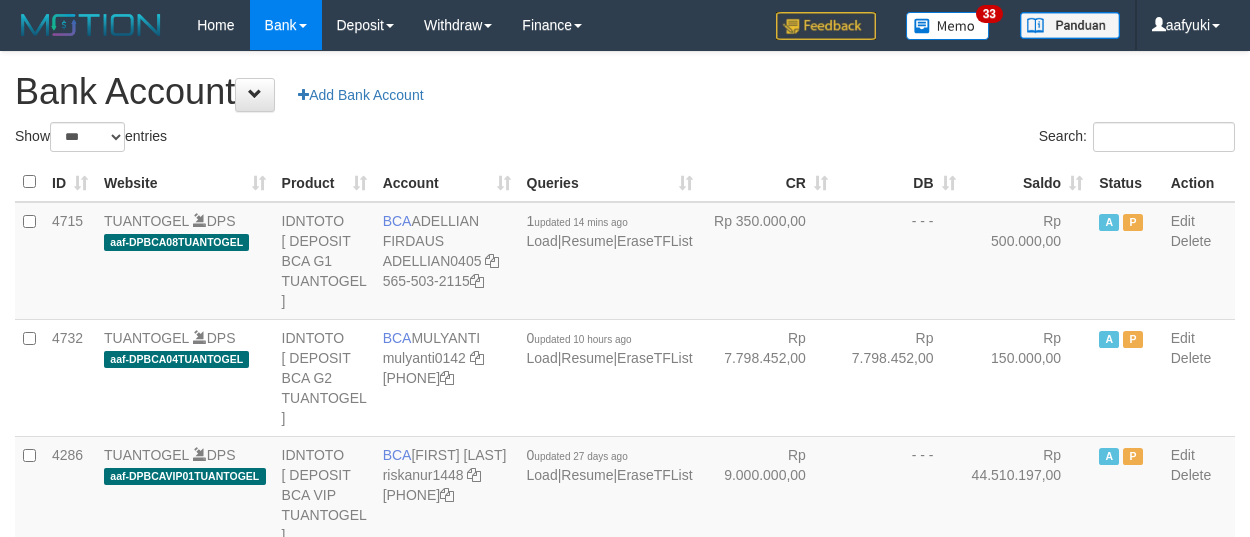 select on "***" 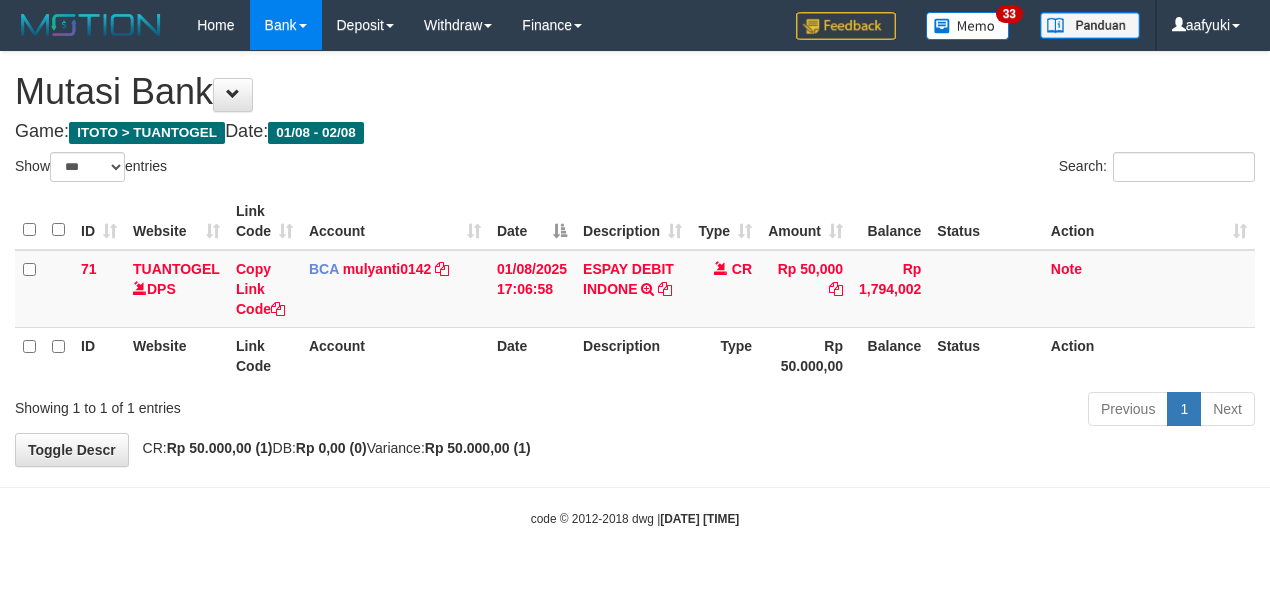 select on "***" 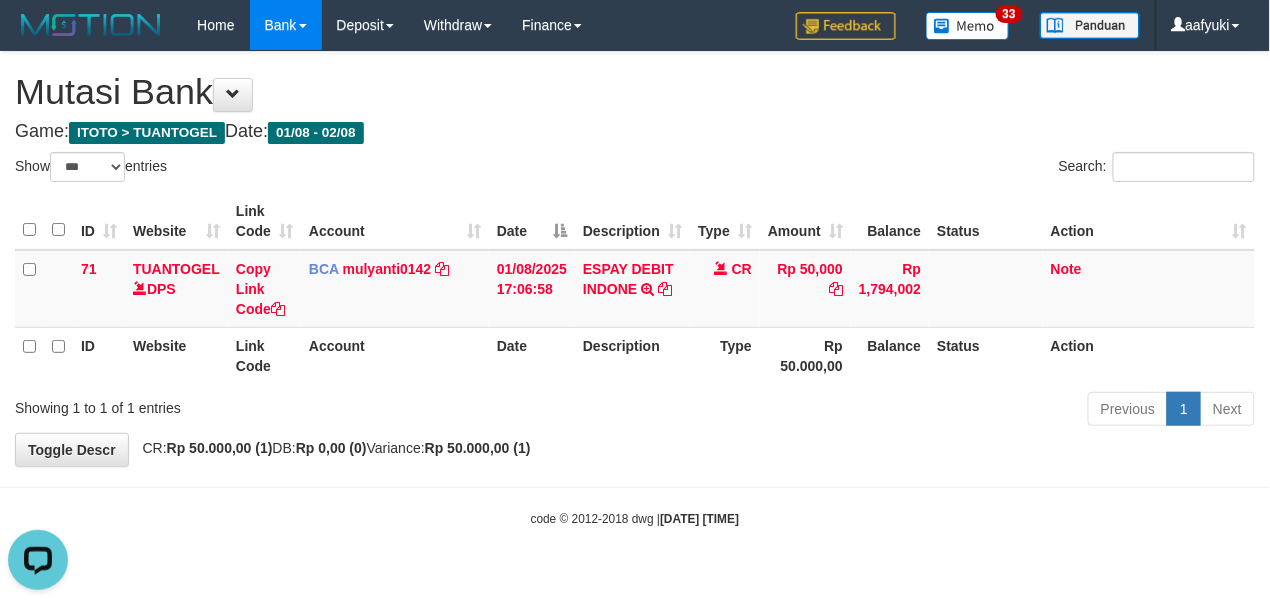 scroll, scrollTop: 0, scrollLeft: 0, axis: both 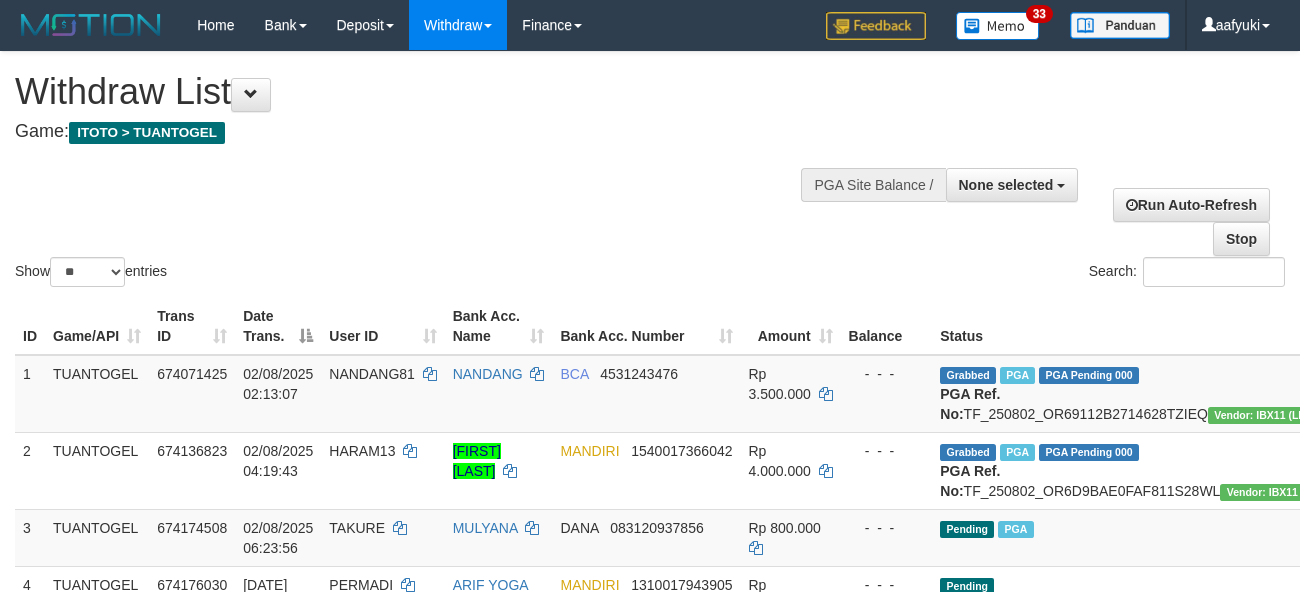 select 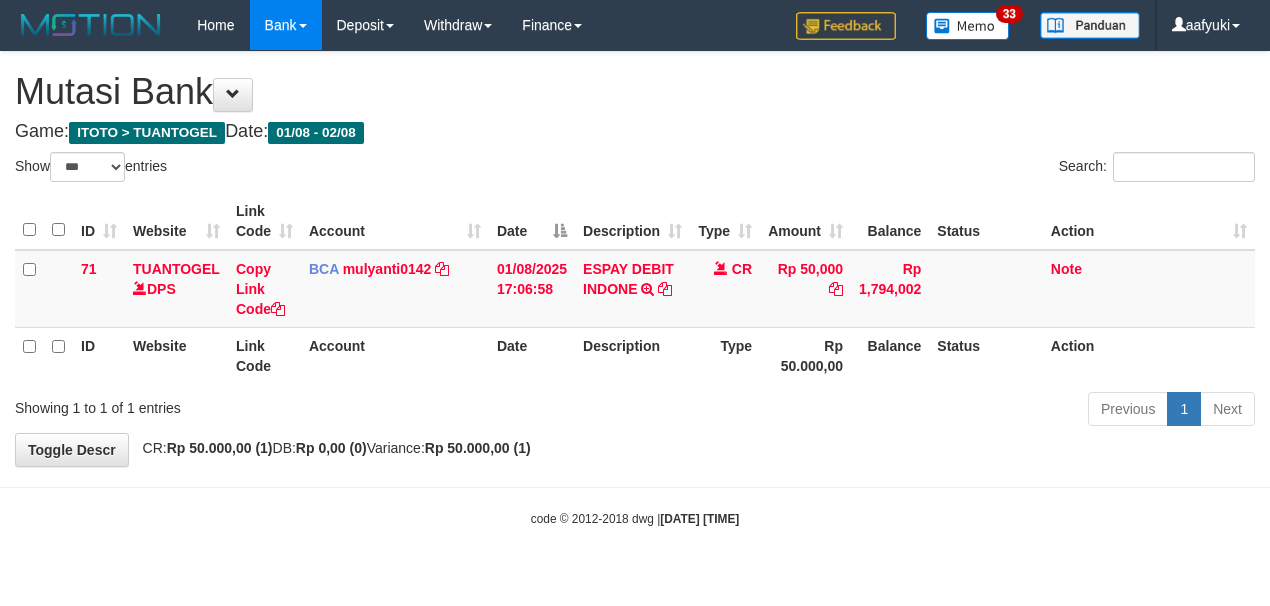 select on "***" 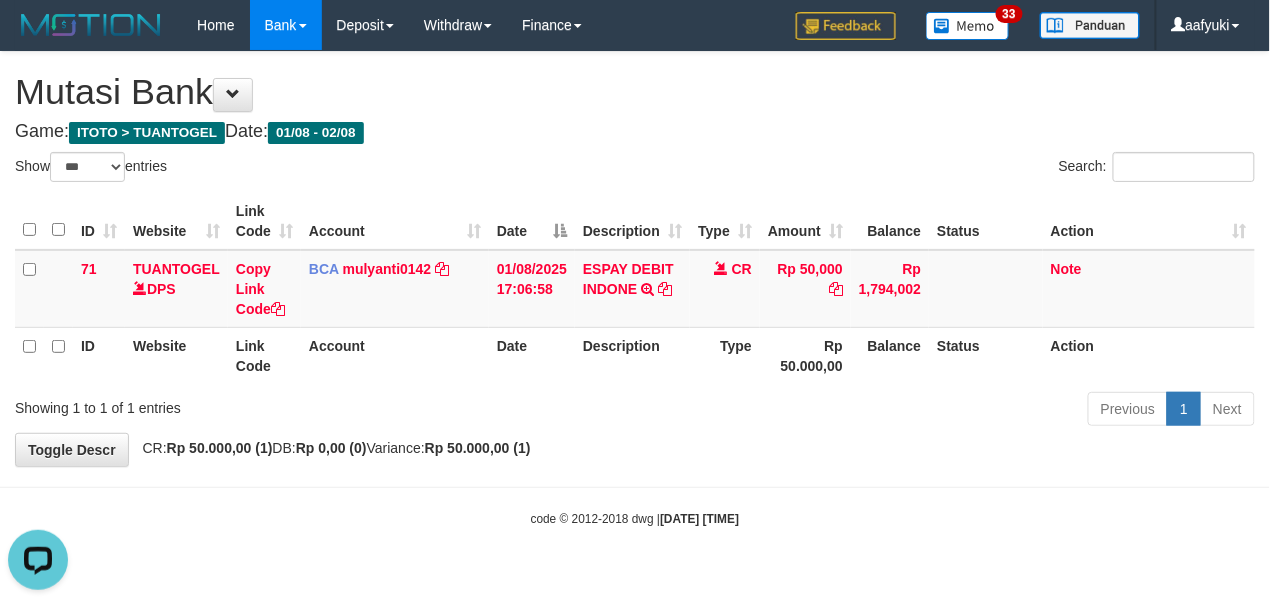 scroll, scrollTop: 0, scrollLeft: 0, axis: both 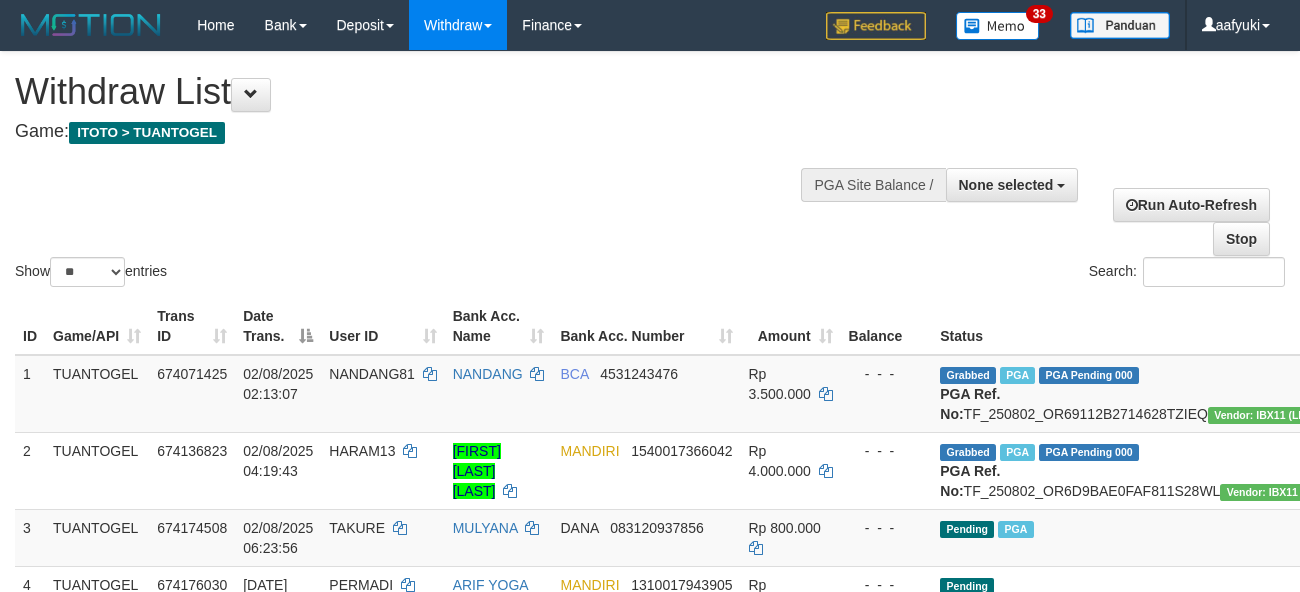 select 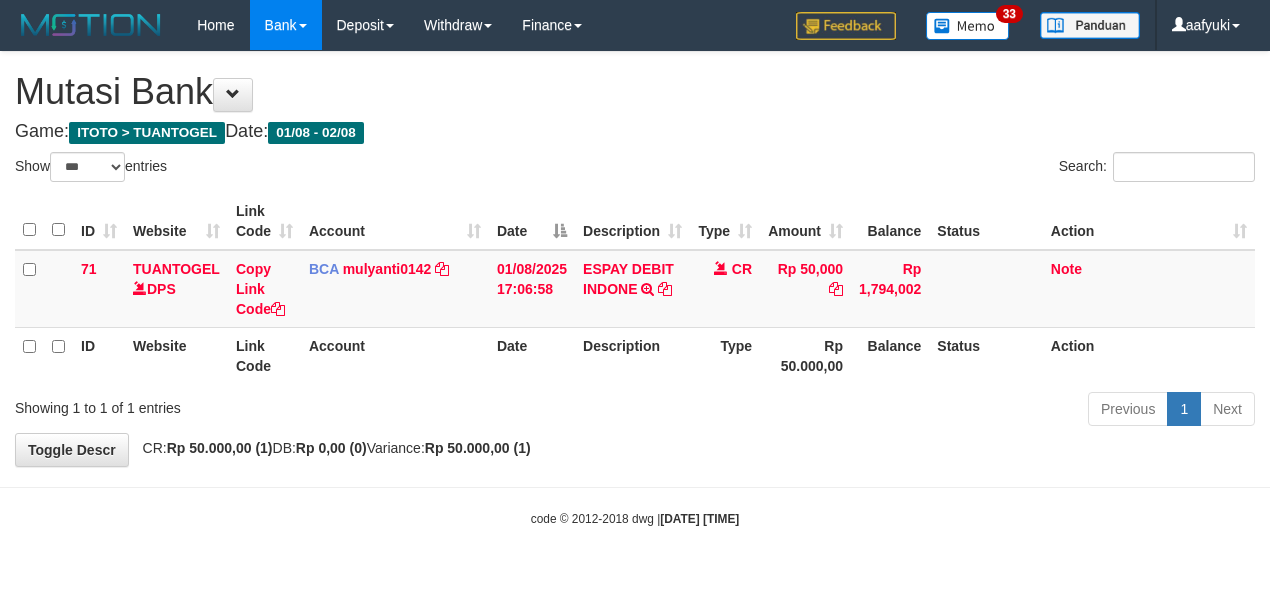select on "***" 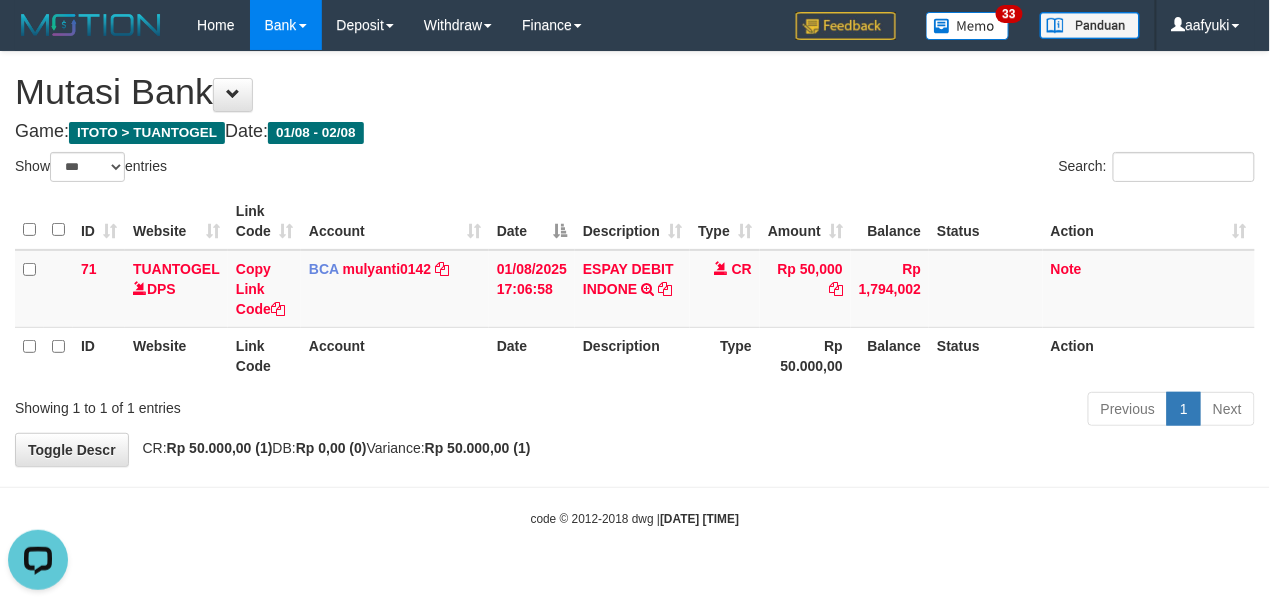 scroll, scrollTop: 0, scrollLeft: 0, axis: both 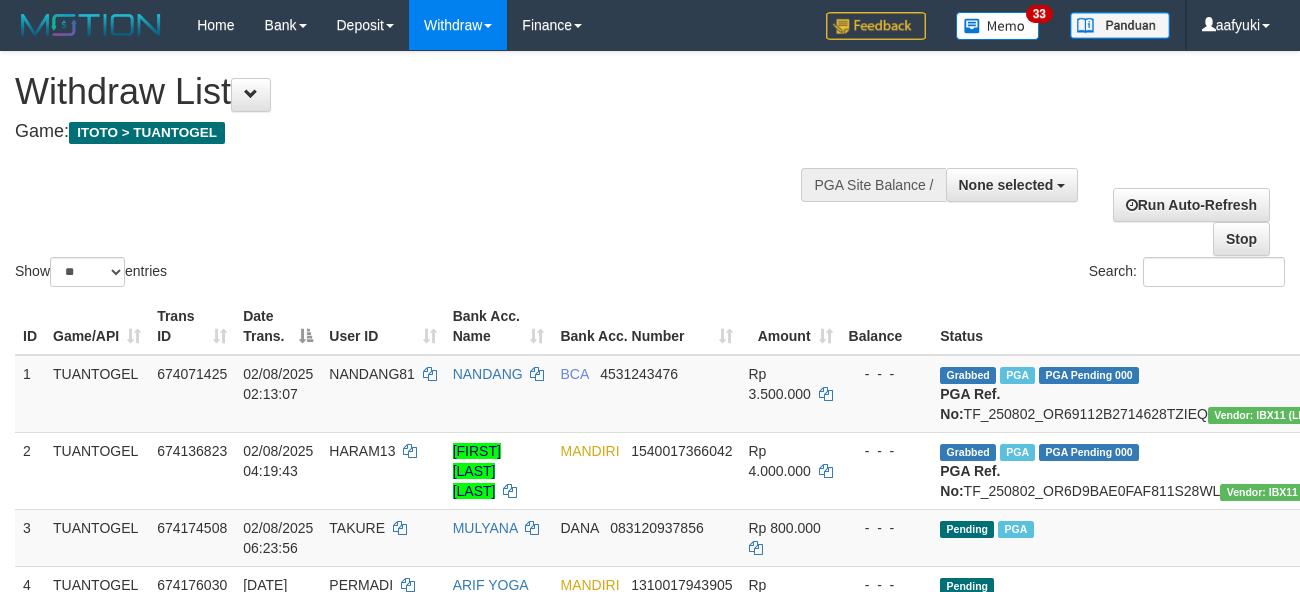 select 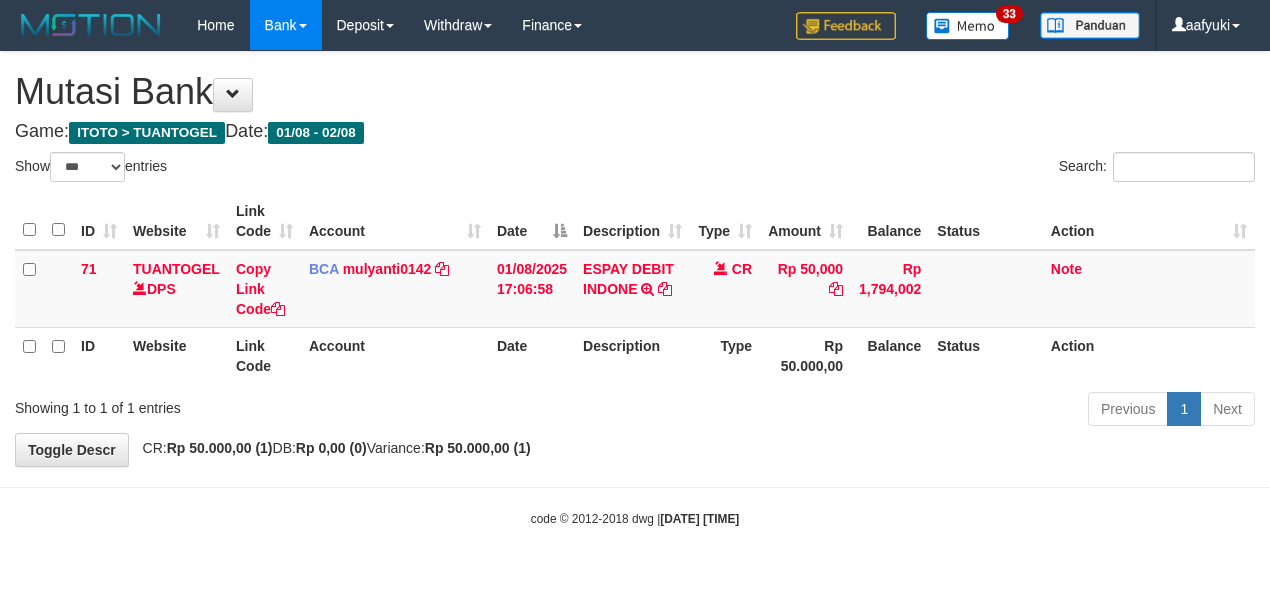 select on "***" 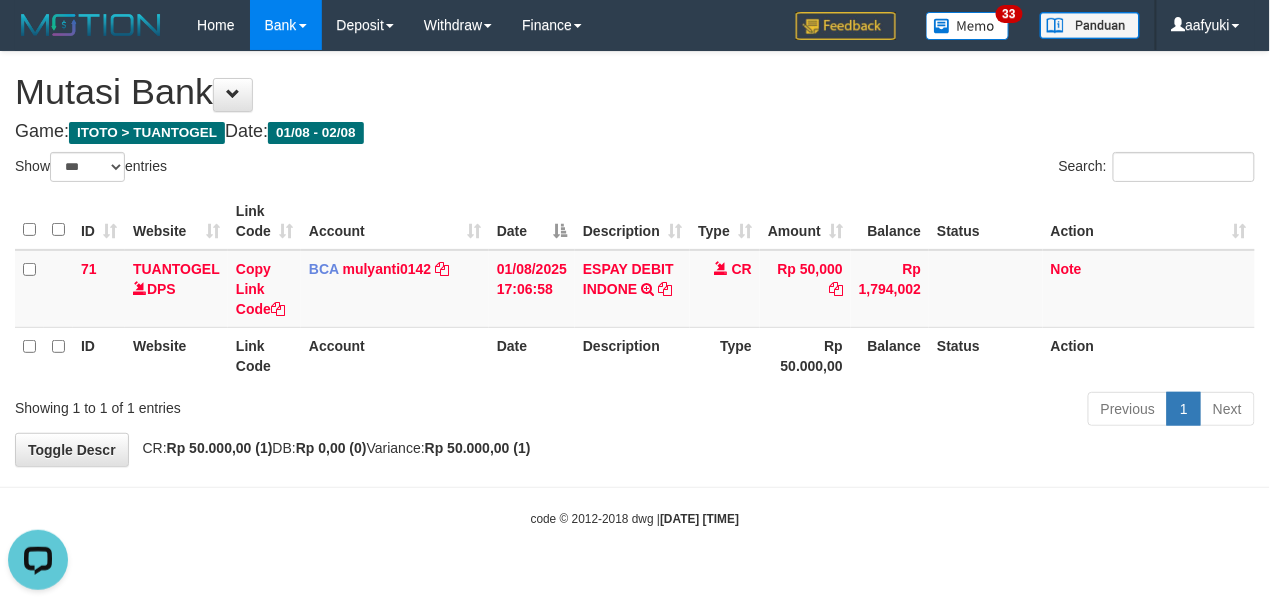 scroll, scrollTop: 0, scrollLeft: 0, axis: both 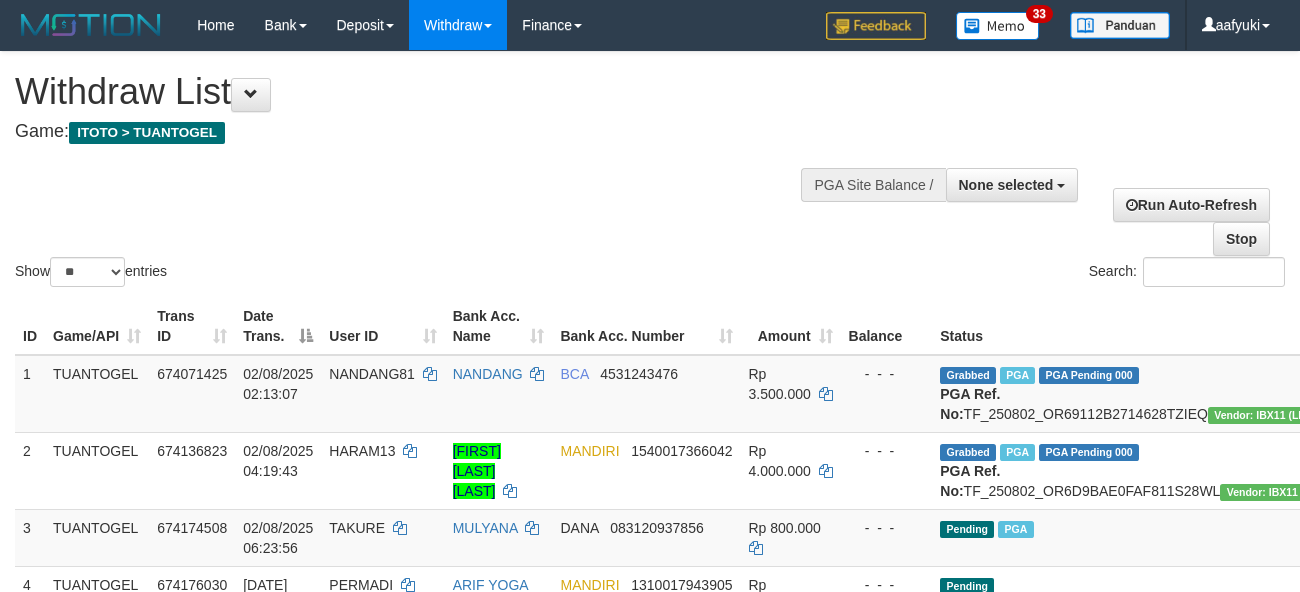 select 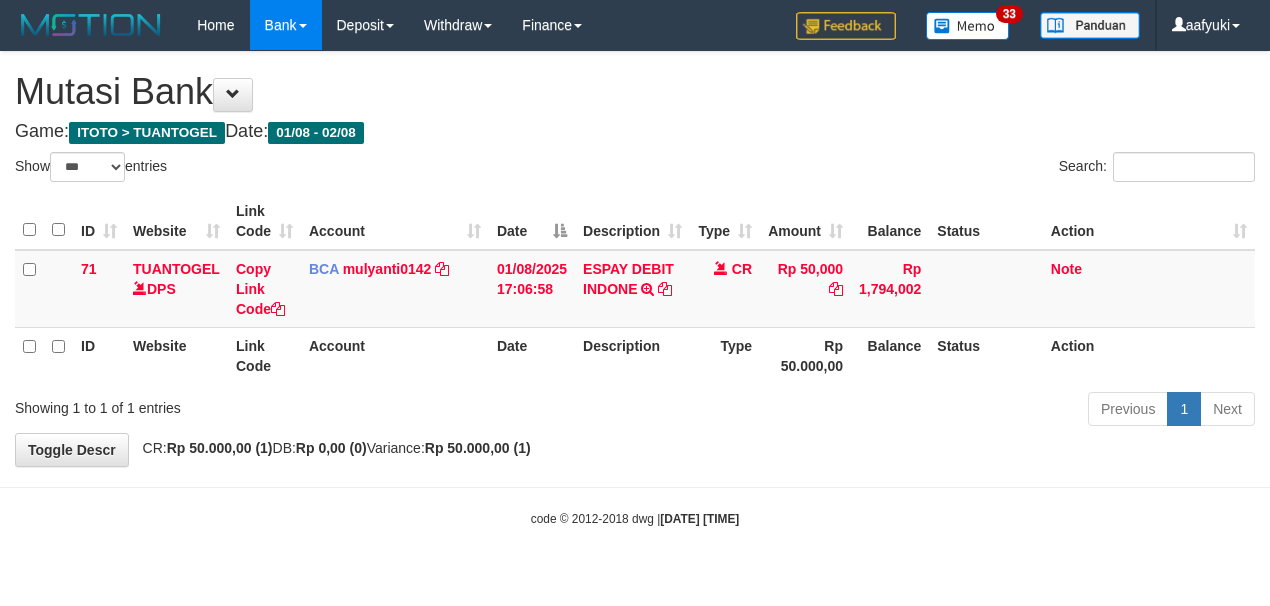 select on "***" 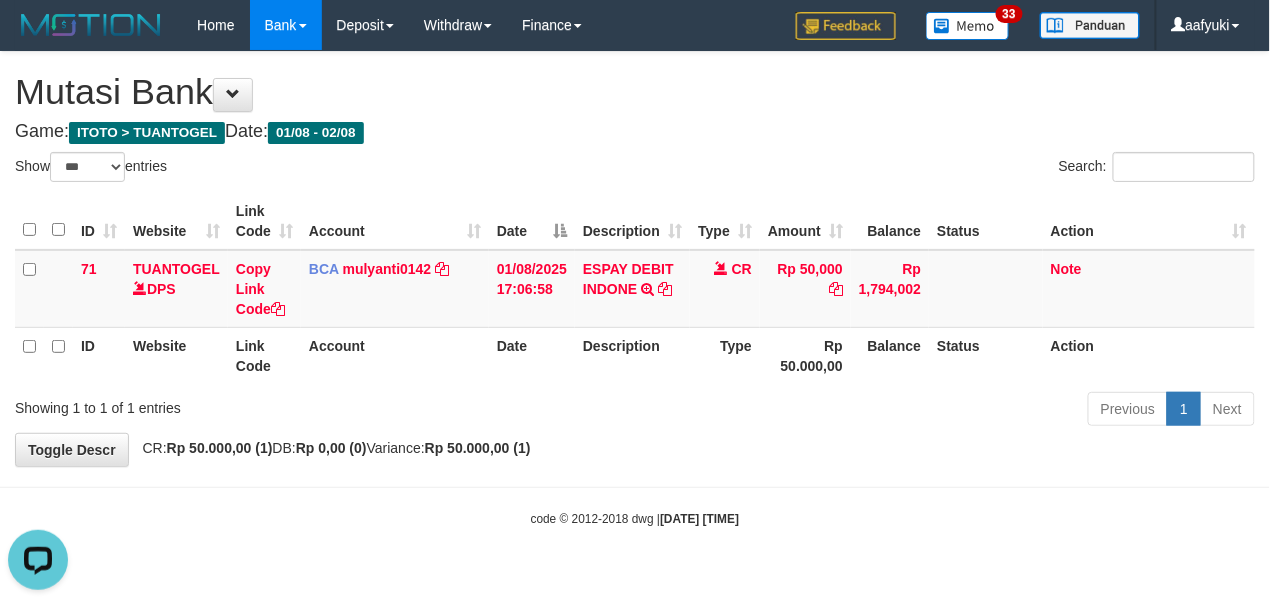 scroll, scrollTop: 0, scrollLeft: 0, axis: both 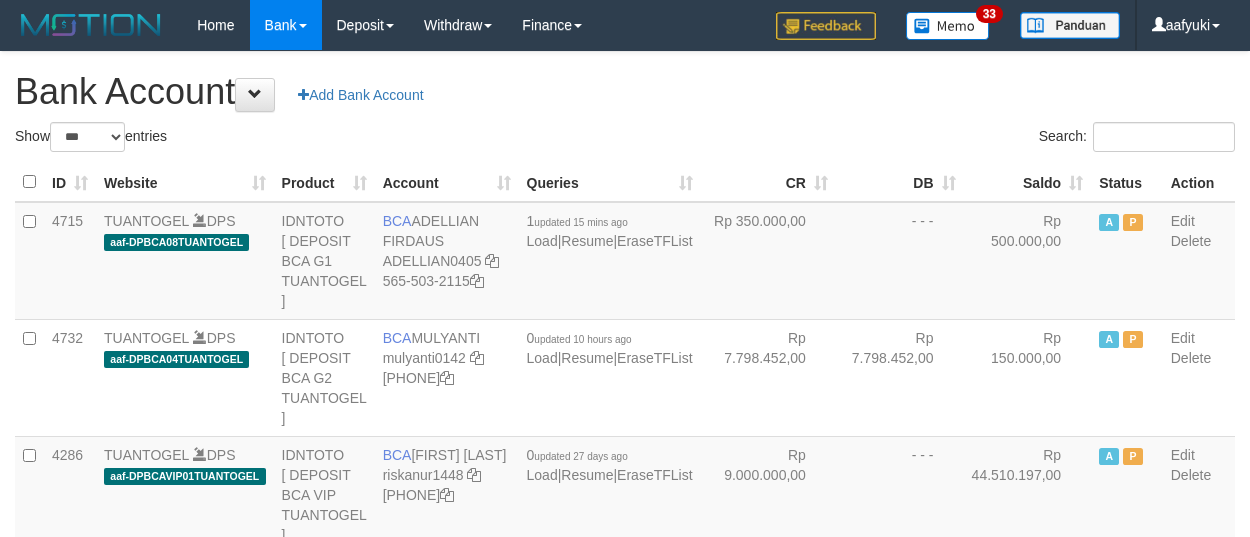 select on "***" 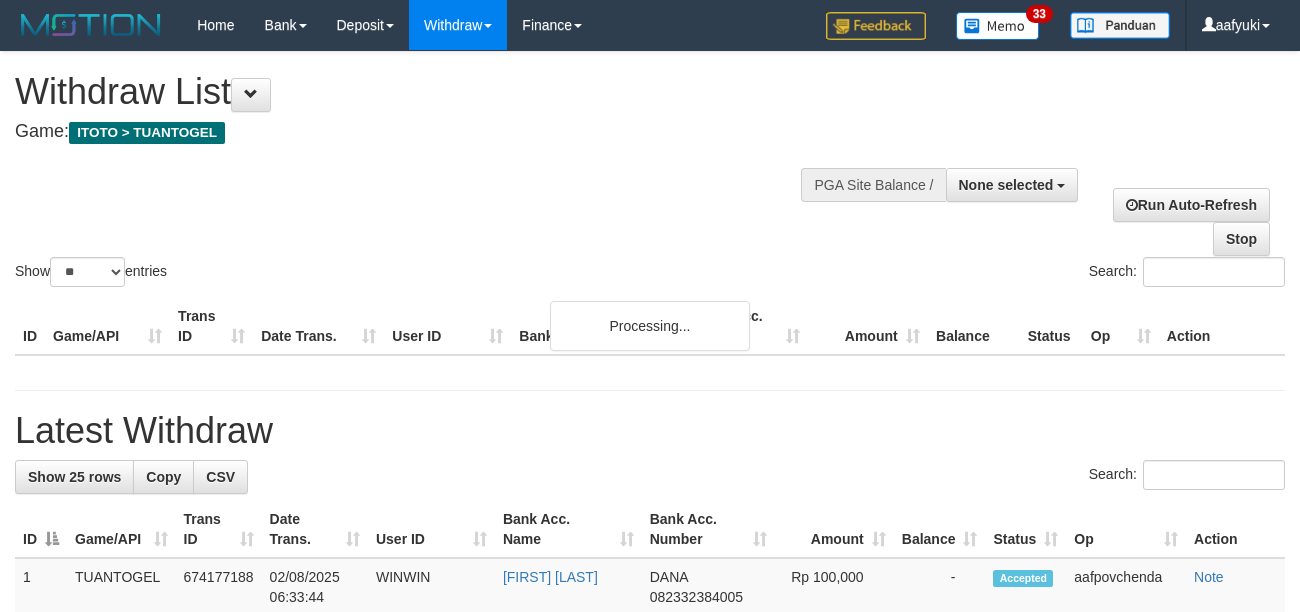 select 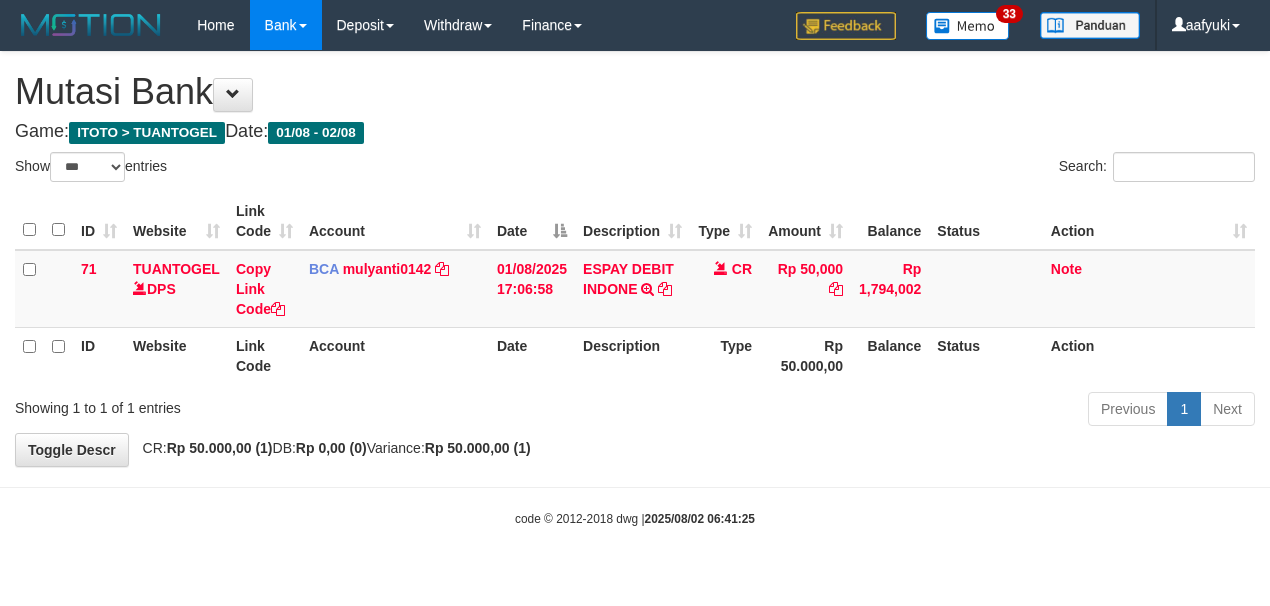 select on "***" 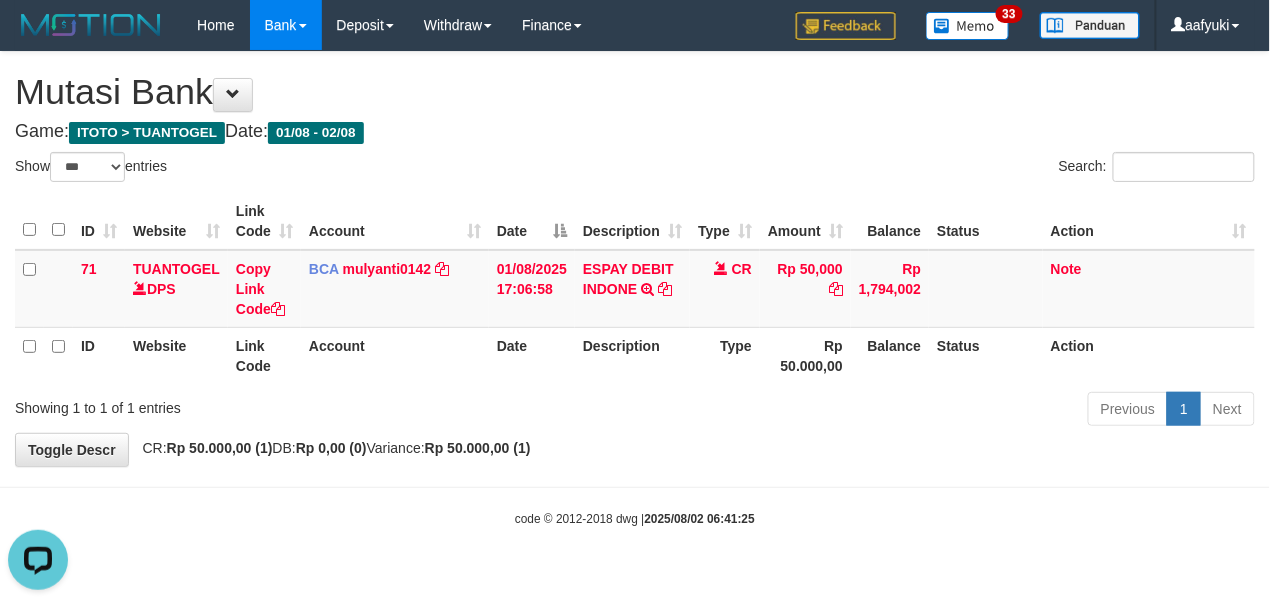 scroll, scrollTop: 0, scrollLeft: 0, axis: both 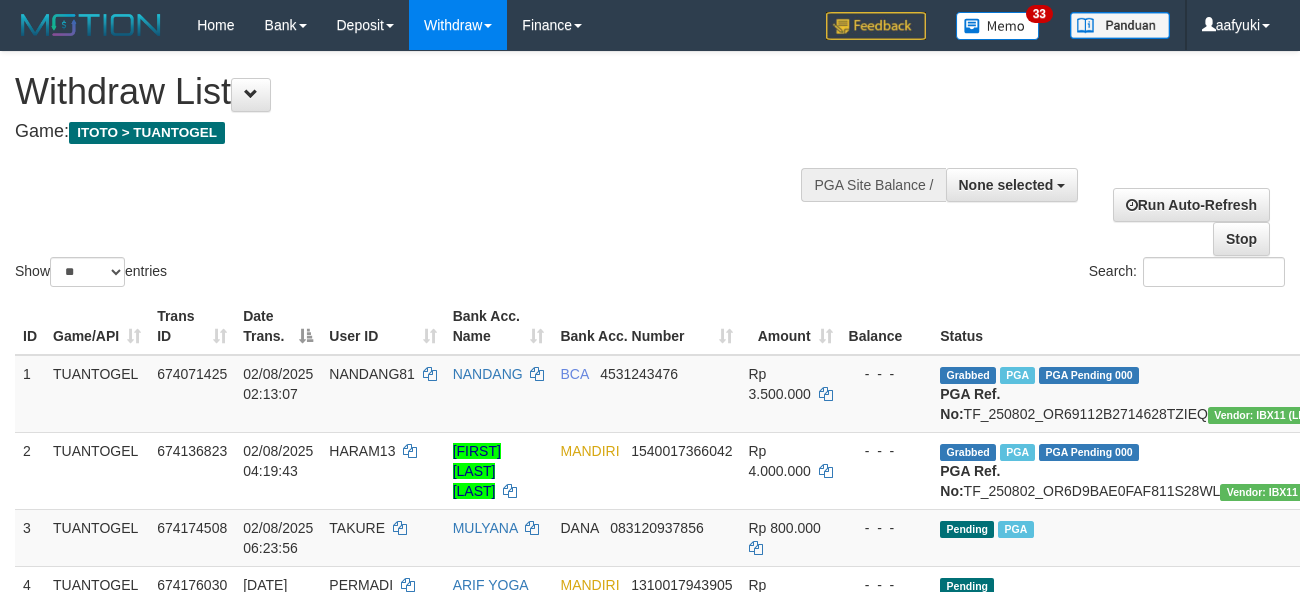 select 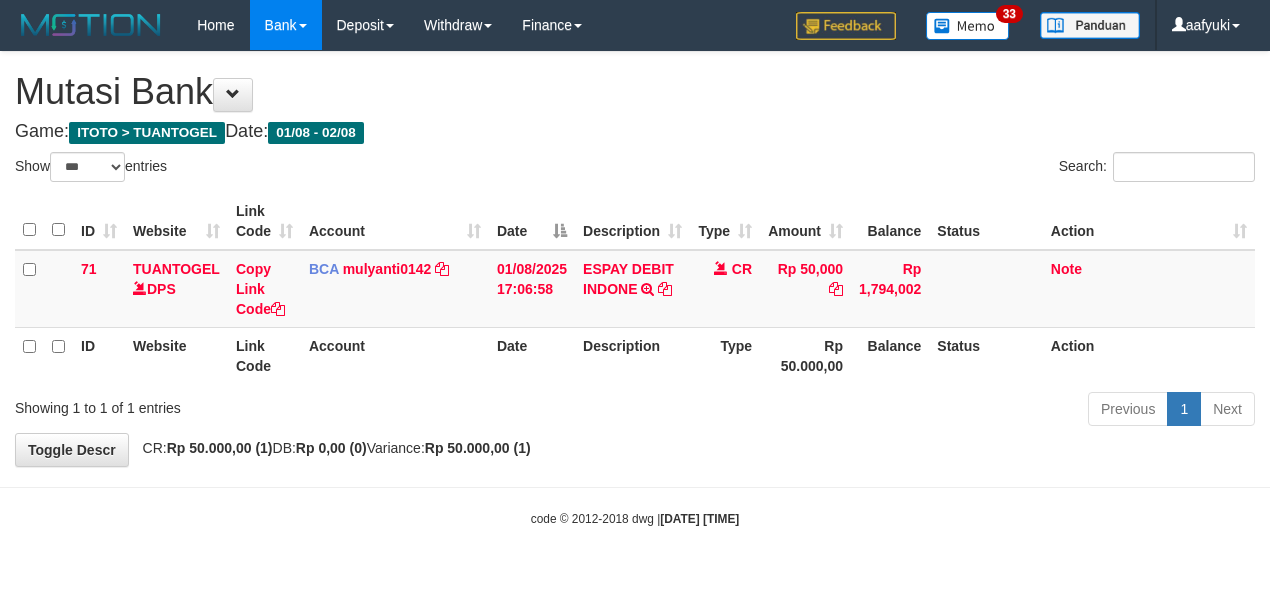select on "***" 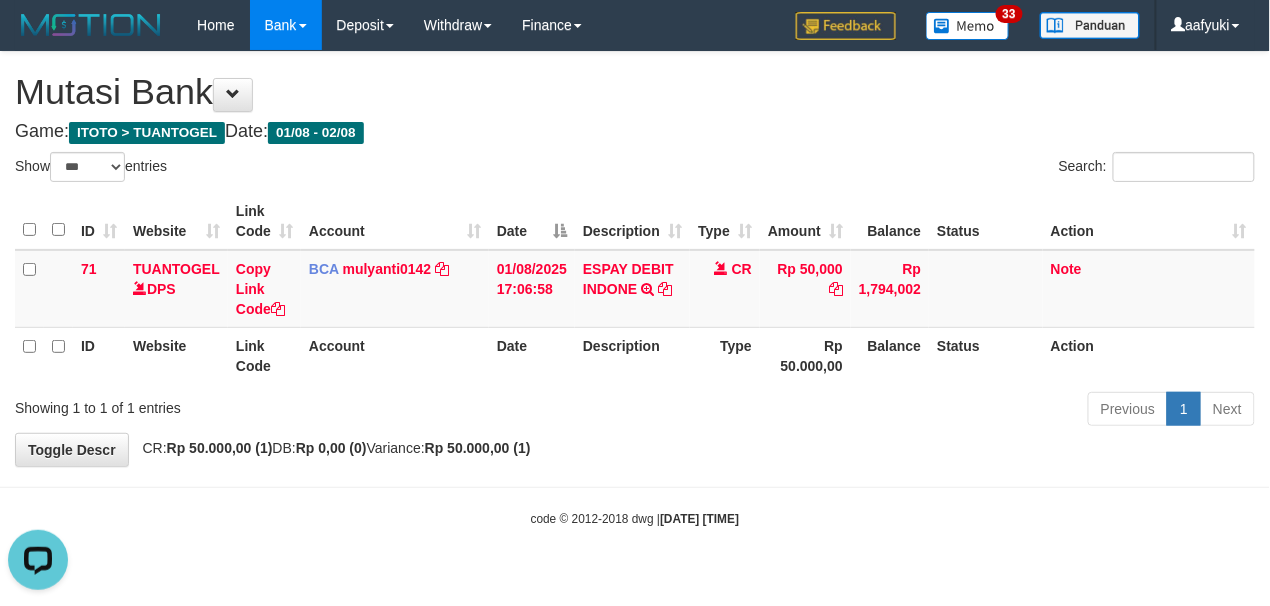 scroll, scrollTop: 0, scrollLeft: 0, axis: both 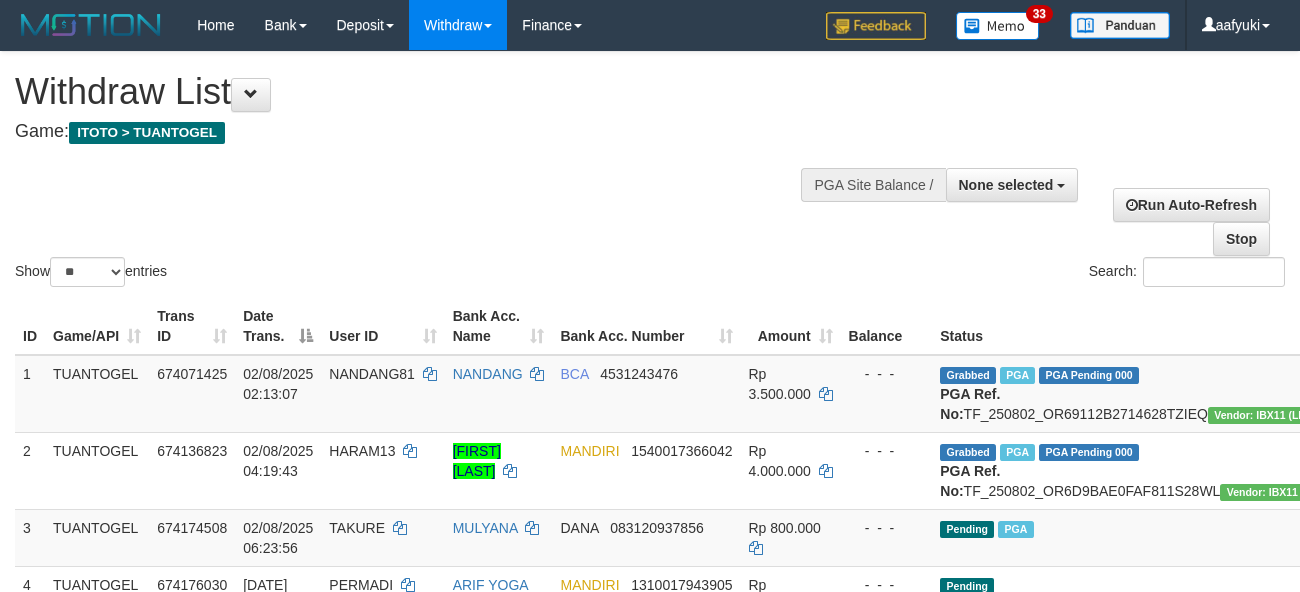 select 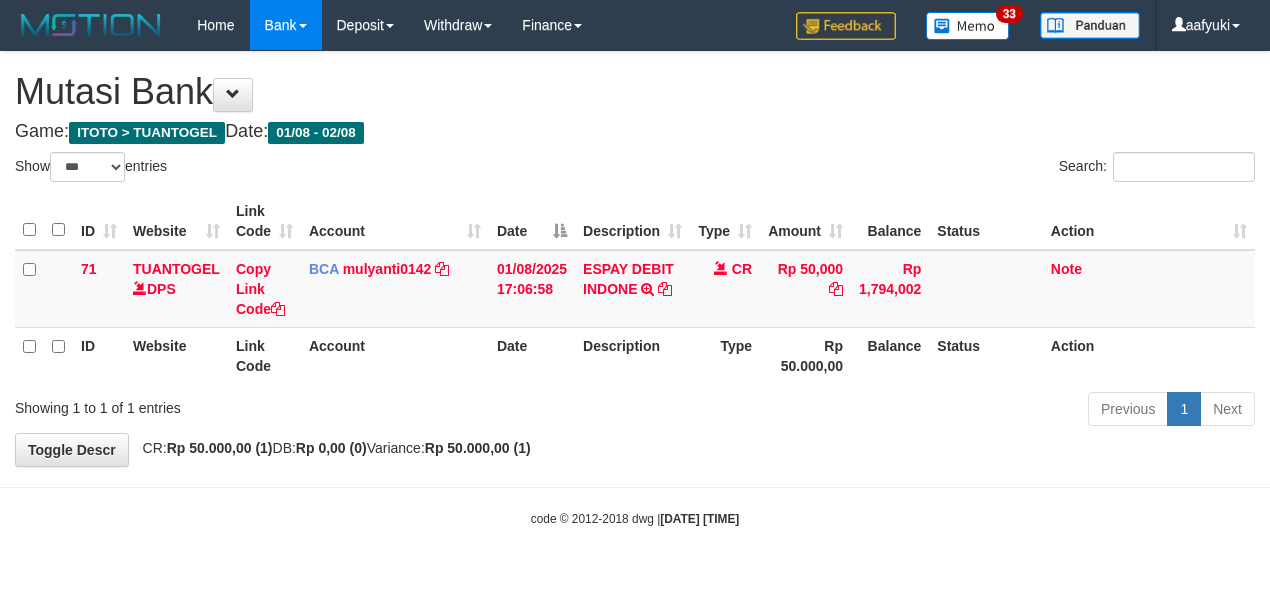 select on "***" 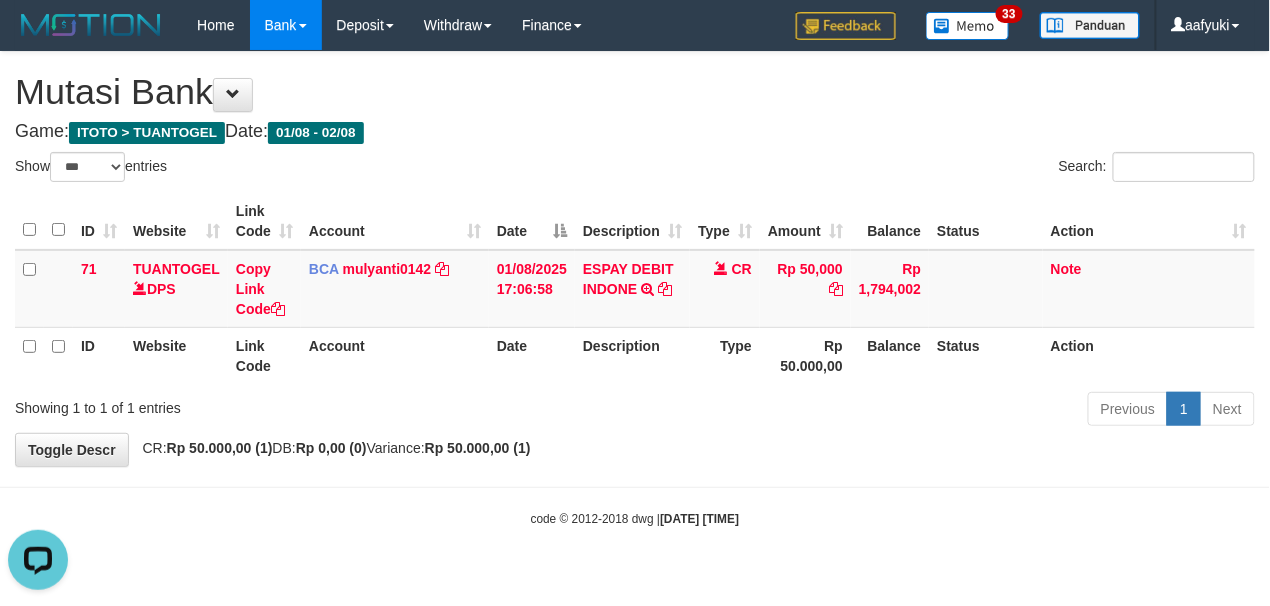 scroll, scrollTop: 0, scrollLeft: 0, axis: both 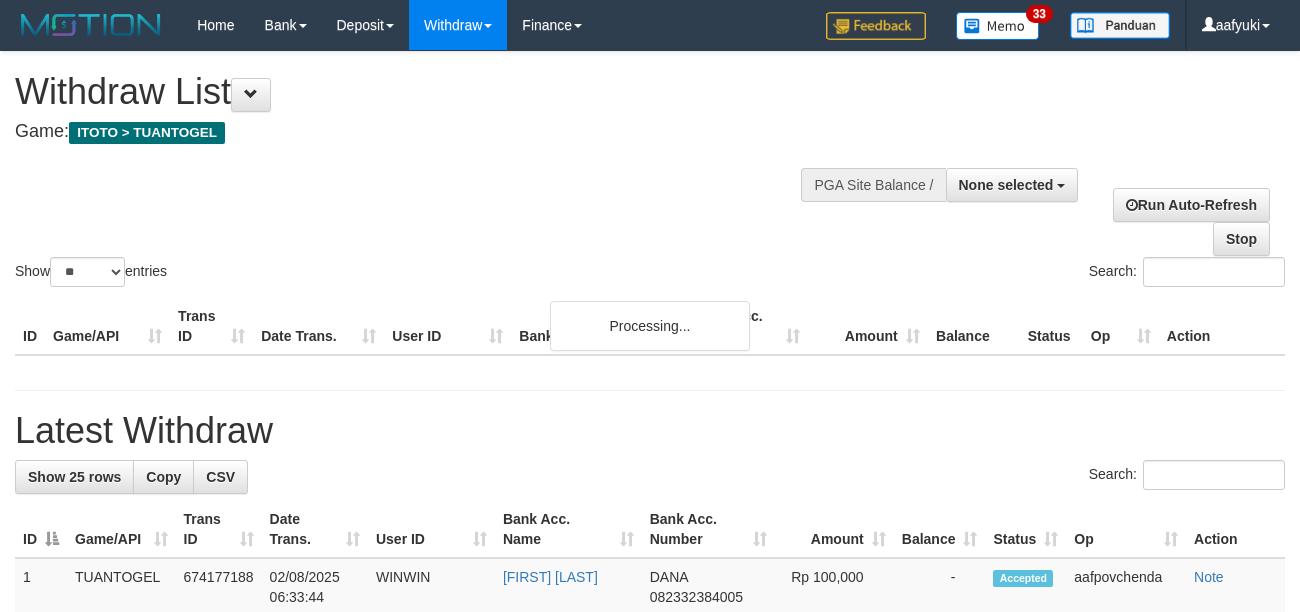 select 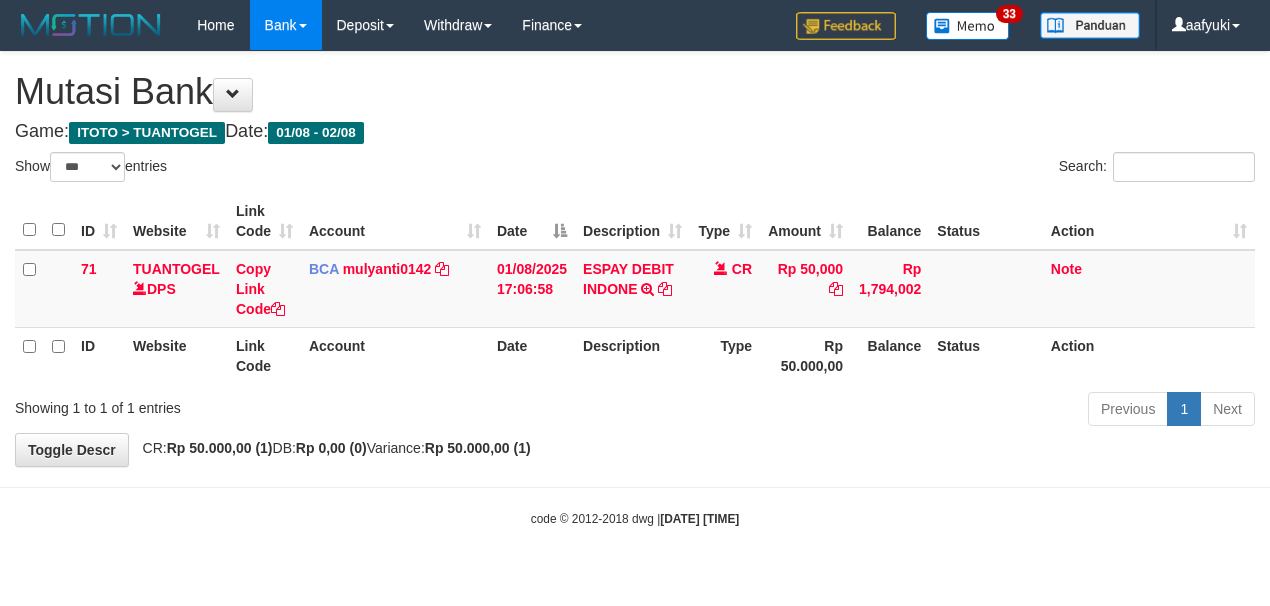 select on "***" 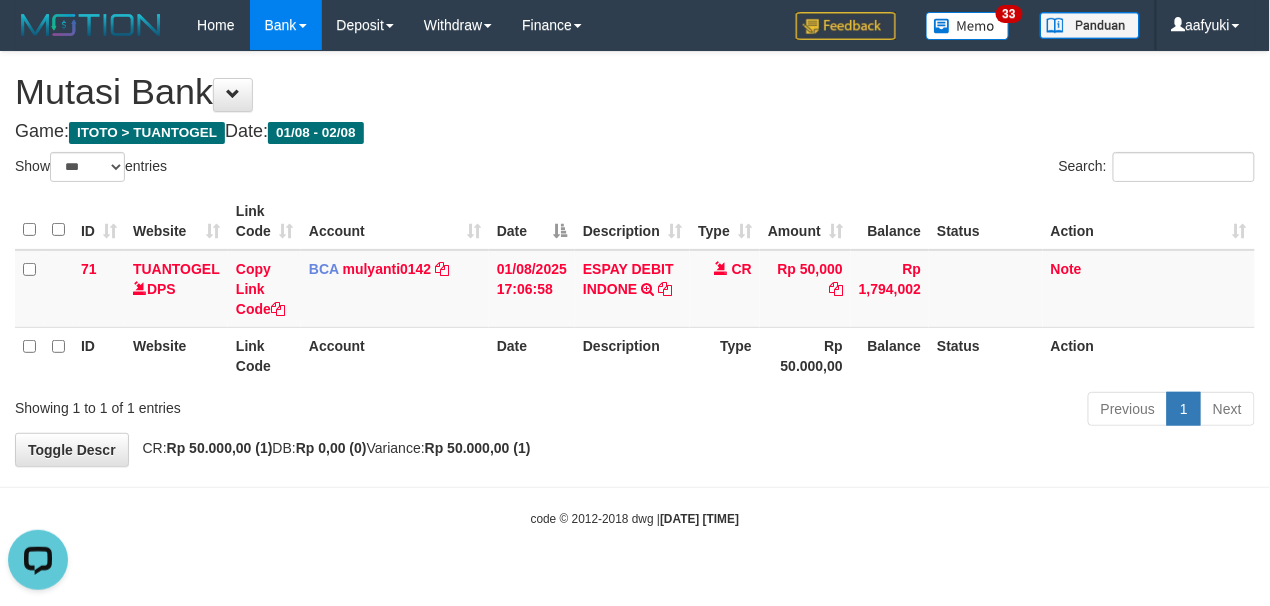 scroll, scrollTop: 0, scrollLeft: 0, axis: both 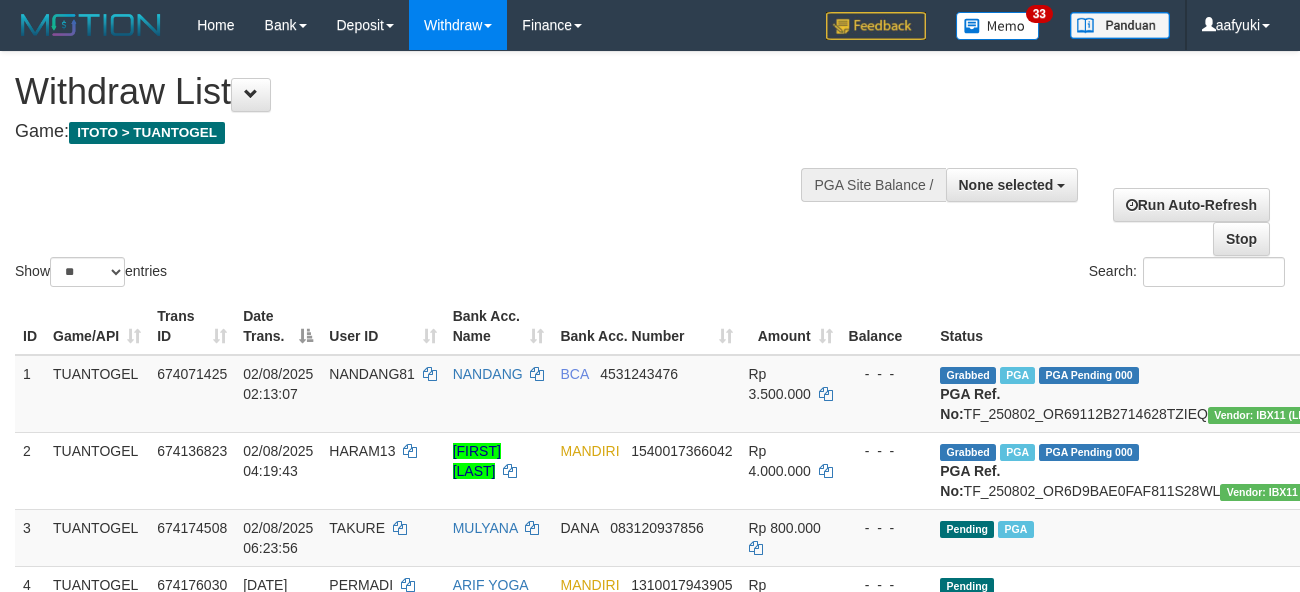 select 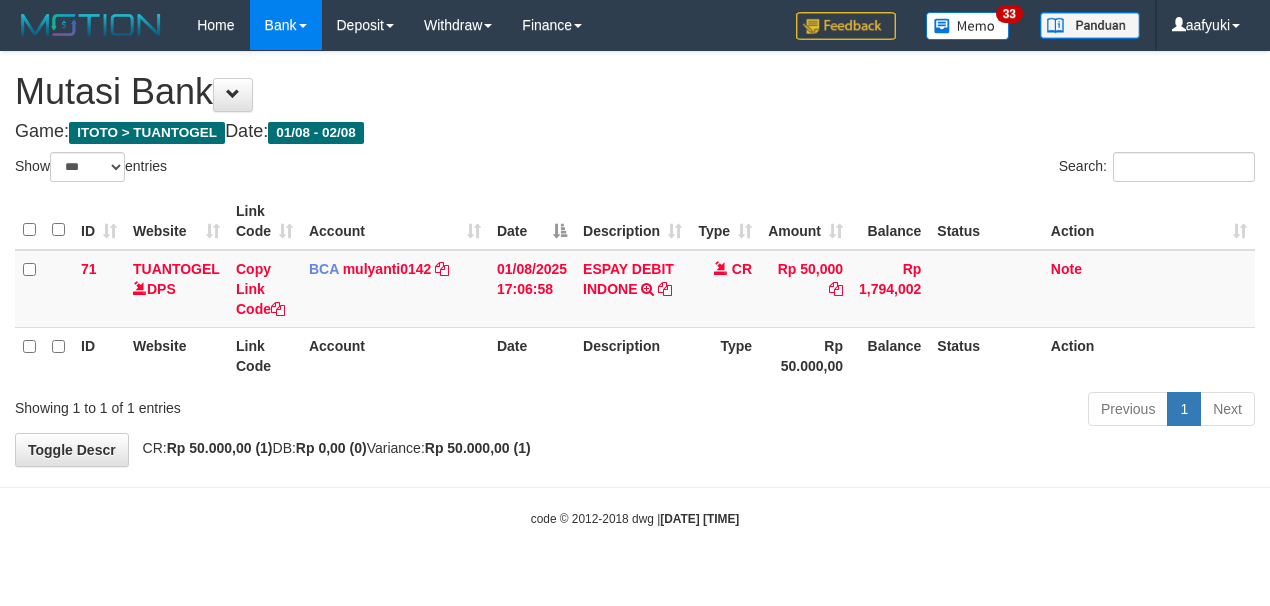 select on "***" 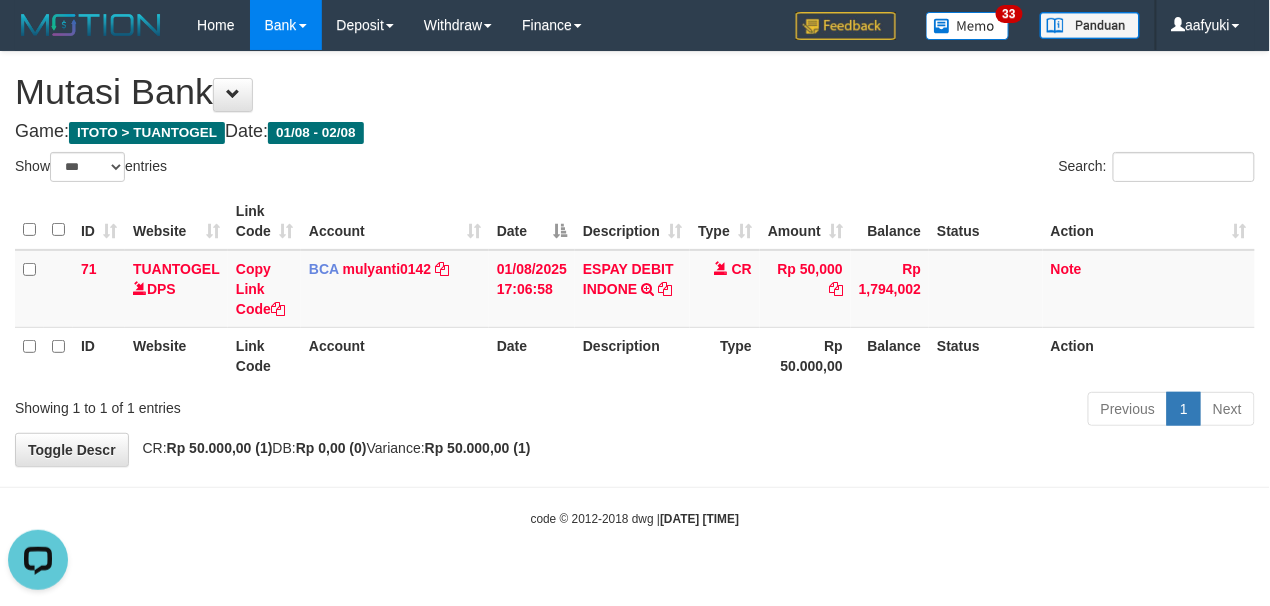 scroll, scrollTop: 0, scrollLeft: 0, axis: both 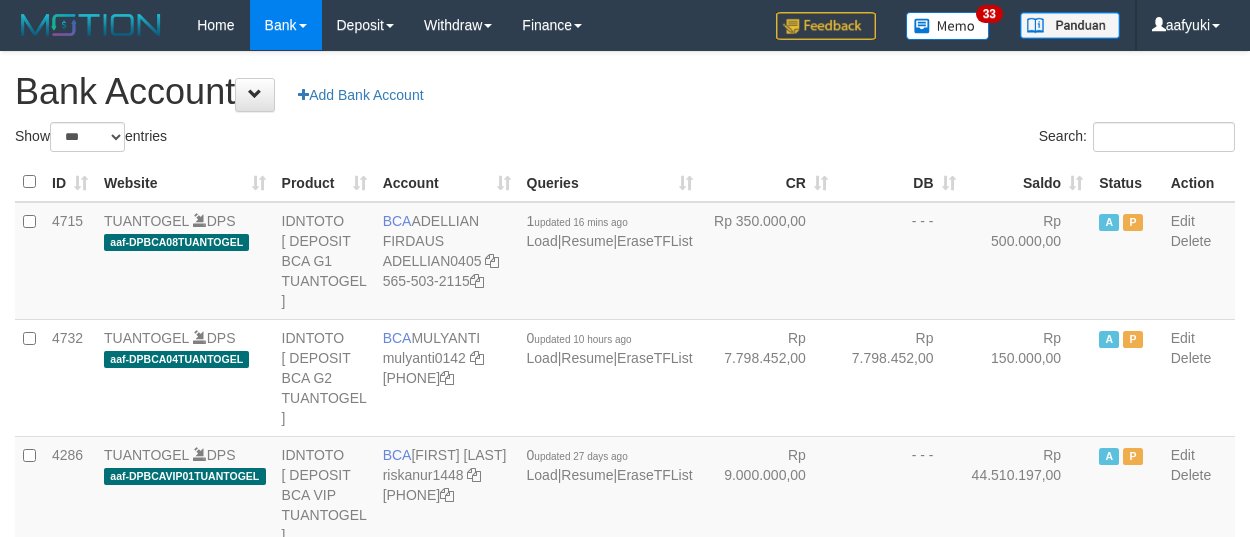 select on "***" 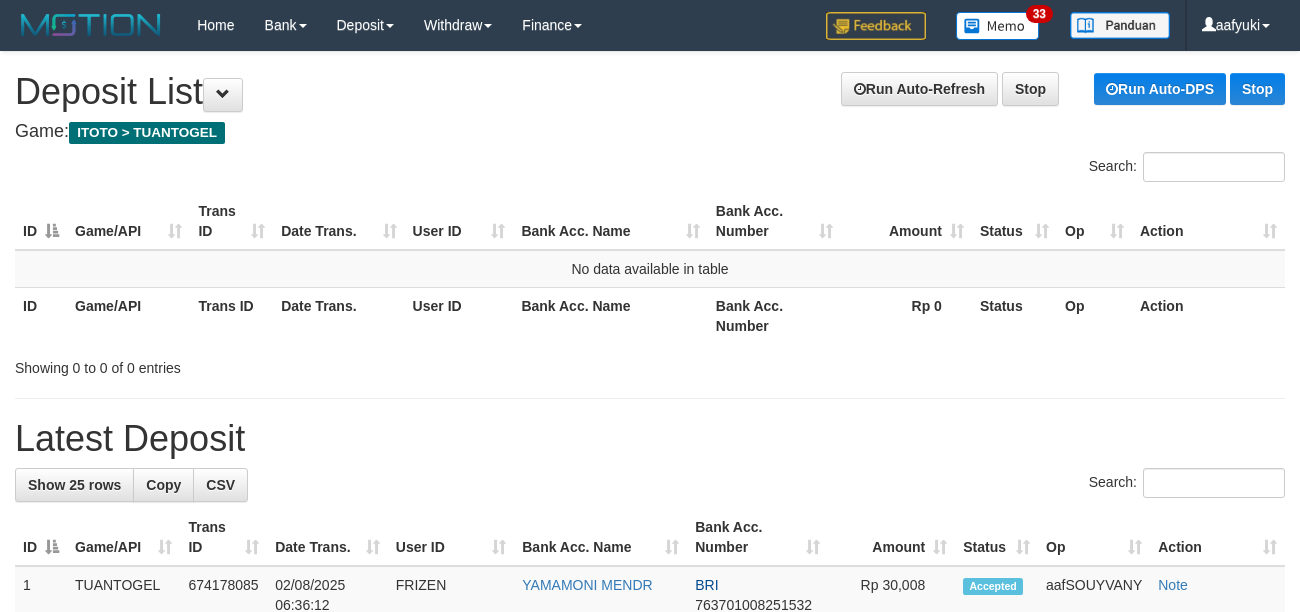 scroll, scrollTop: 0, scrollLeft: 0, axis: both 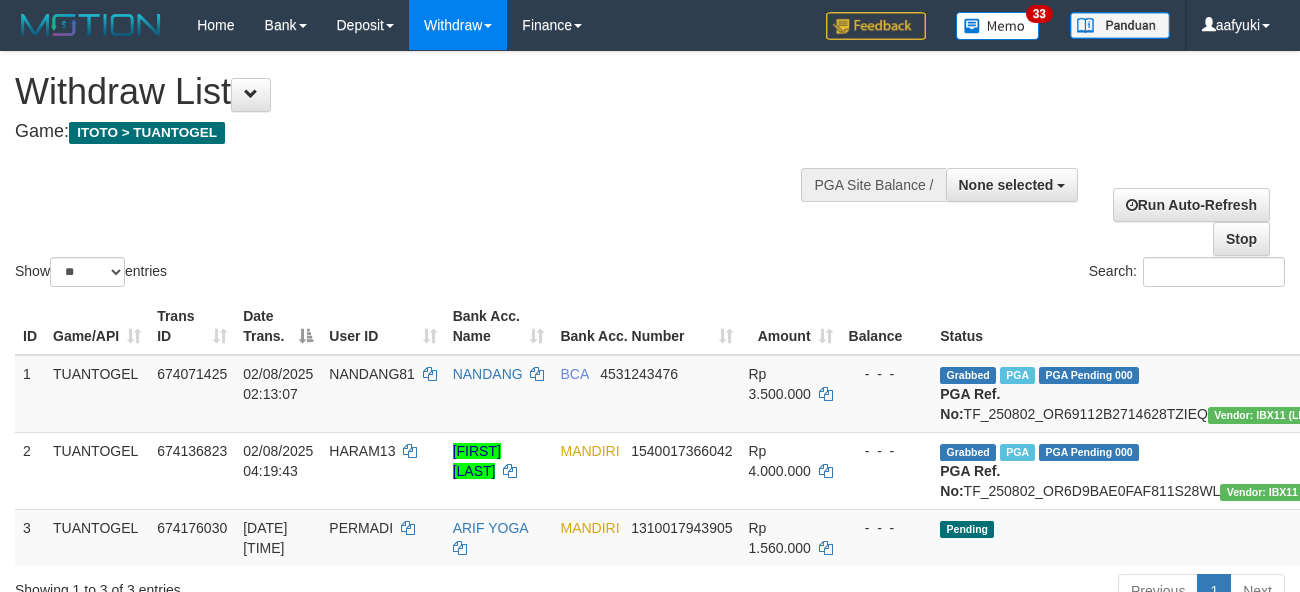 select 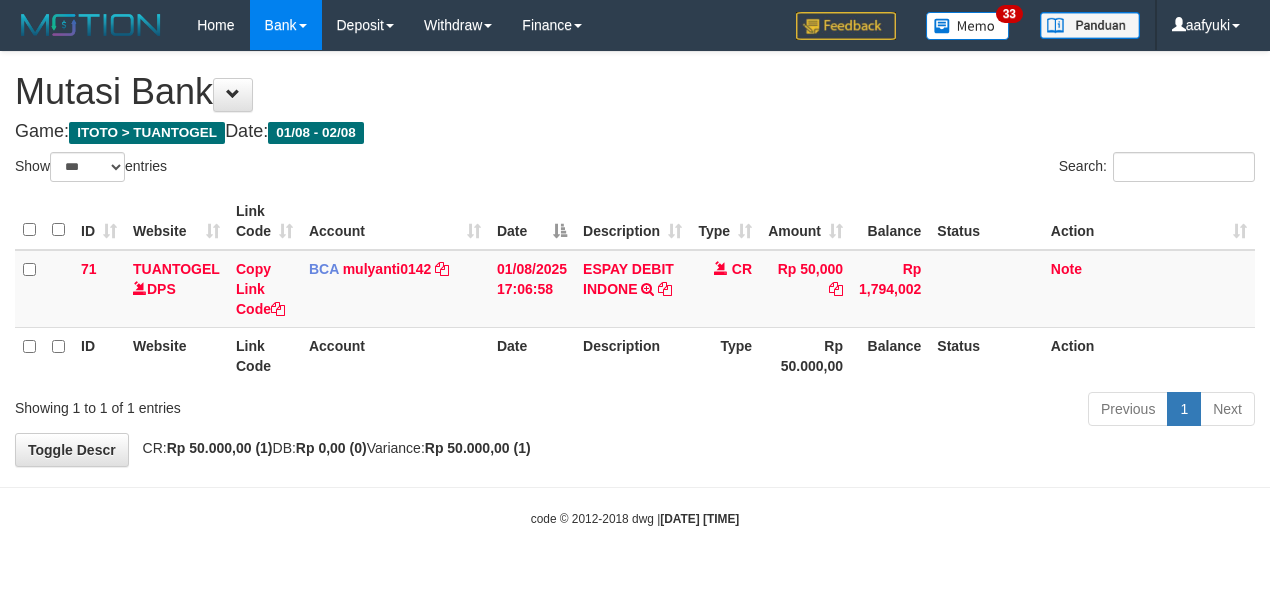 select on "***" 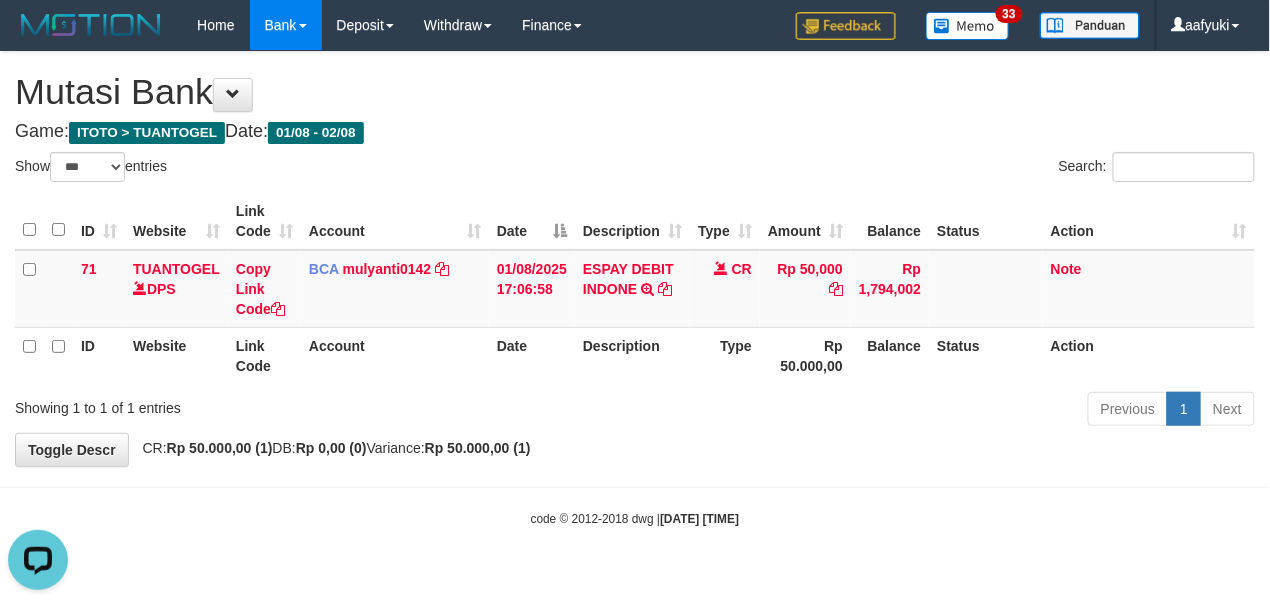 scroll, scrollTop: 0, scrollLeft: 0, axis: both 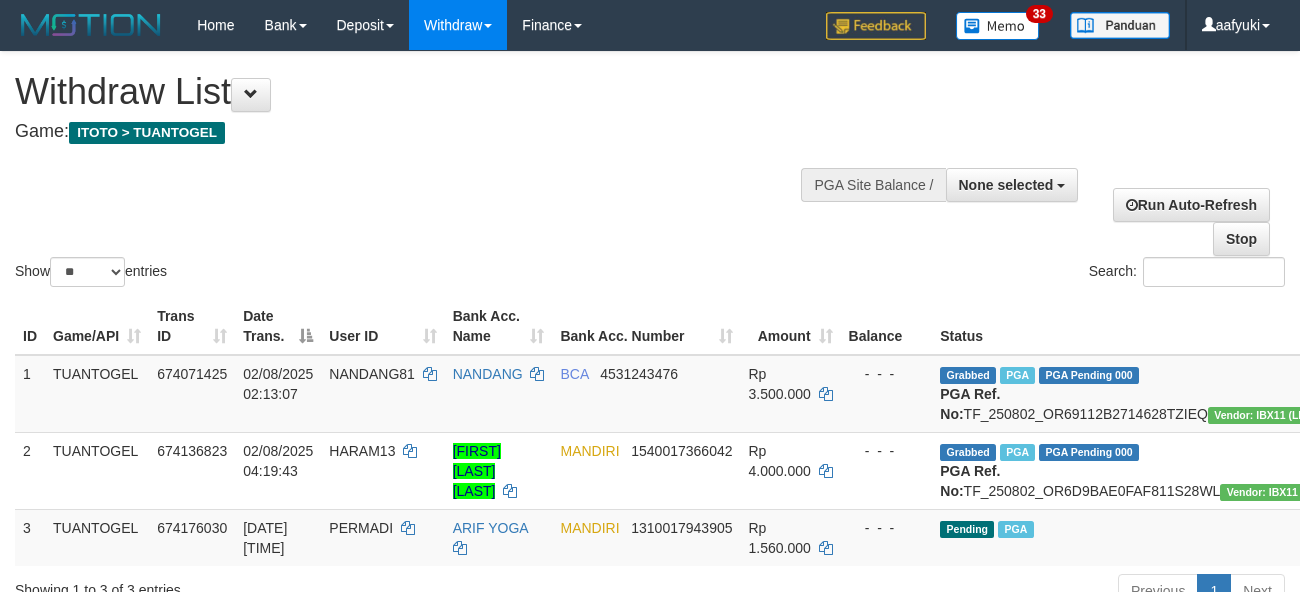 select 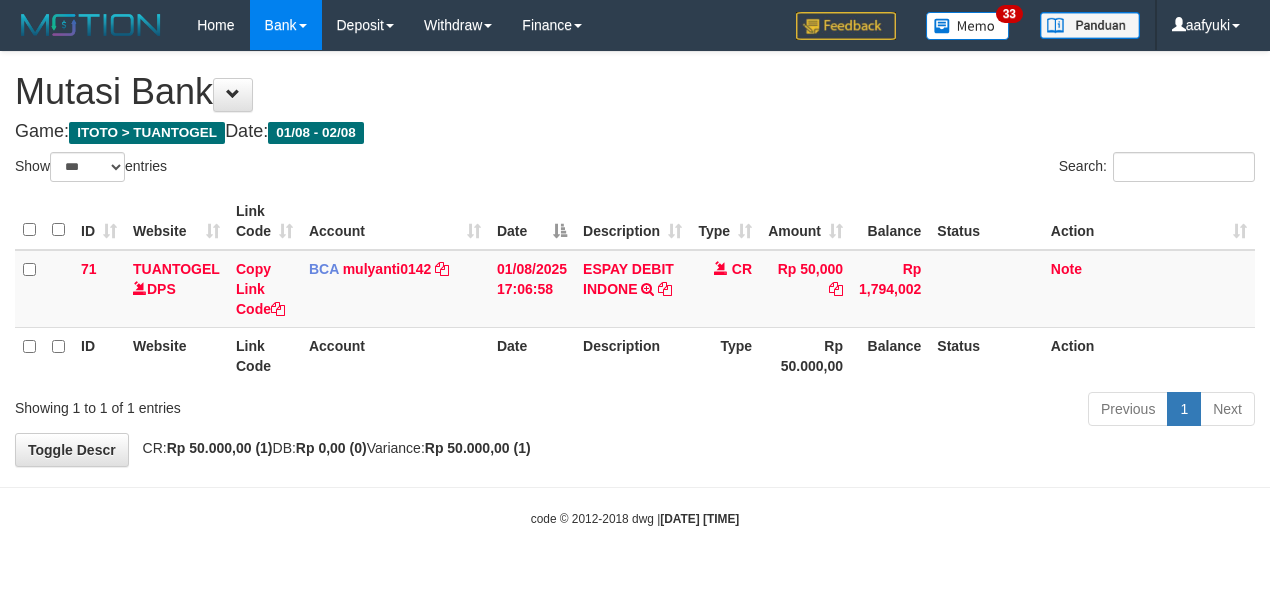 select on "***" 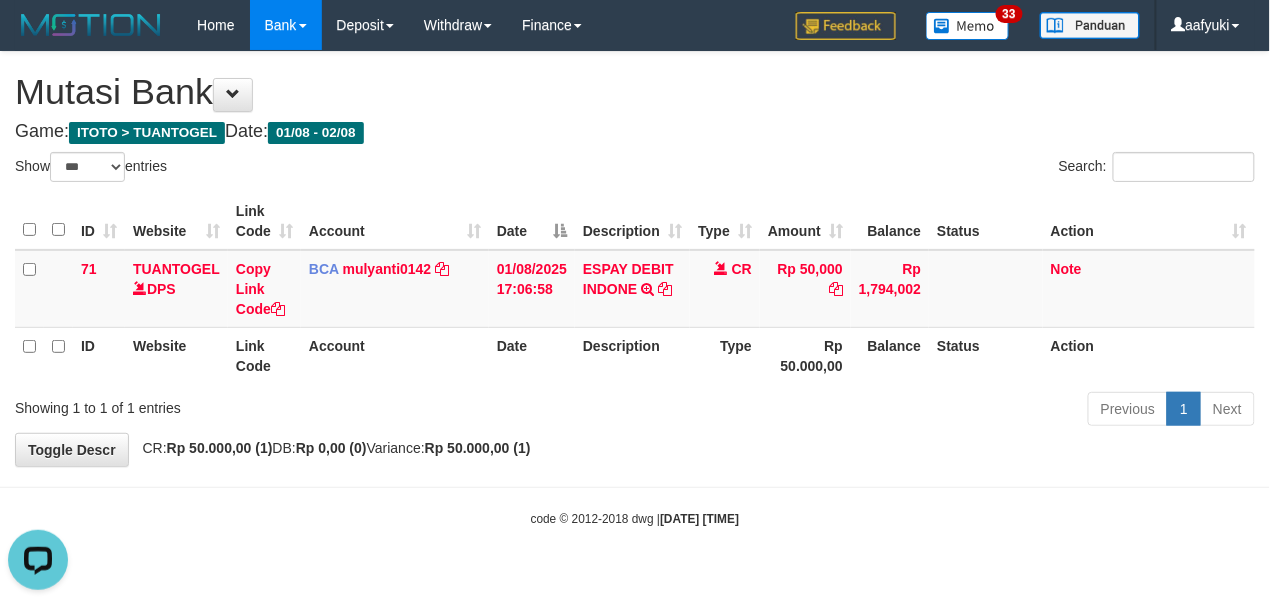 scroll, scrollTop: 0, scrollLeft: 0, axis: both 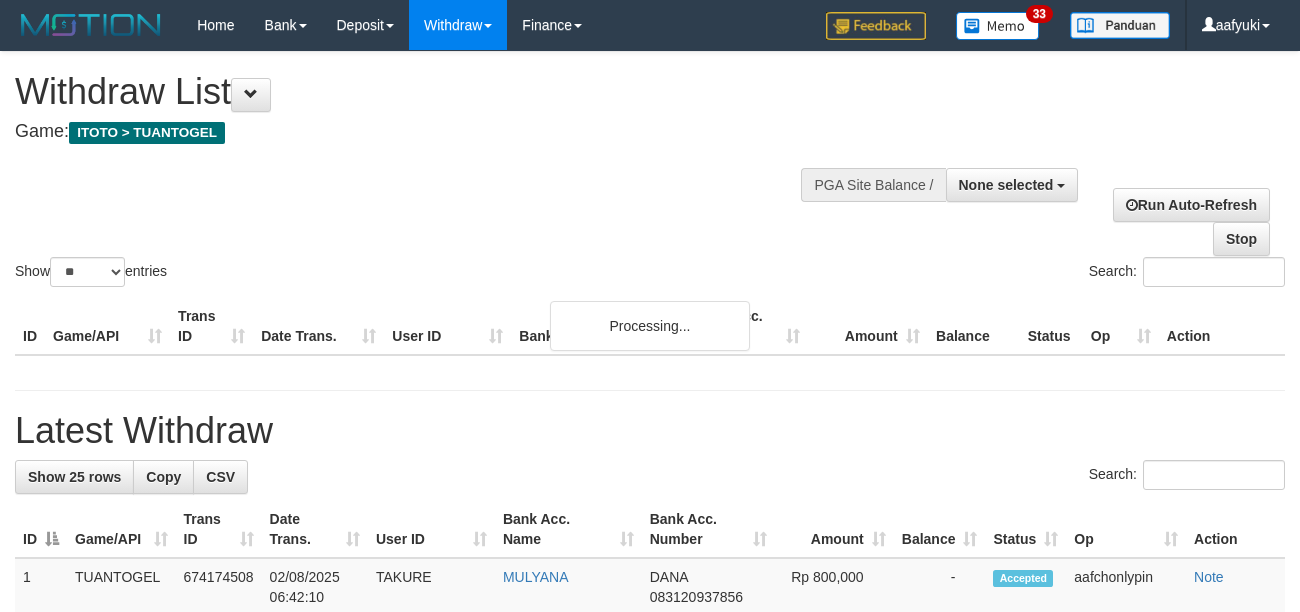 select 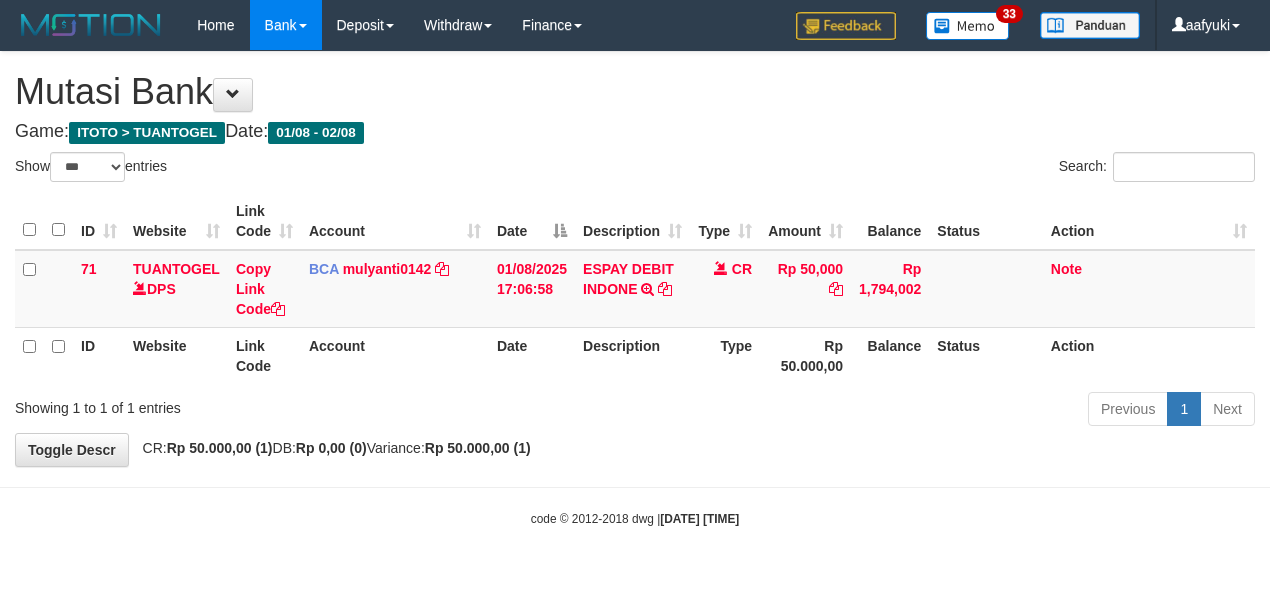 select on "***" 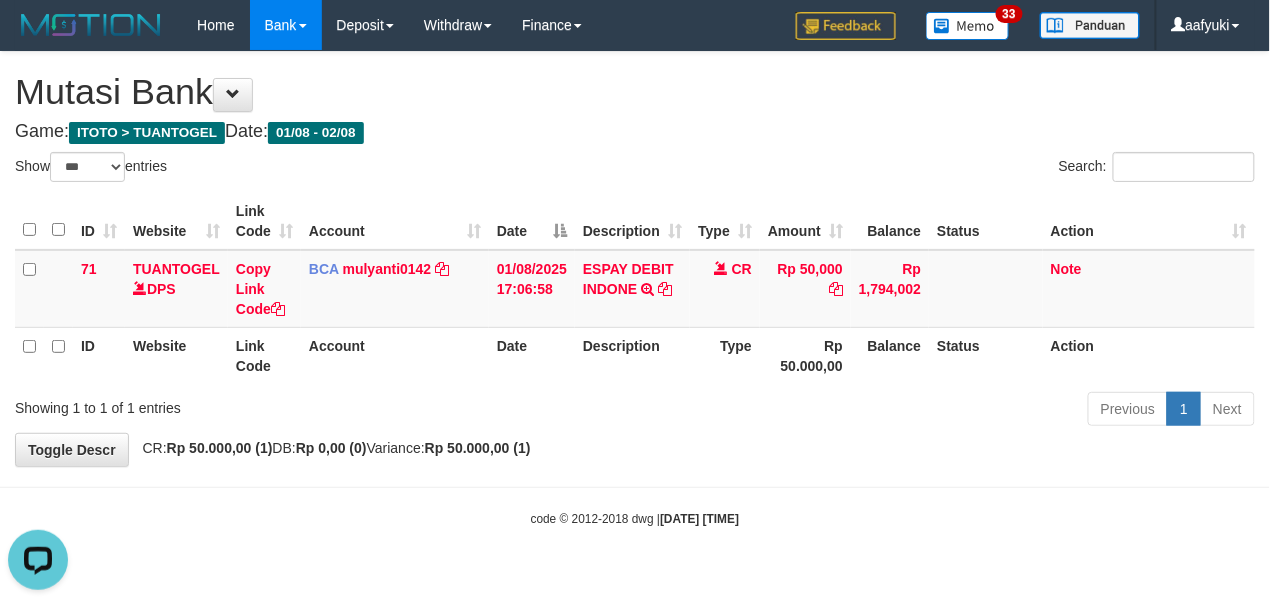 scroll, scrollTop: 0, scrollLeft: 0, axis: both 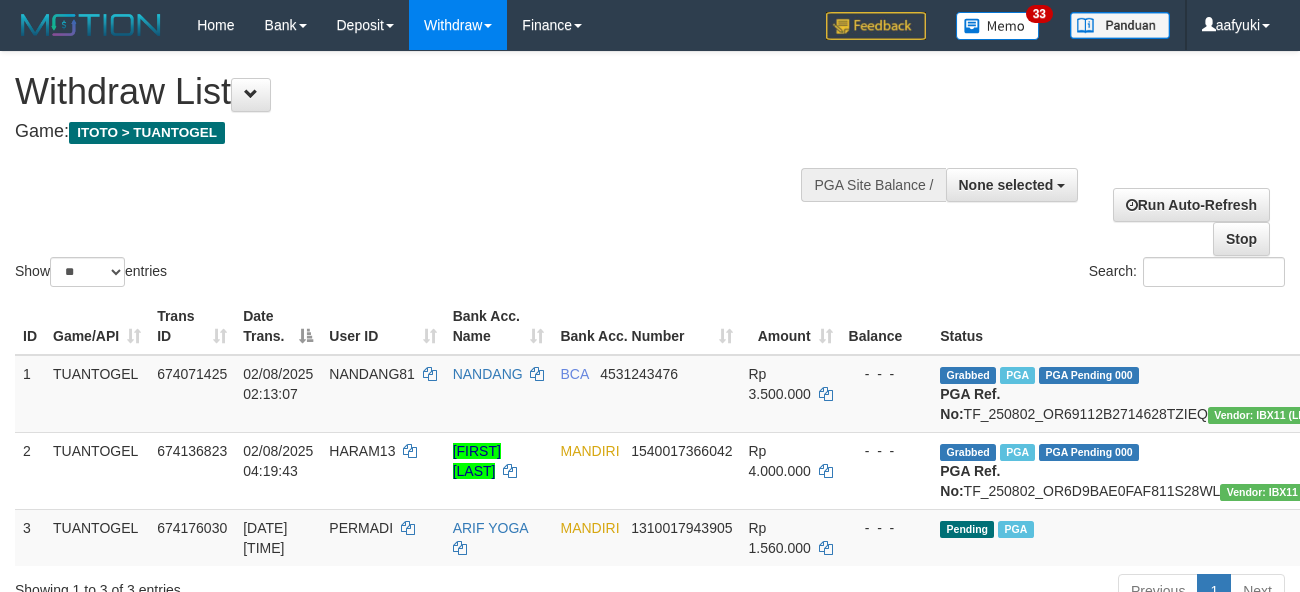 select 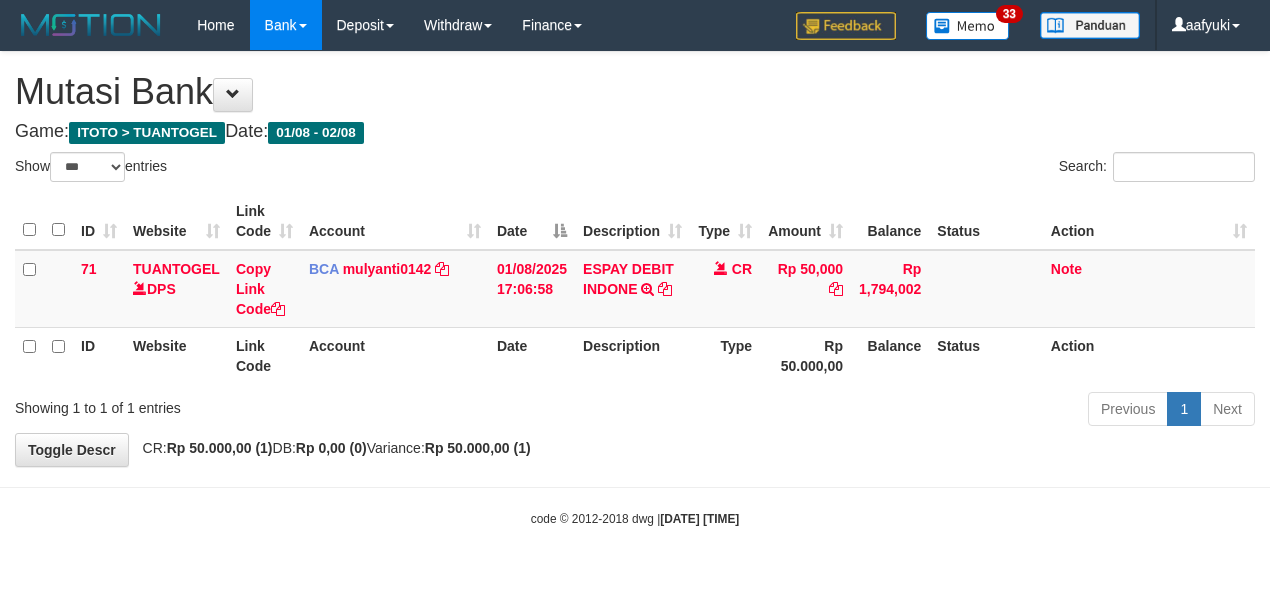 select on "***" 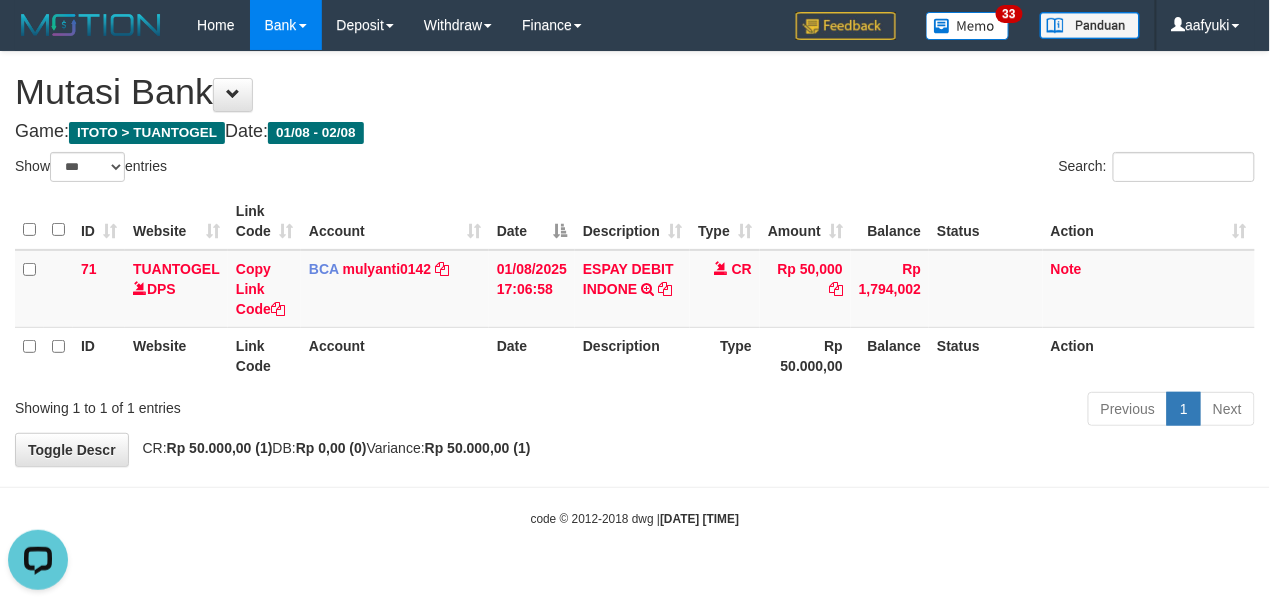 scroll, scrollTop: 0, scrollLeft: 0, axis: both 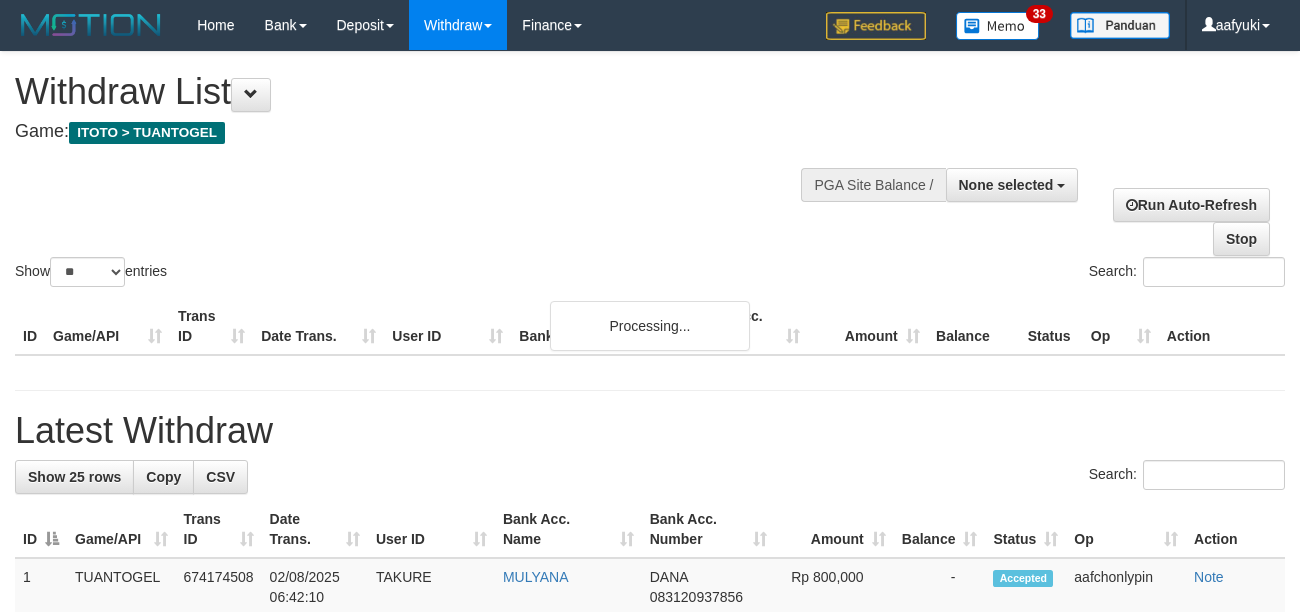 select 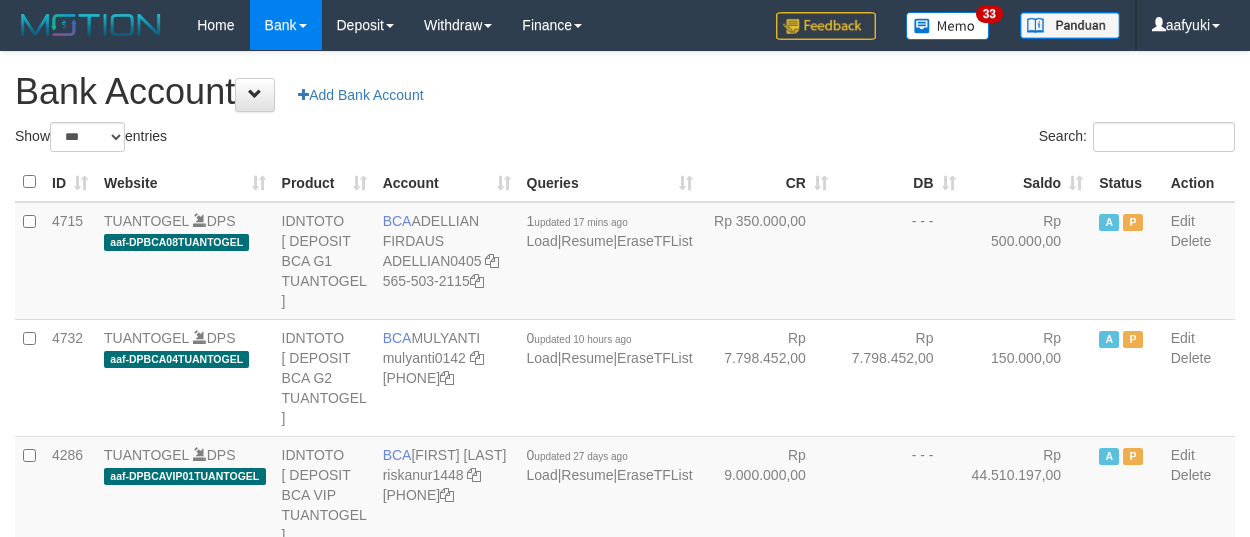 select on "***" 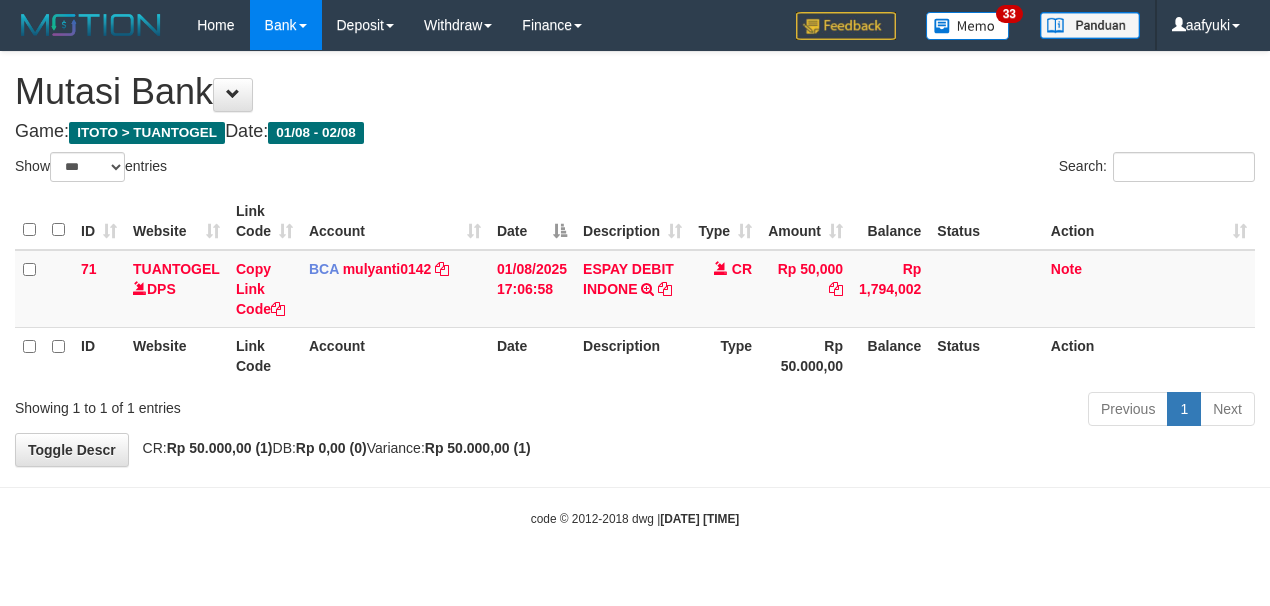 select on "***" 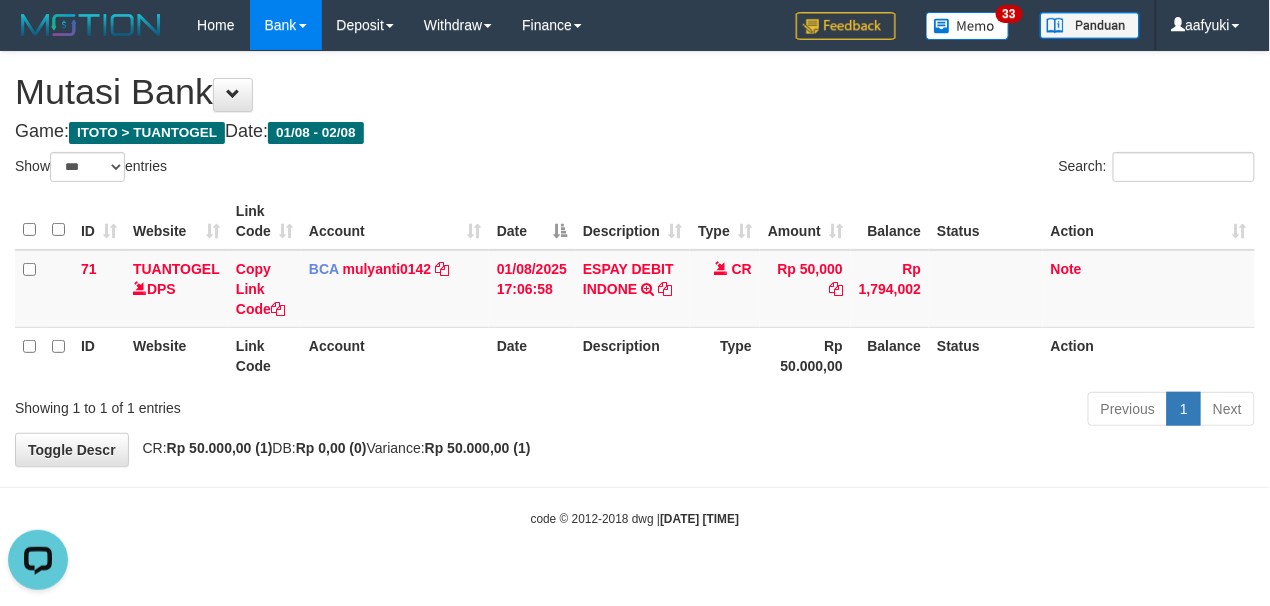 scroll, scrollTop: 0, scrollLeft: 0, axis: both 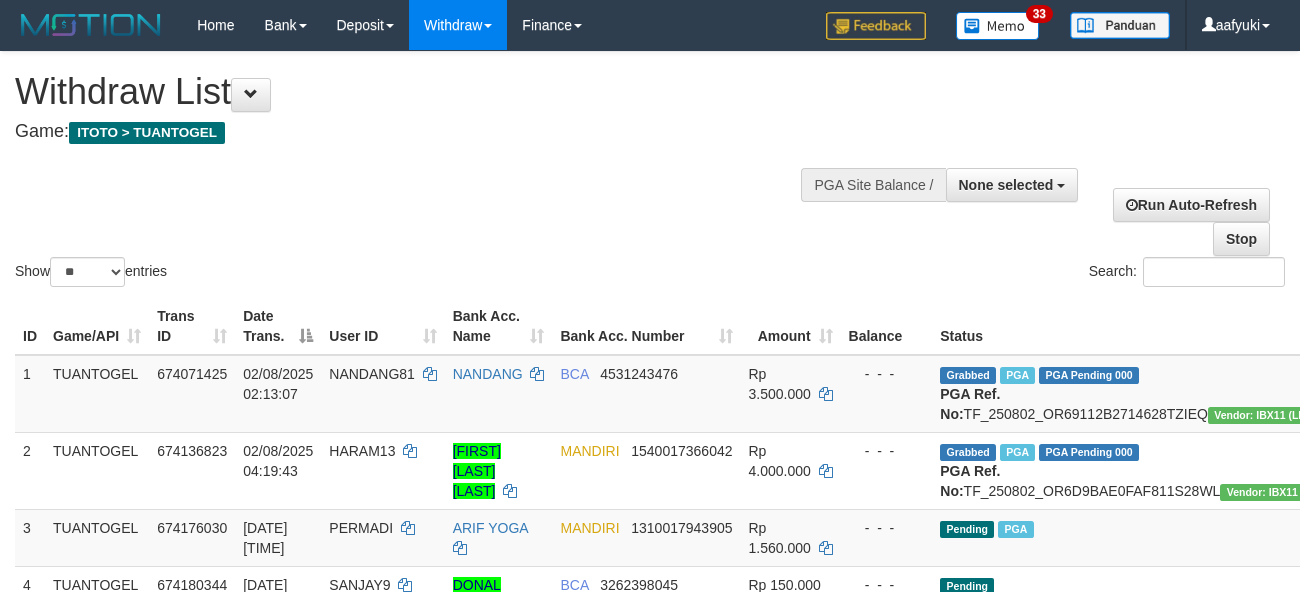 select 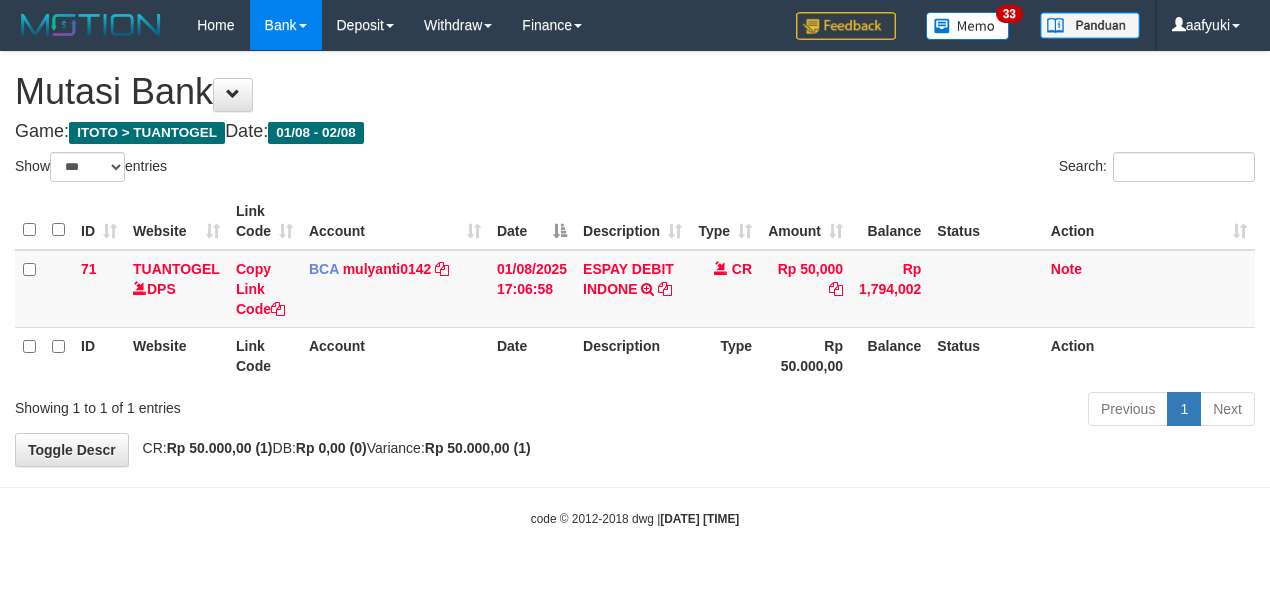 select on "***" 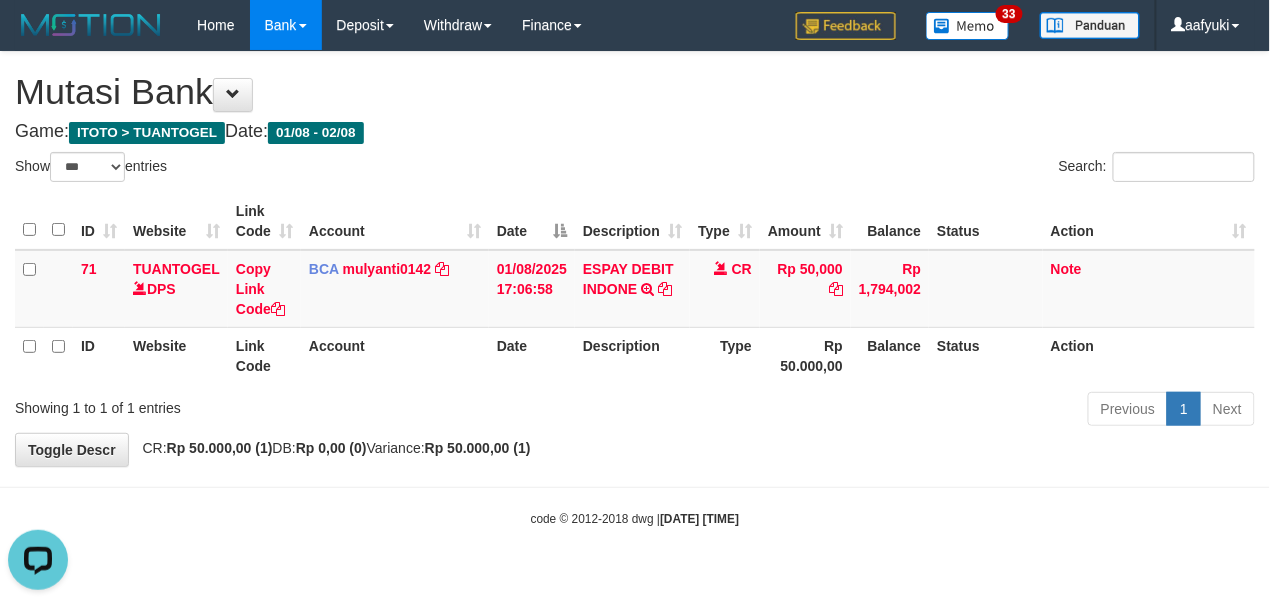 scroll, scrollTop: 0, scrollLeft: 0, axis: both 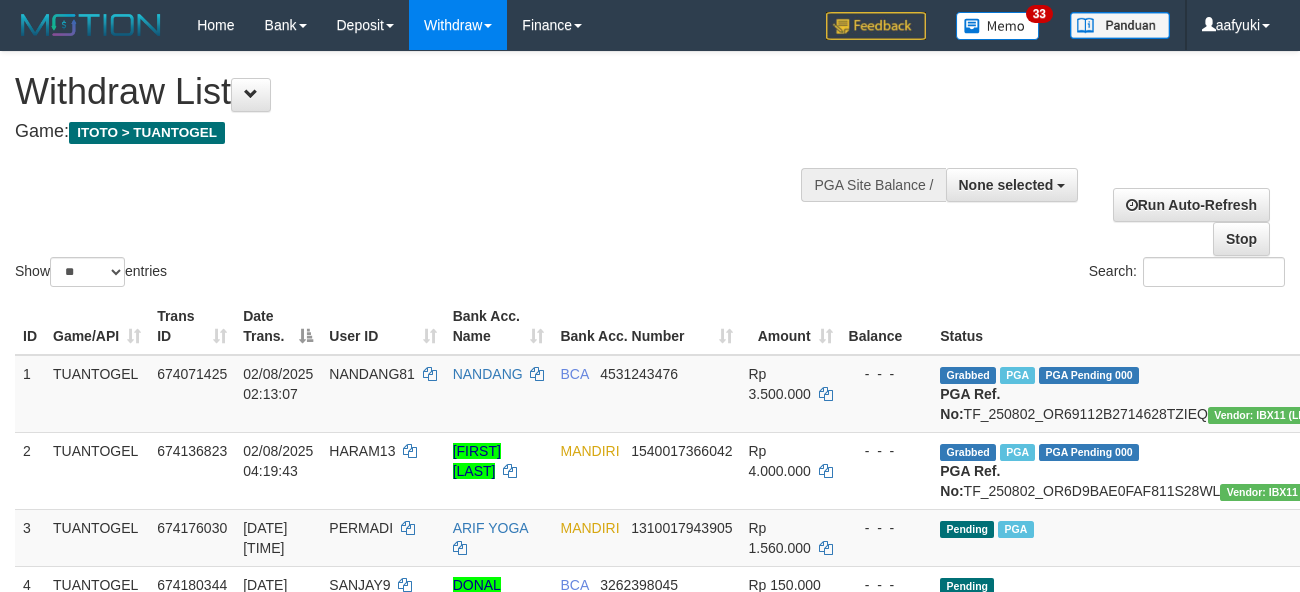 select 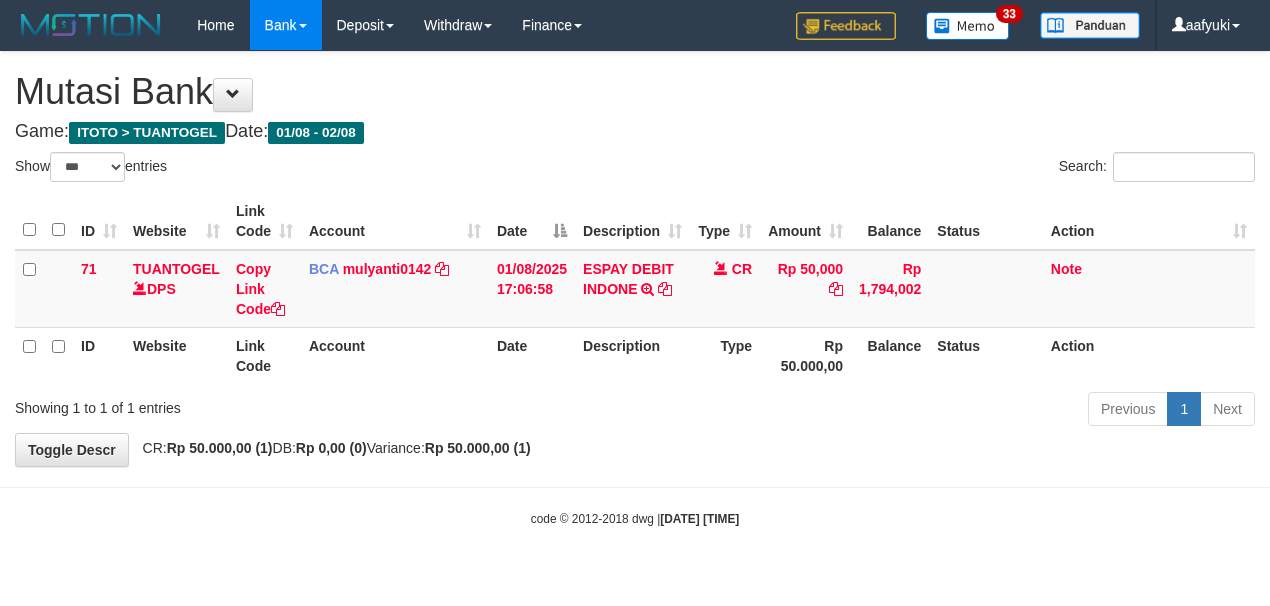 select on "***" 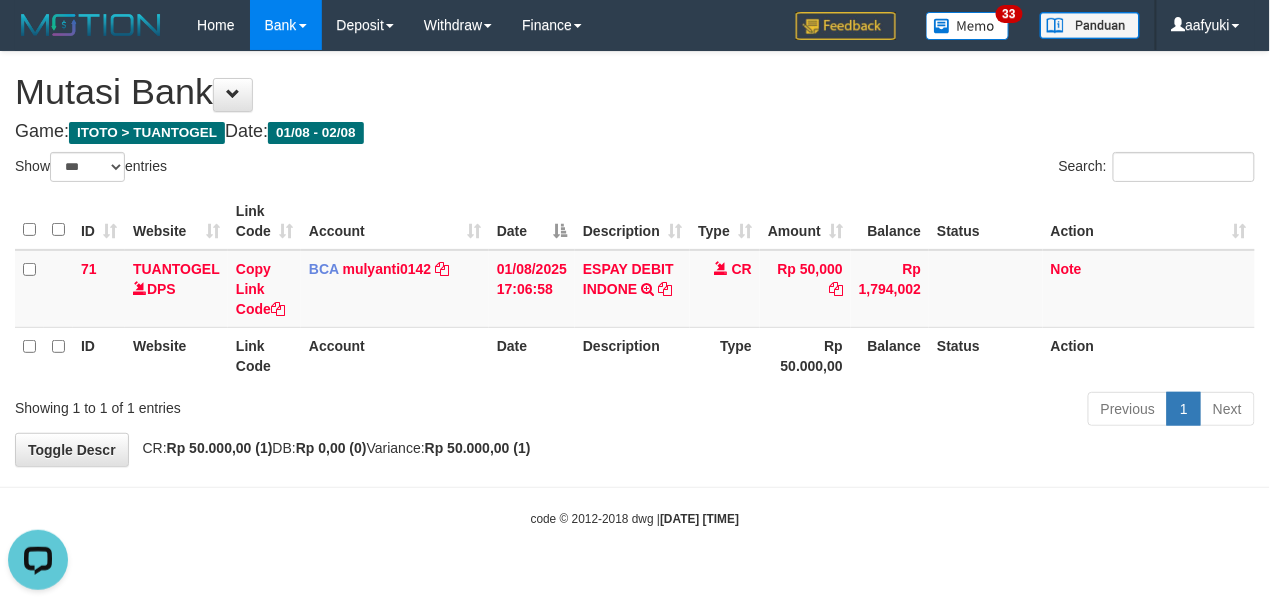 scroll, scrollTop: 0, scrollLeft: 0, axis: both 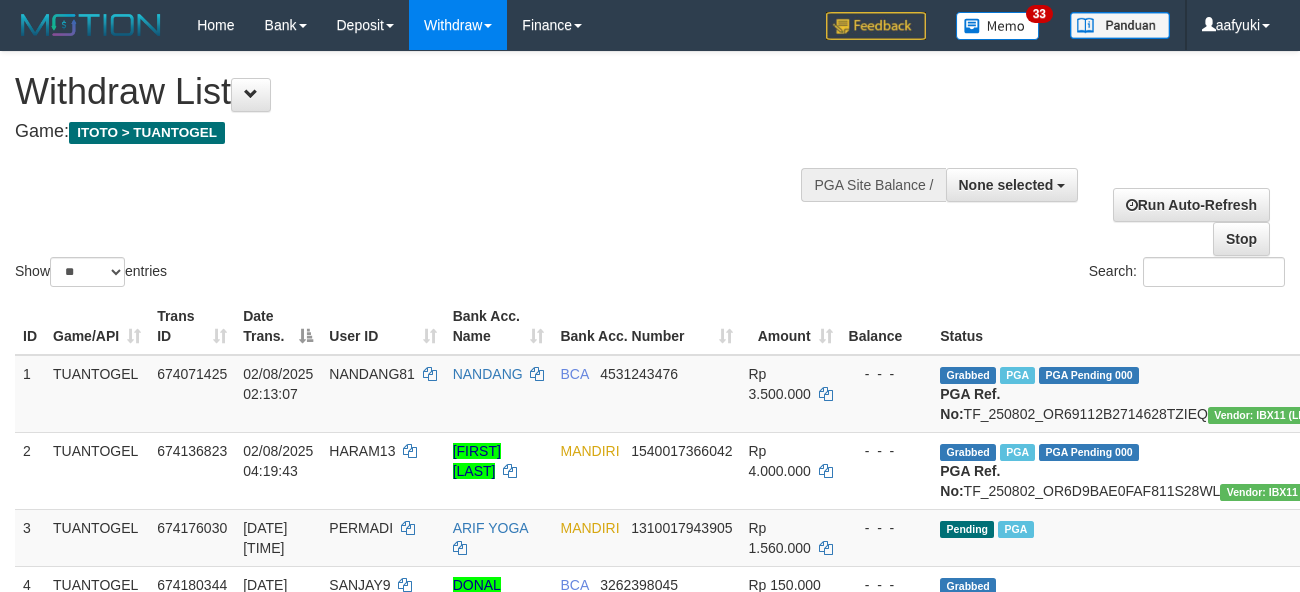 select 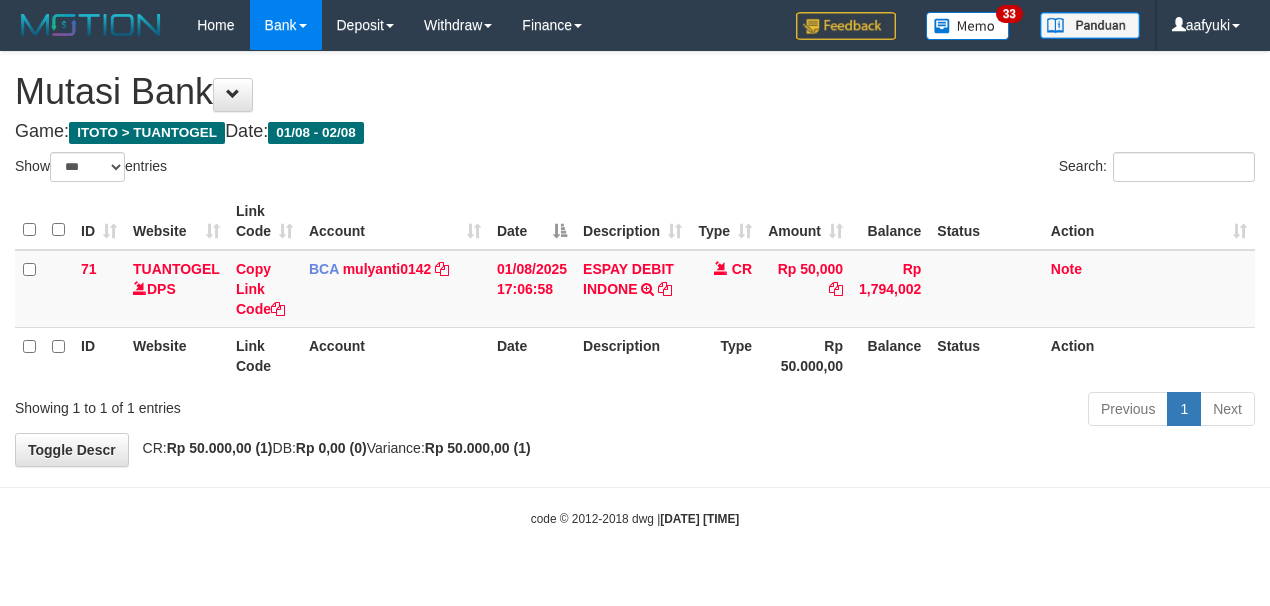 select on "***" 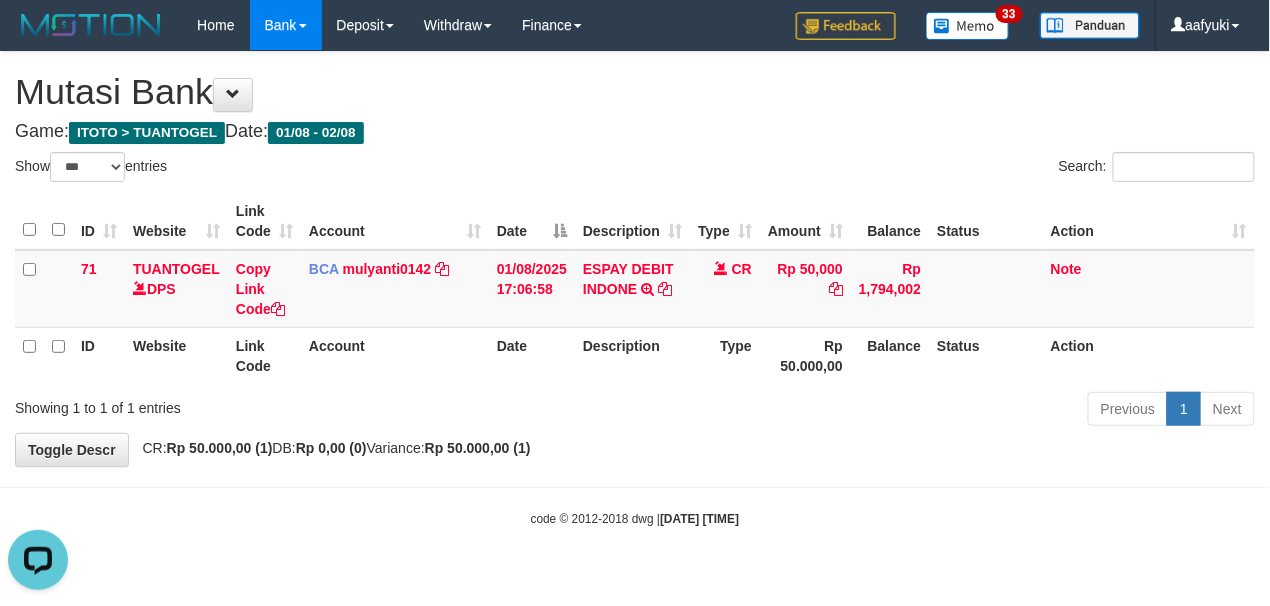 scroll, scrollTop: 0, scrollLeft: 0, axis: both 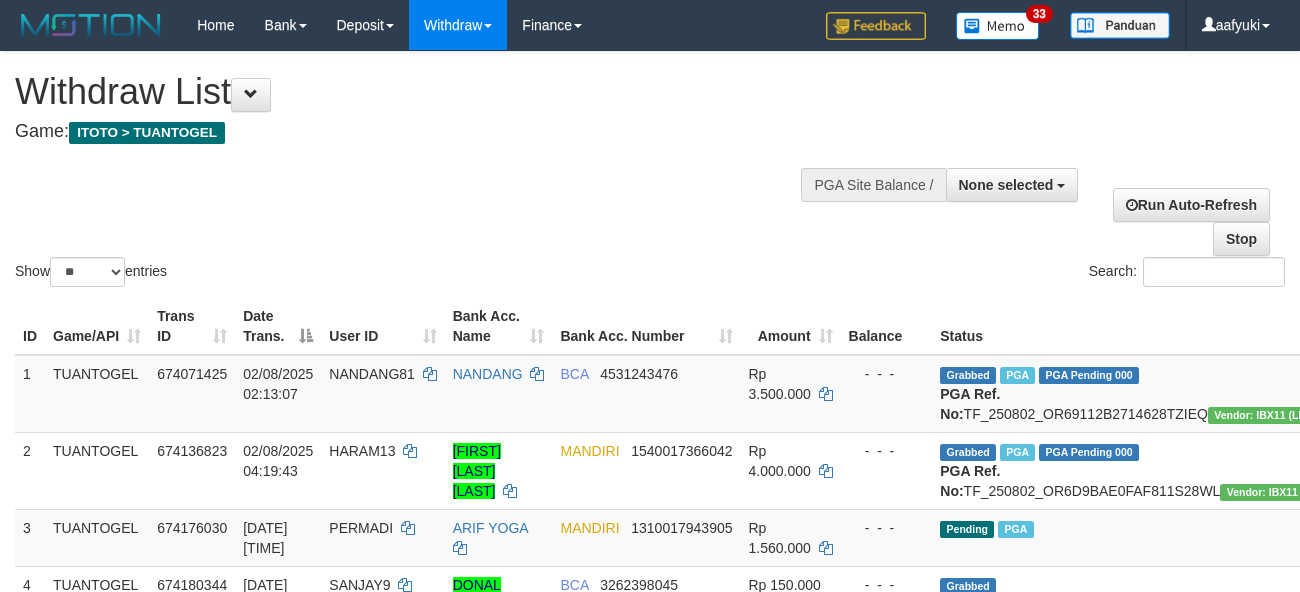 select 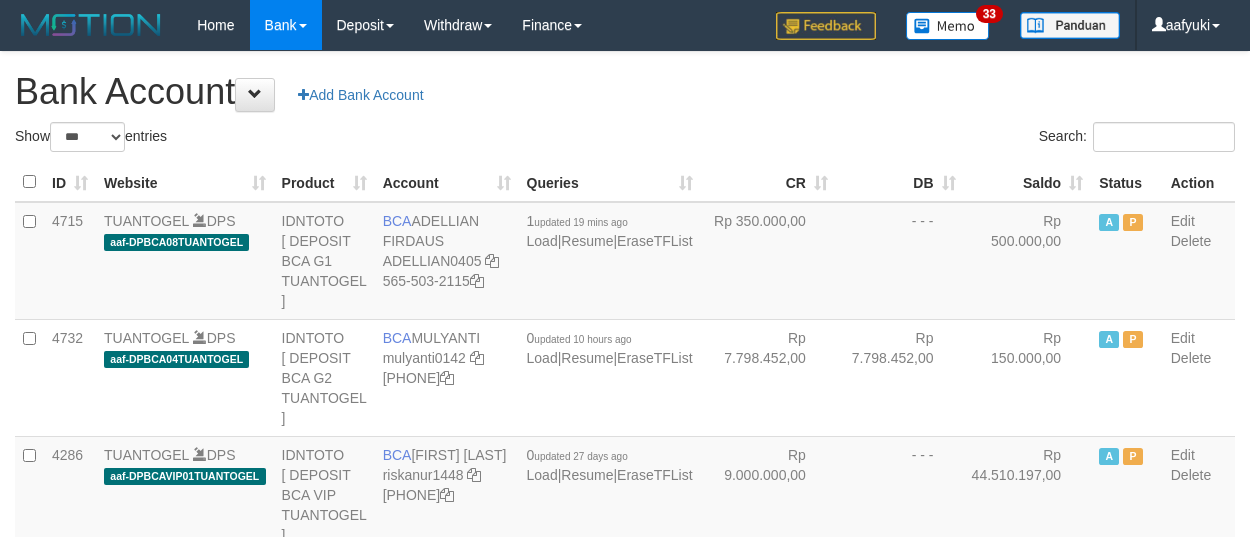 select on "***" 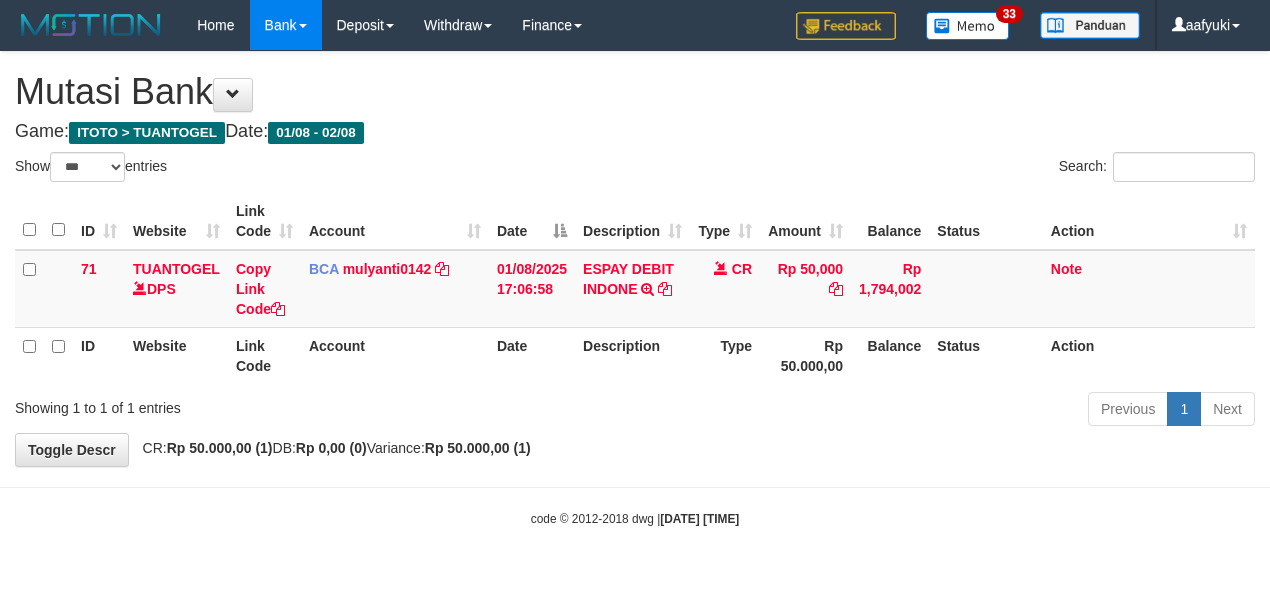 select on "***" 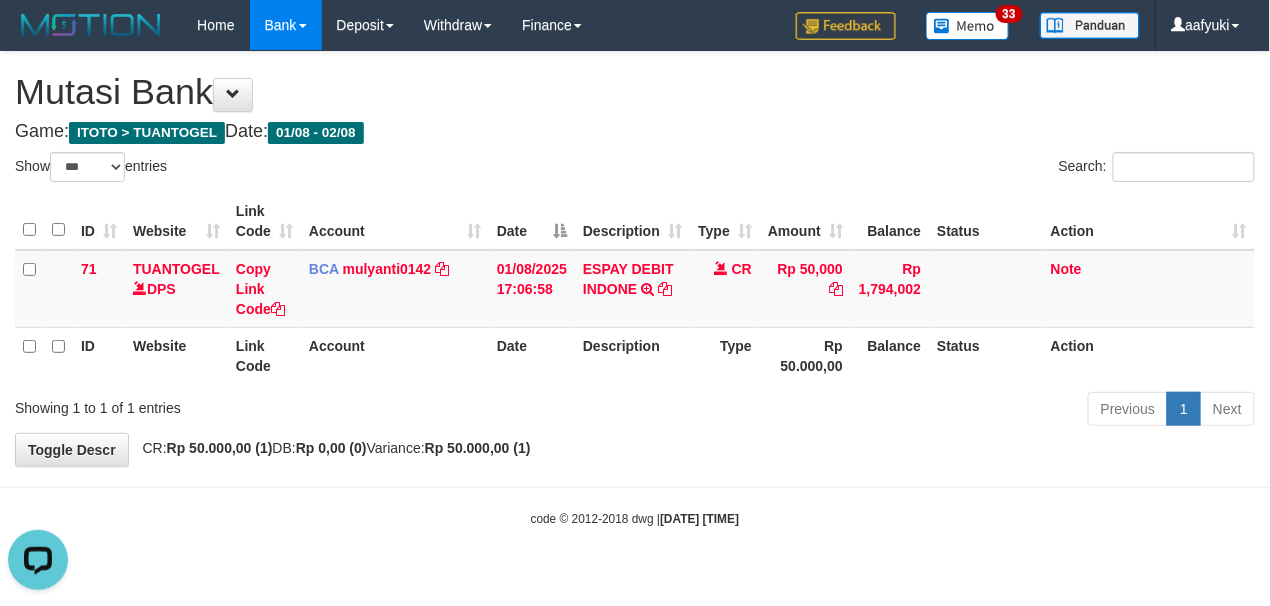 scroll, scrollTop: 0, scrollLeft: 0, axis: both 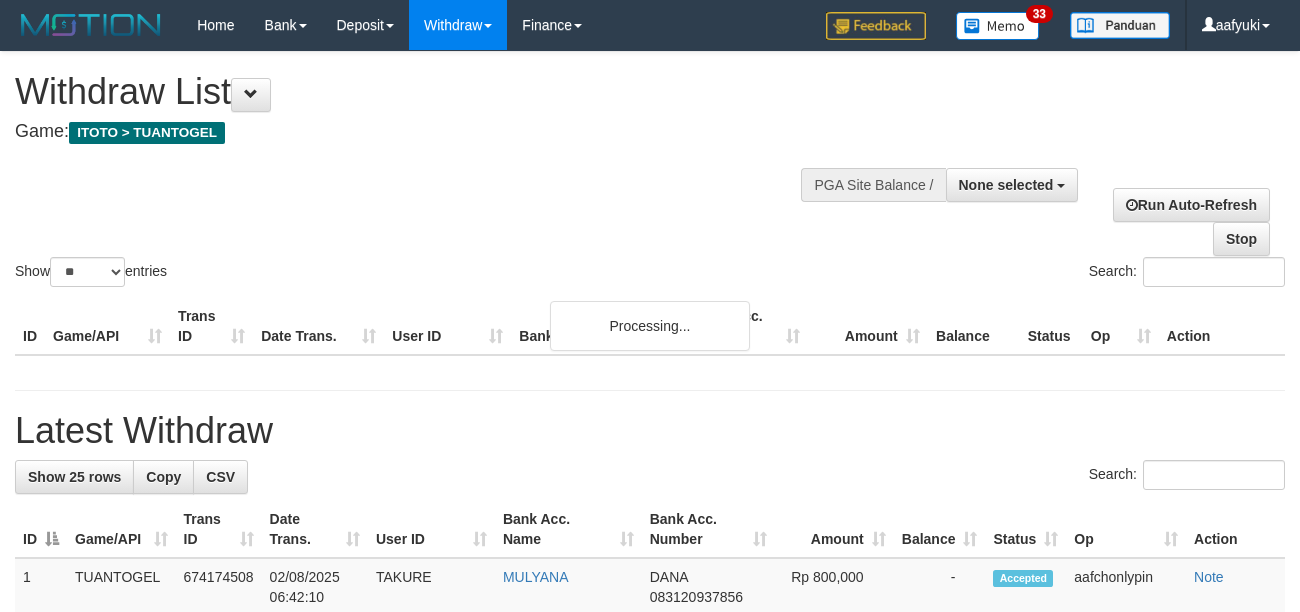select 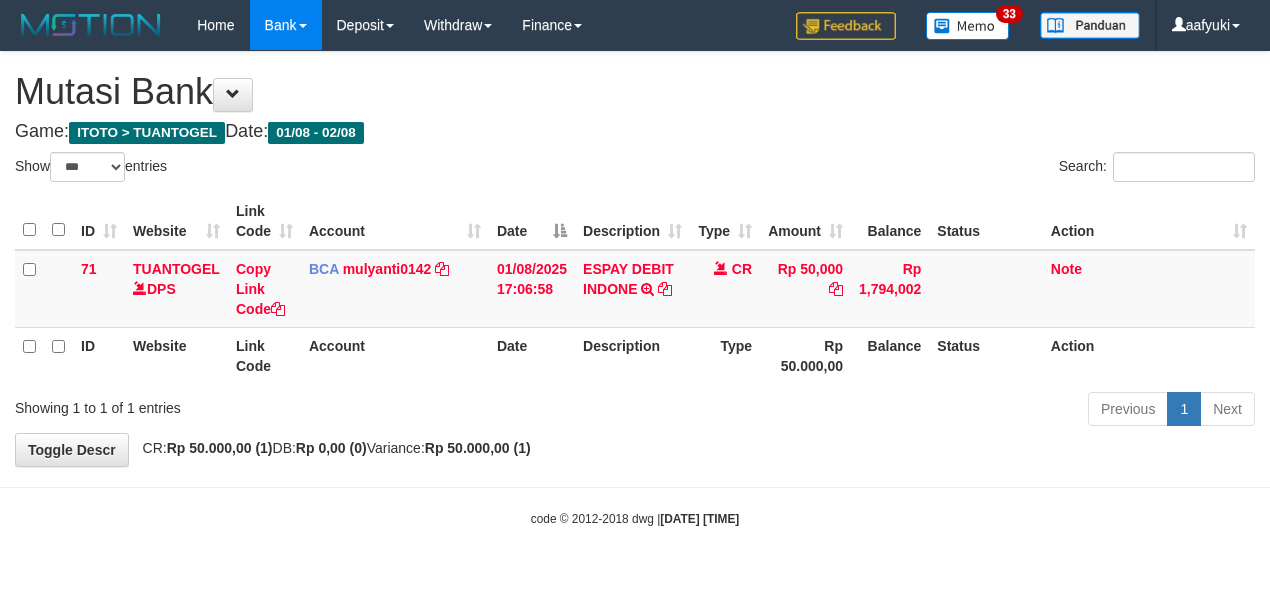 select on "***" 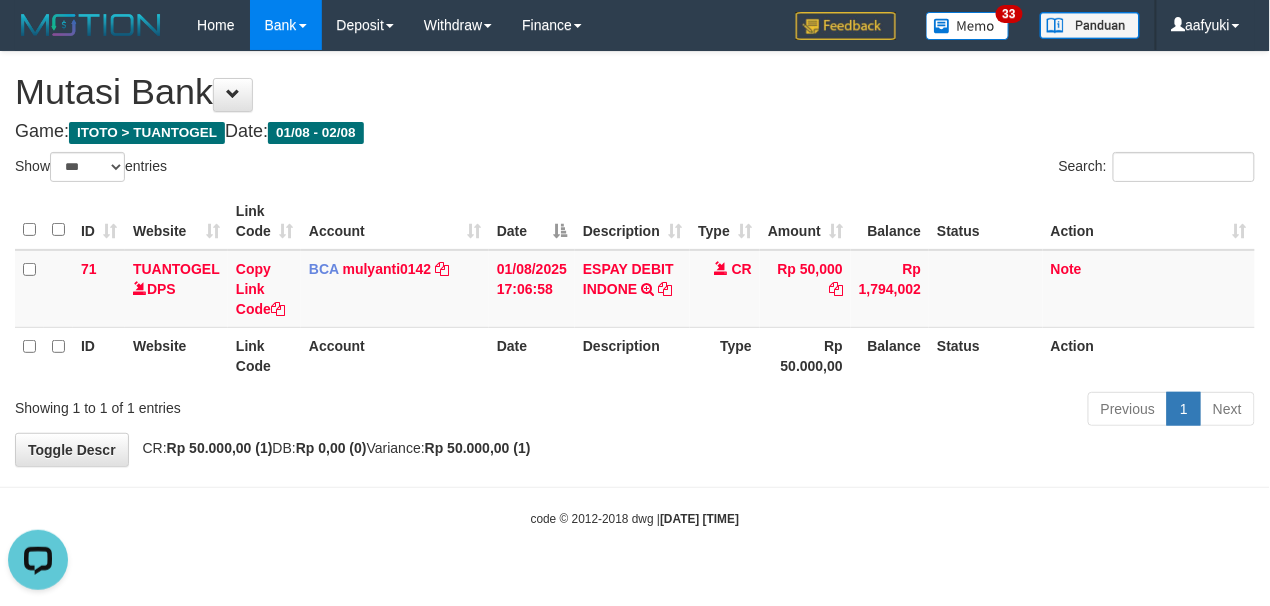 scroll, scrollTop: 0, scrollLeft: 0, axis: both 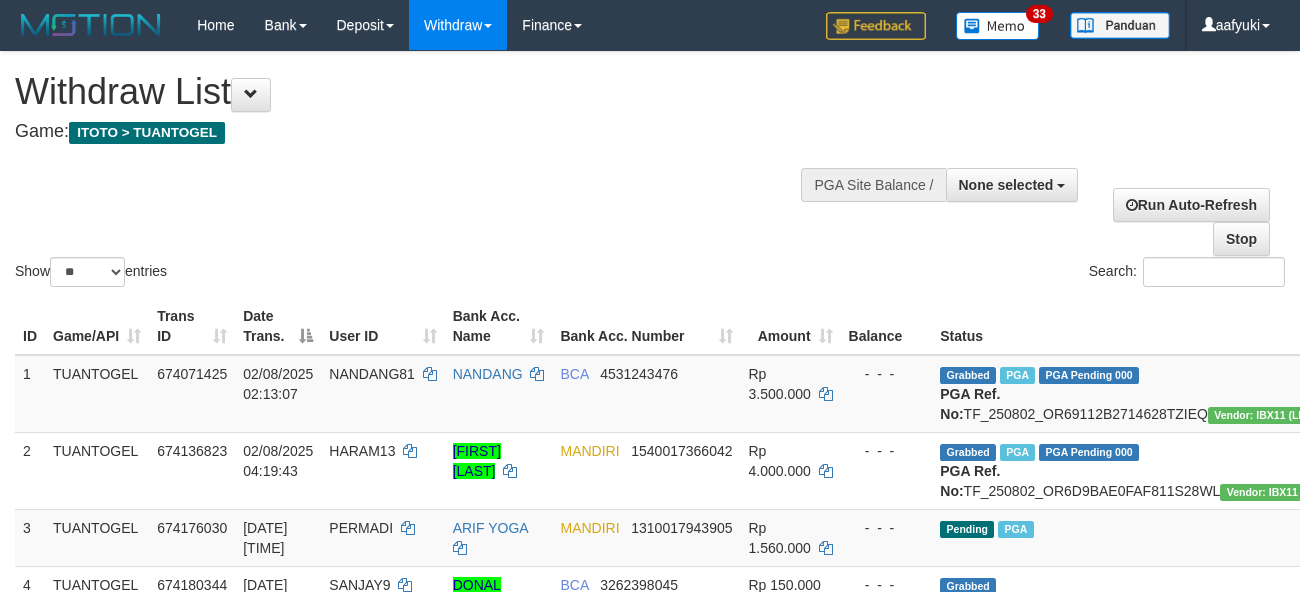 select 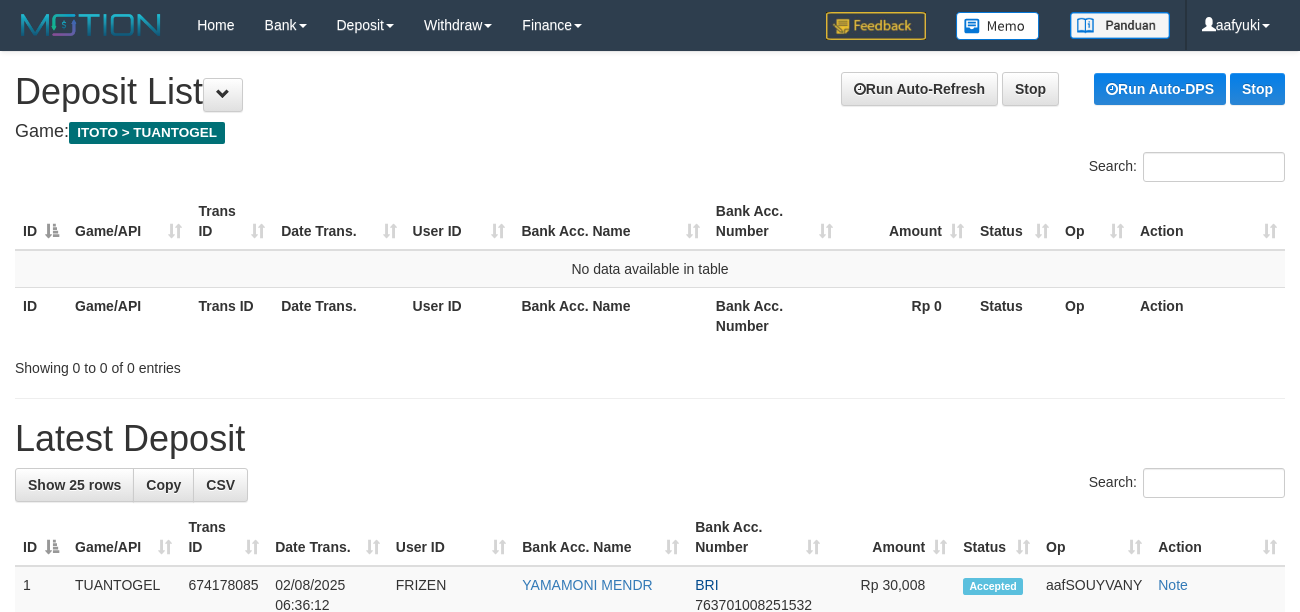 scroll, scrollTop: 0, scrollLeft: 0, axis: both 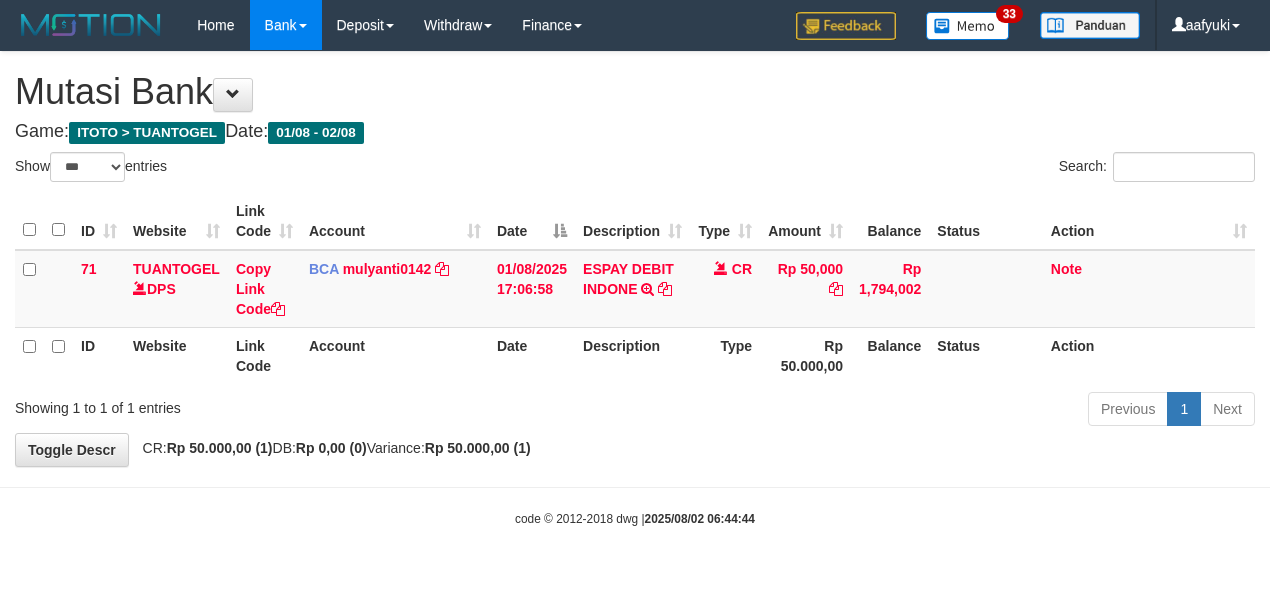 select on "***" 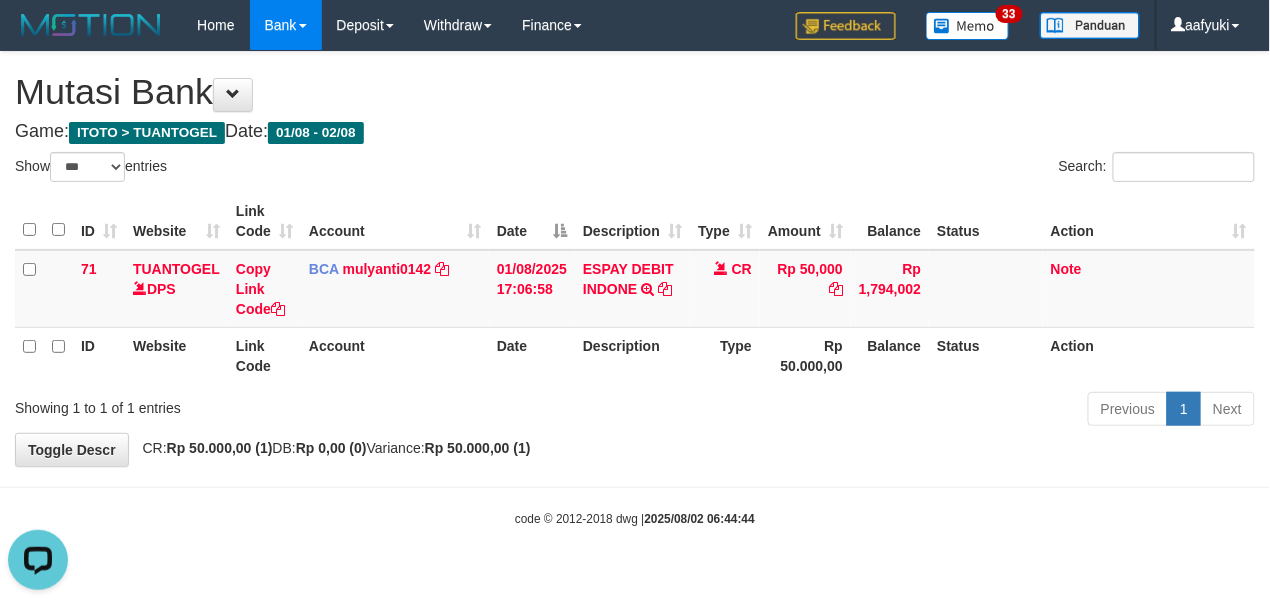 scroll, scrollTop: 0, scrollLeft: 0, axis: both 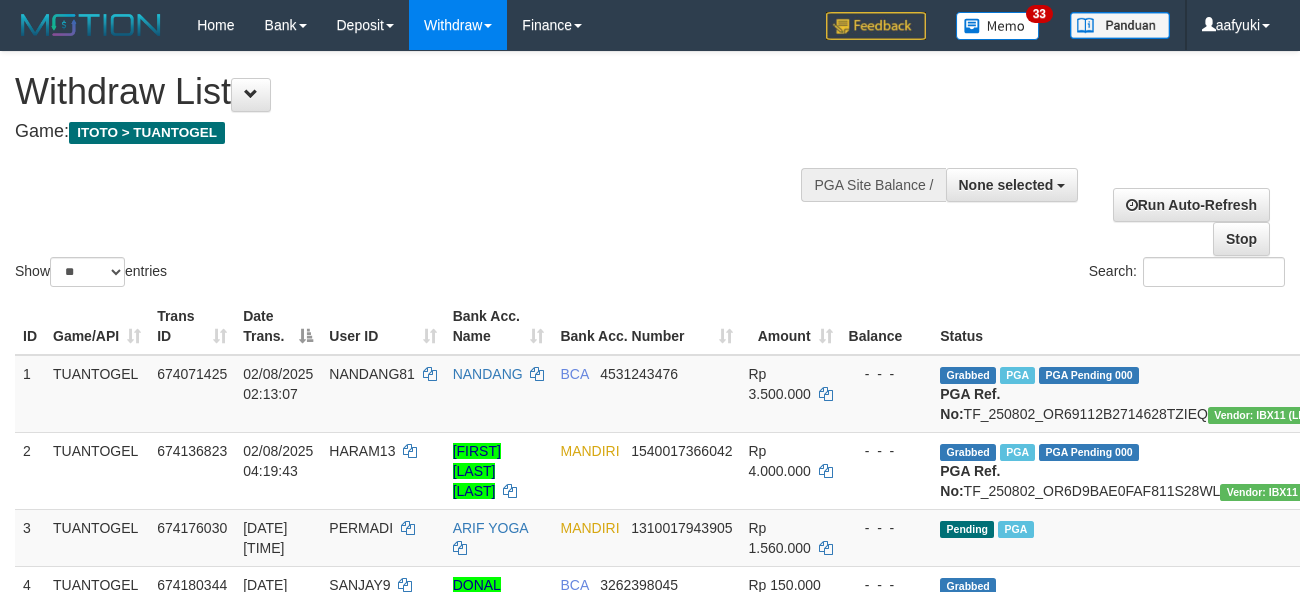 select 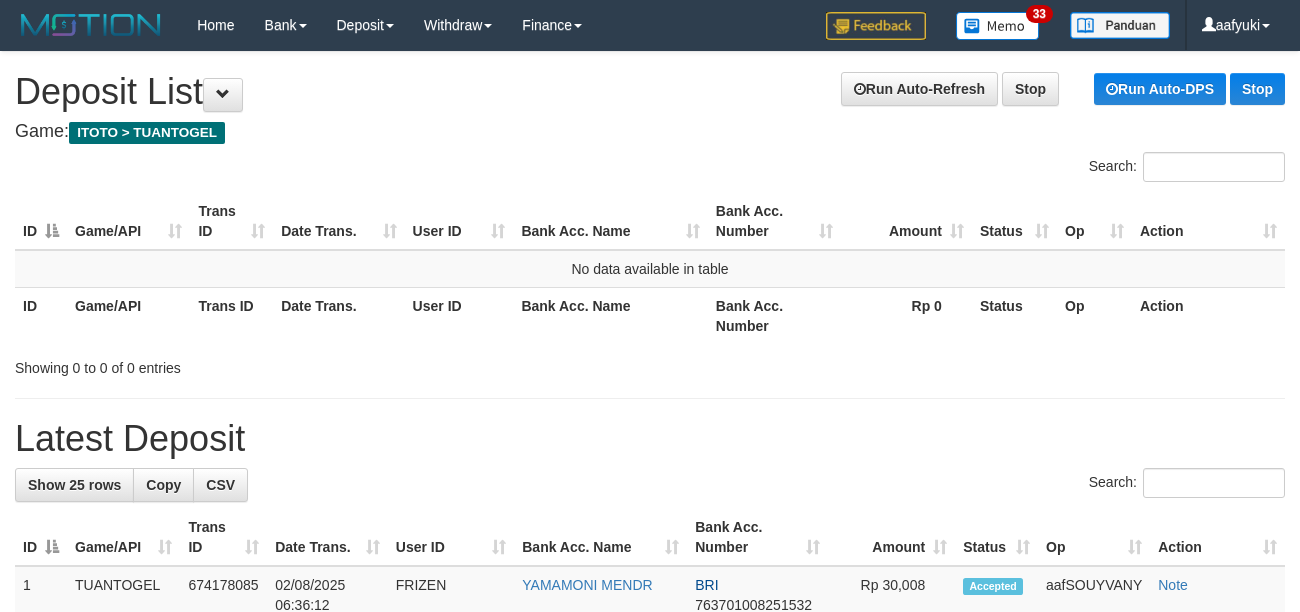 scroll, scrollTop: 0, scrollLeft: 0, axis: both 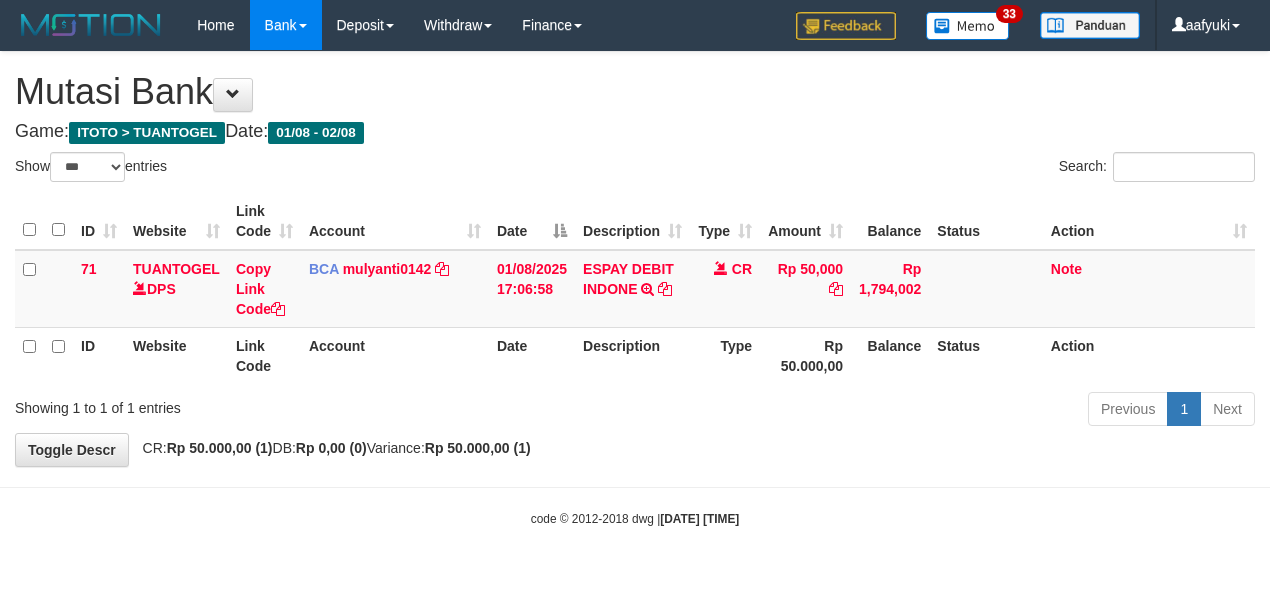 select on "***" 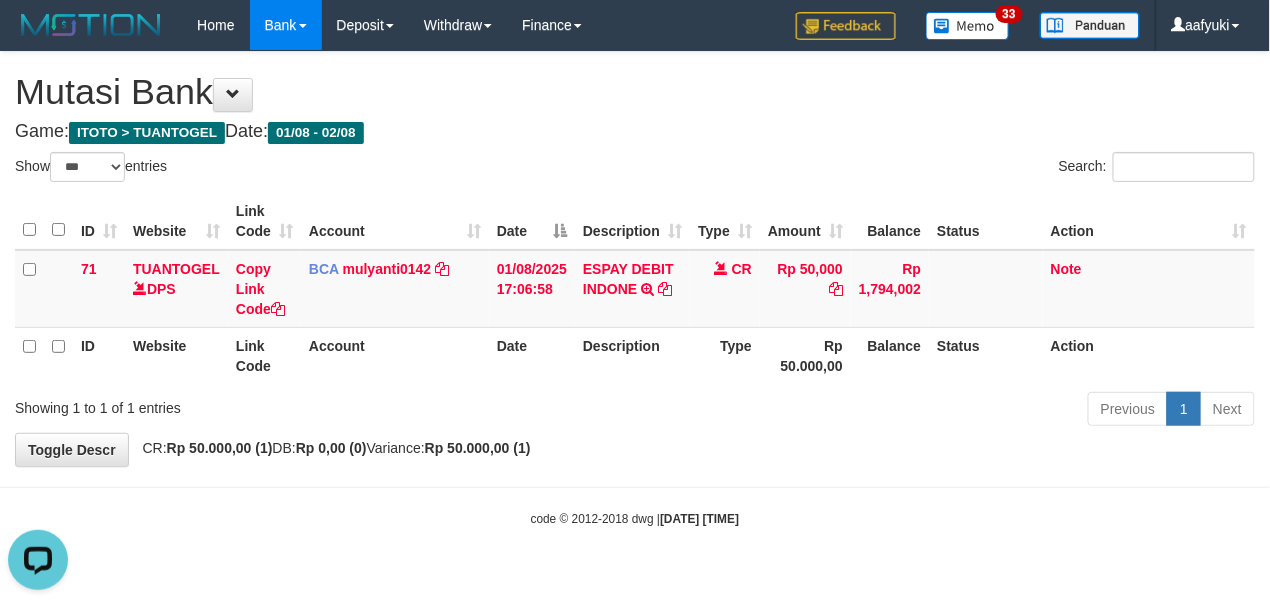 scroll, scrollTop: 0, scrollLeft: 0, axis: both 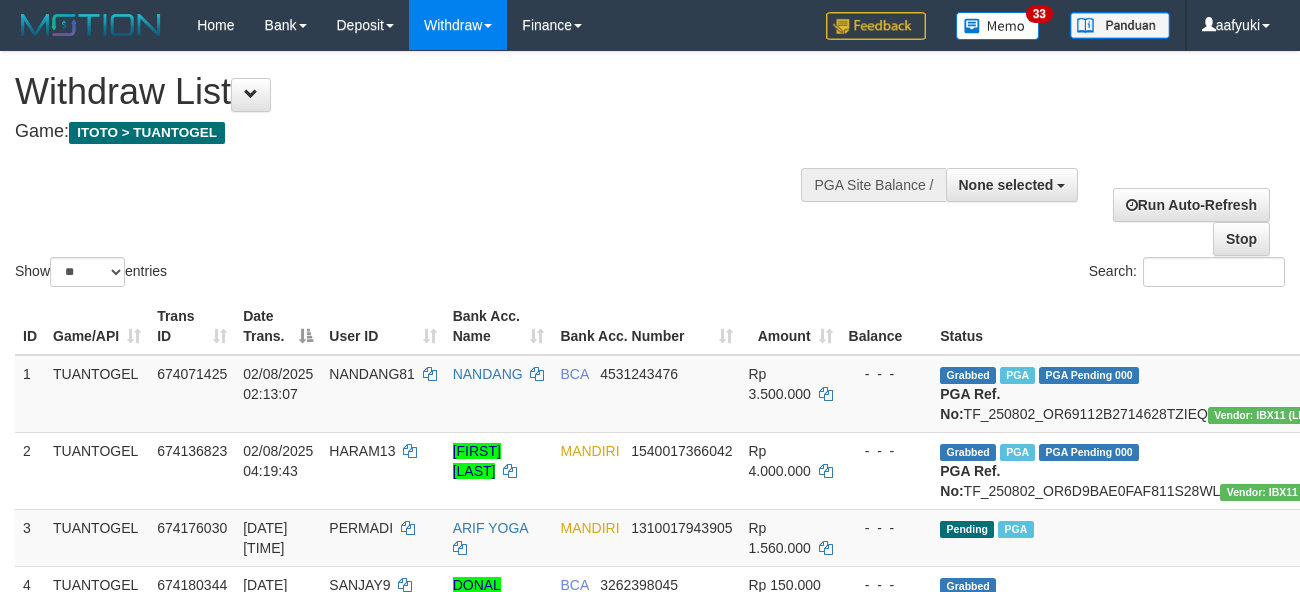 select 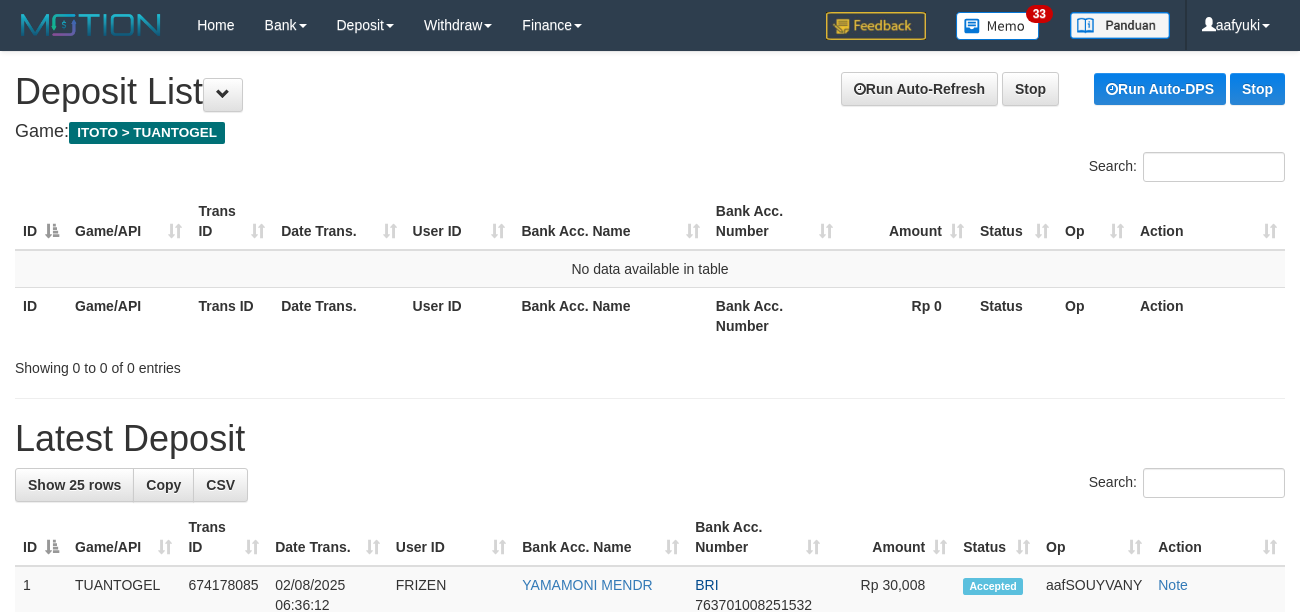 scroll, scrollTop: 0, scrollLeft: 0, axis: both 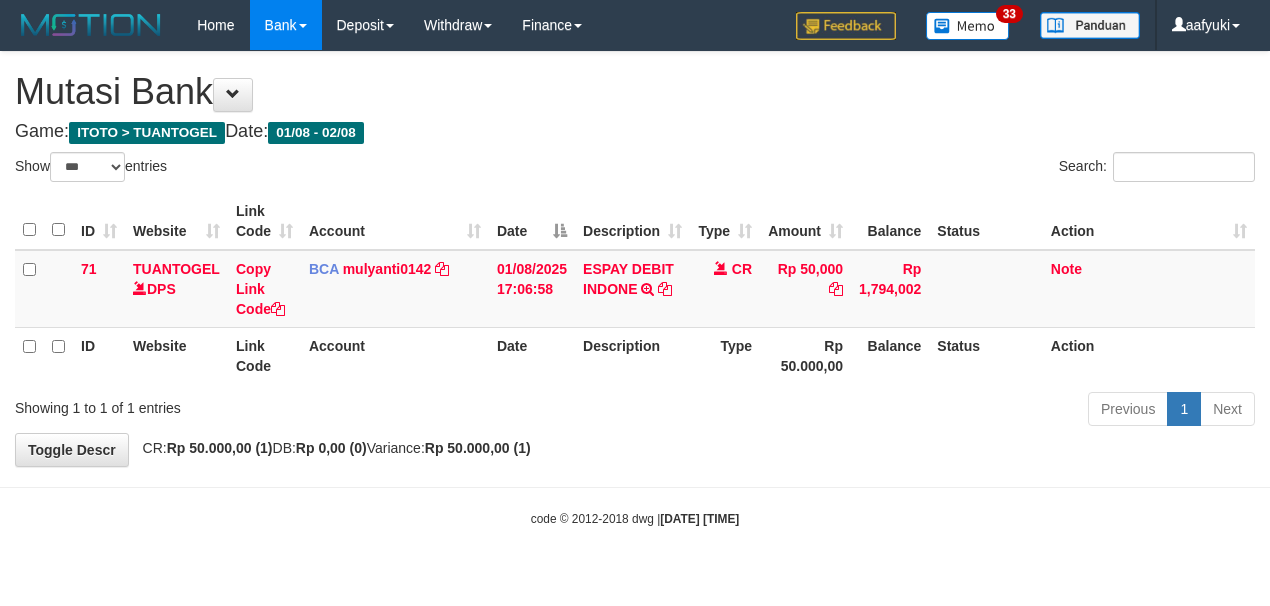 select on "***" 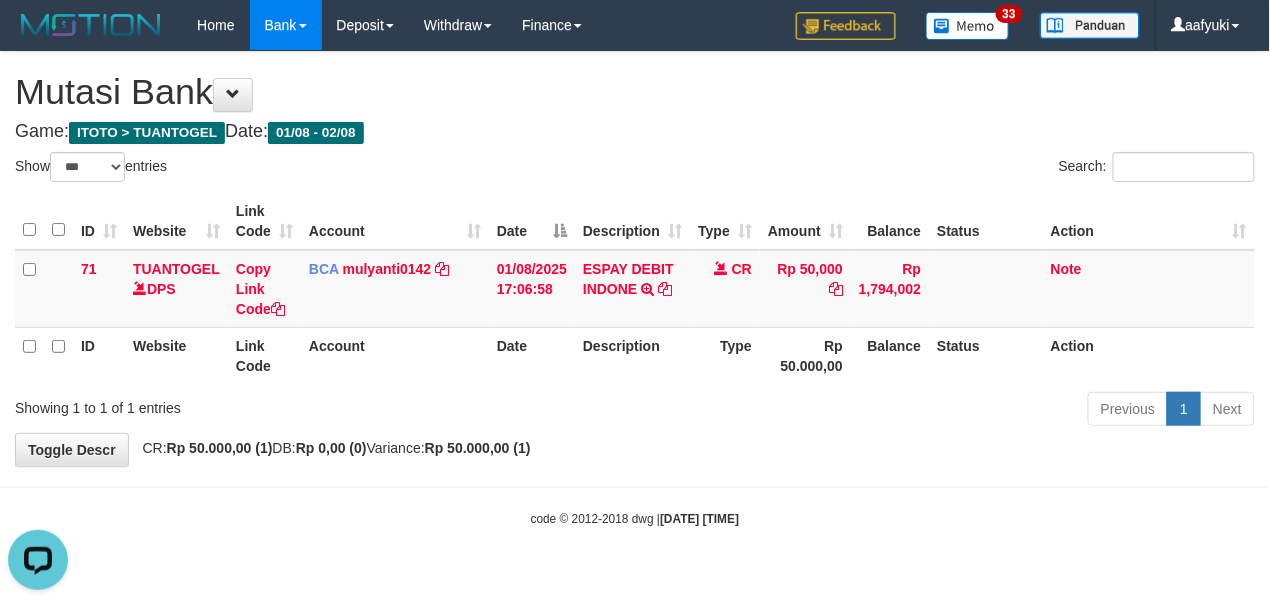 scroll, scrollTop: 0, scrollLeft: 0, axis: both 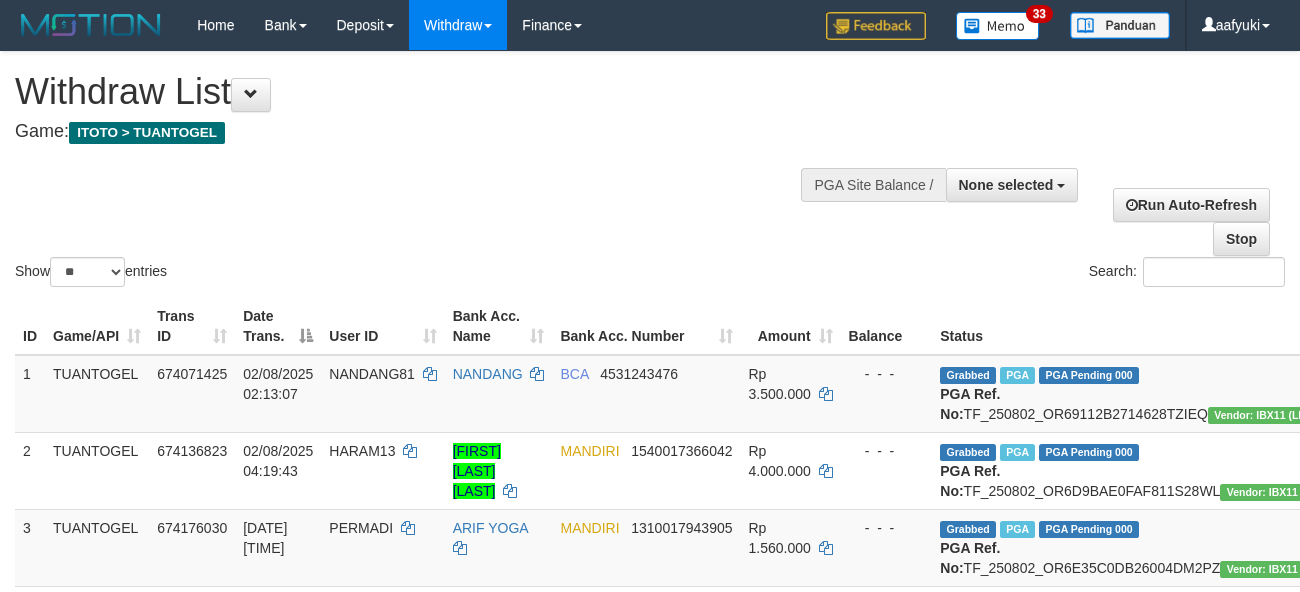 select 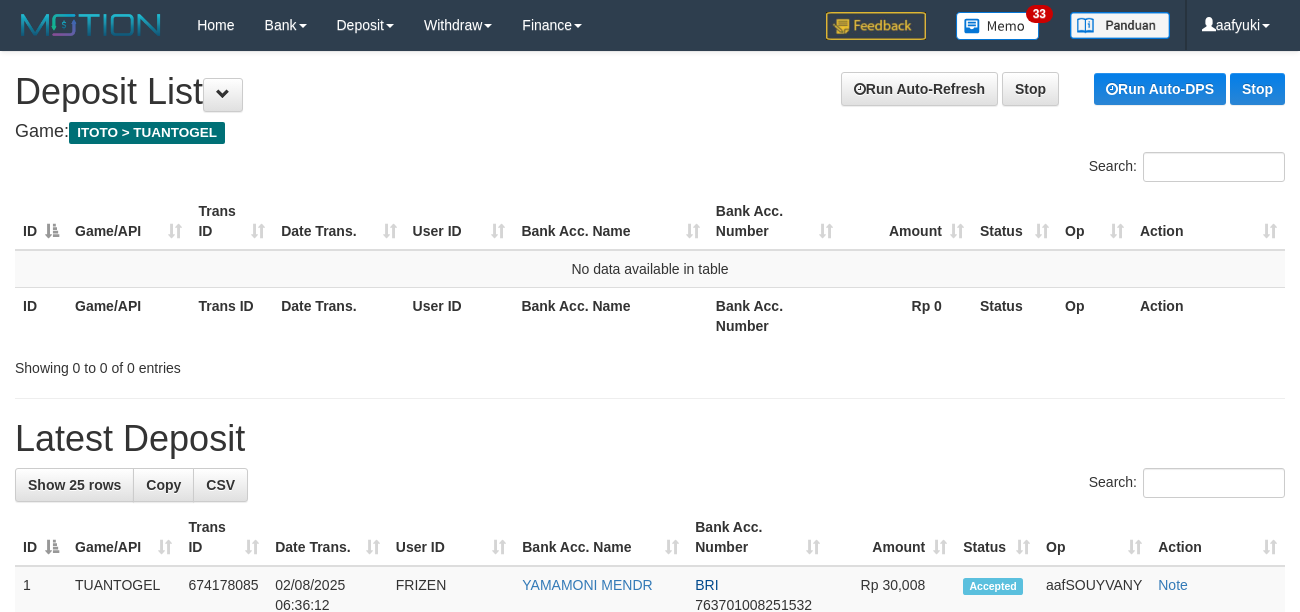 scroll, scrollTop: 0, scrollLeft: 0, axis: both 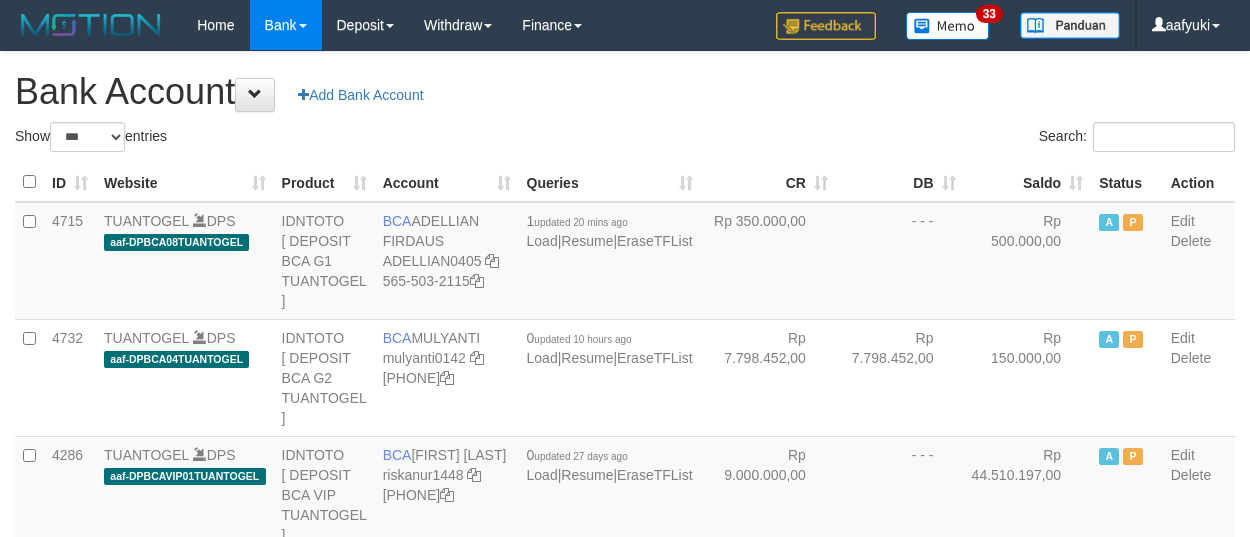 select on "***" 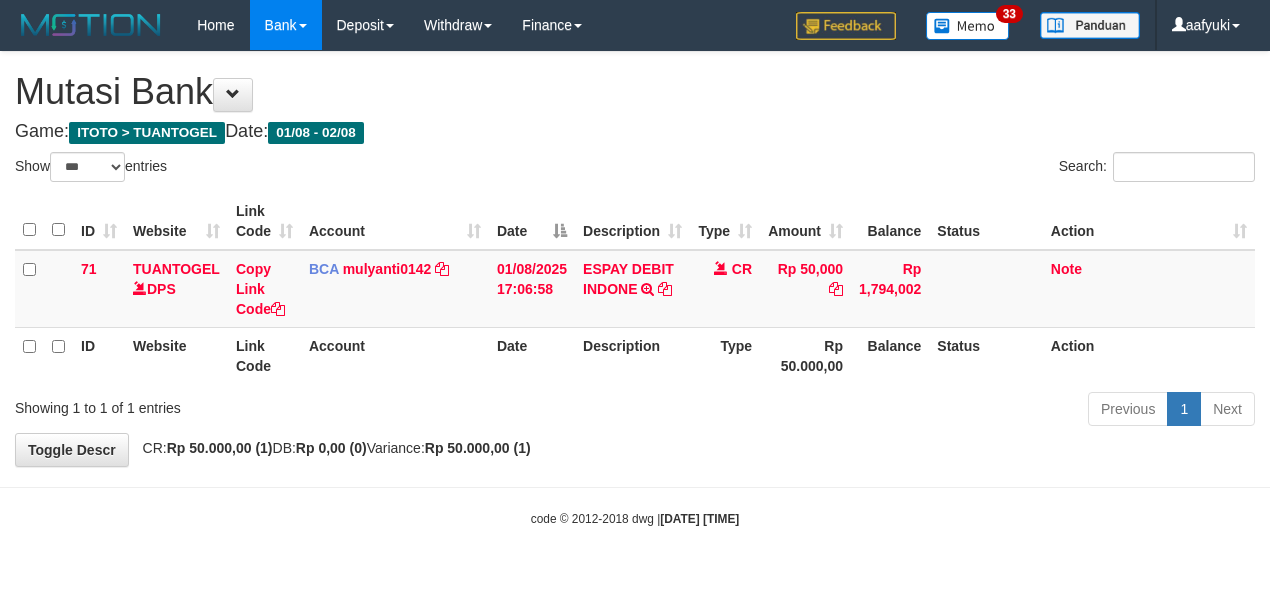 select on "***" 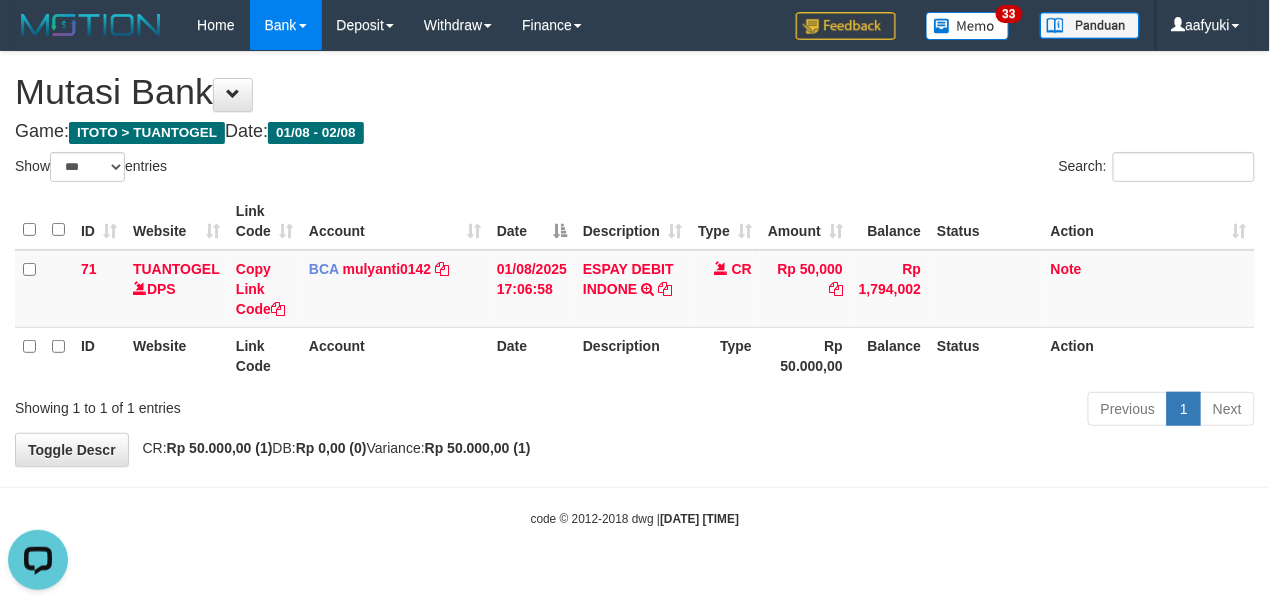 scroll, scrollTop: 0, scrollLeft: 0, axis: both 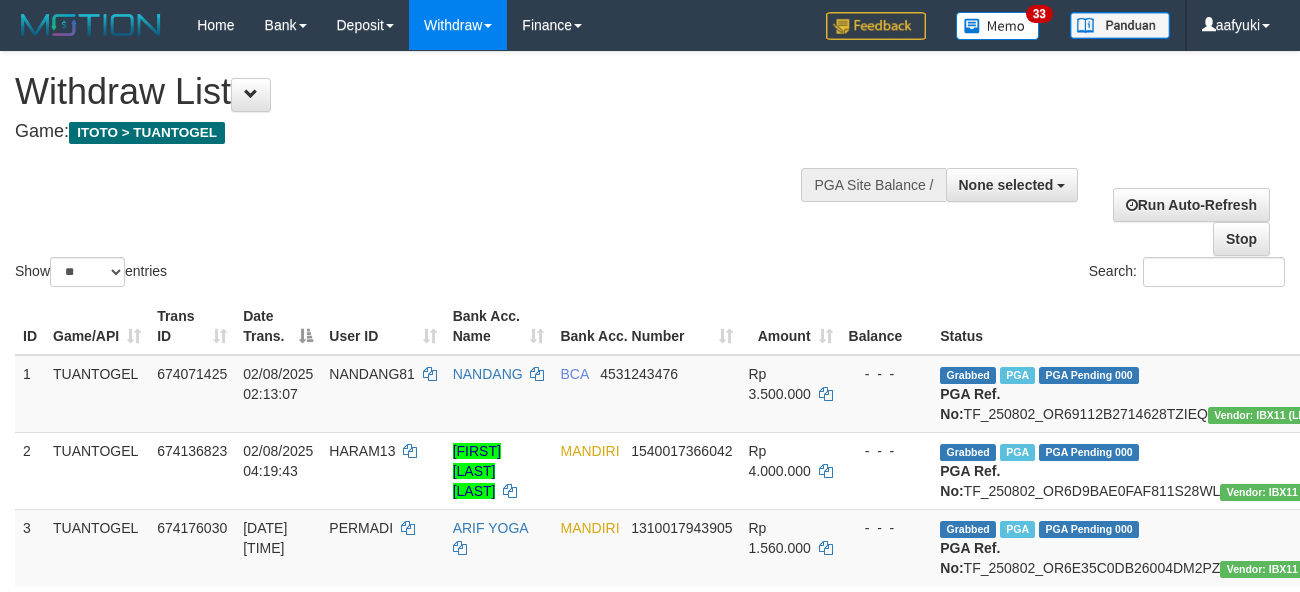 select 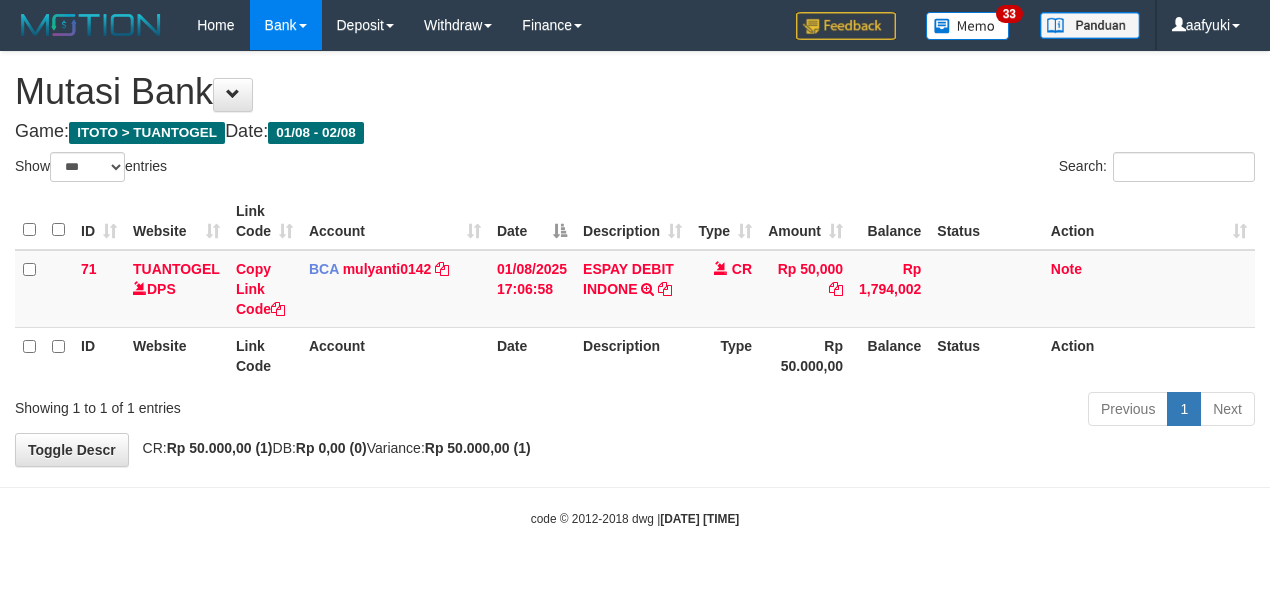 select on "***" 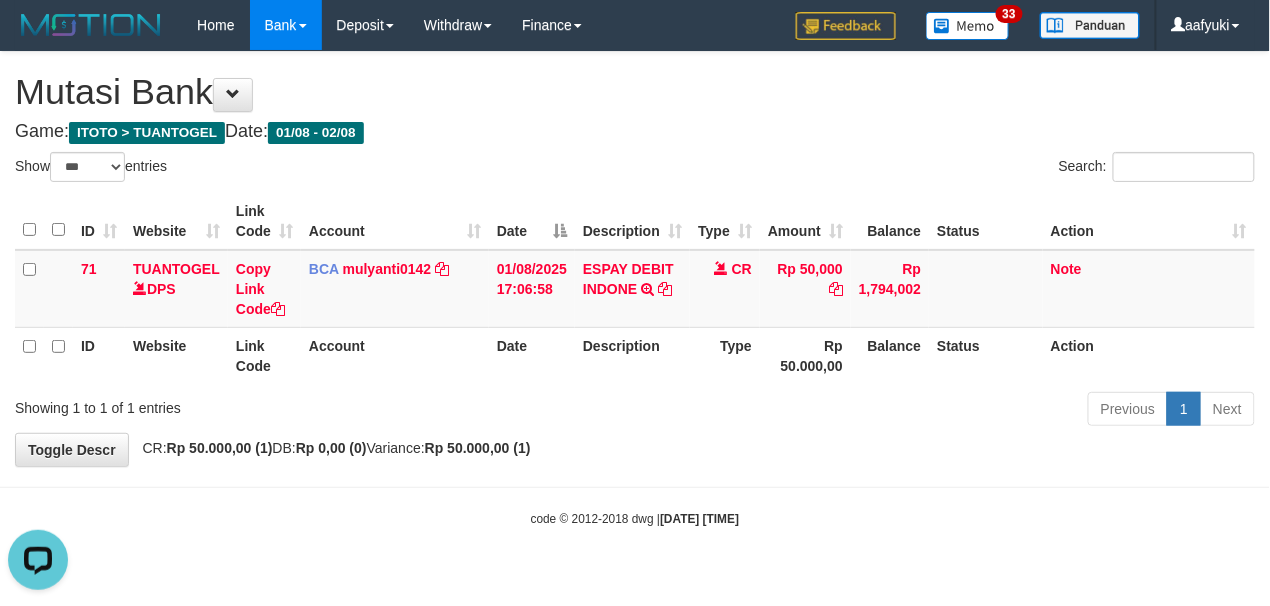 scroll, scrollTop: 0, scrollLeft: 0, axis: both 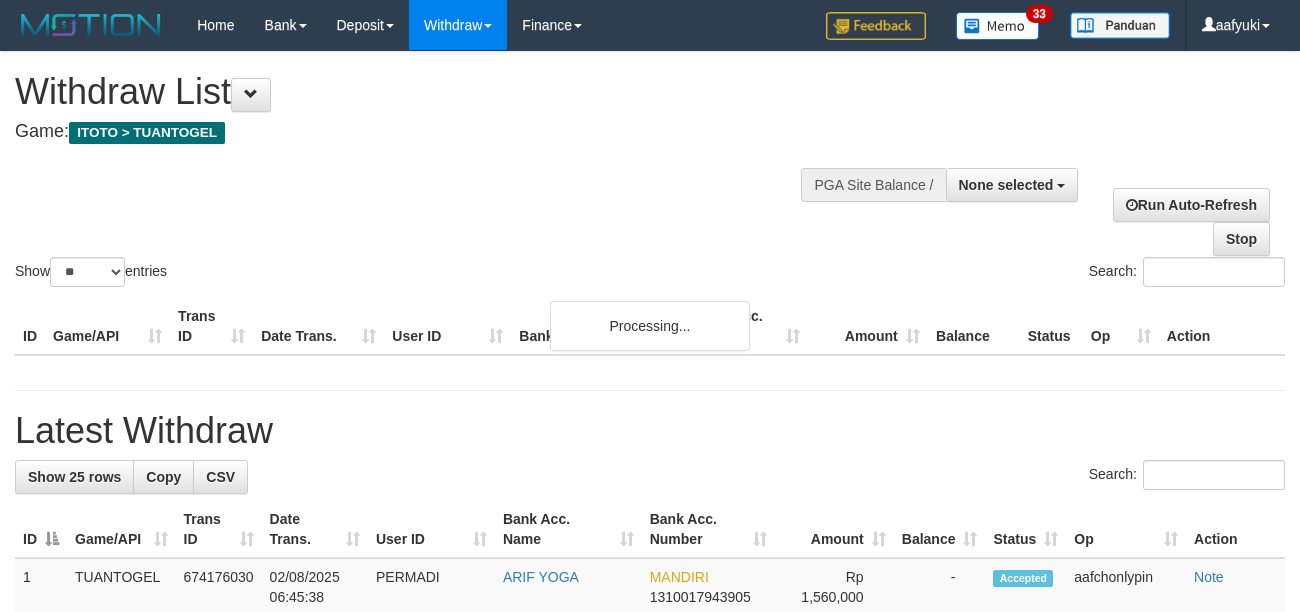 select 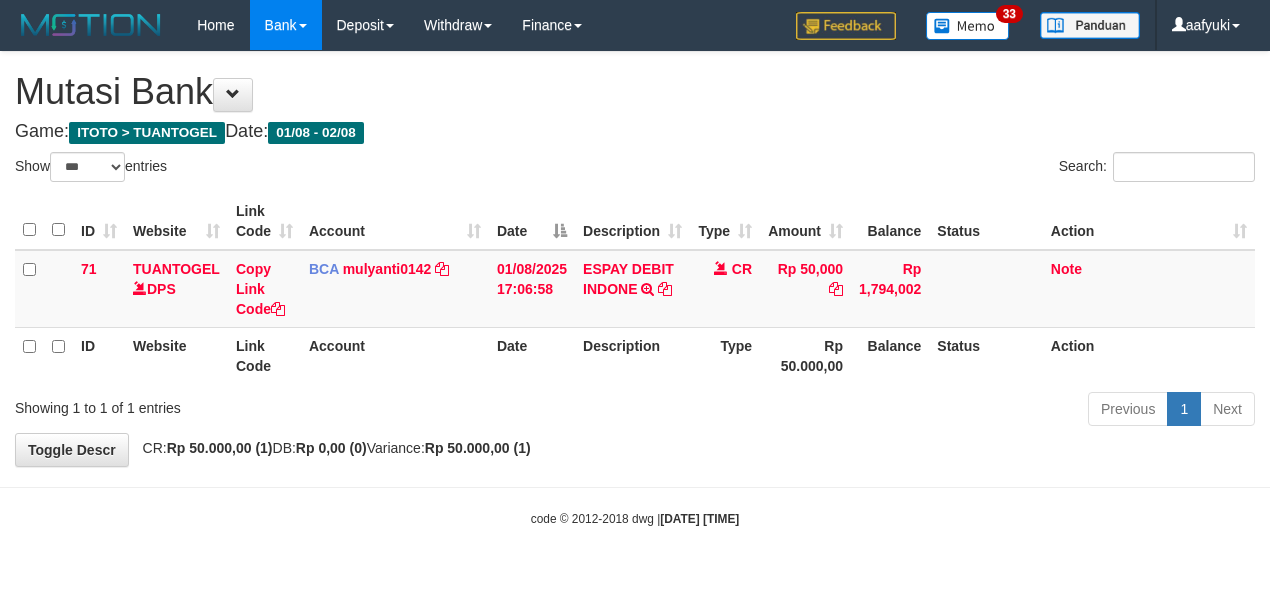 select on "***" 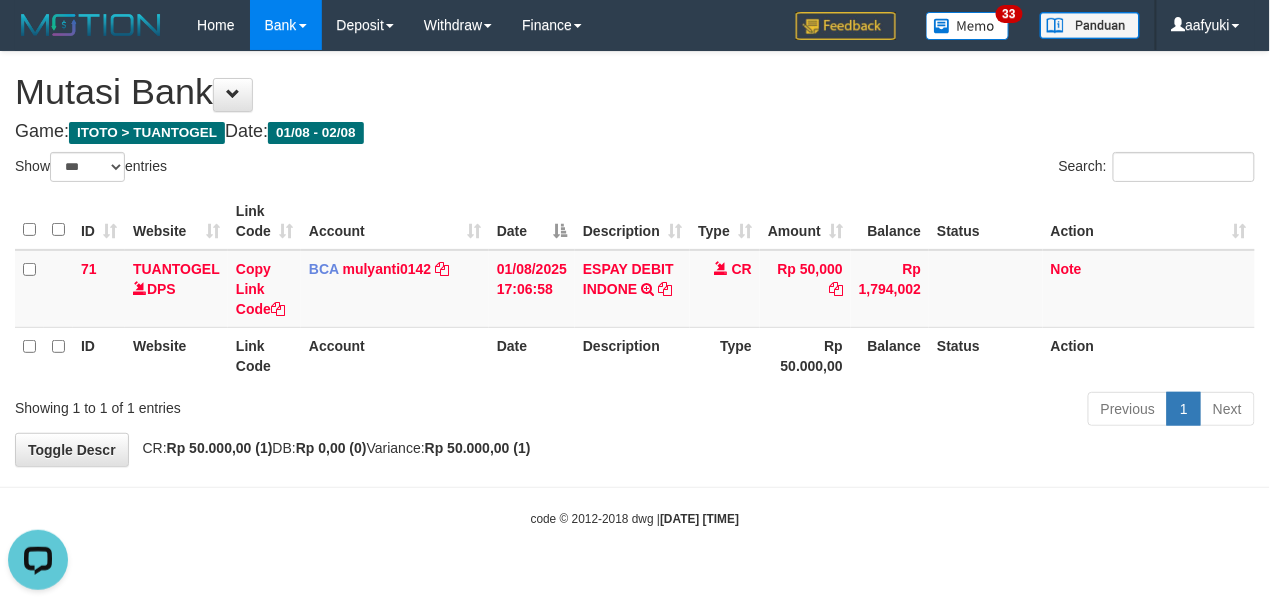 scroll, scrollTop: 0, scrollLeft: 0, axis: both 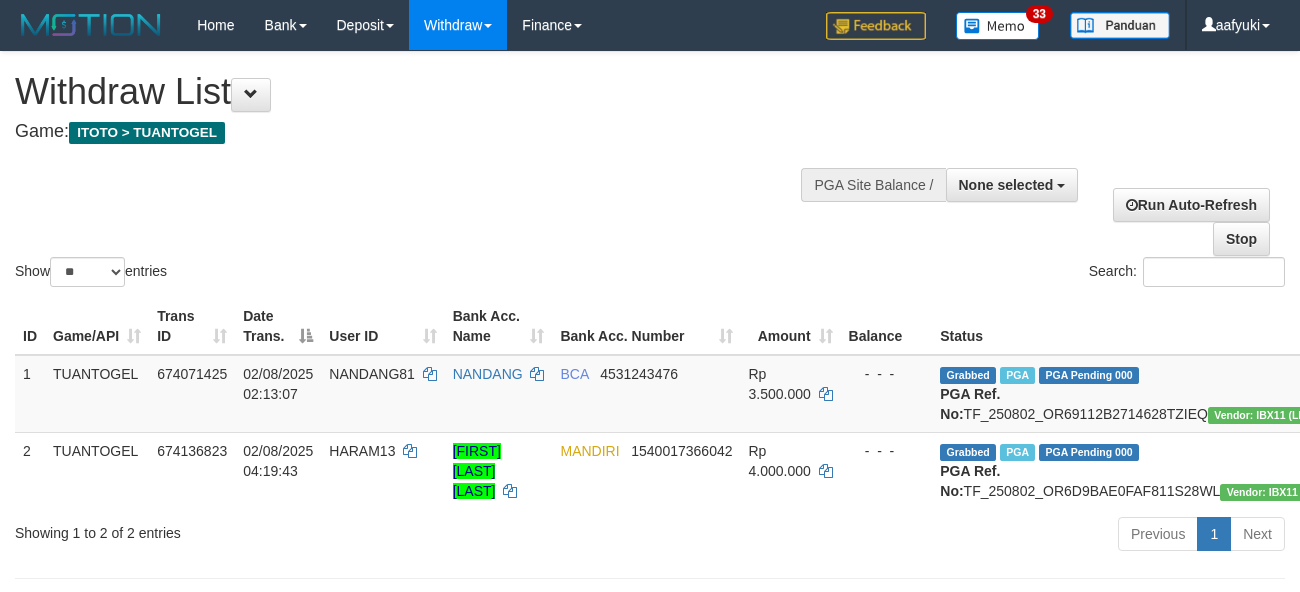 select 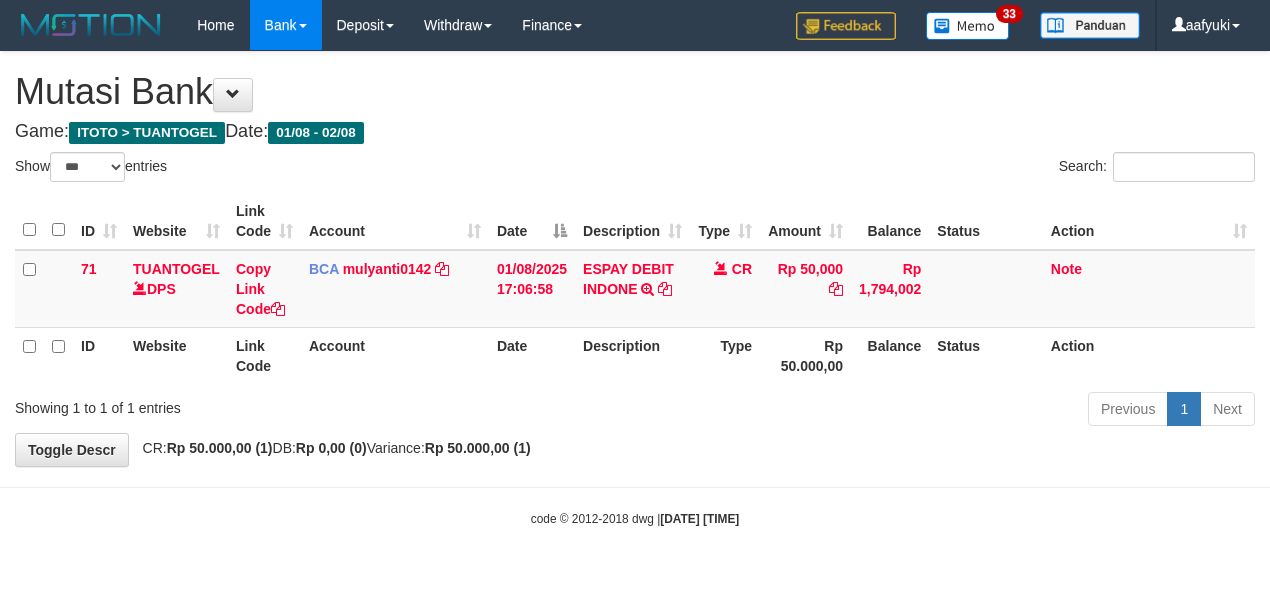 select on "***" 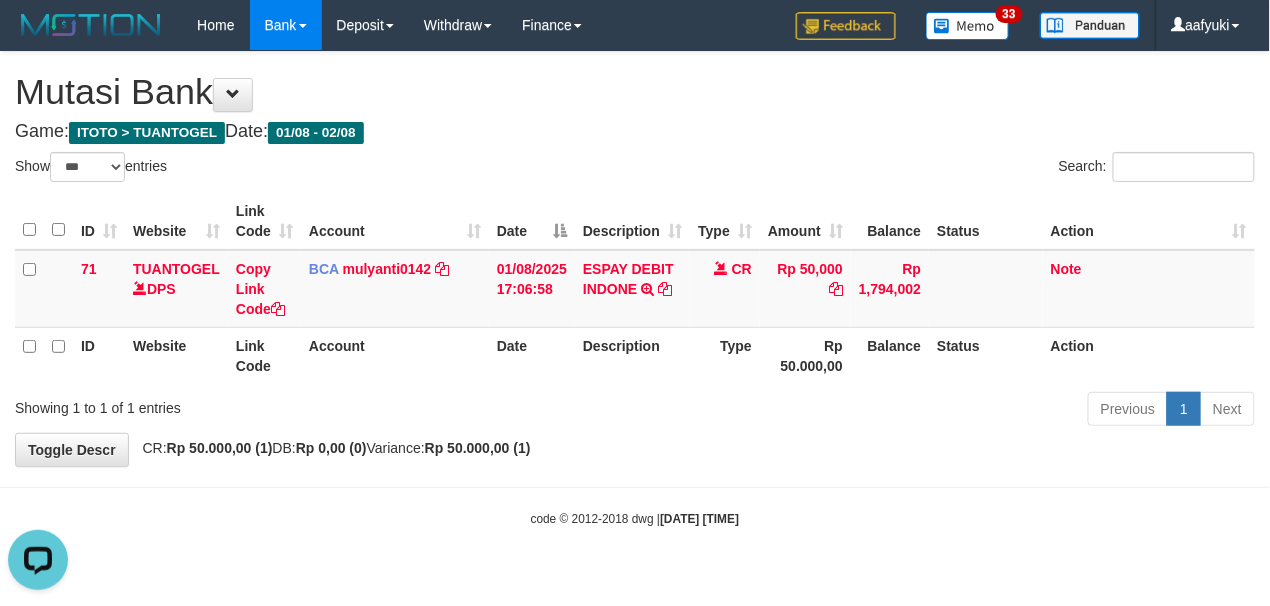 scroll, scrollTop: 0, scrollLeft: 0, axis: both 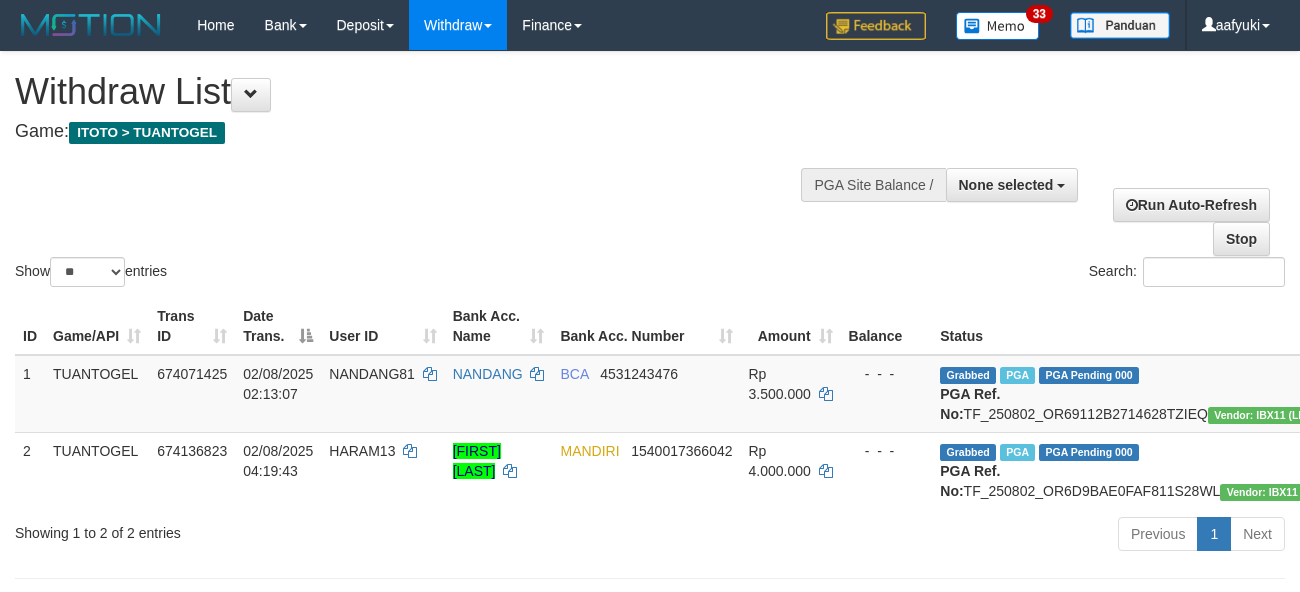select 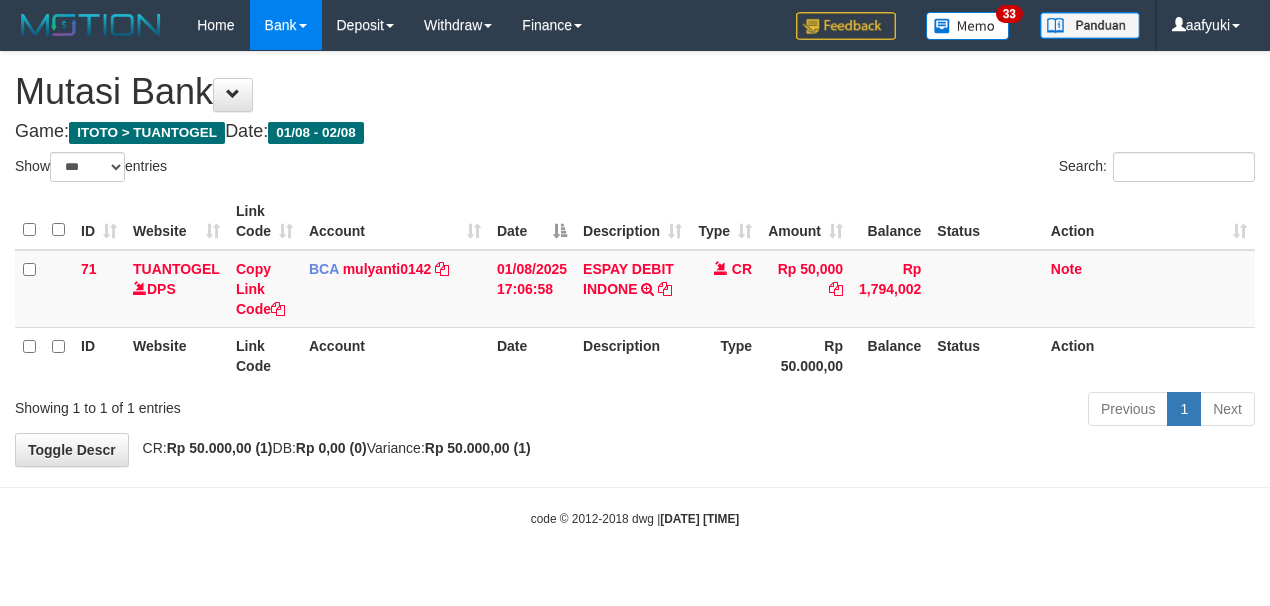 select on "***" 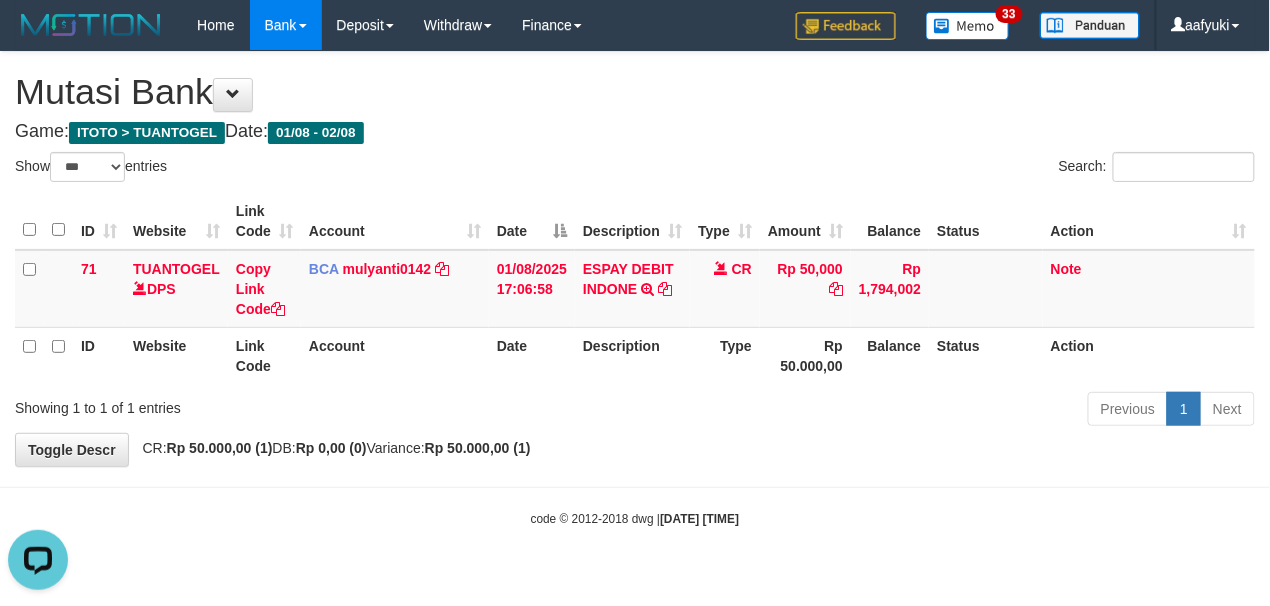 scroll, scrollTop: 0, scrollLeft: 0, axis: both 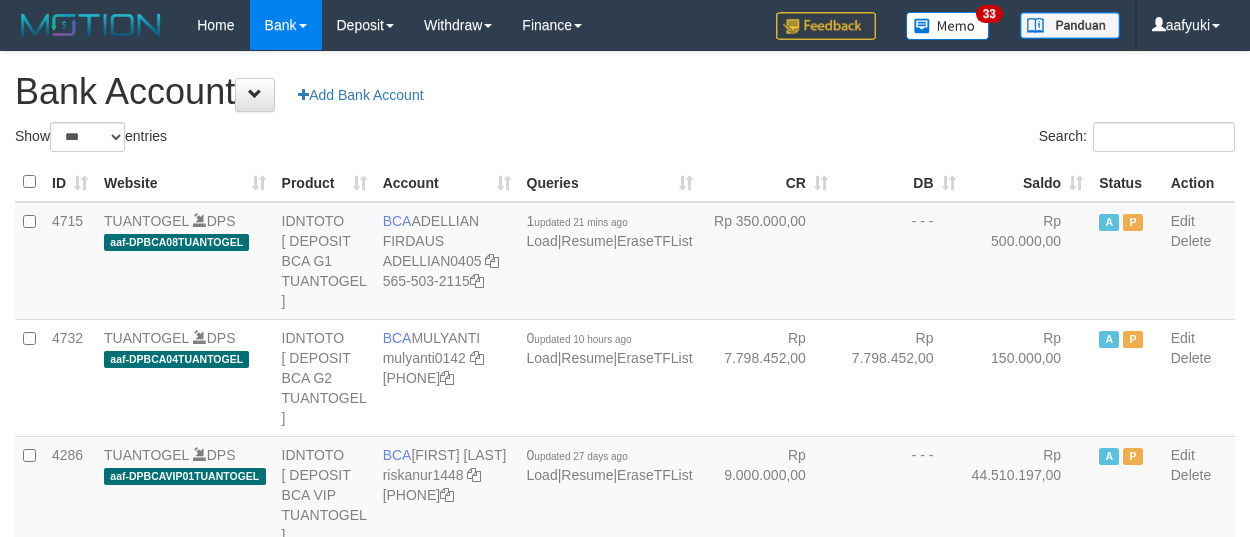 select on "***" 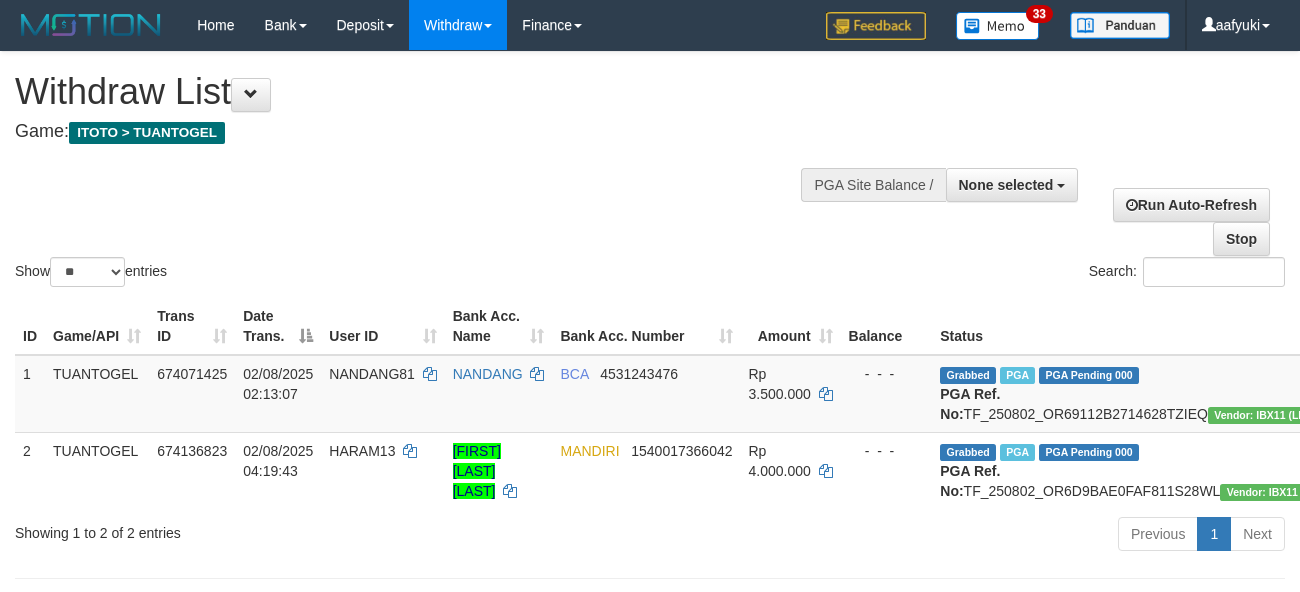 select 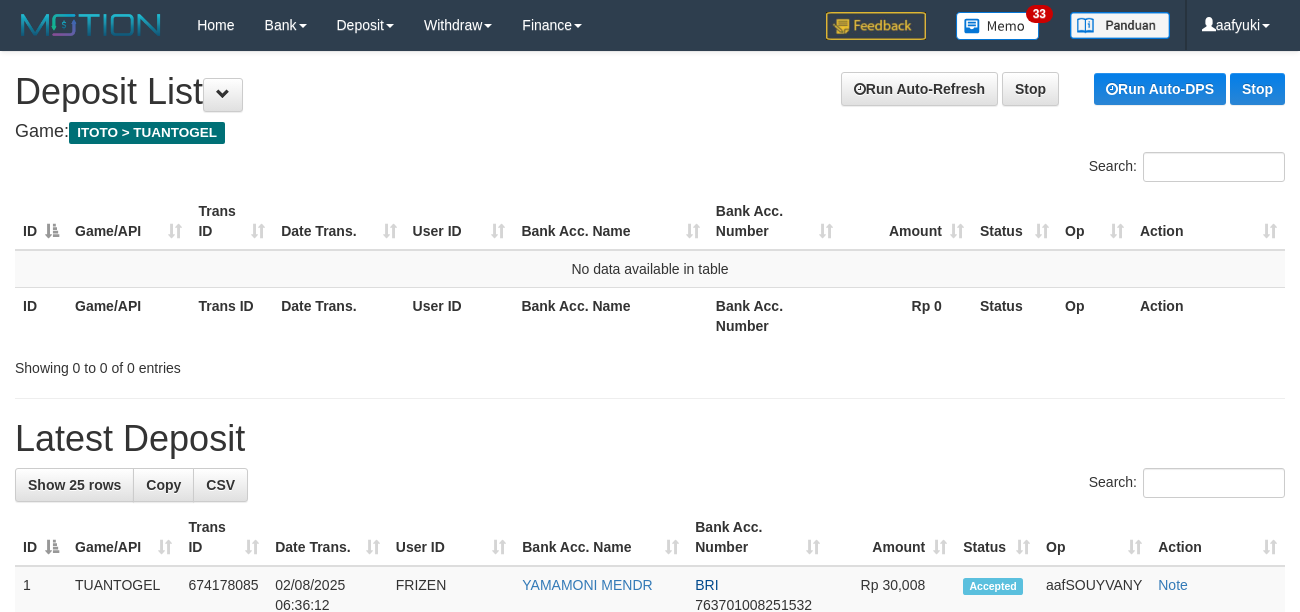 scroll, scrollTop: 0, scrollLeft: 0, axis: both 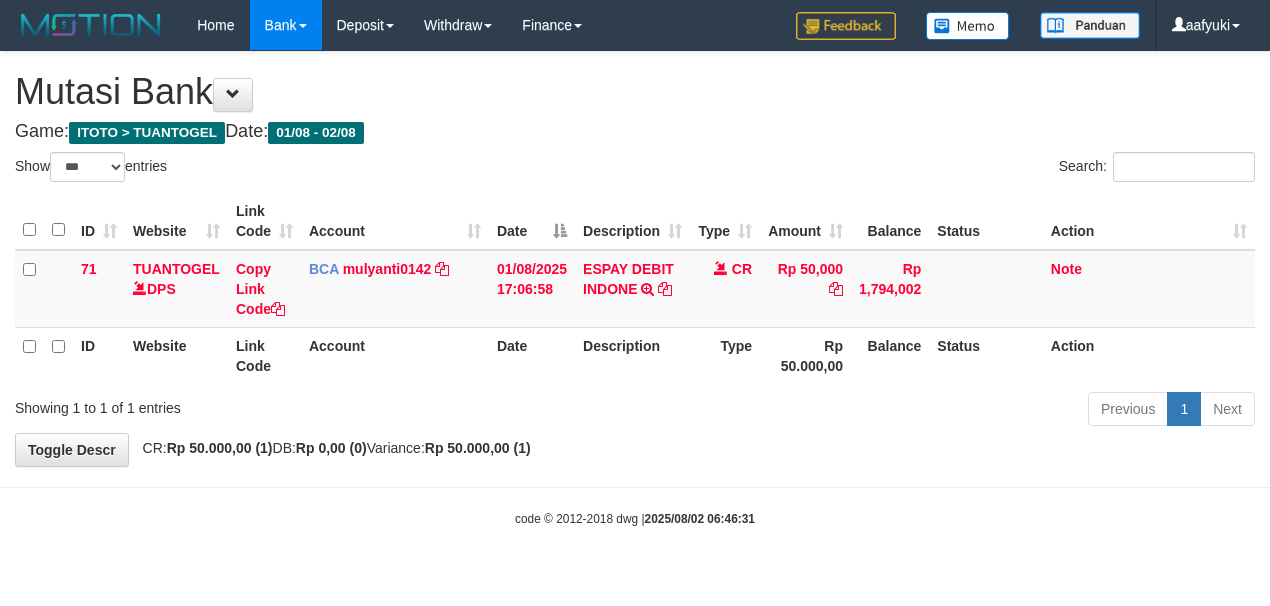 select on "***" 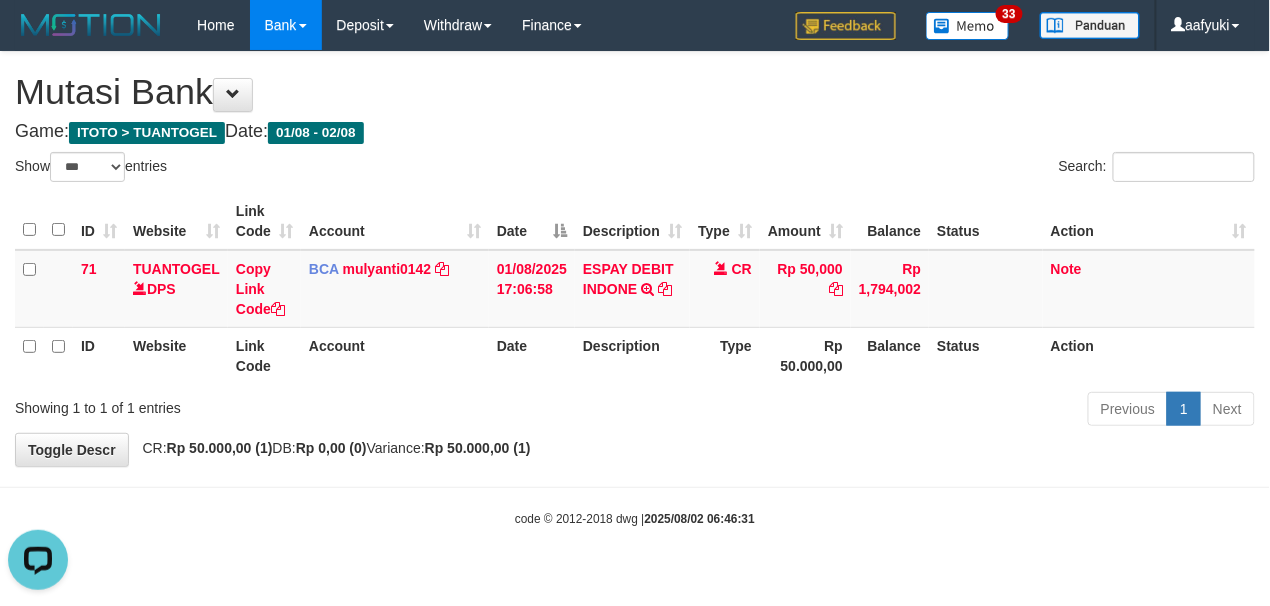 scroll, scrollTop: 0, scrollLeft: 0, axis: both 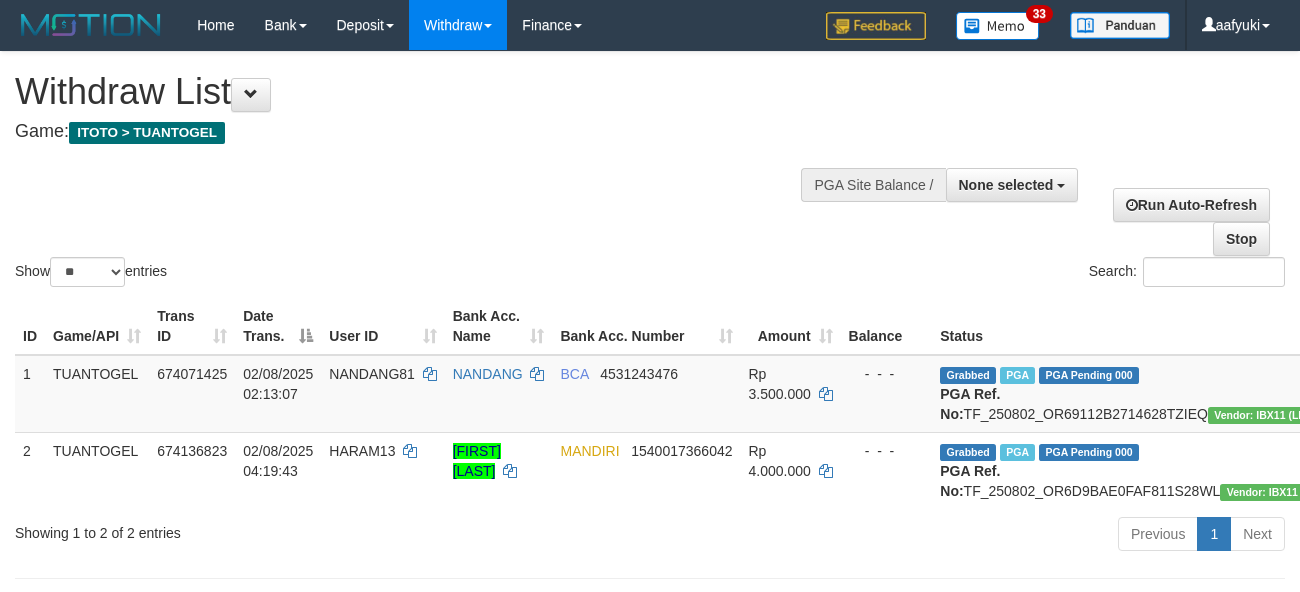 select 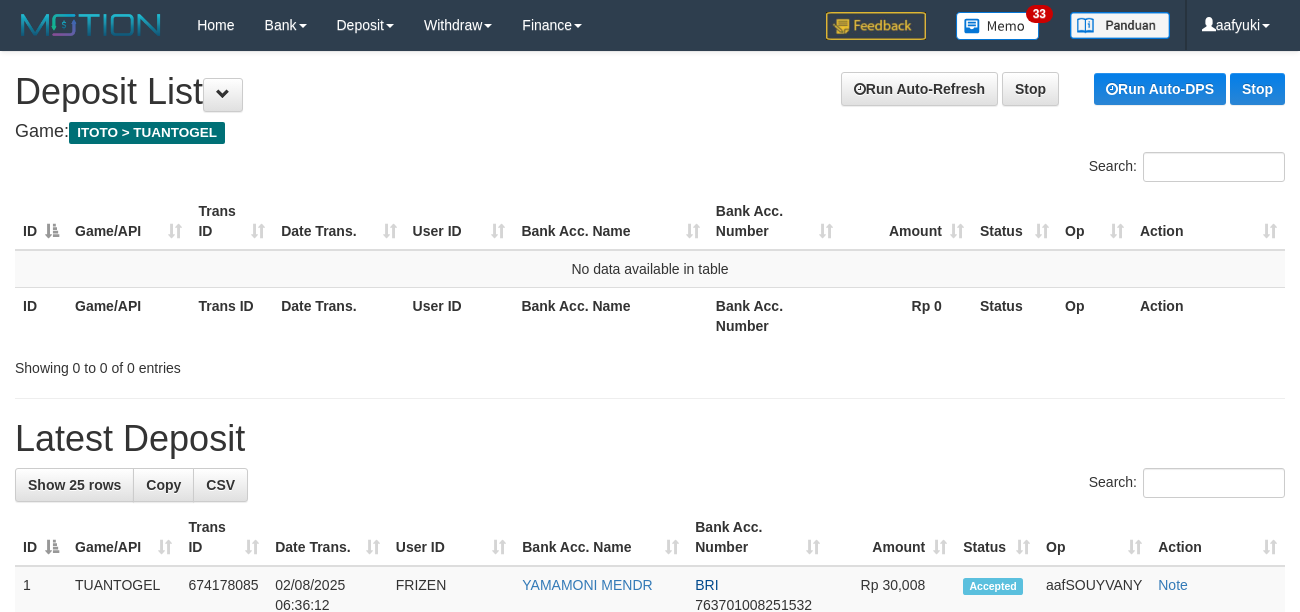 scroll, scrollTop: 0, scrollLeft: 0, axis: both 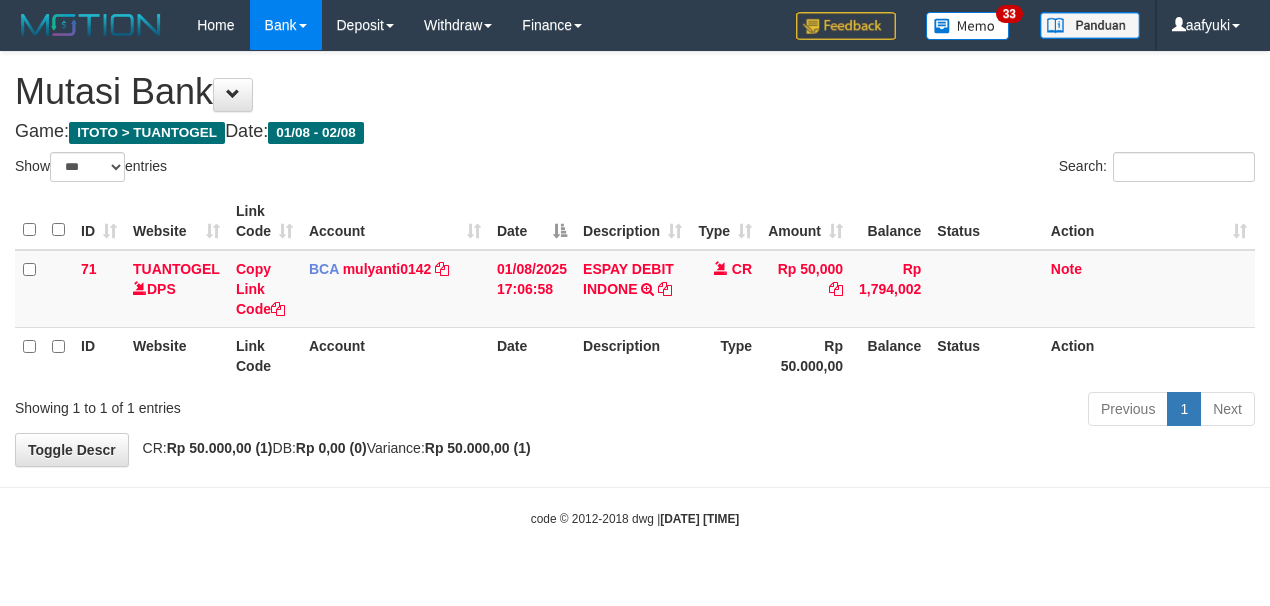 select on "***" 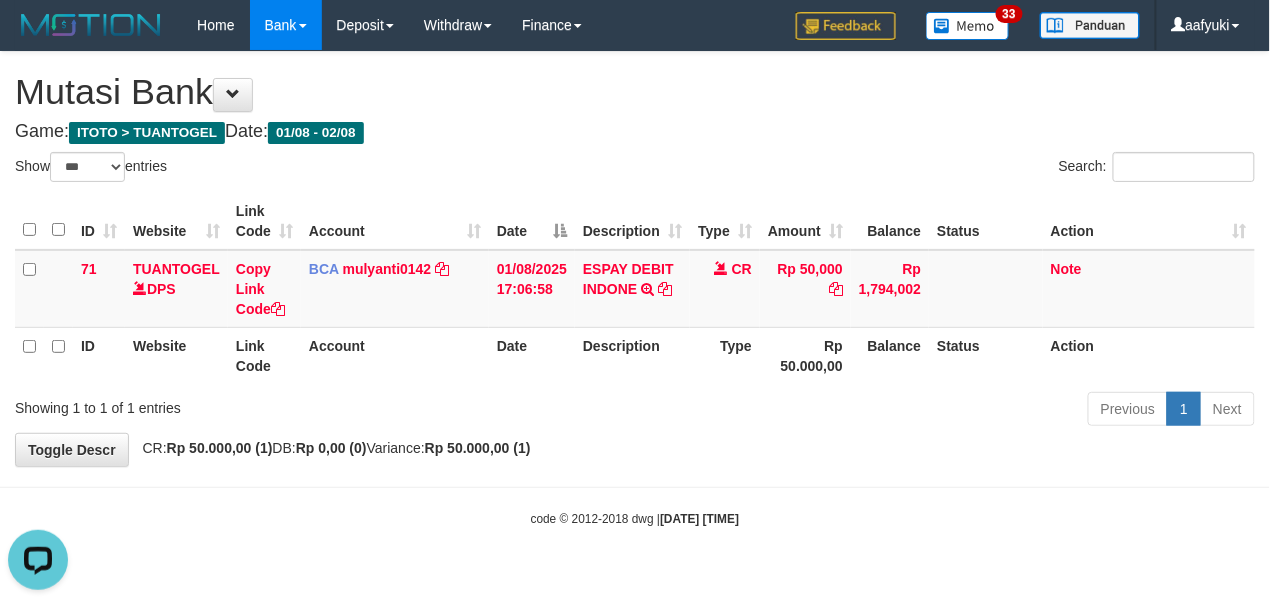 scroll, scrollTop: 0, scrollLeft: 0, axis: both 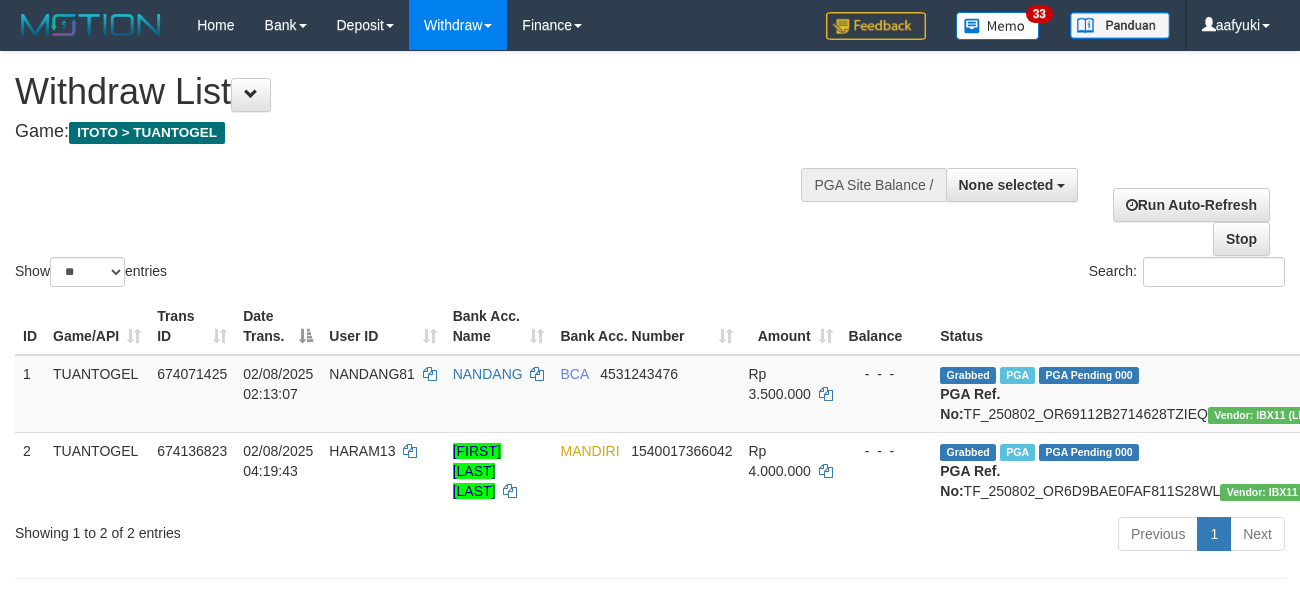 select 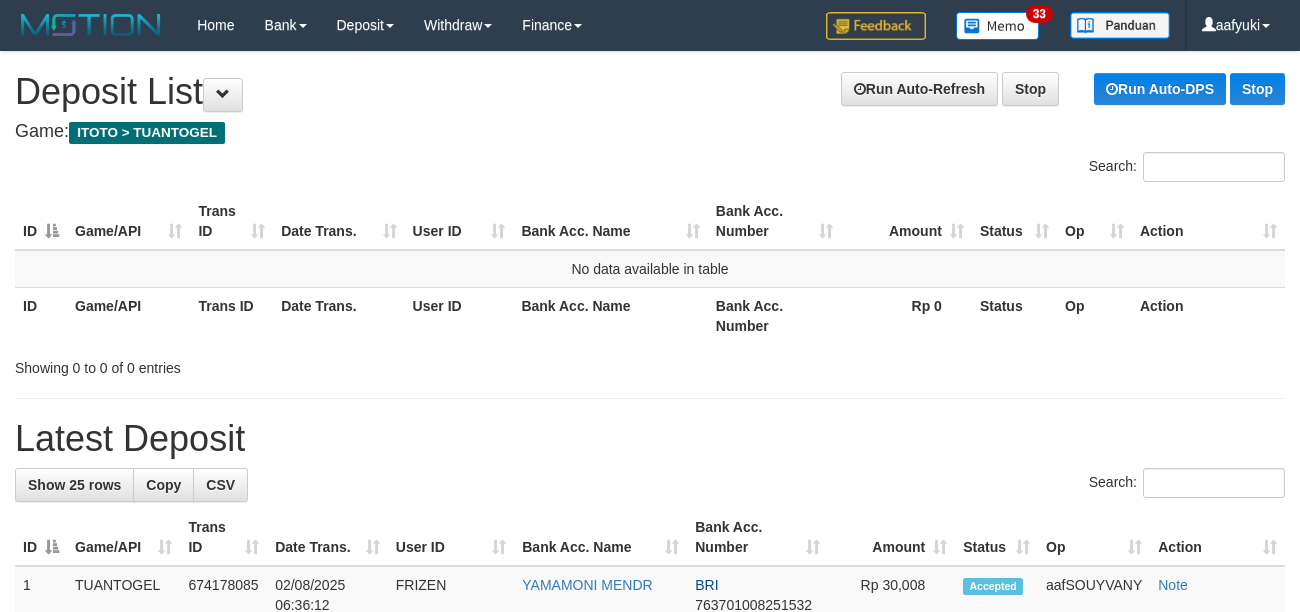 scroll, scrollTop: 0, scrollLeft: 0, axis: both 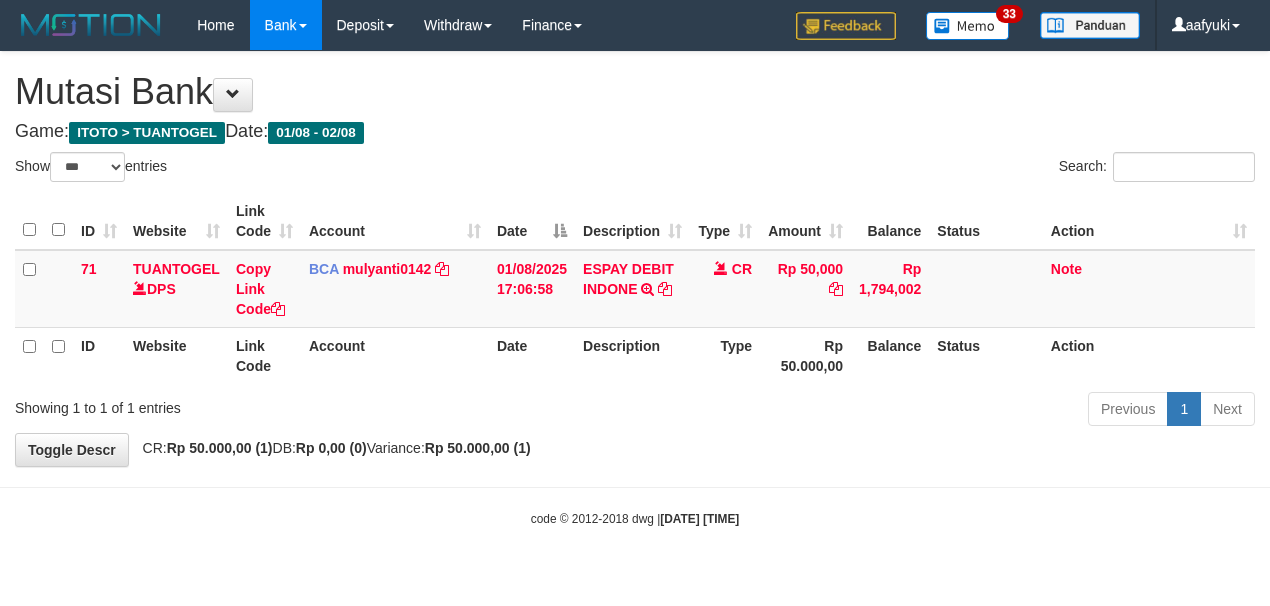 select on "***" 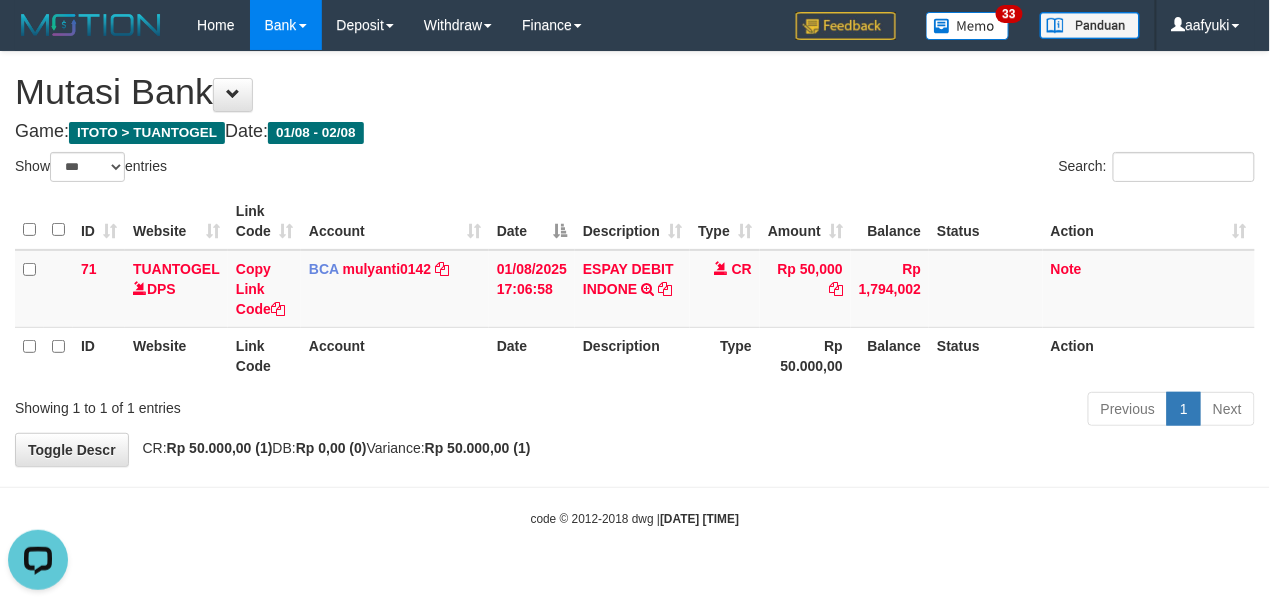 scroll, scrollTop: 0, scrollLeft: 0, axis: both 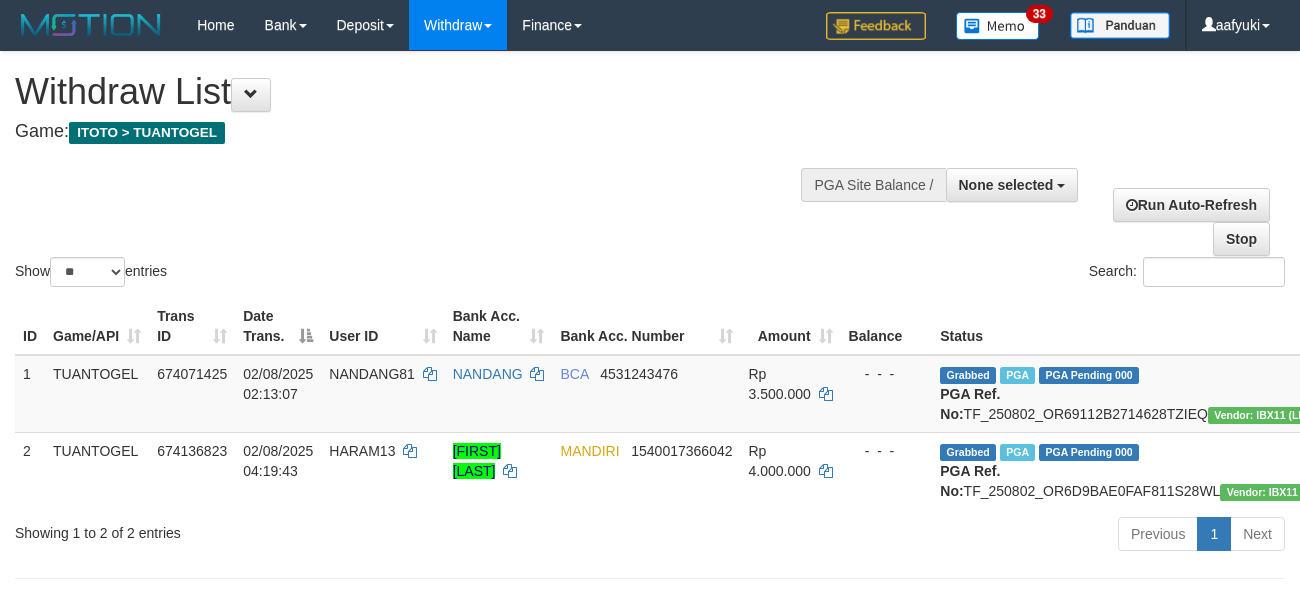 select 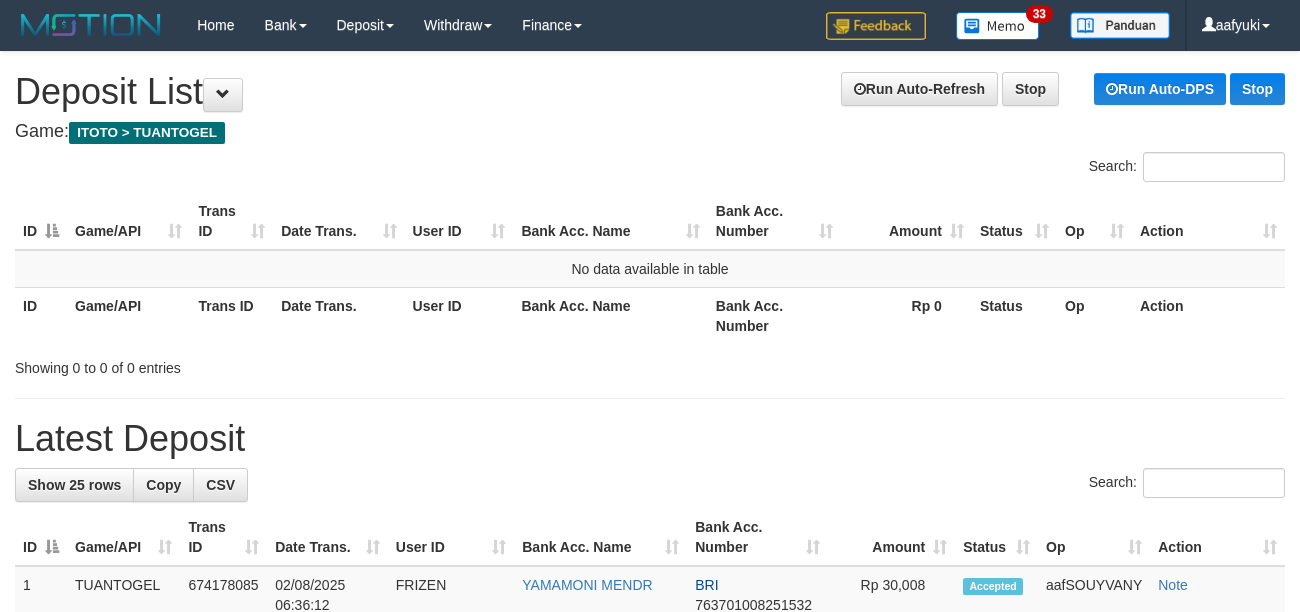 scroll, scrollTop: 0, scrollLeft: 0, axis: both 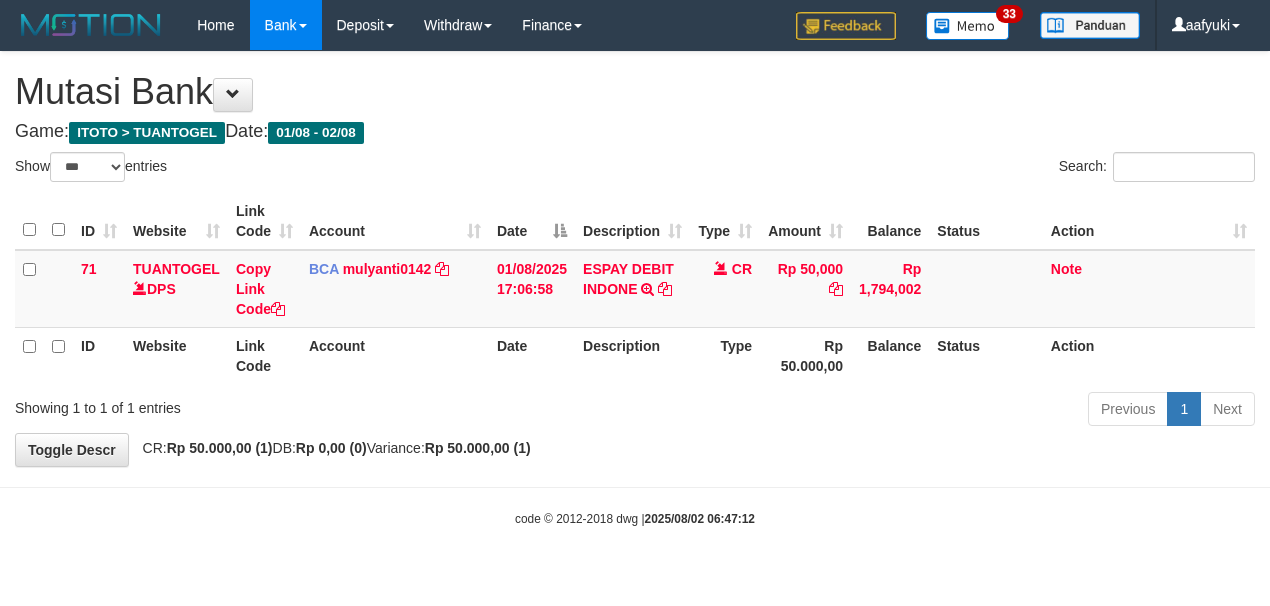select on "***" 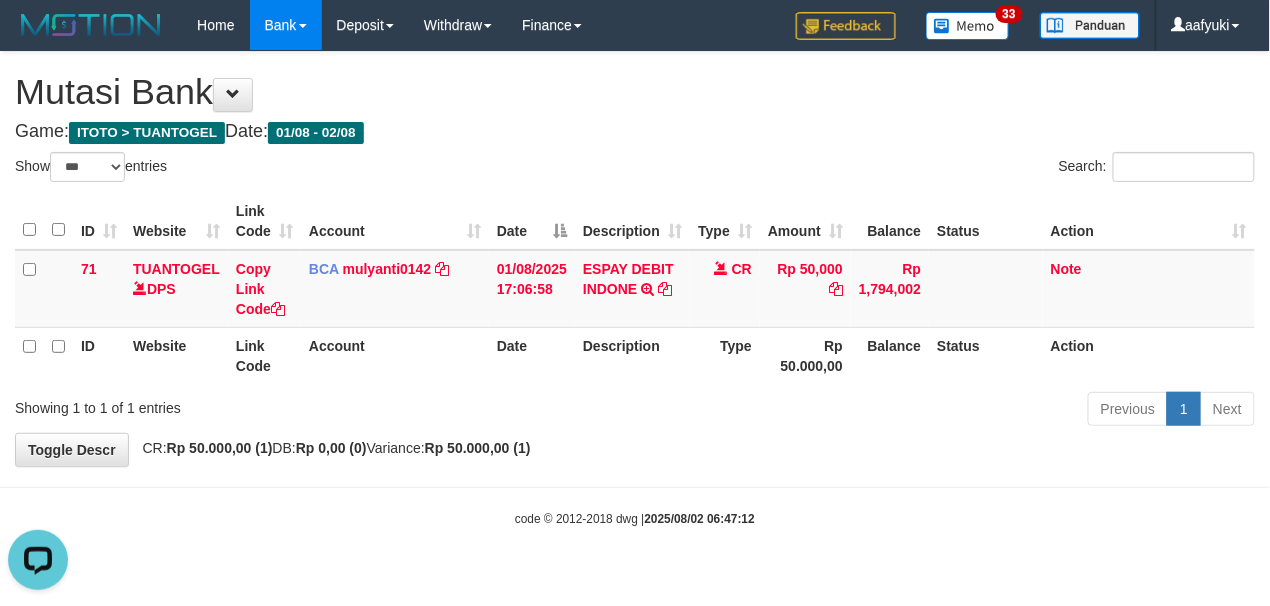 scroll, scrollTop: 0, scrollLeft: 0, axis: both 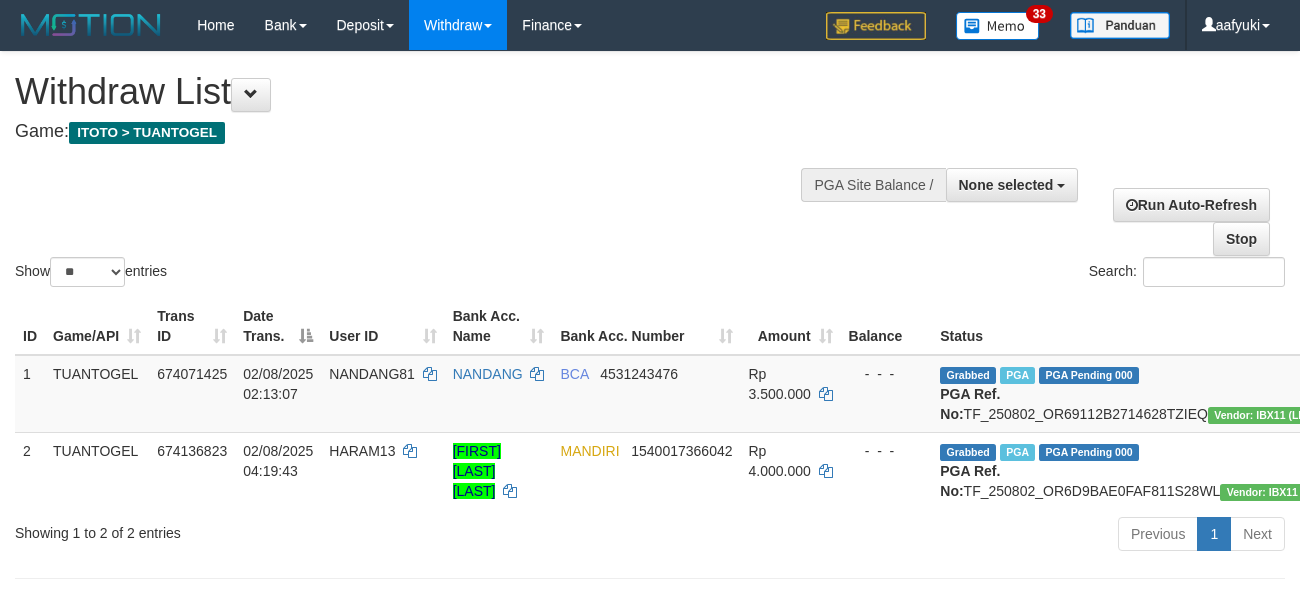 select 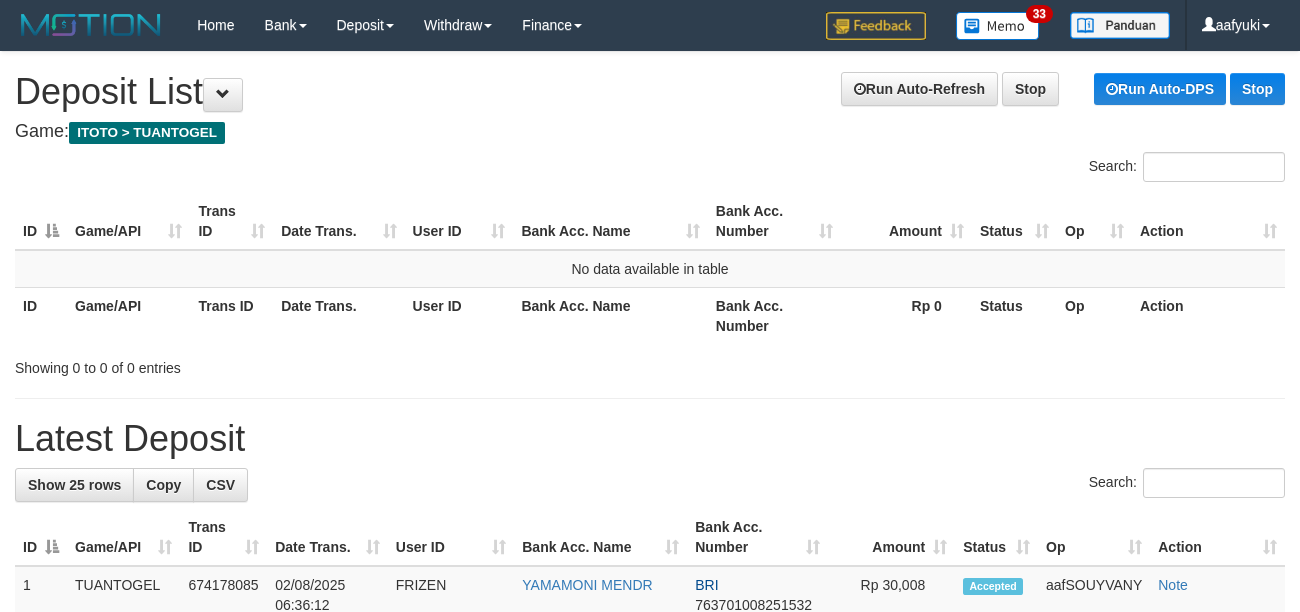 scroll, scrollTop: 0, scrollLeft: 0, axis: both 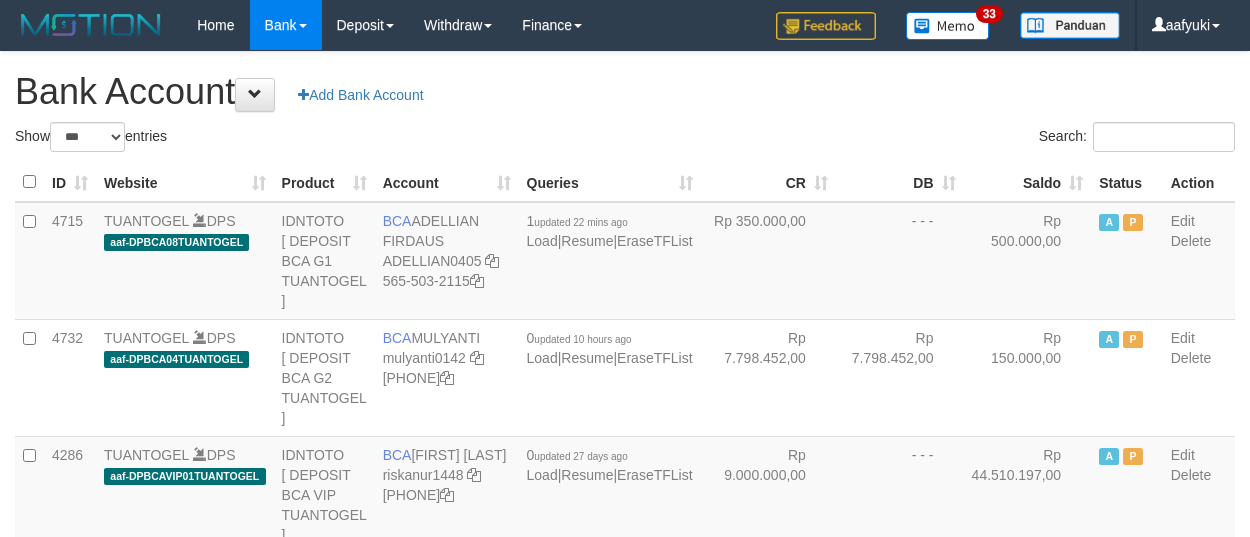 select on "***" 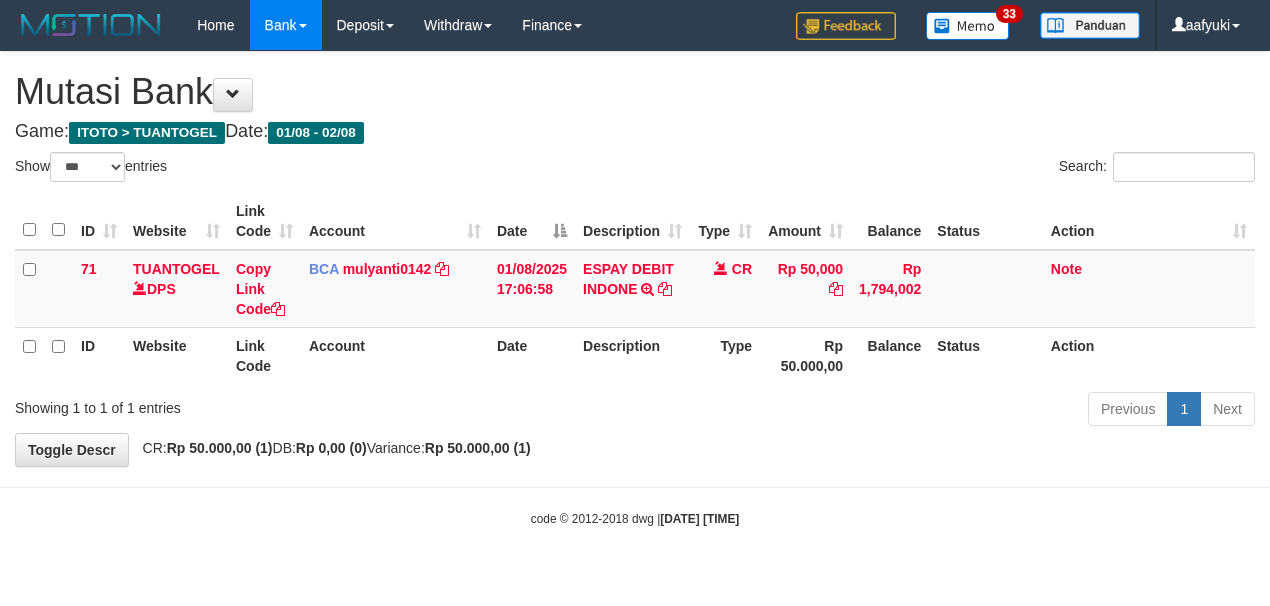 select on "***" 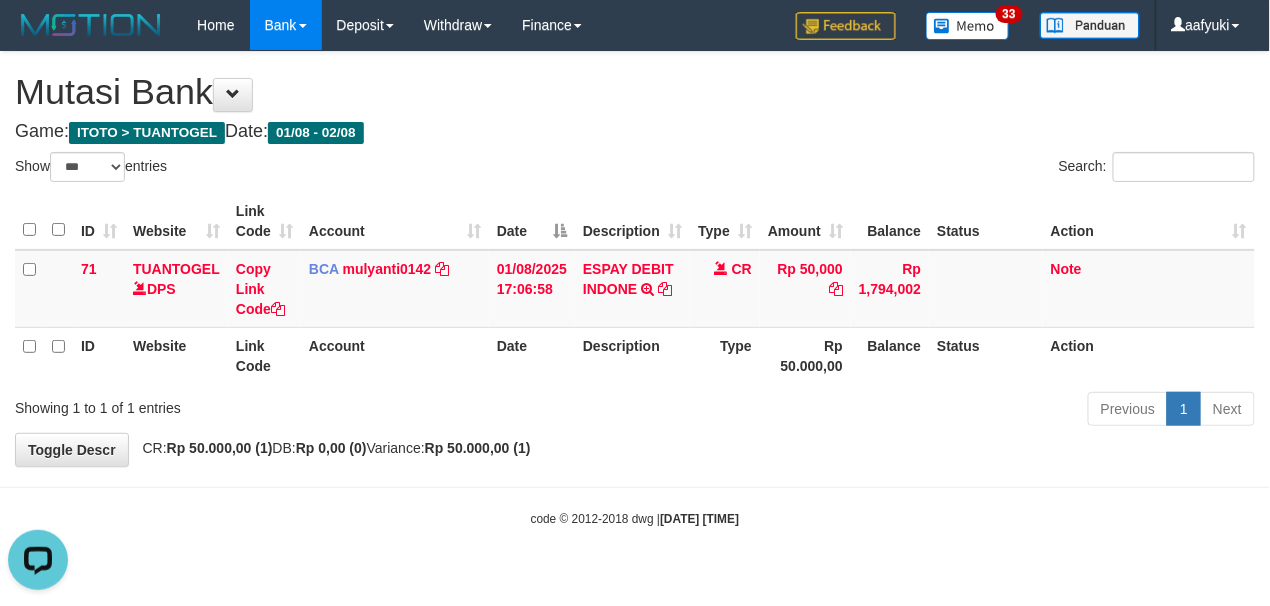 scroll, scrollTop: 0, scrollLeft: 0, axis: both 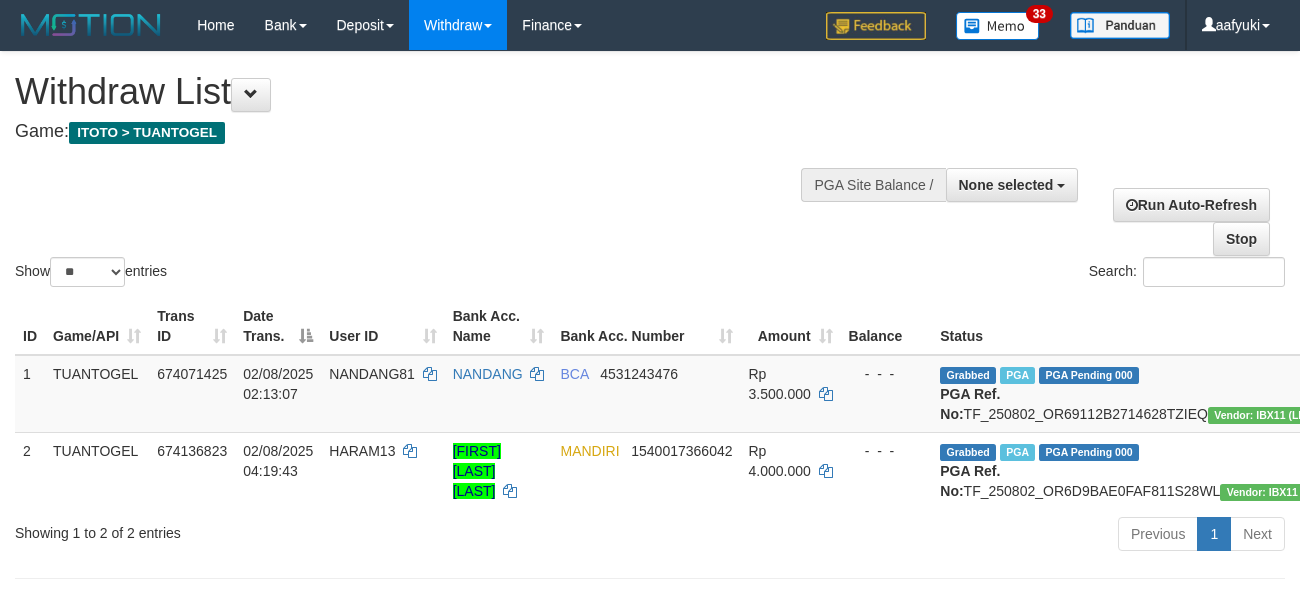 select 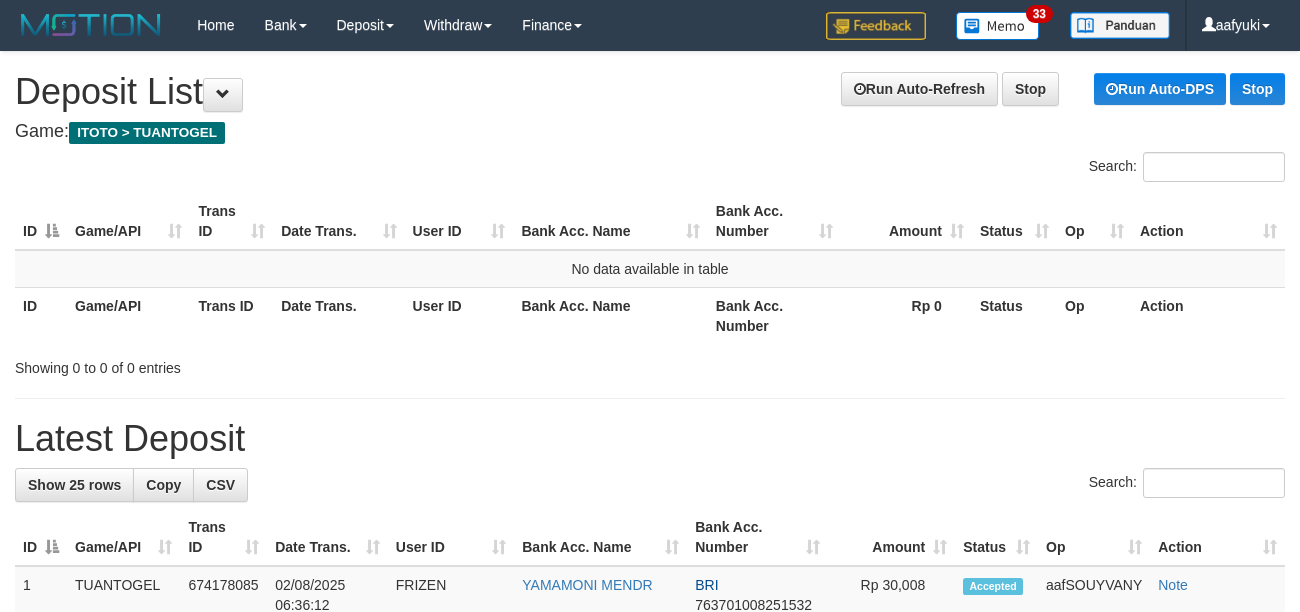scroll, scrollTop: 0, scrollLeft: 0, axis: both 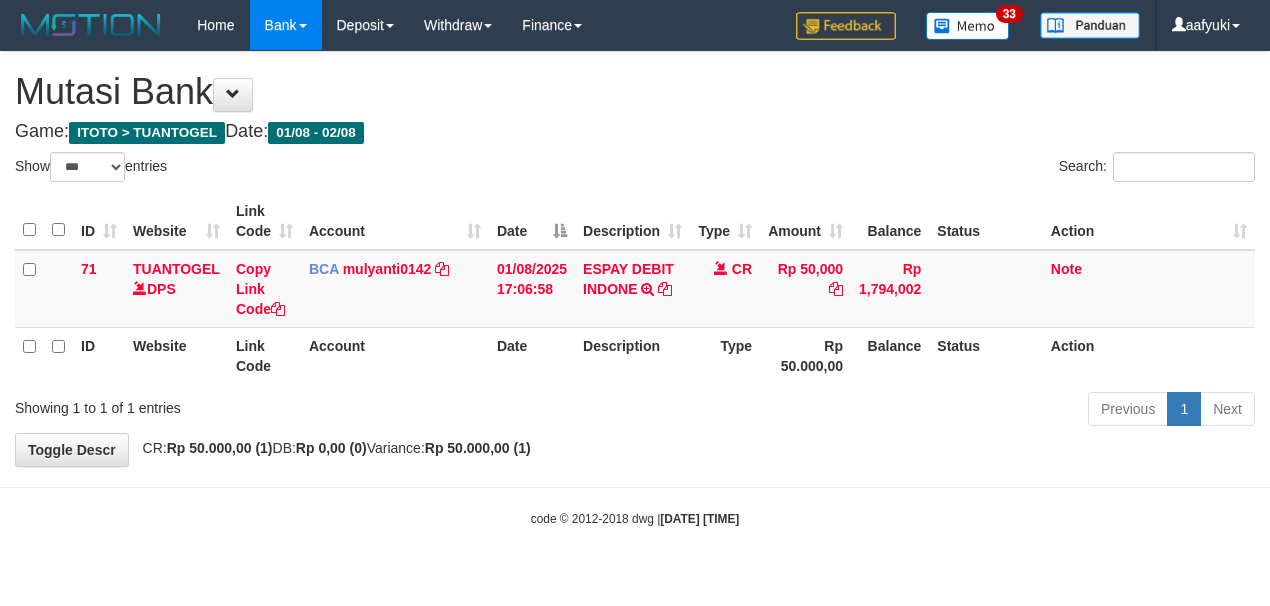 select on "***" 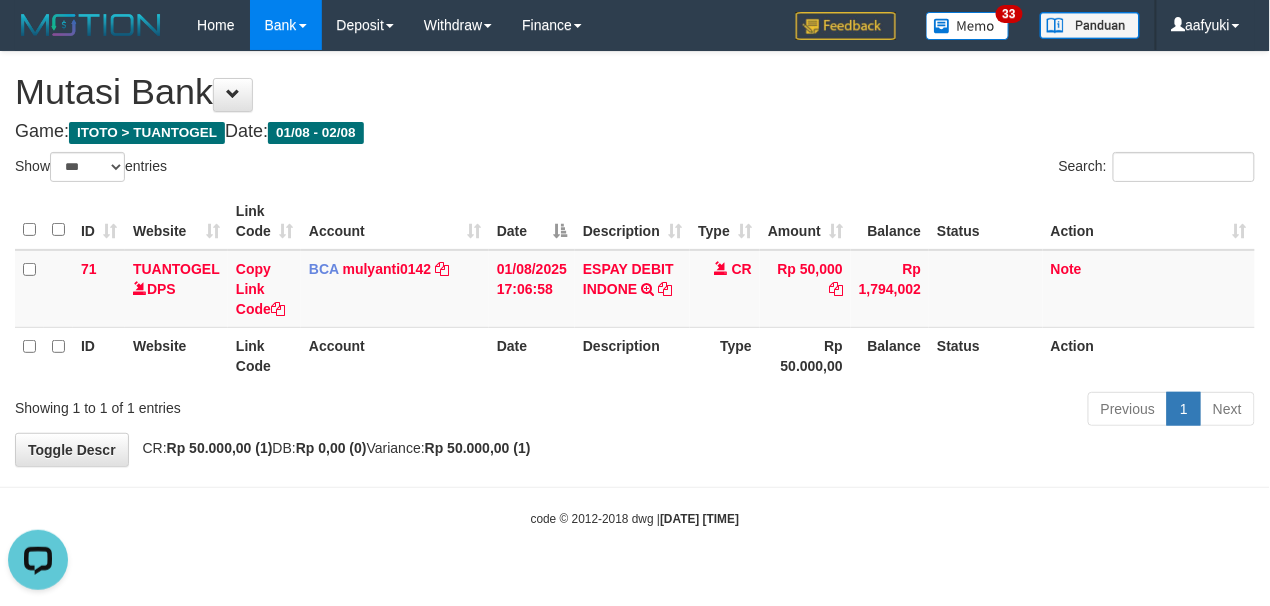 scroll, scrollTop: 0, scrollLeft: 0, axis: both 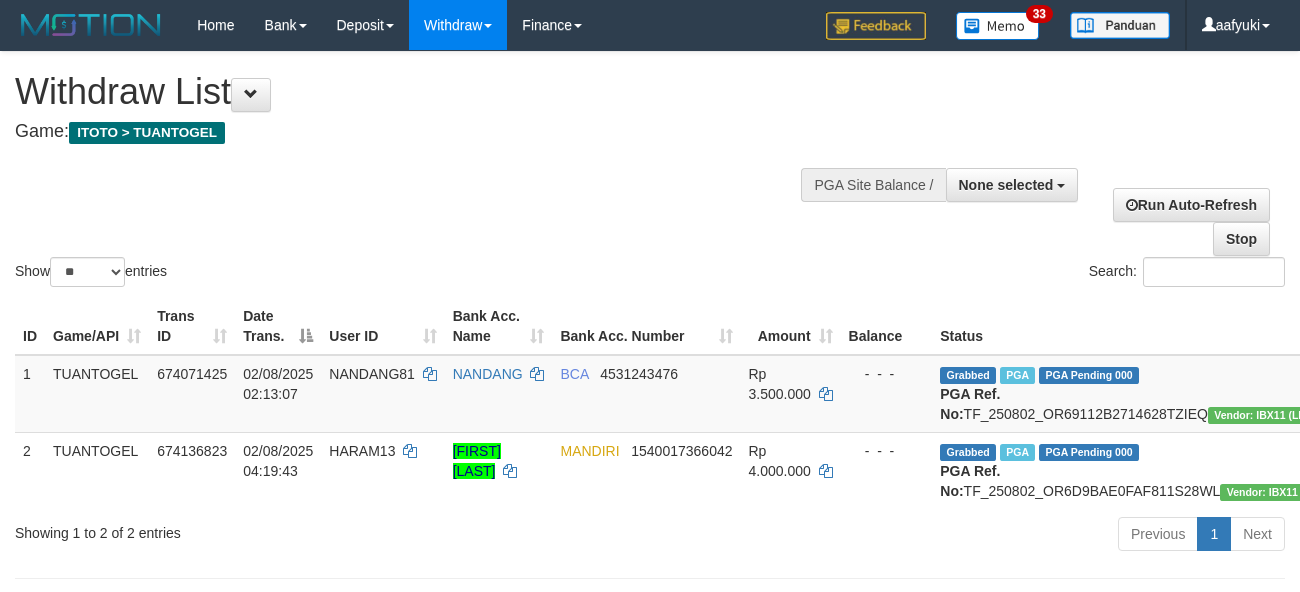 select 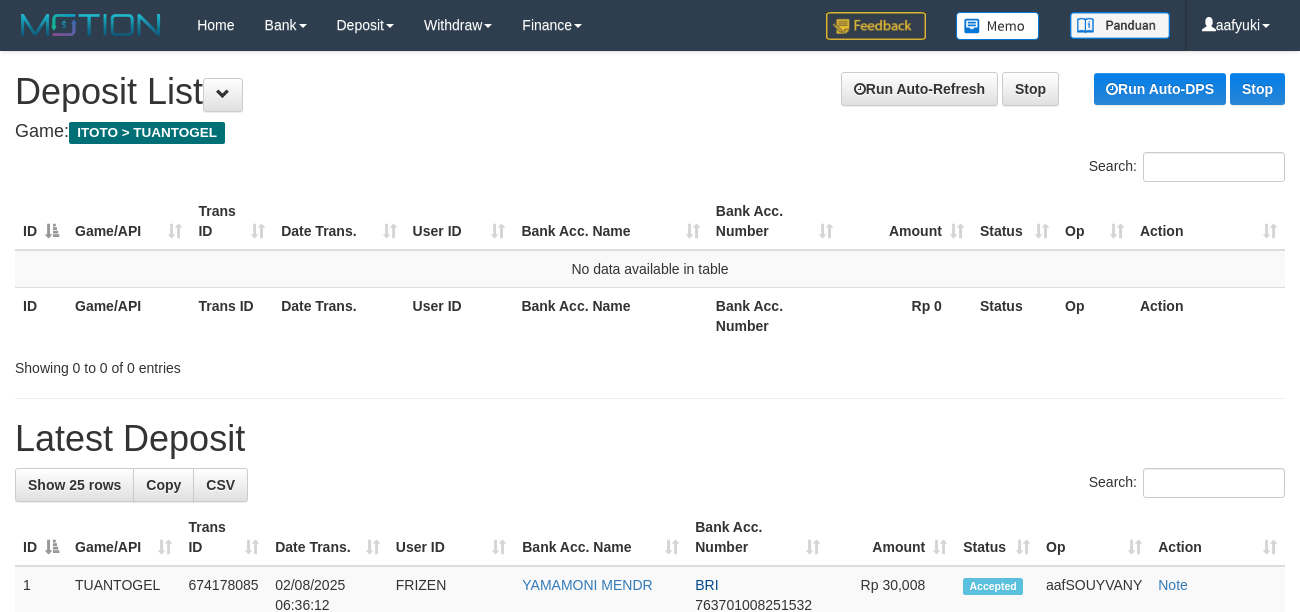 scroll, scrollTop: 0, scrollLeft: 0, axis: both 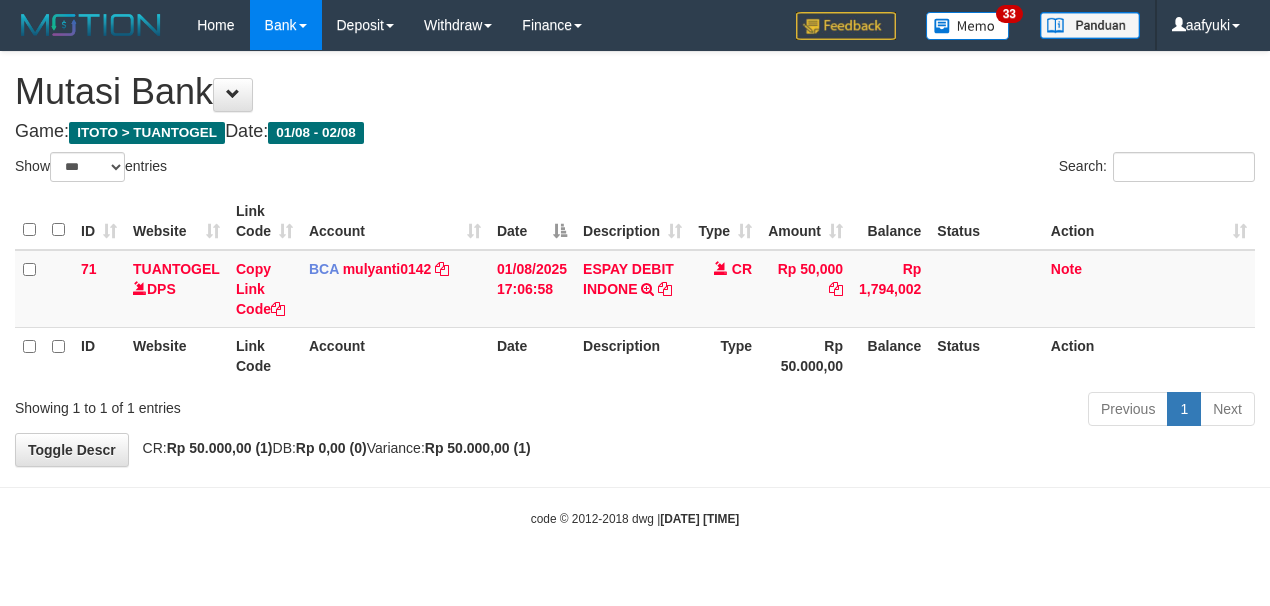 select on "***" 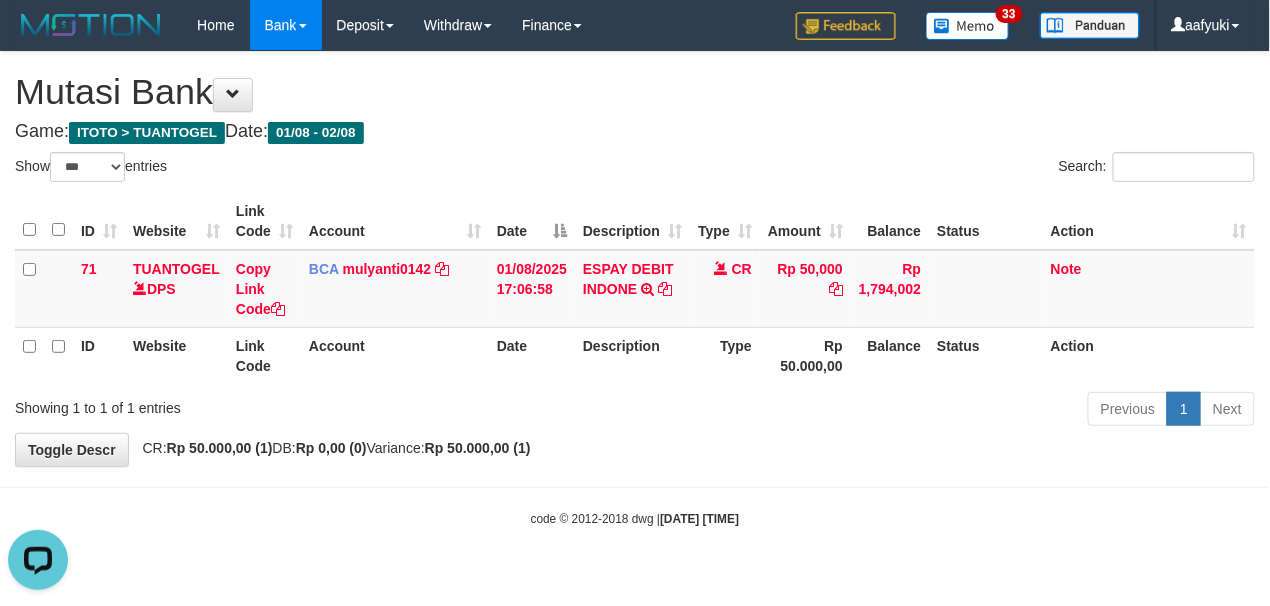 scroll, scrollTop: 0, scrollLeft: 0, axis: both 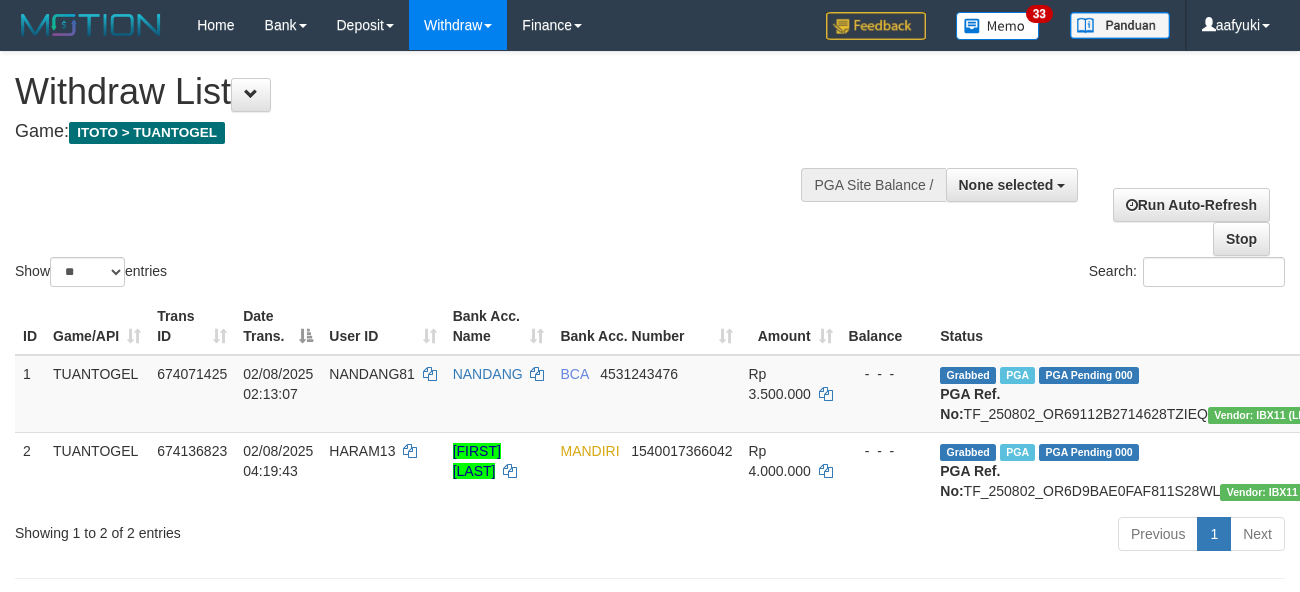 select 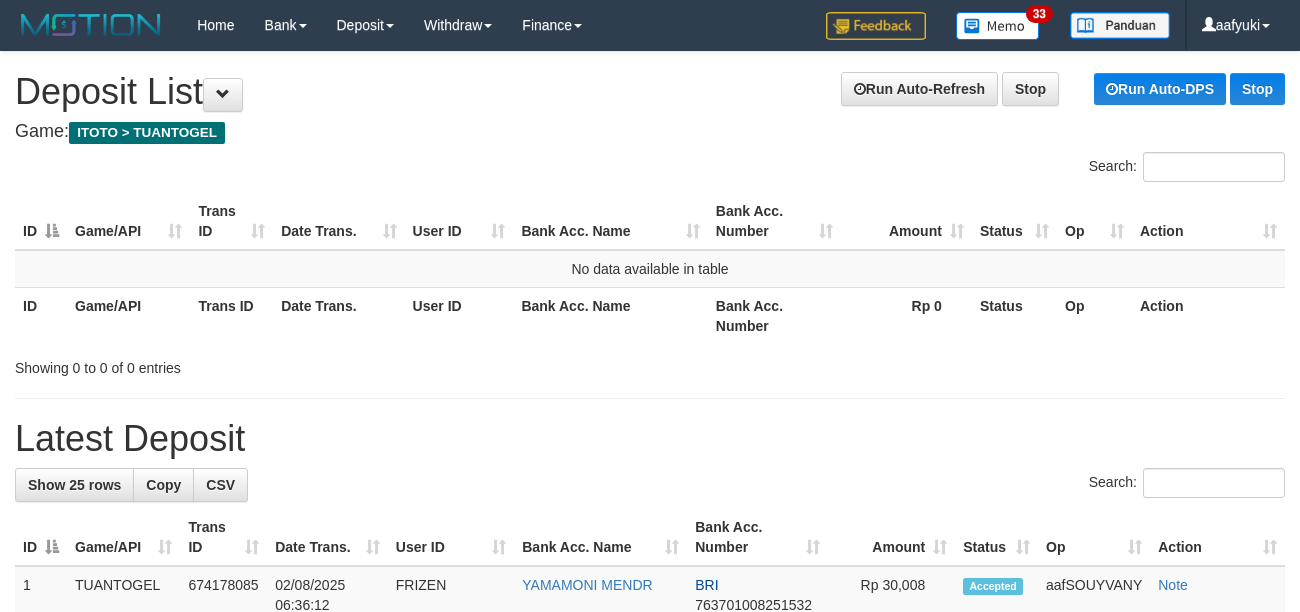 scroll, scrollTop: 0, scrollLeft: 0, axis: both 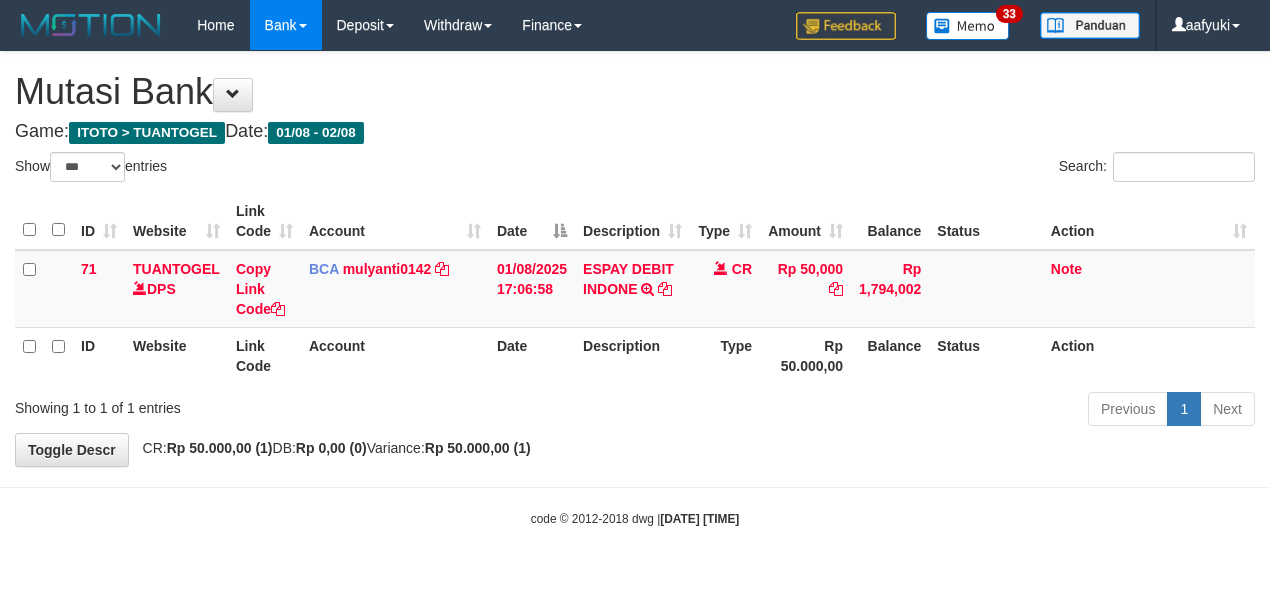 select on "***" 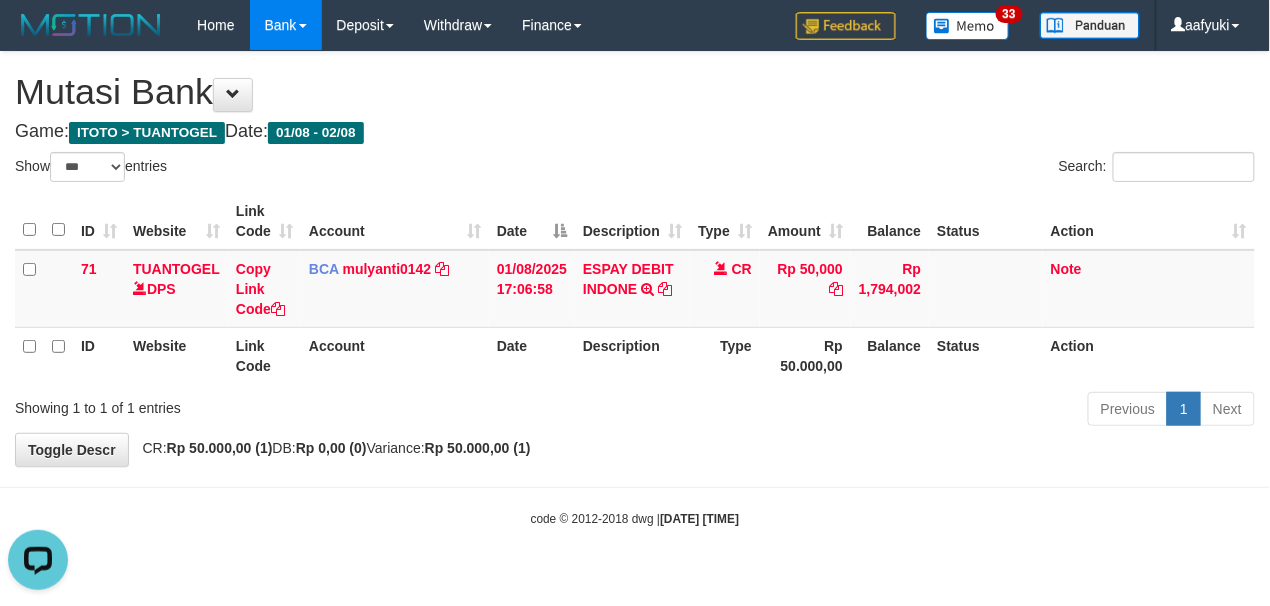 scroll, scrollTop: 0, scrollLeft: 0, axis: both 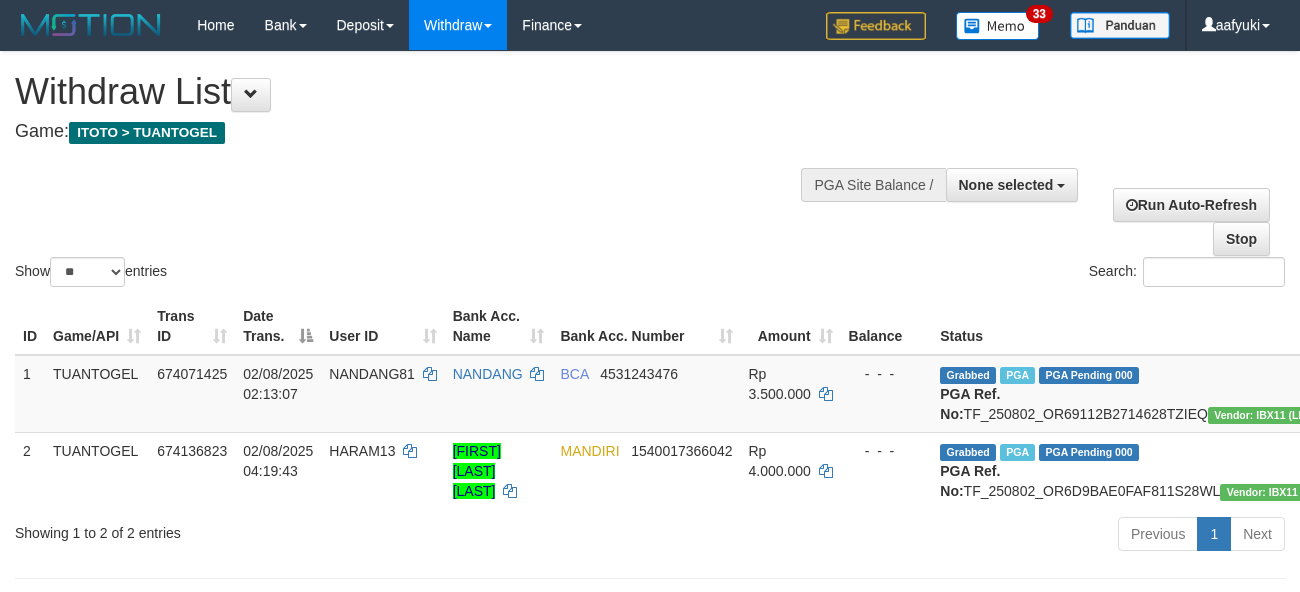 select 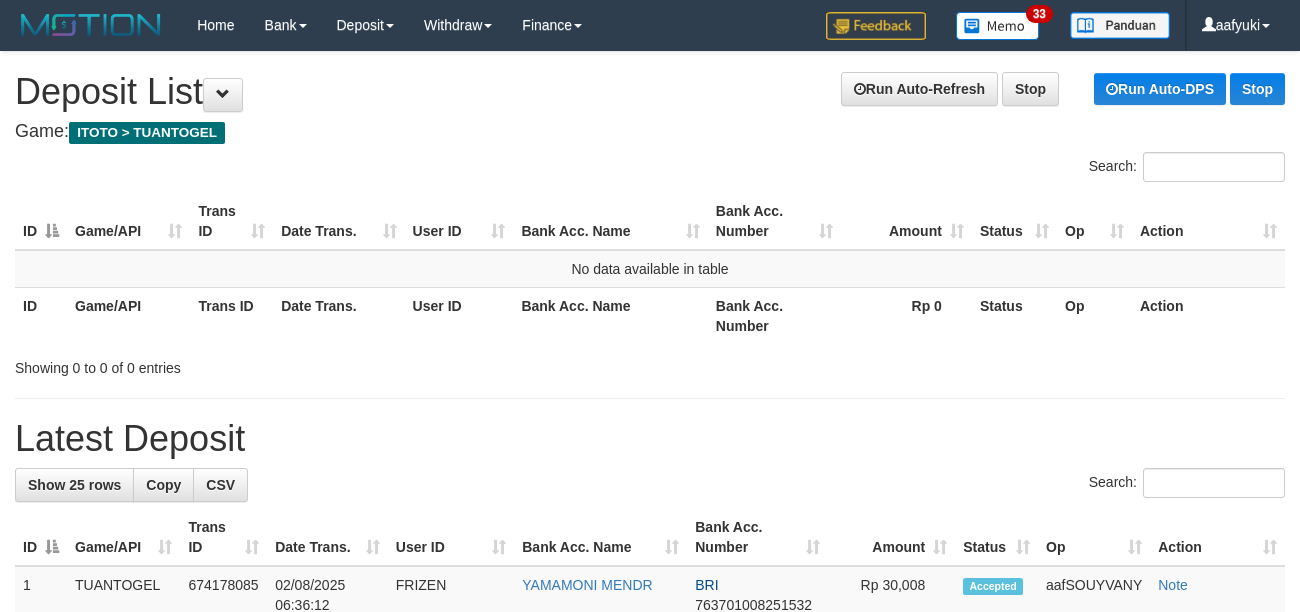 scroll, scrollTop: 0, scrollLeft: 0, axis: both 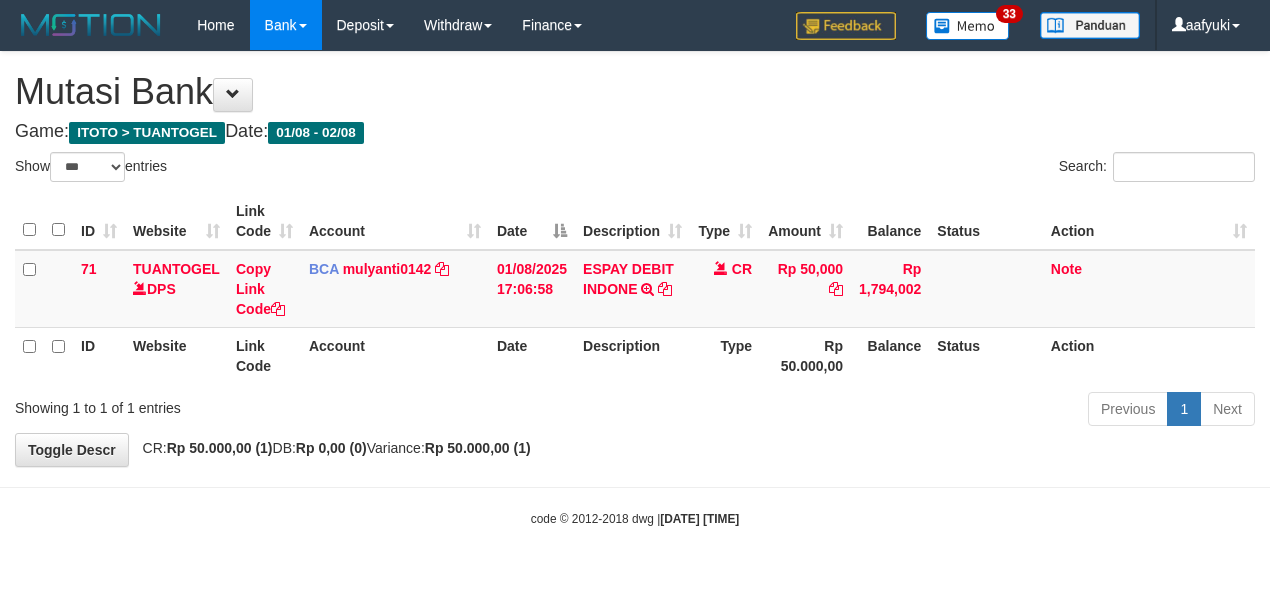 select on "***" 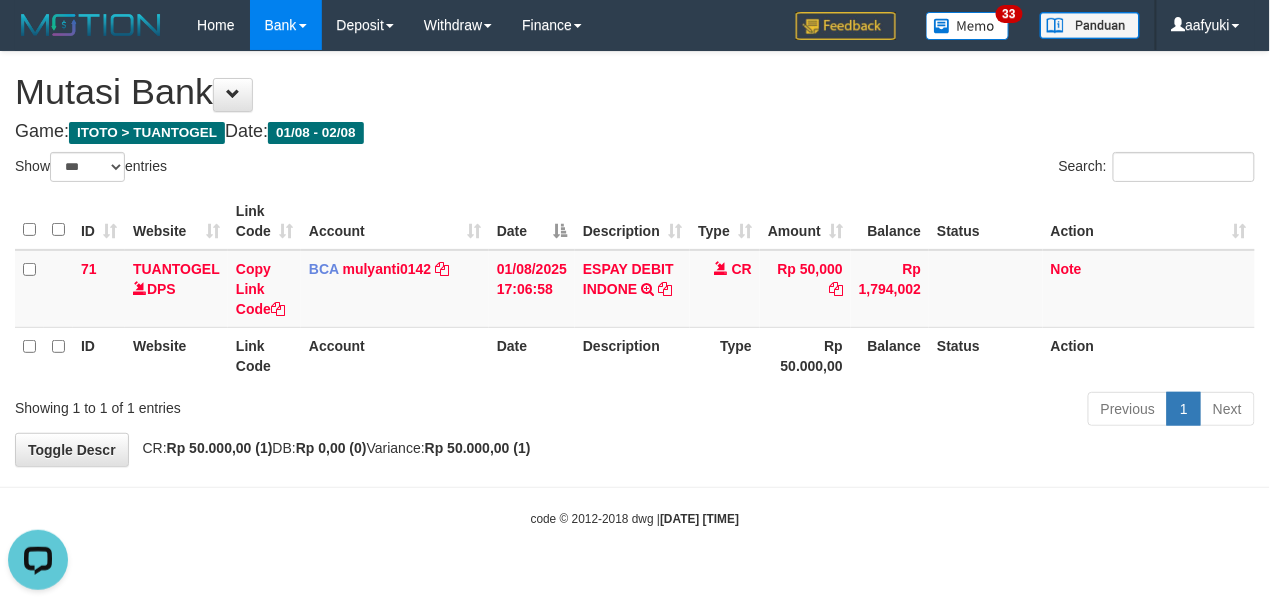 scroll, scrollTop: 0, scrollLeft: 0, axis: both 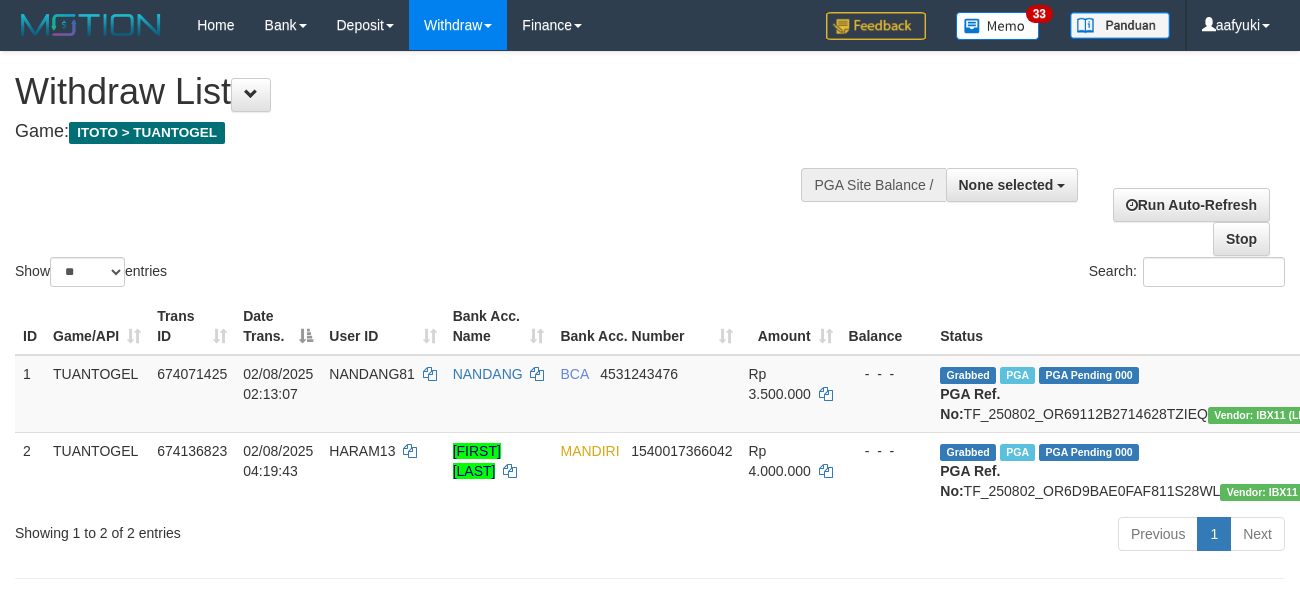 select 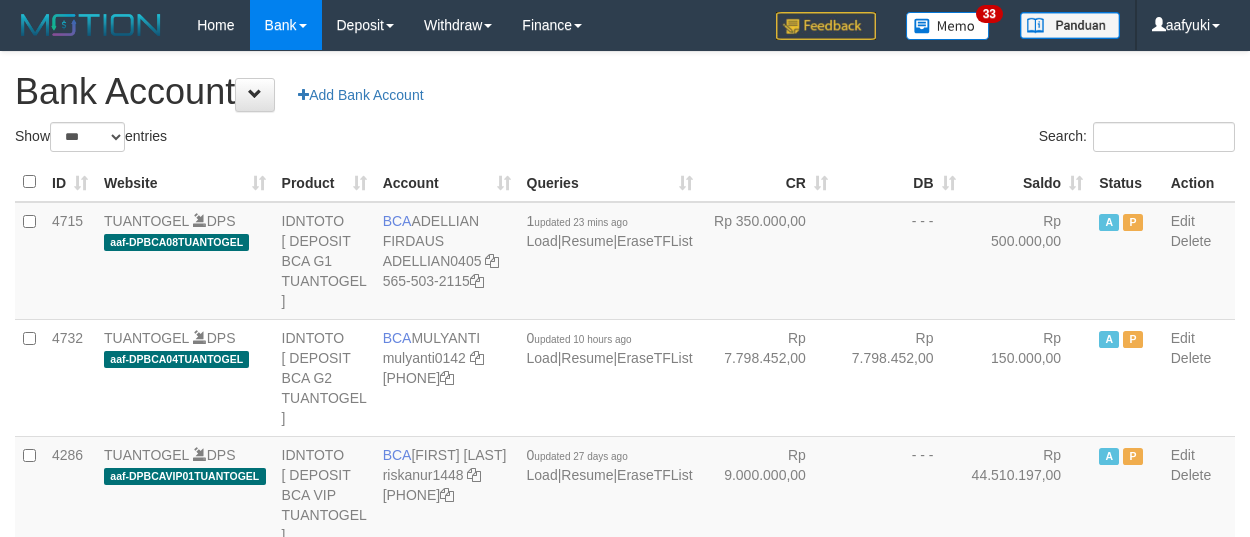 select on "***" 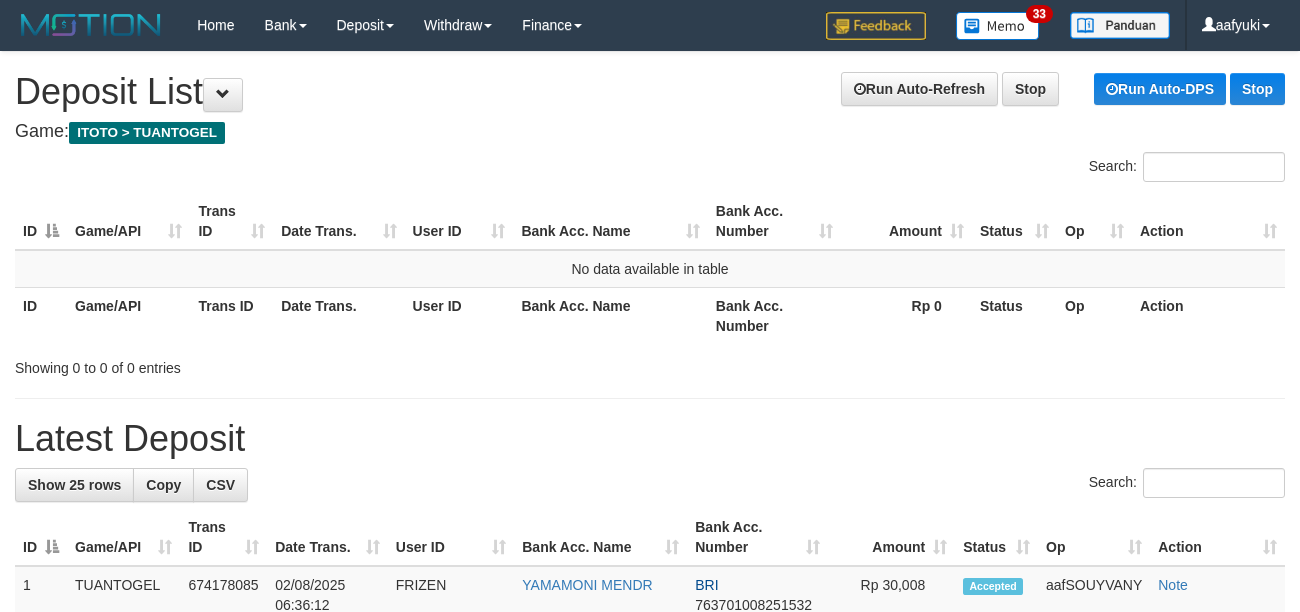 scroll, scrollTop: 0, scrollLeft: 0, axis: both 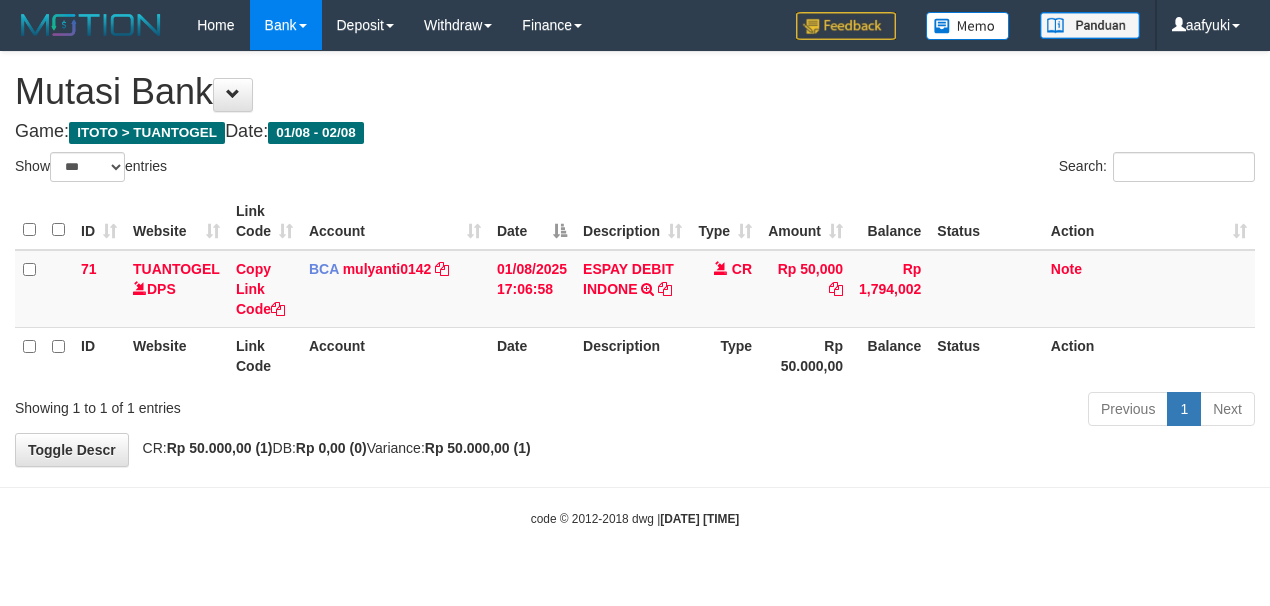 select on "***" 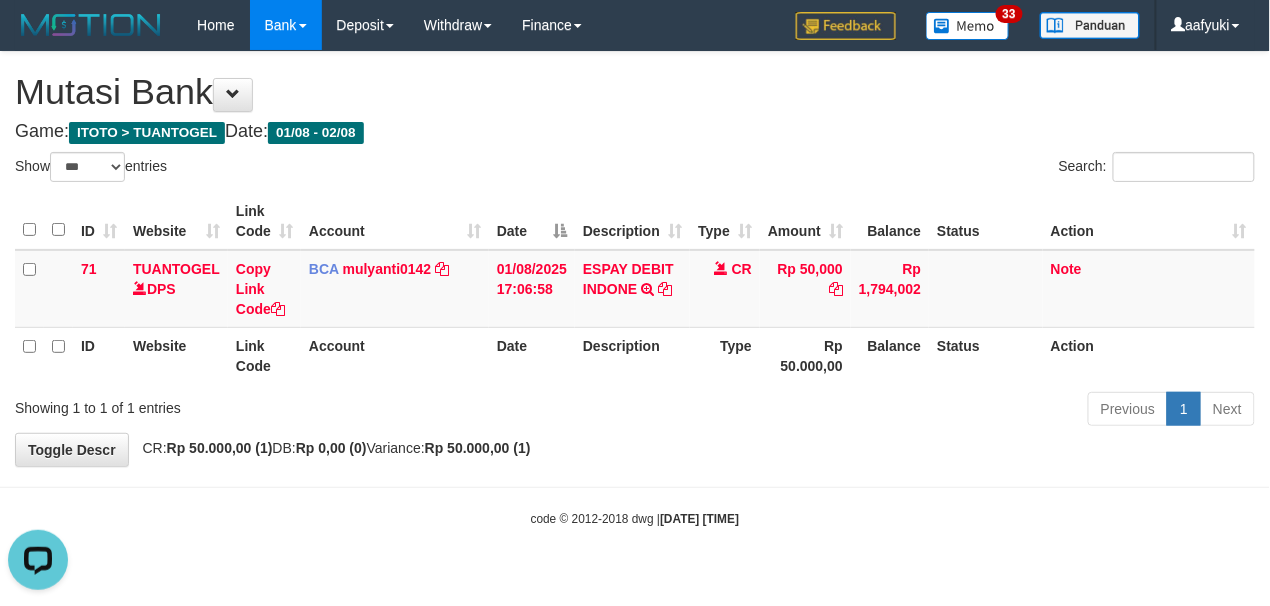 scroll, scrollTop: 0, scrollLeft: 0, axis: both 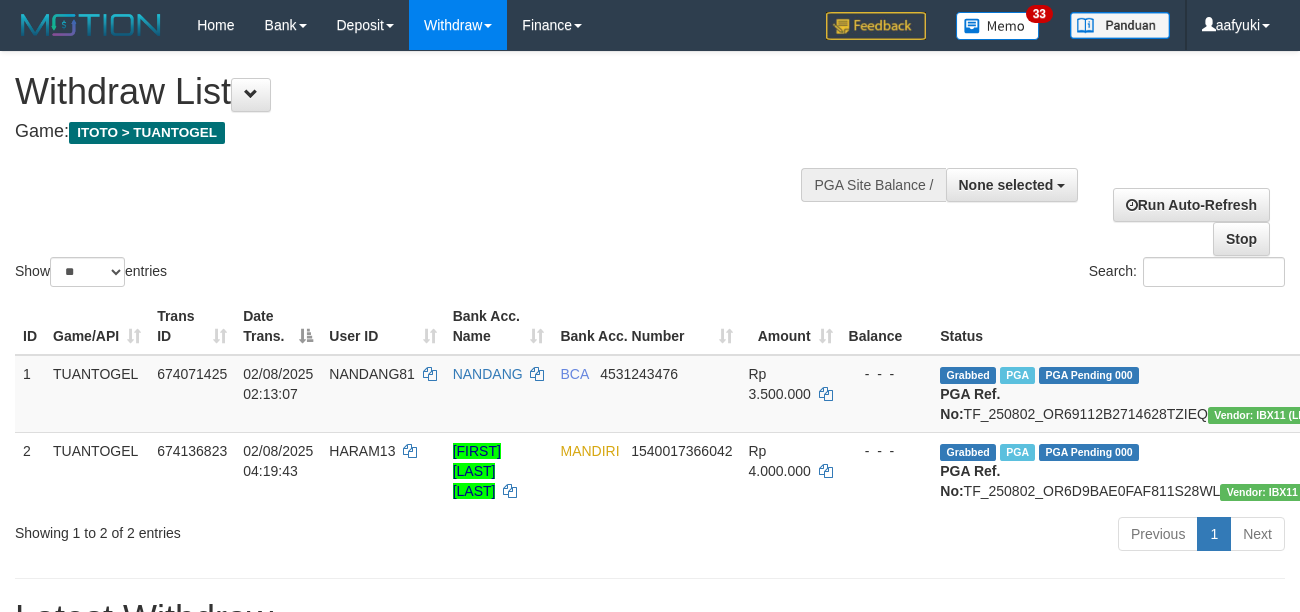 select 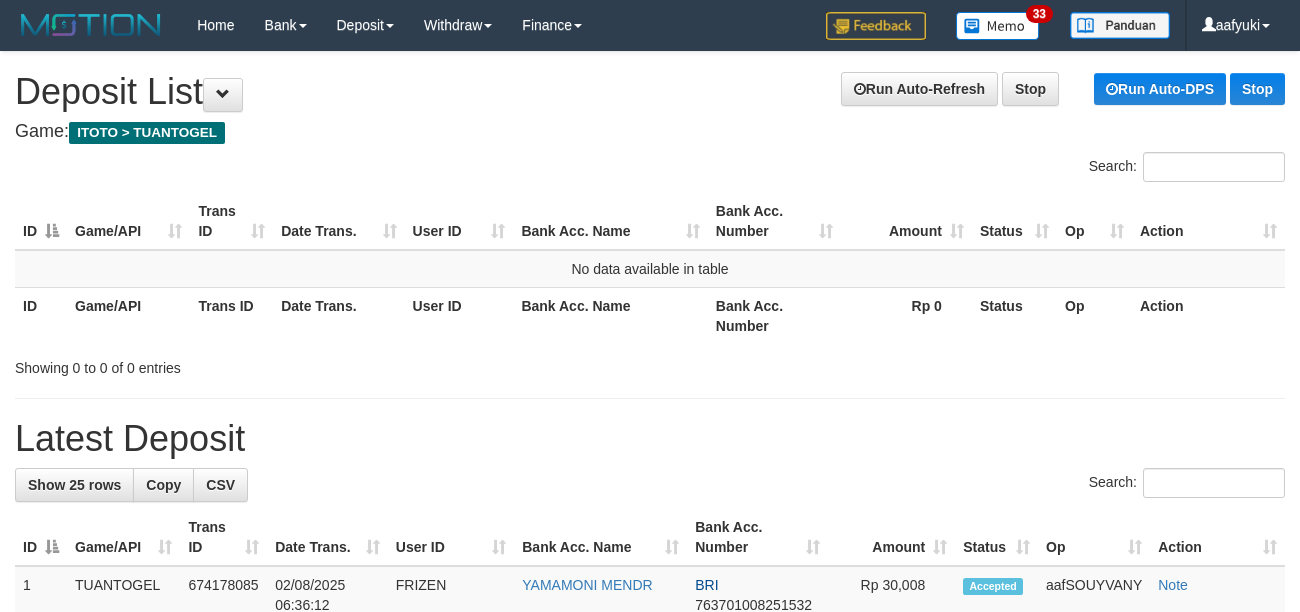 scroll, scrollTop: 0, scrollLeft: 0, axis: both 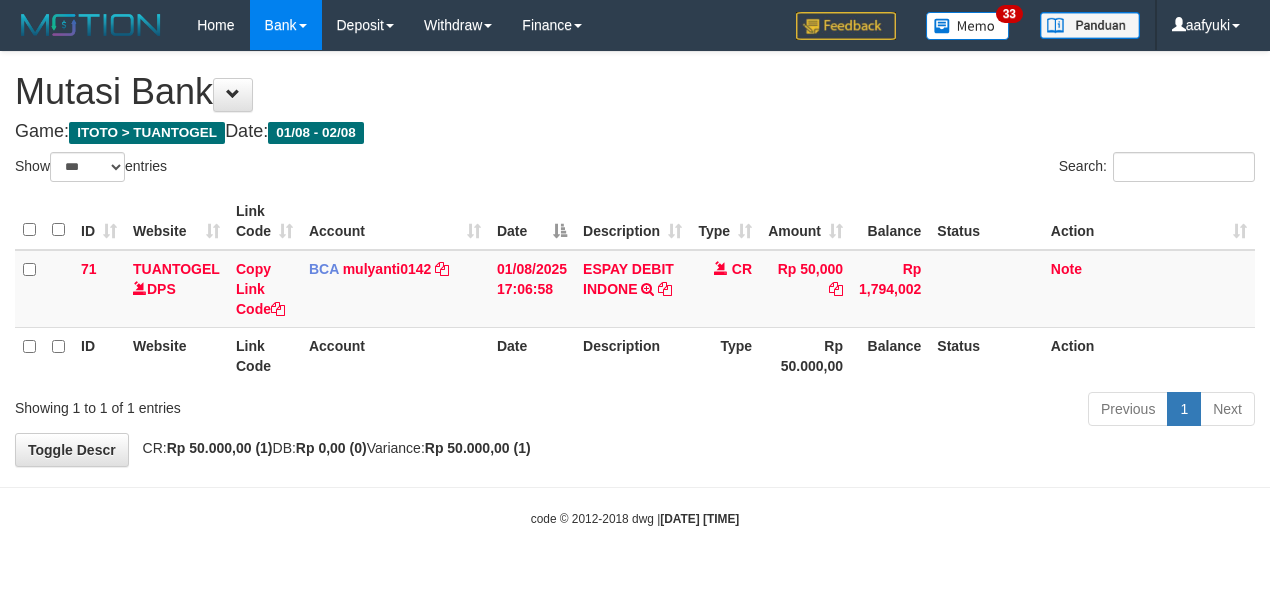 select on "***" 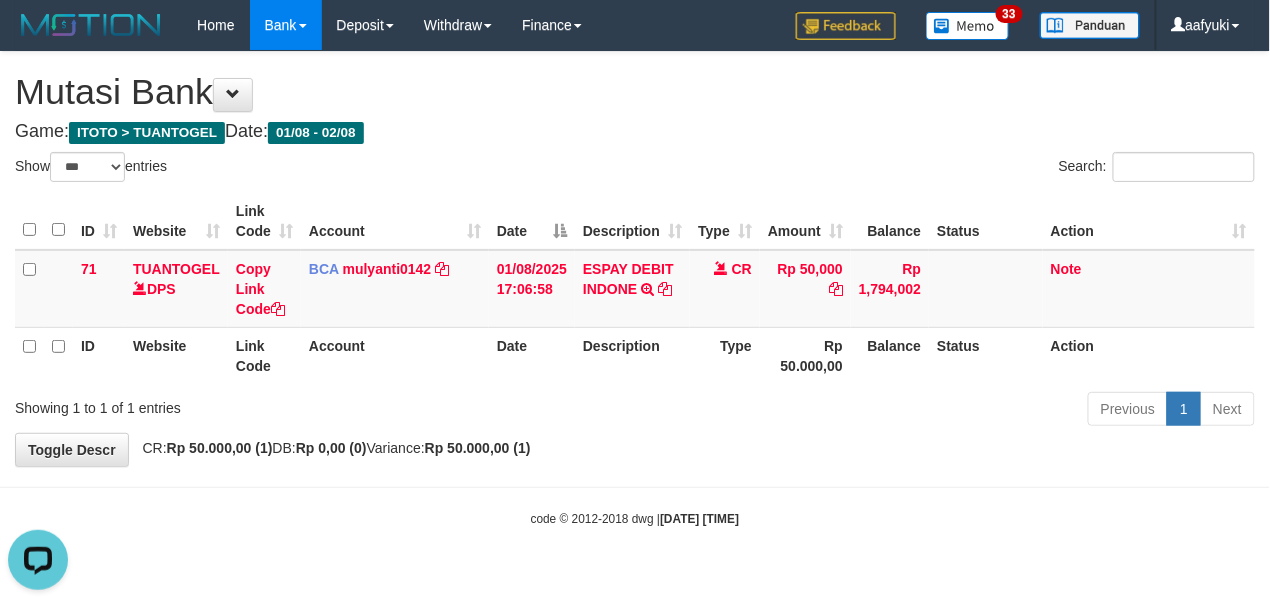 scroll, scrollTop: 0, scrollLeft: 0, axis: both 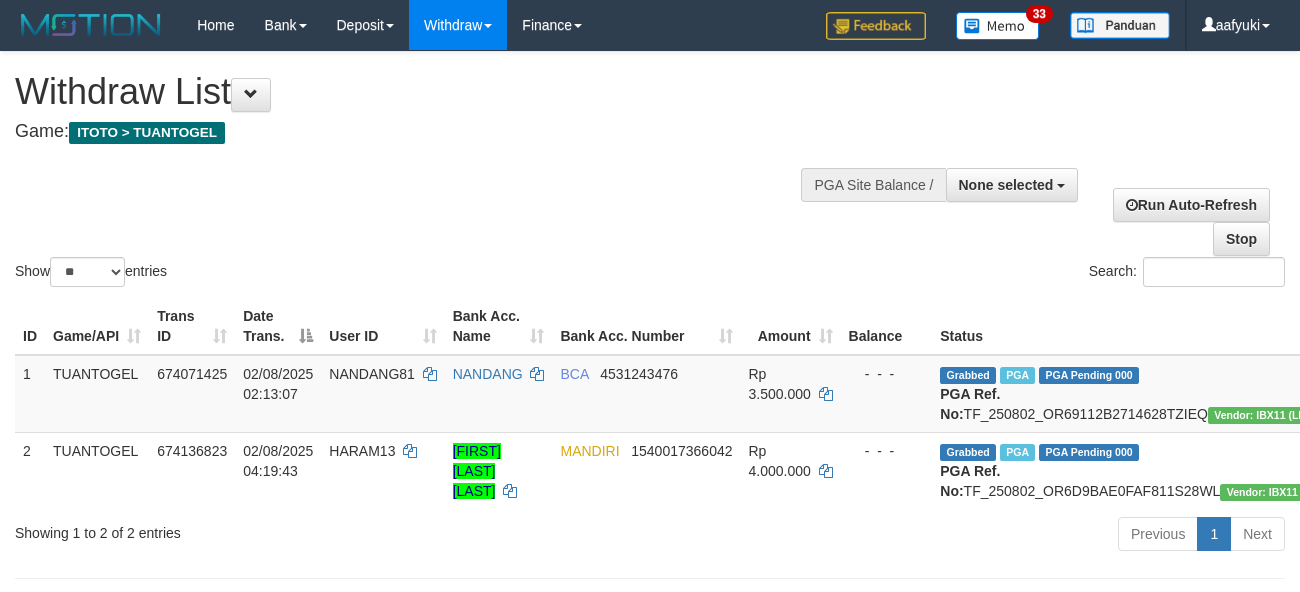 select 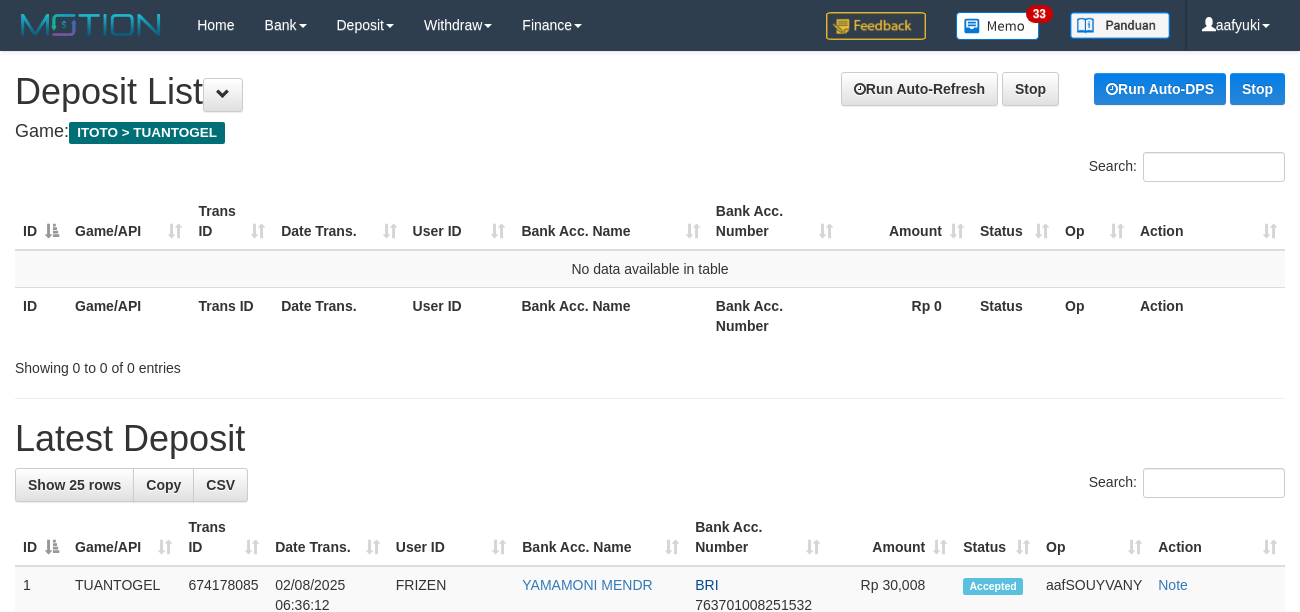 scroll, scrollTop: 0, scrollLeft: 0, axis: both 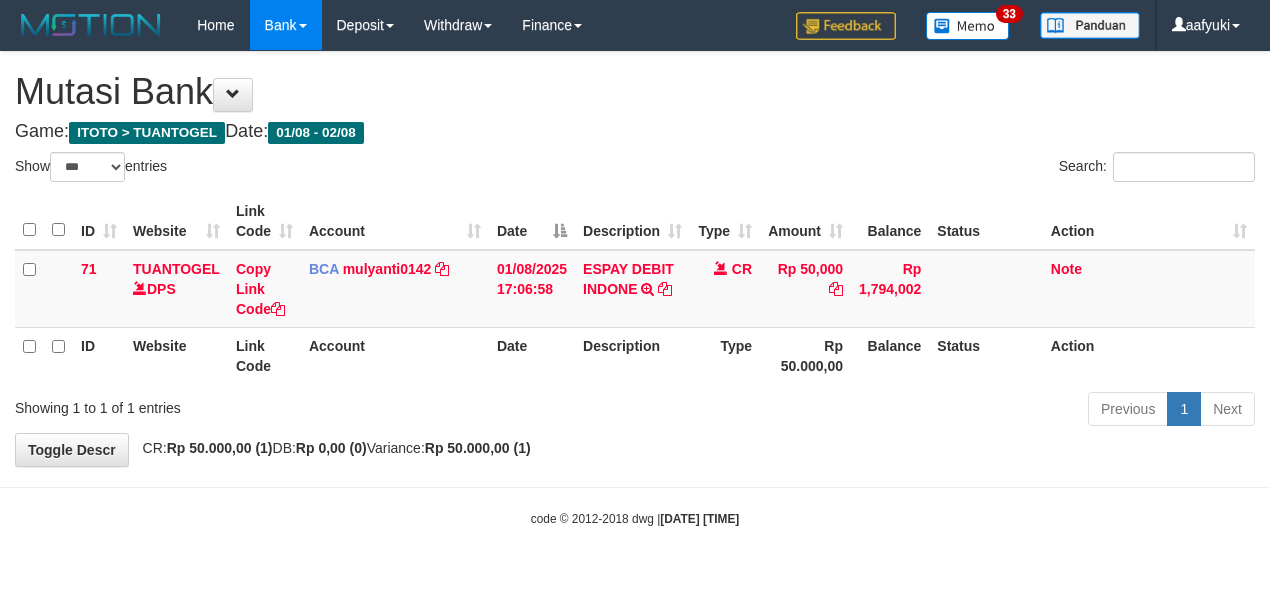 select on "***" 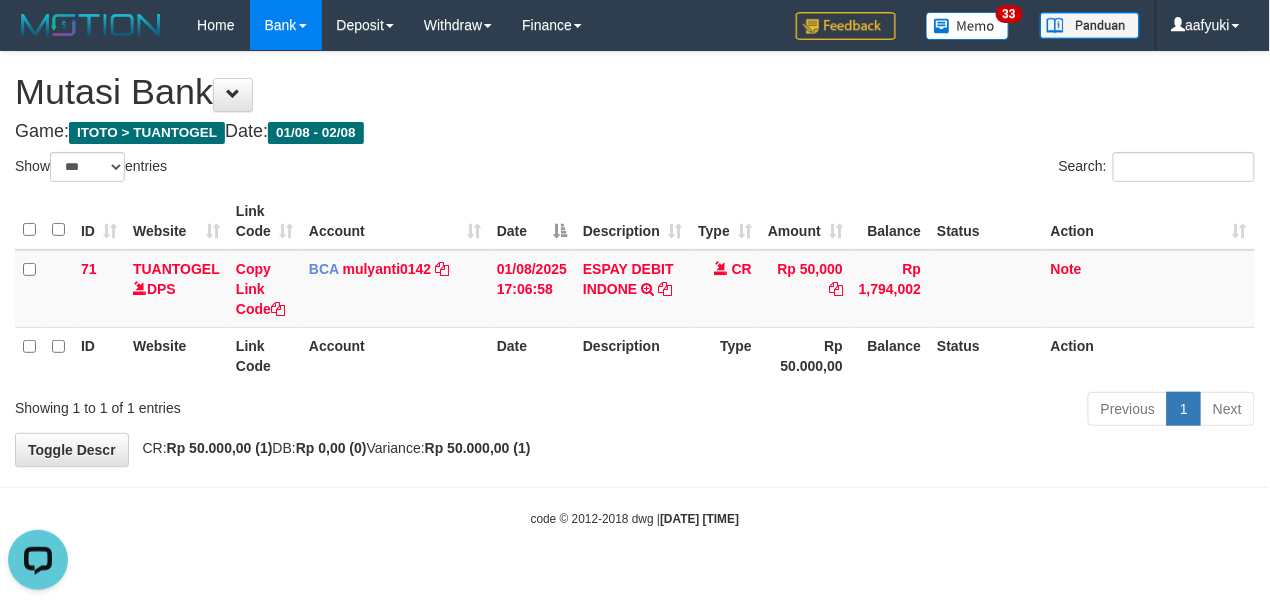scroll, scrollTop: 0, scrollLeft: 0, axis: both 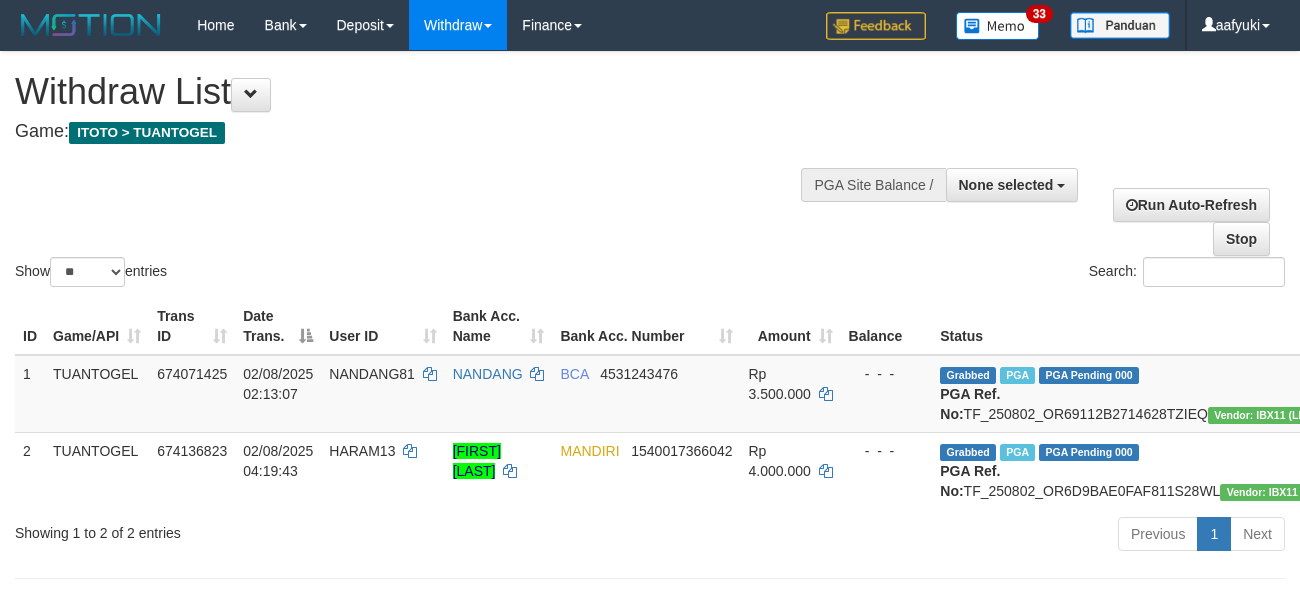 select 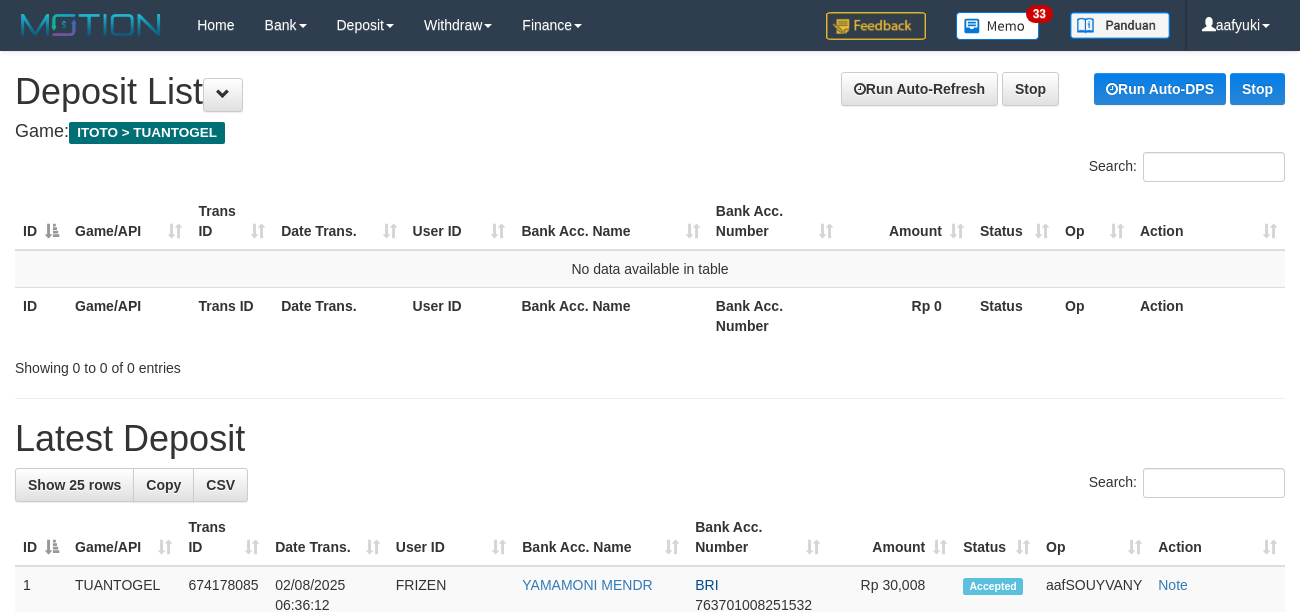 scroll, scrollTop: 0, scrollLeft: 0, axis: both 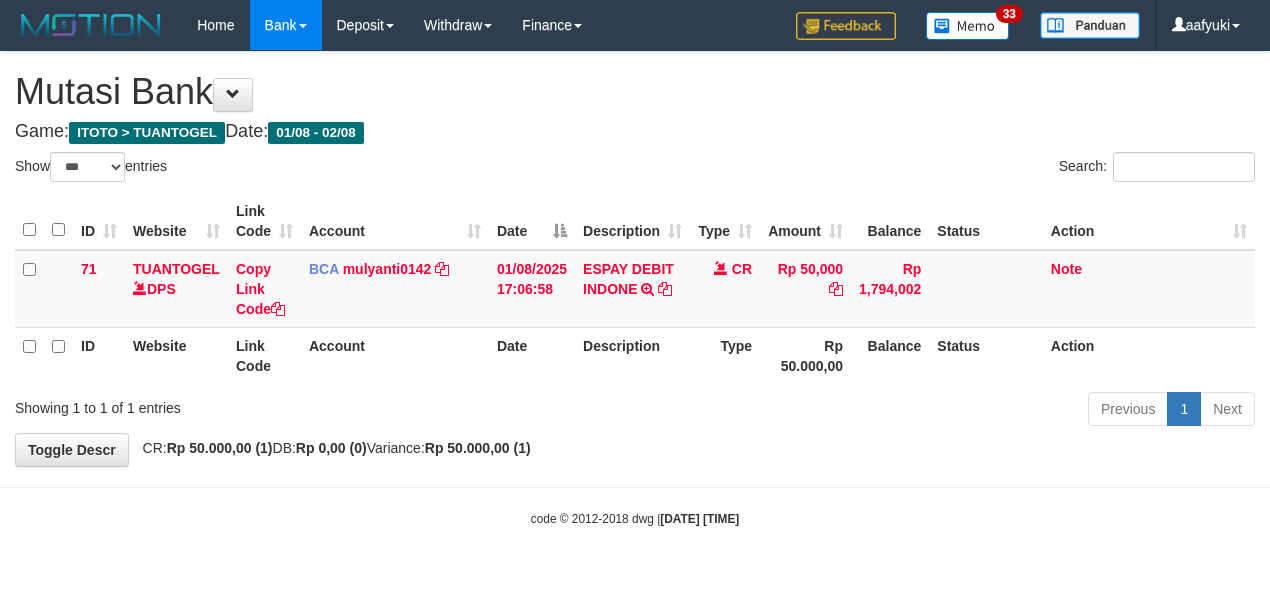 select on "***" 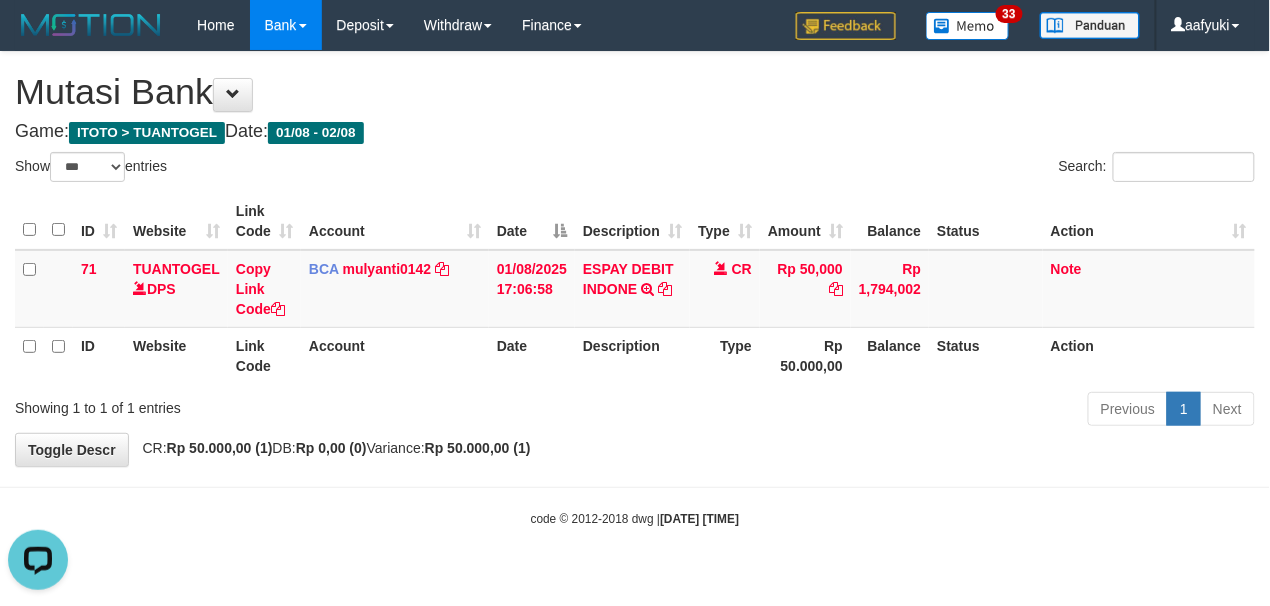scroll, scrollTop: 0, scrollLeft: 0, axis: both 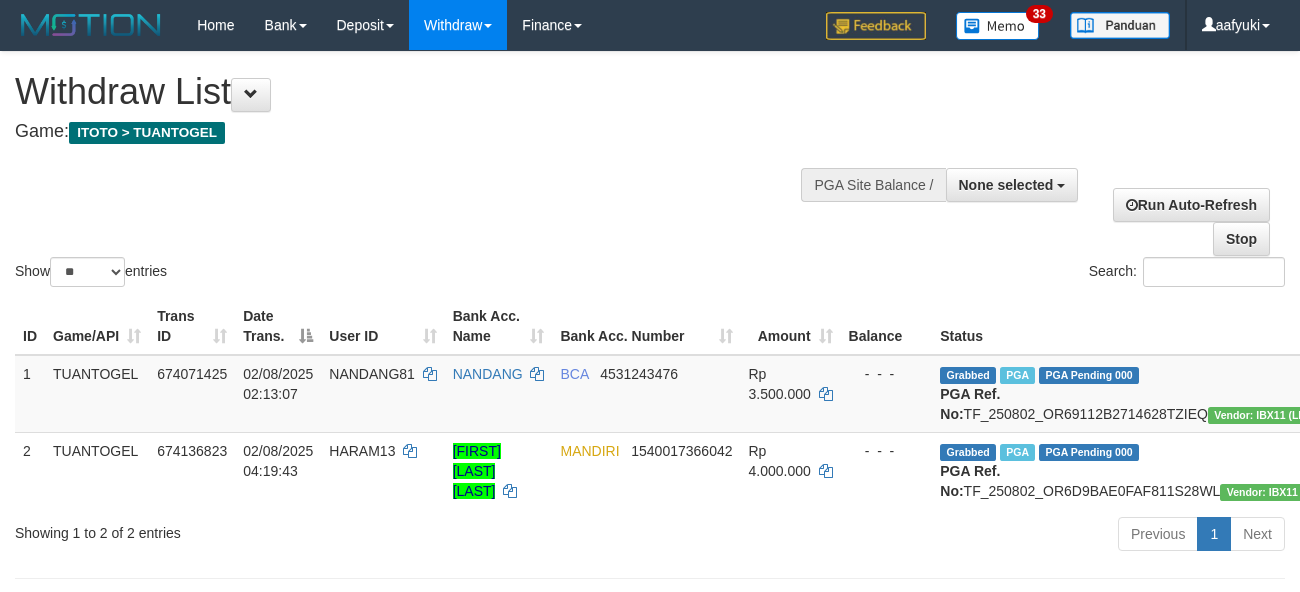 select 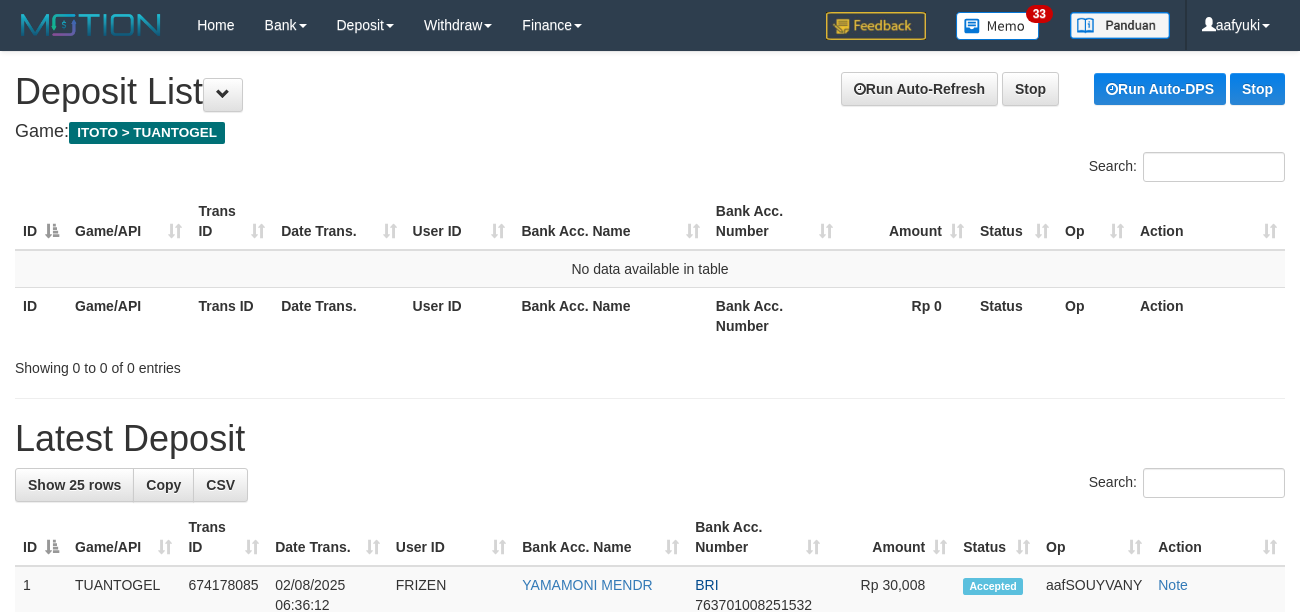 scroll, scrollTop: 0, scrollLeft: 0, axis: both 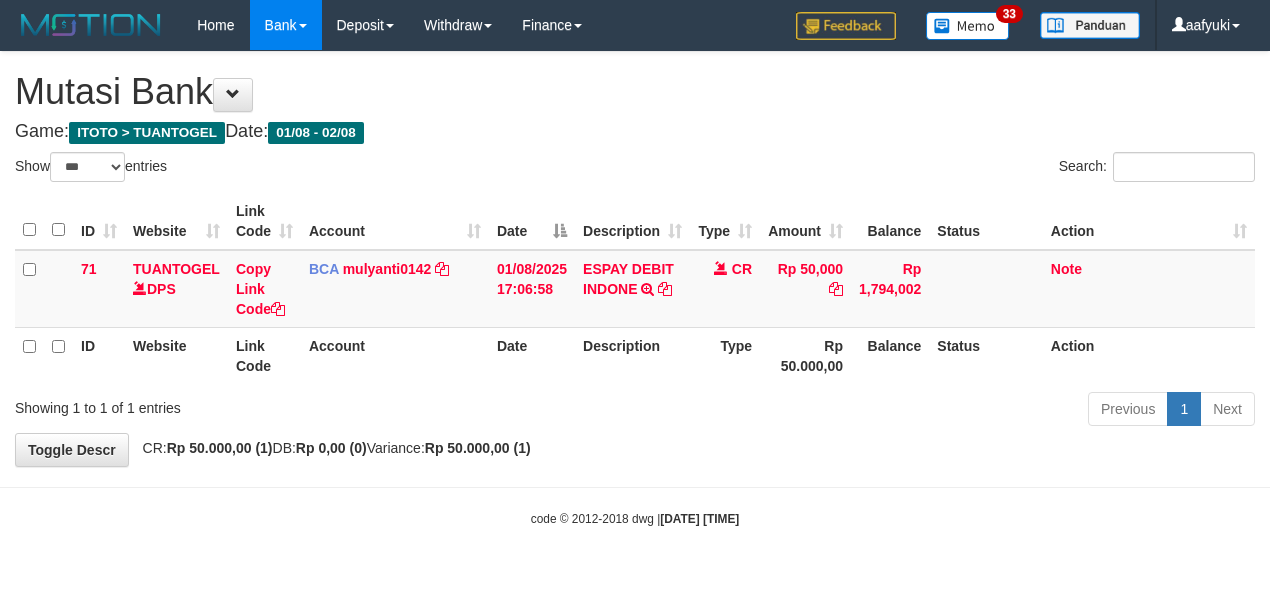 select on "***" 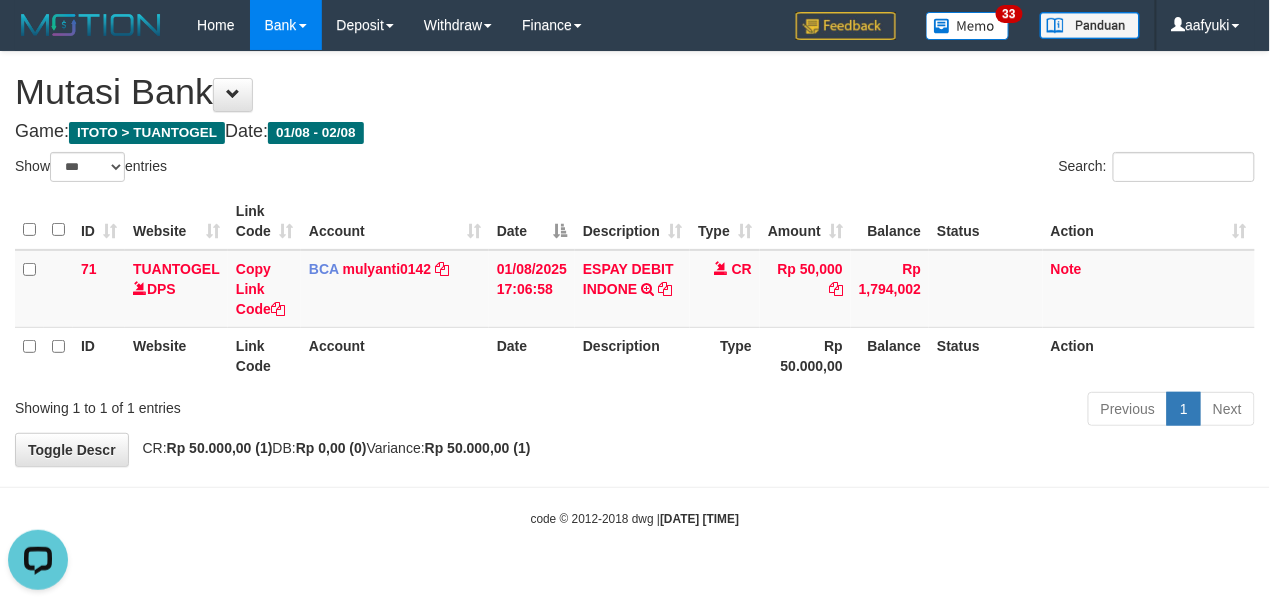 scroll, scrollTop: 0, scrollLeft: 0, axis: both 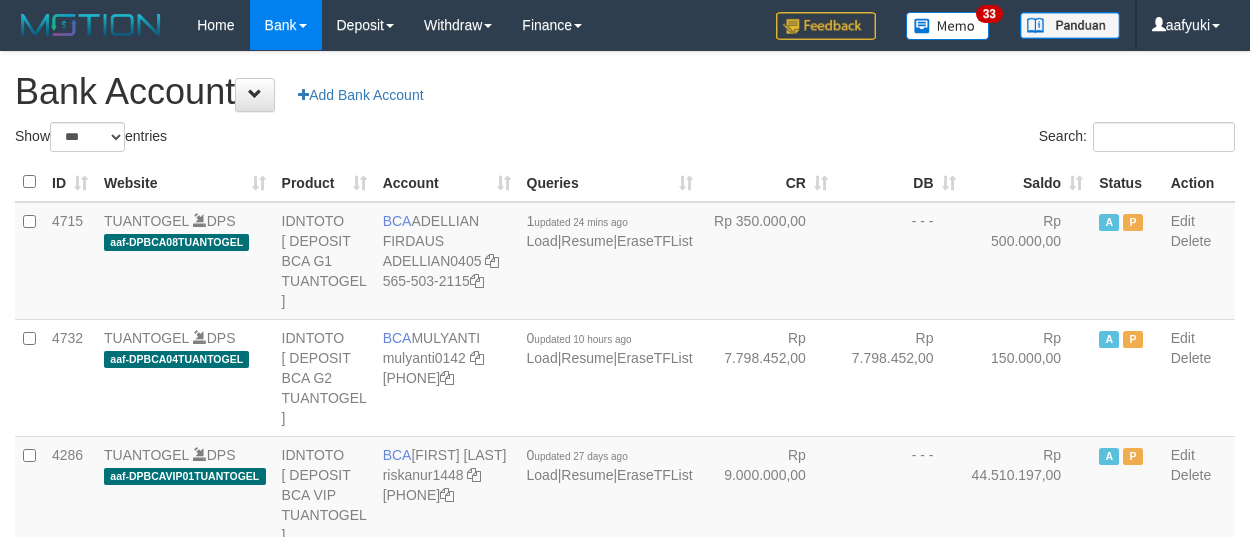 select on "***" 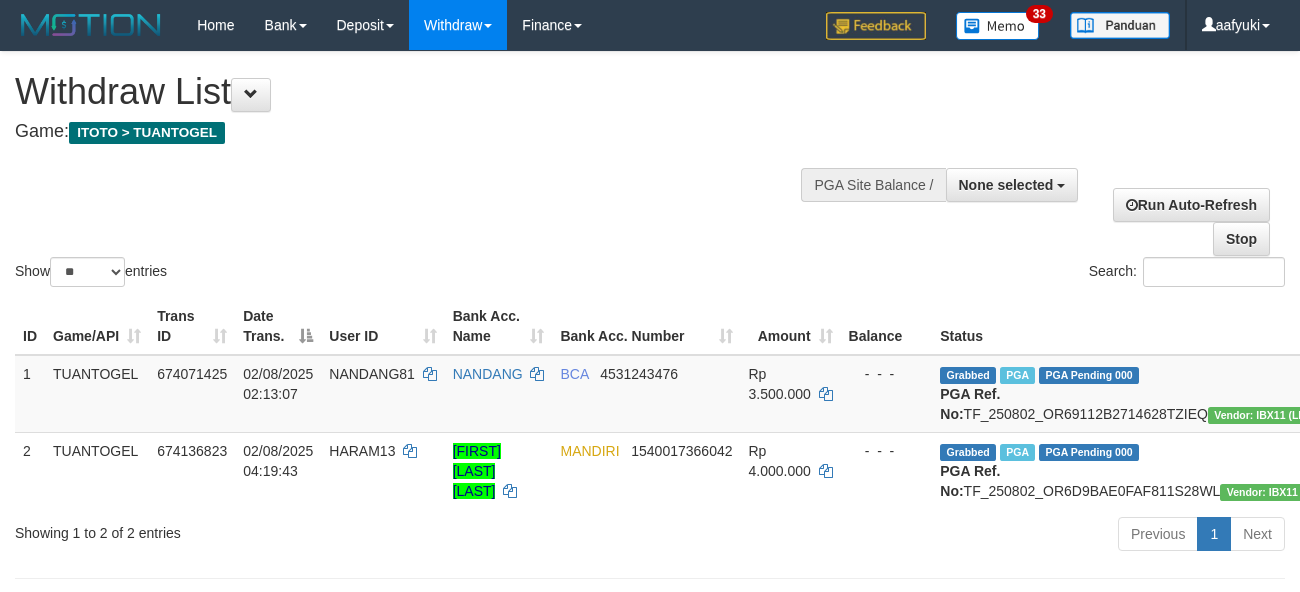select 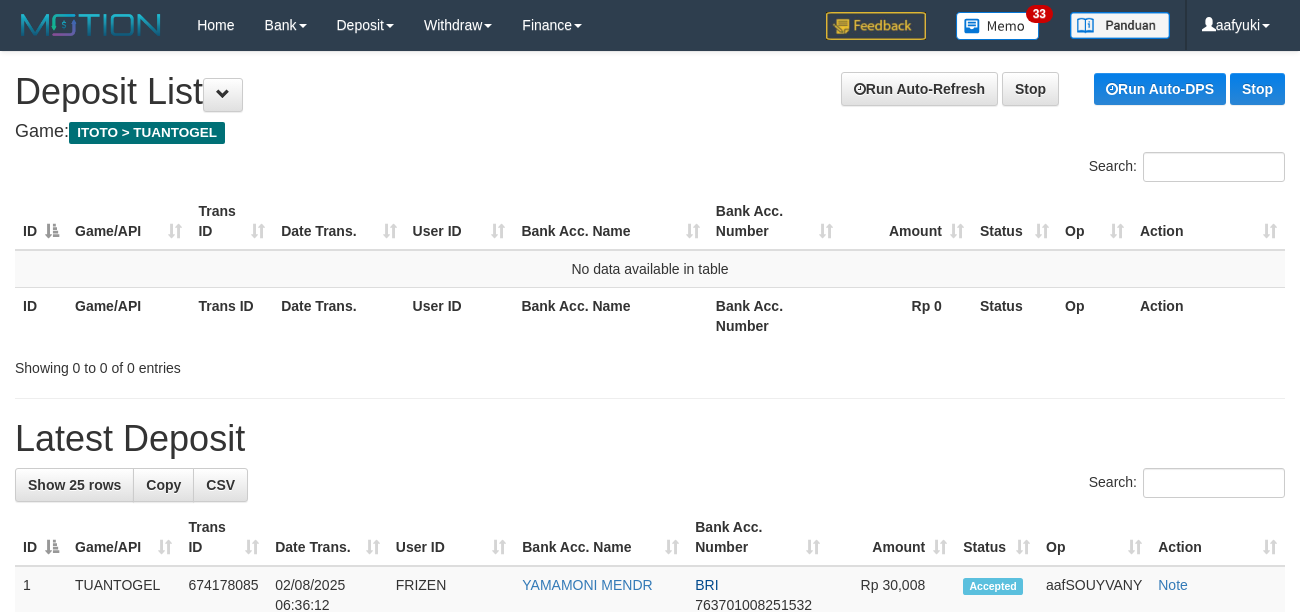 scroll, scrollTop: 0, scrollLeft: 0, axis: both 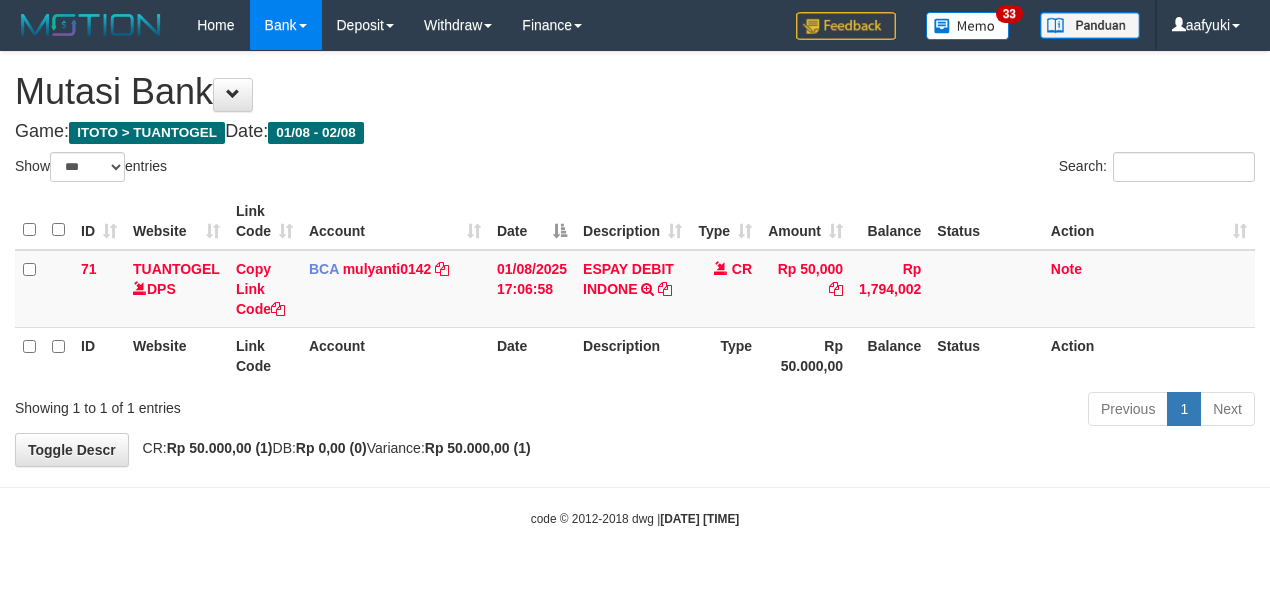 select on "***" 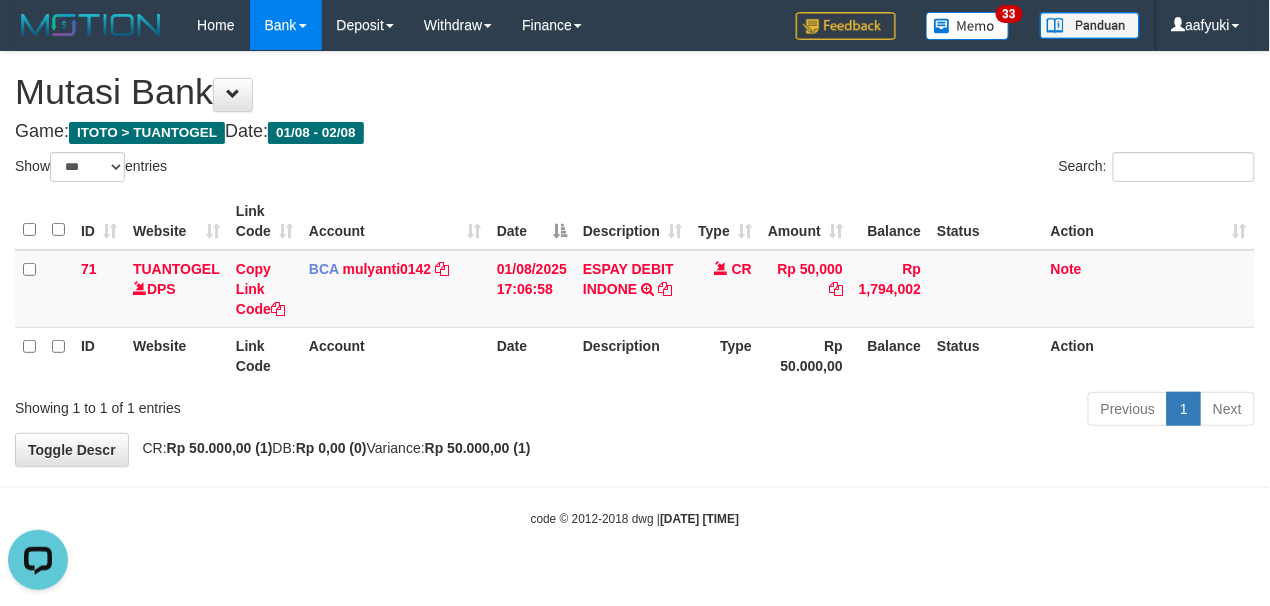 scroll, scrollTop: 0, scrollLeft: 0, axis: both 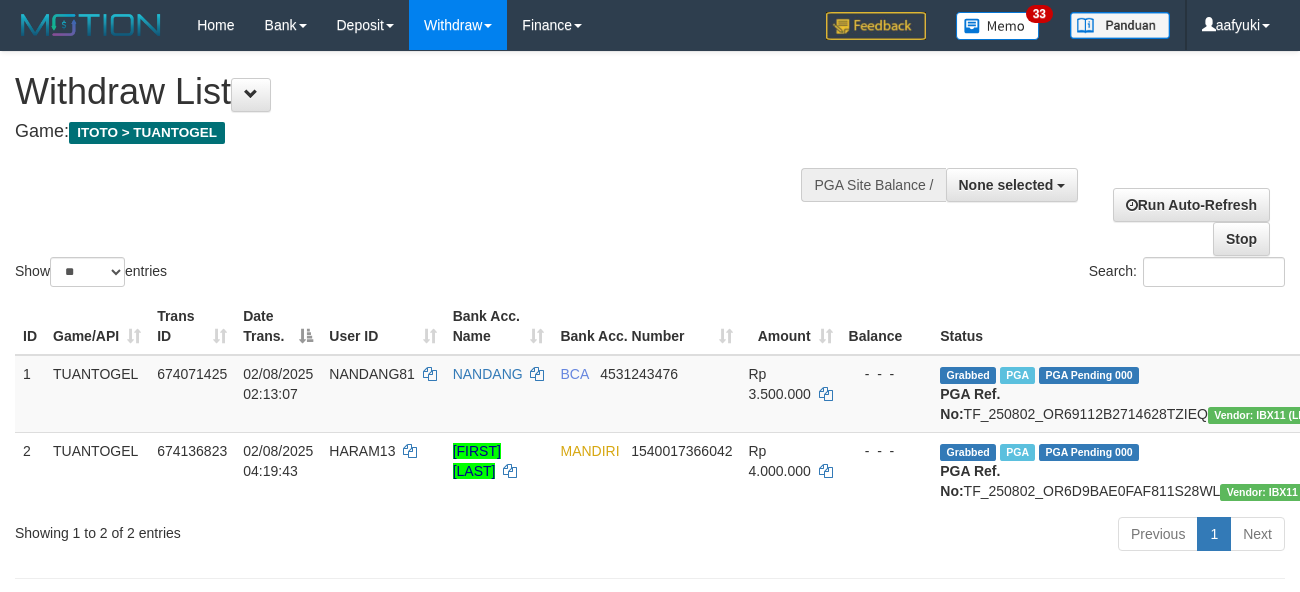 select 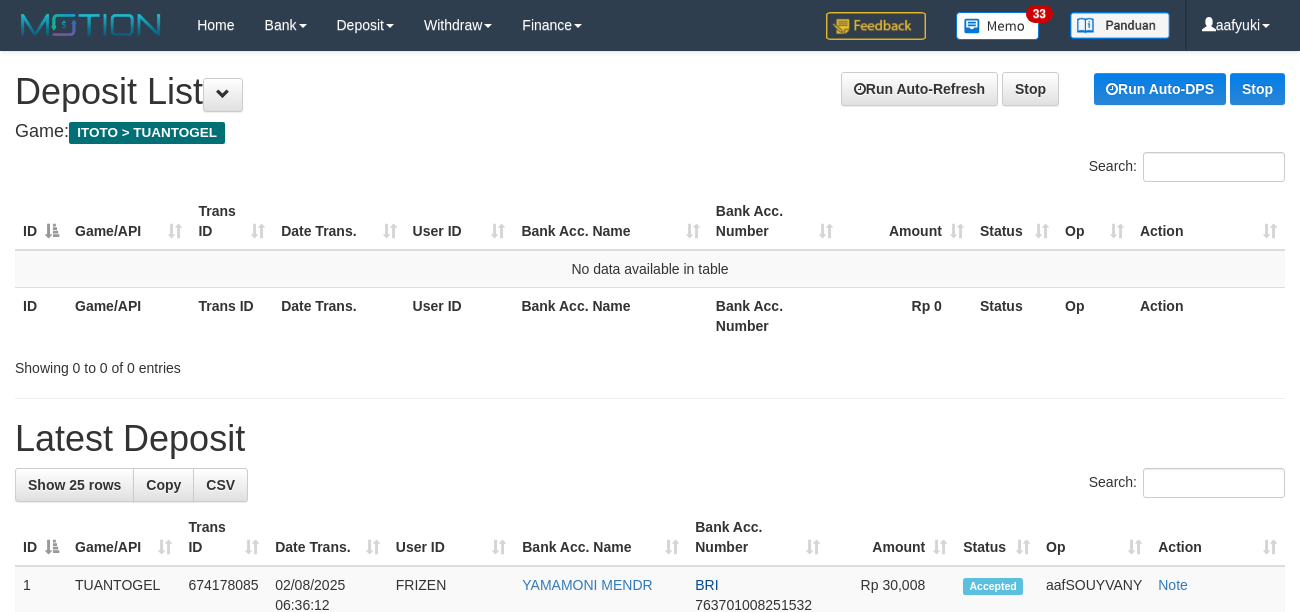 scroll, scrollTop: 0, scrollLeft: 0, axis: both 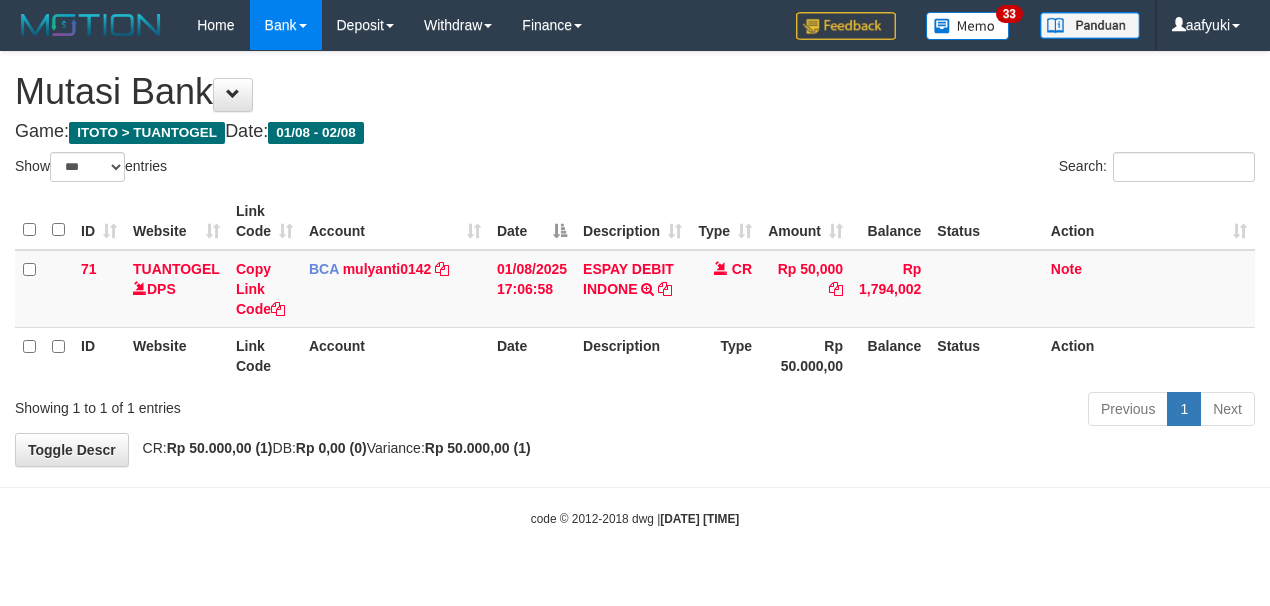 select on "***" 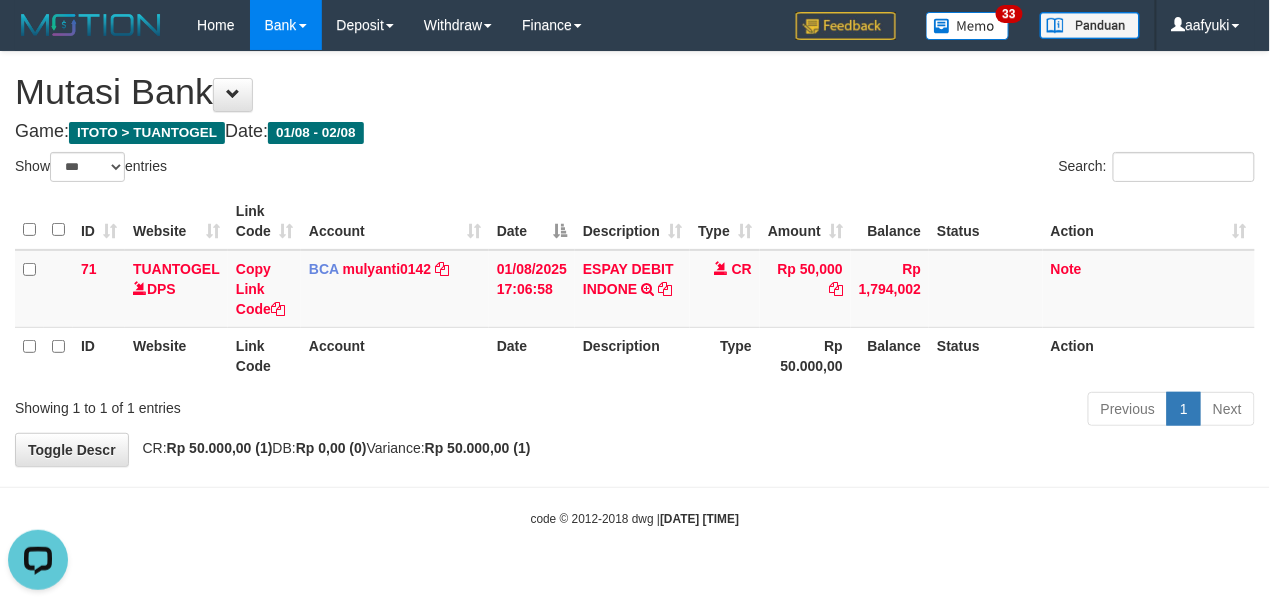 scroll, scrollTop: 0, scrollLeft: 0, axis: both 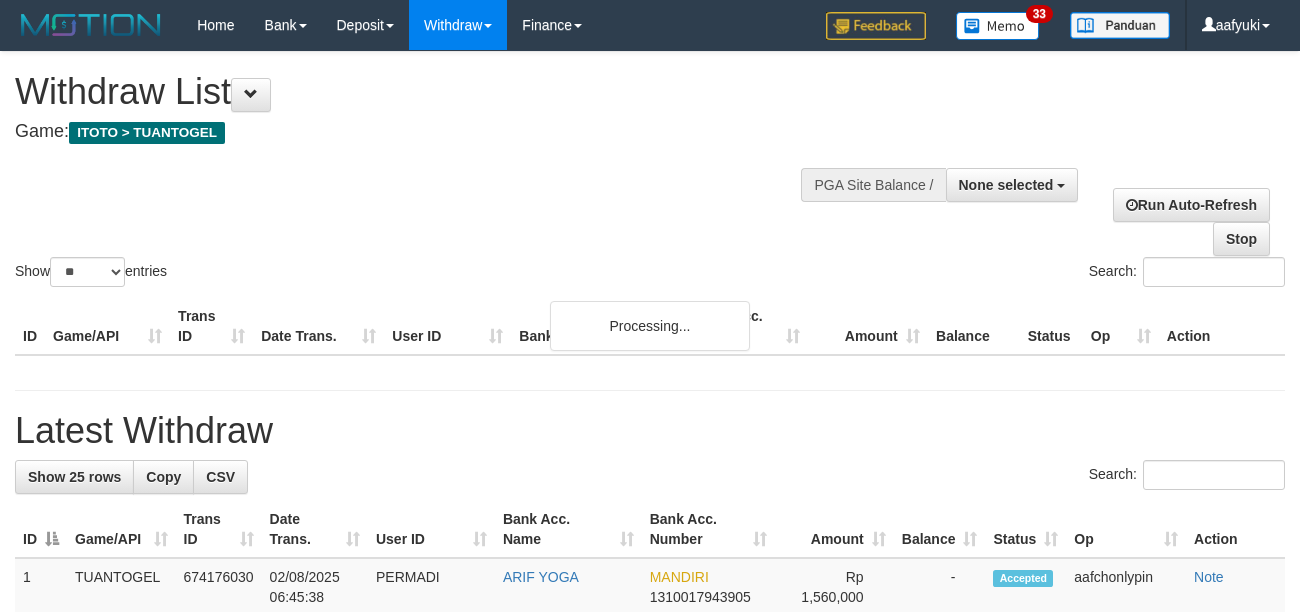 select 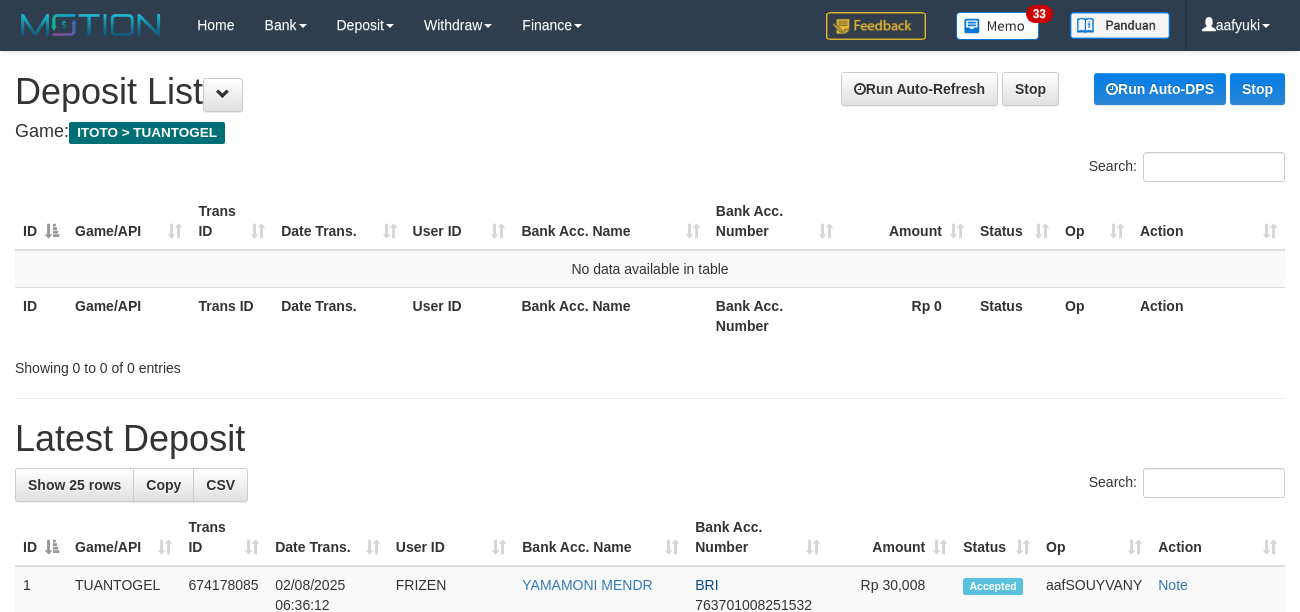 scroll, scrollTop: 0, scrollLeft: 0, axis: both 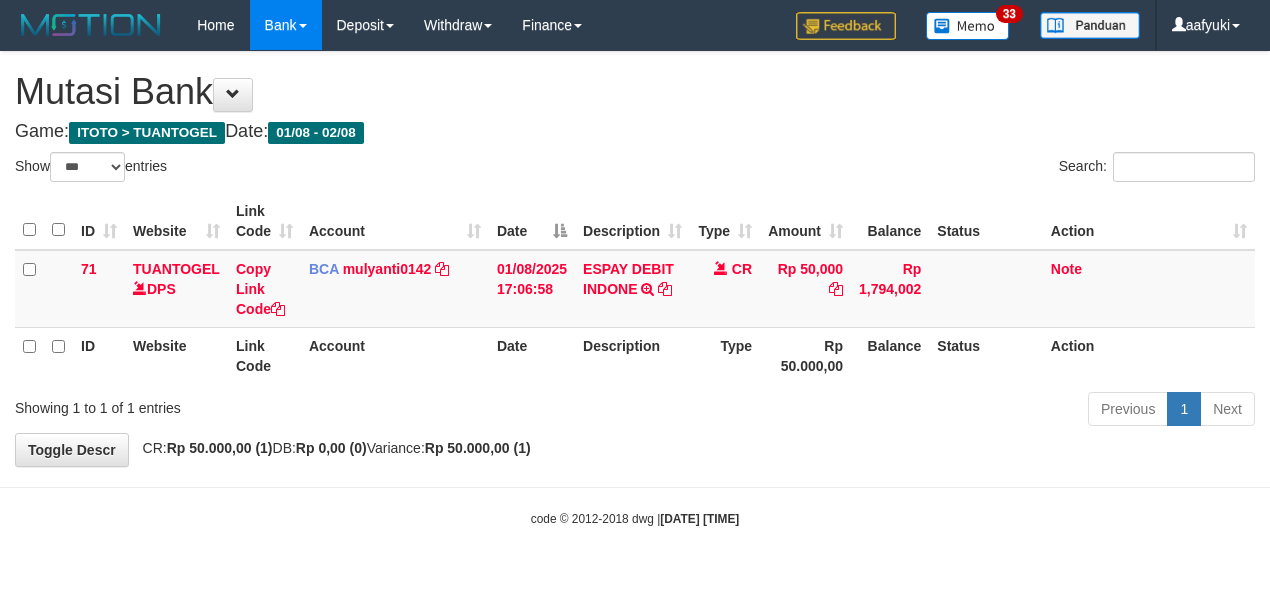 select on "***" 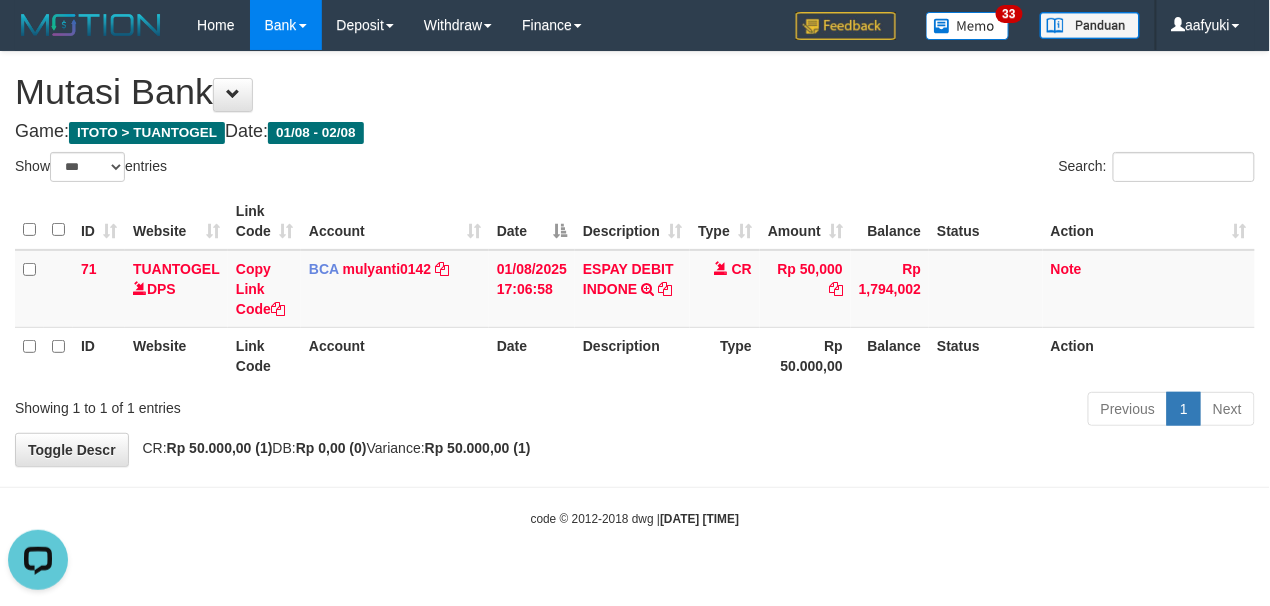 scroll, scrollTop: 0, scrollLeft: 0, axis: both 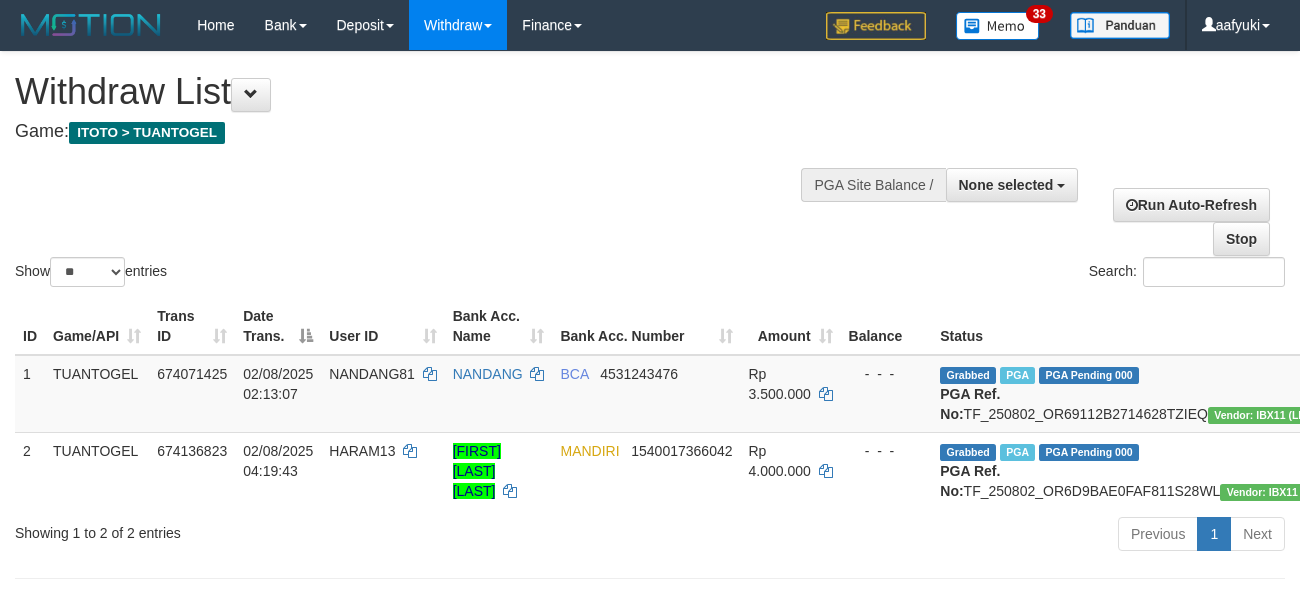 select 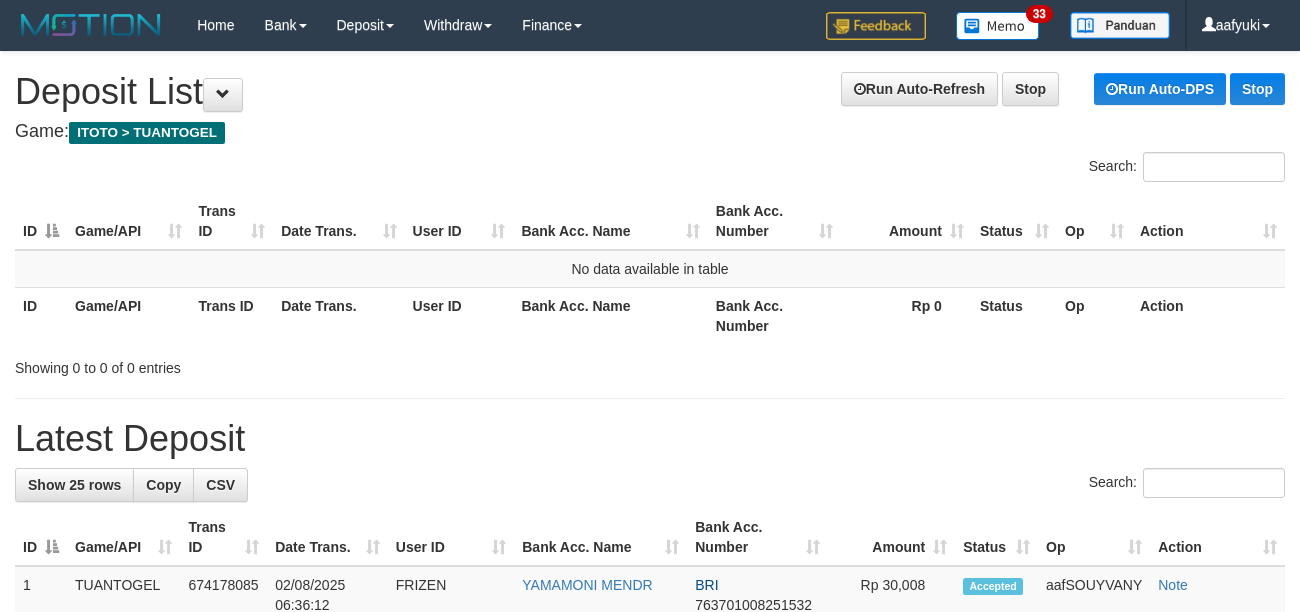 scroll, scrollTop: 0, scrollLeft: 0, axis: both 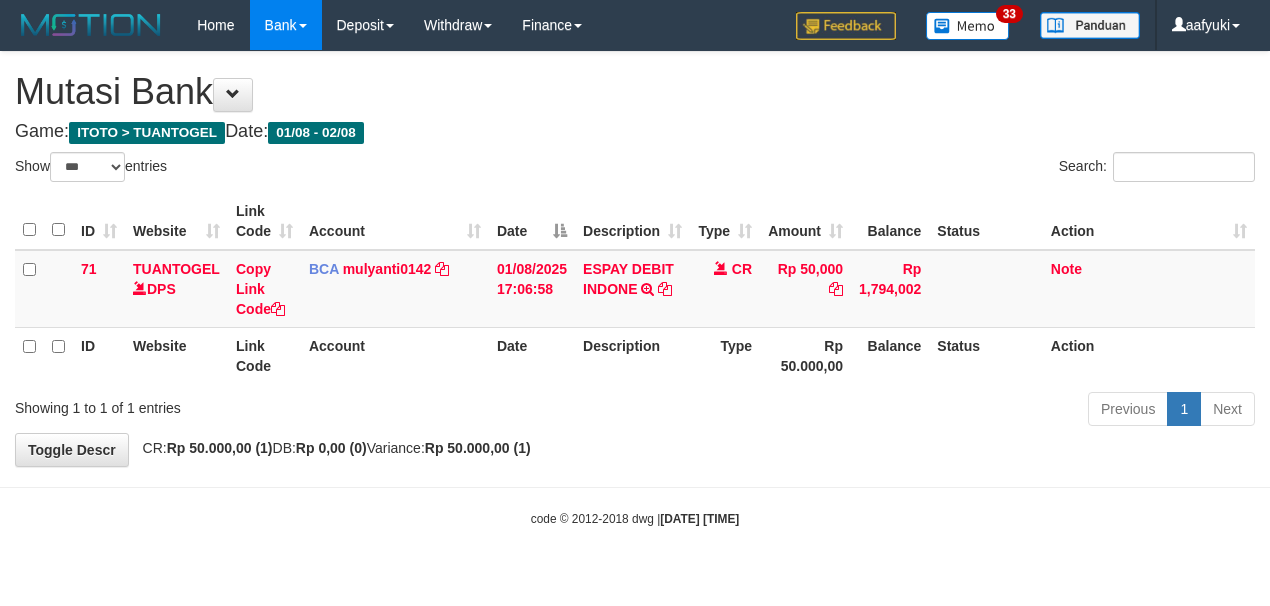 select on "***" 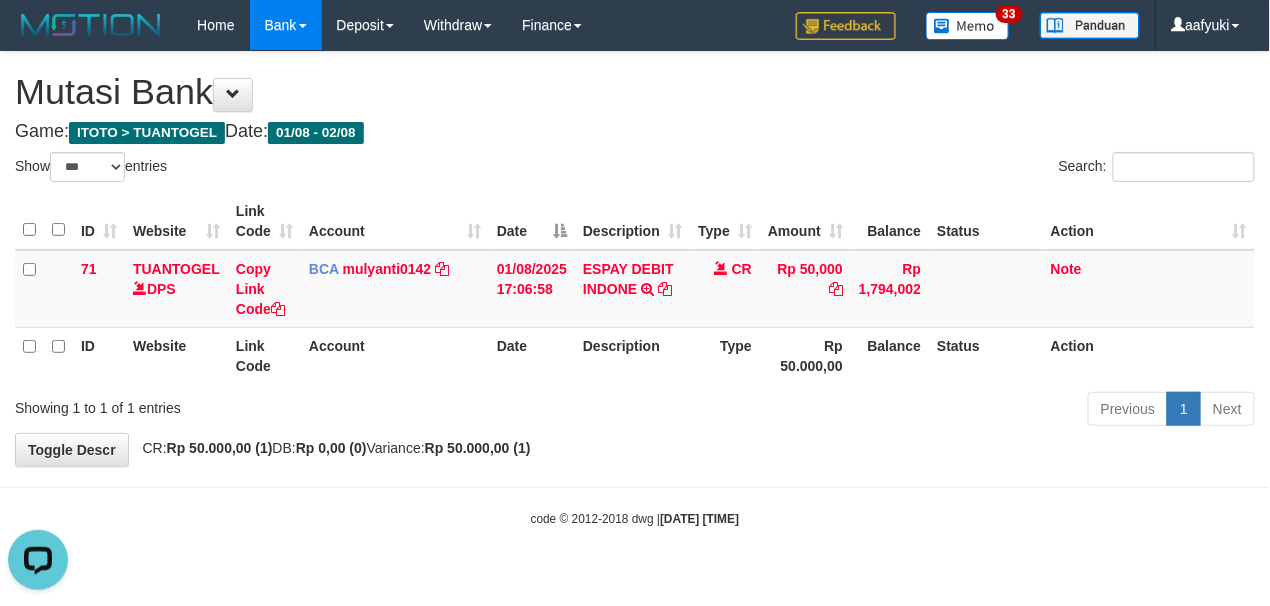 scroll, scrollTop: 0, scrollLeft: 0, axis: both 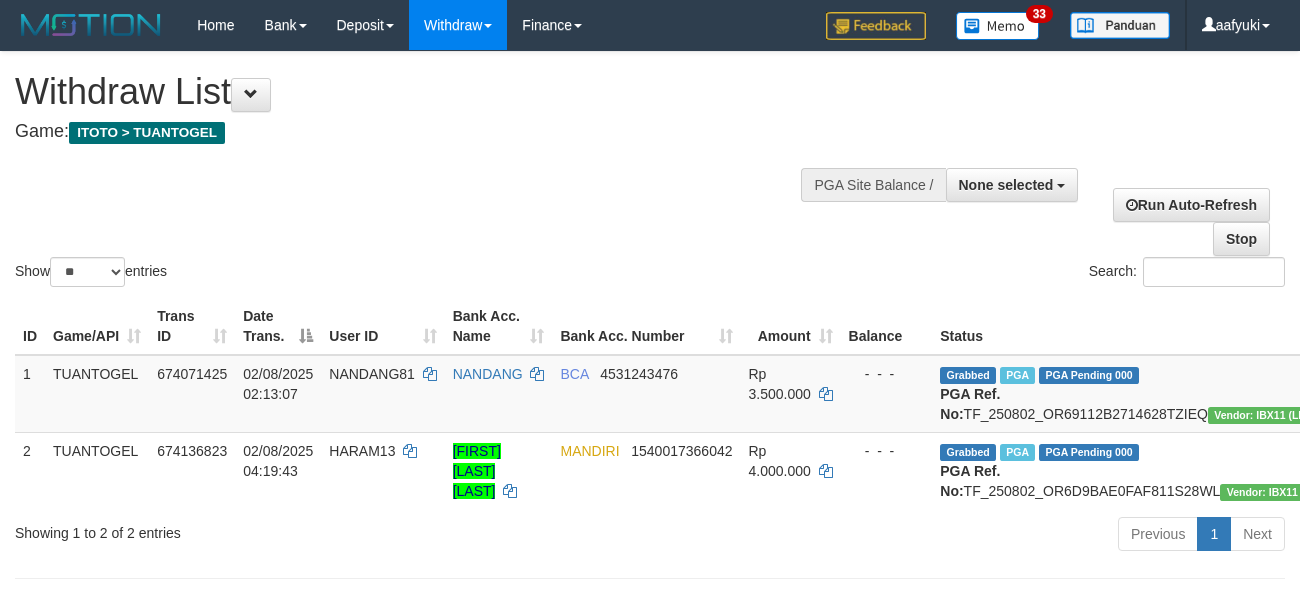 select 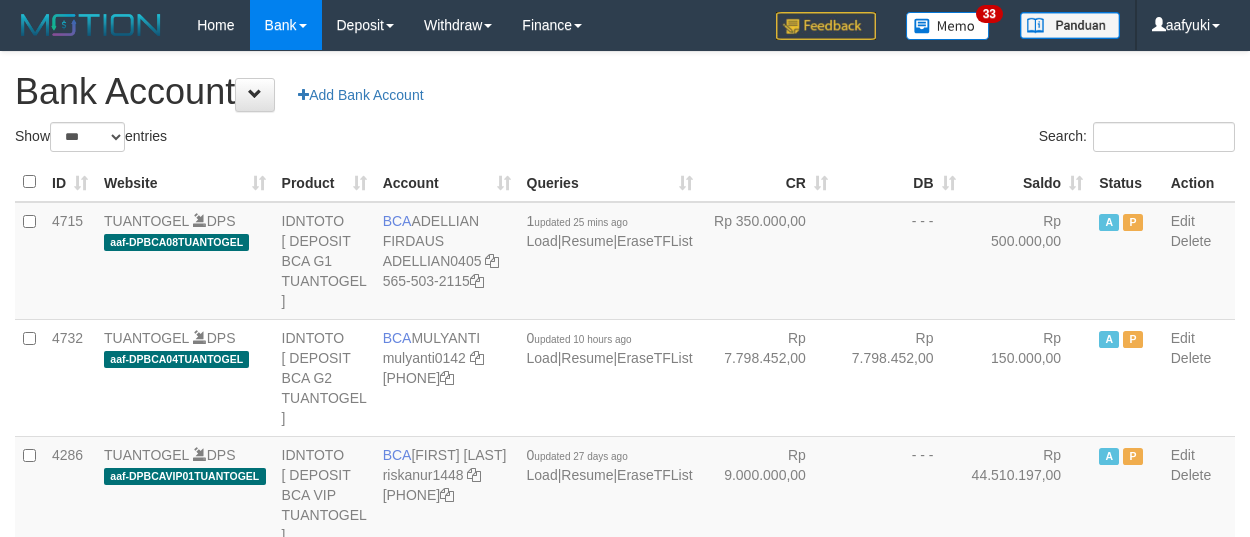 select on "***" 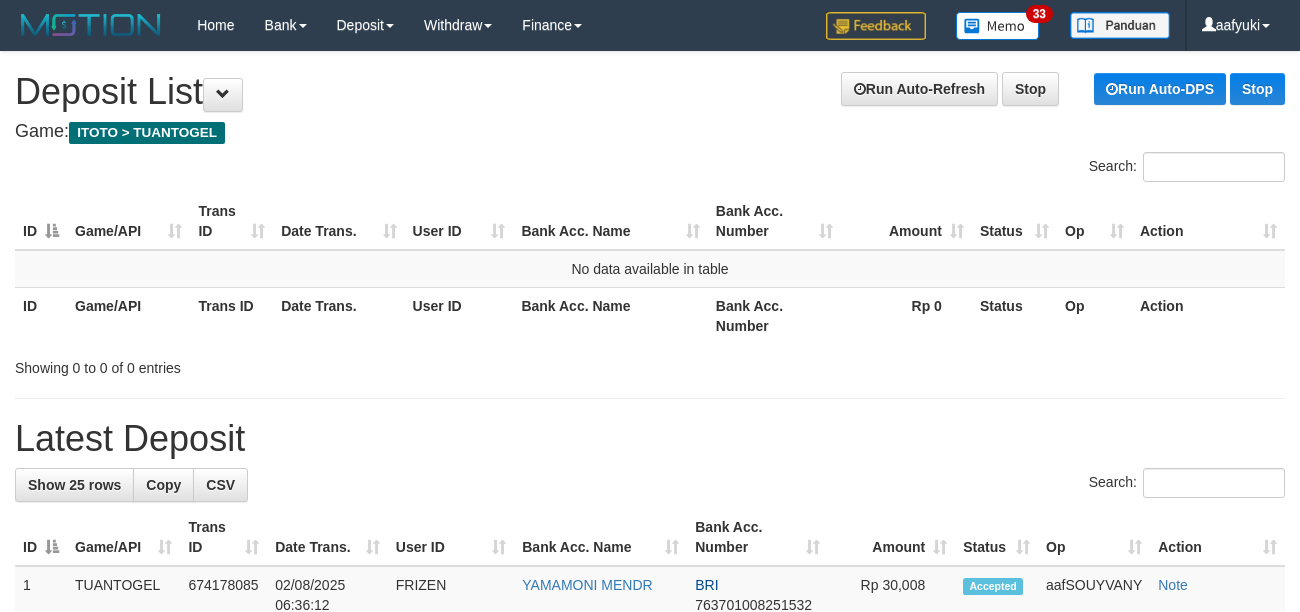 scroll, scrollTop: 0, scrollLeft: 0, axis: both 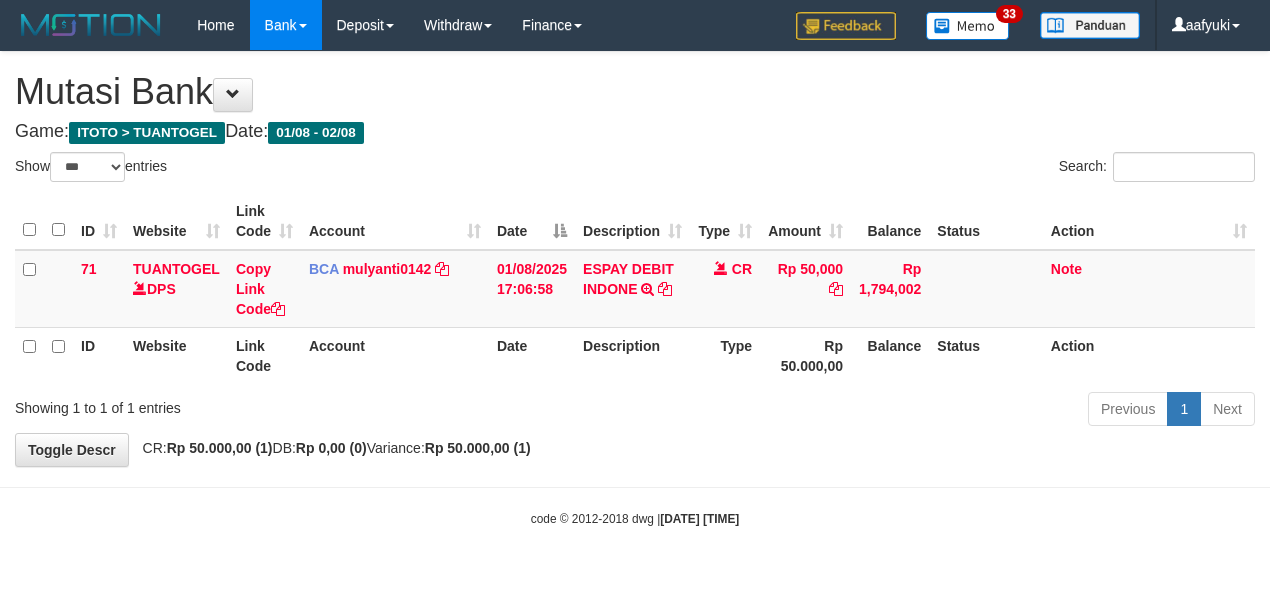 select on "***" 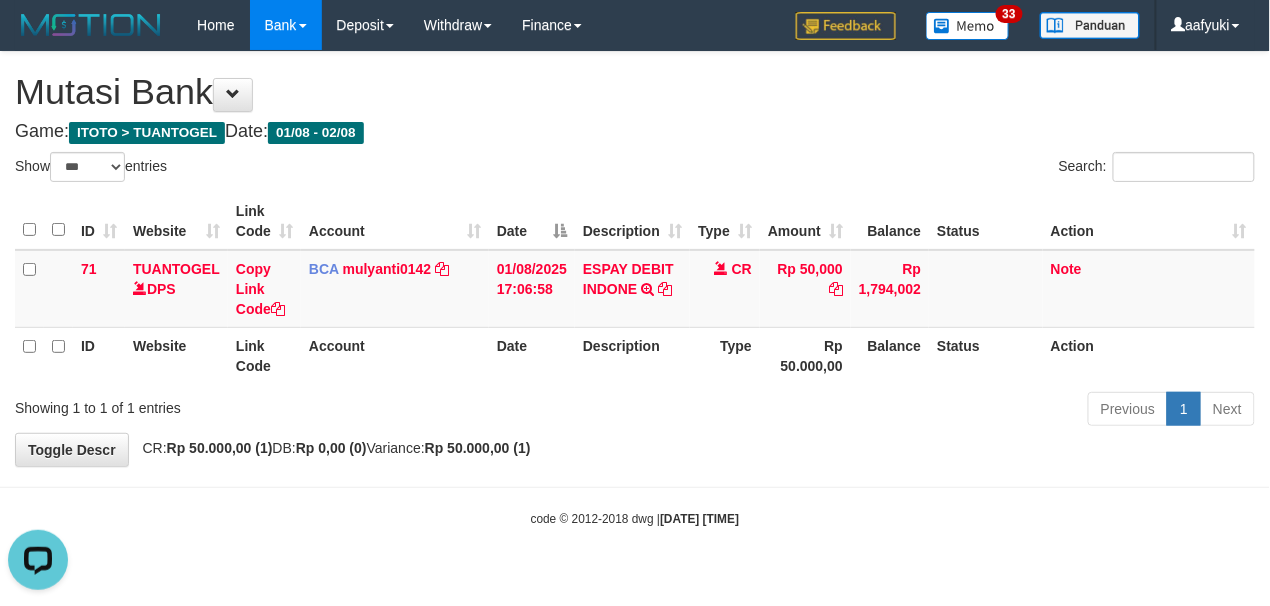 scroll, scrollTop: 0, scrollLeft: 0, axis: both 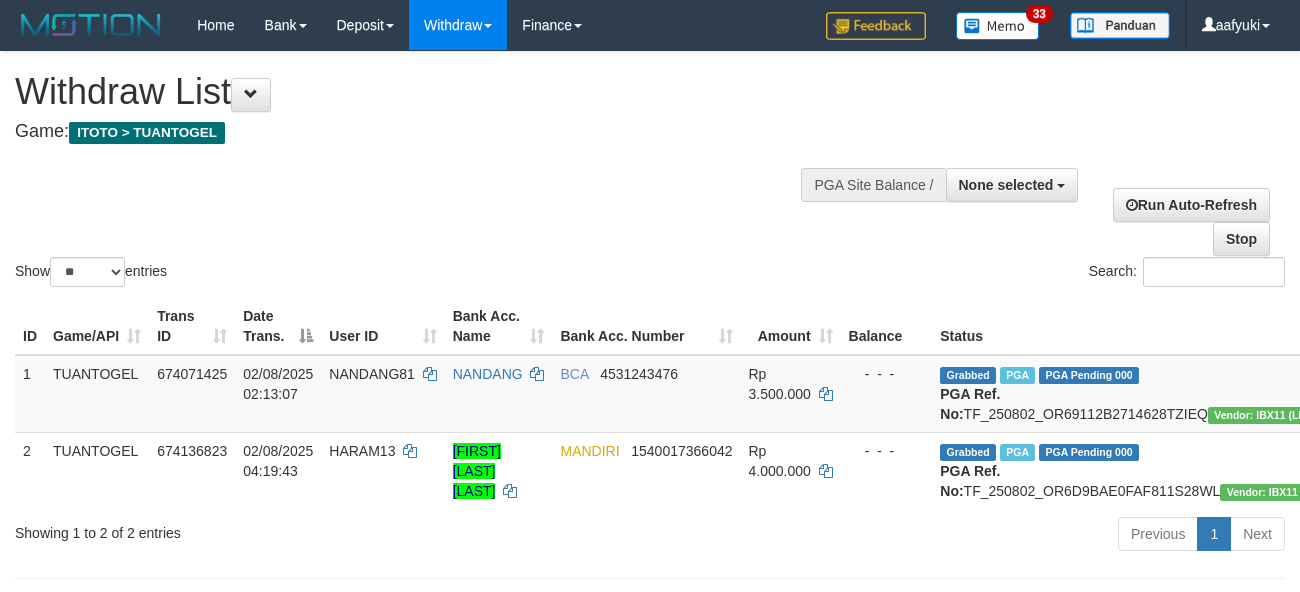 select 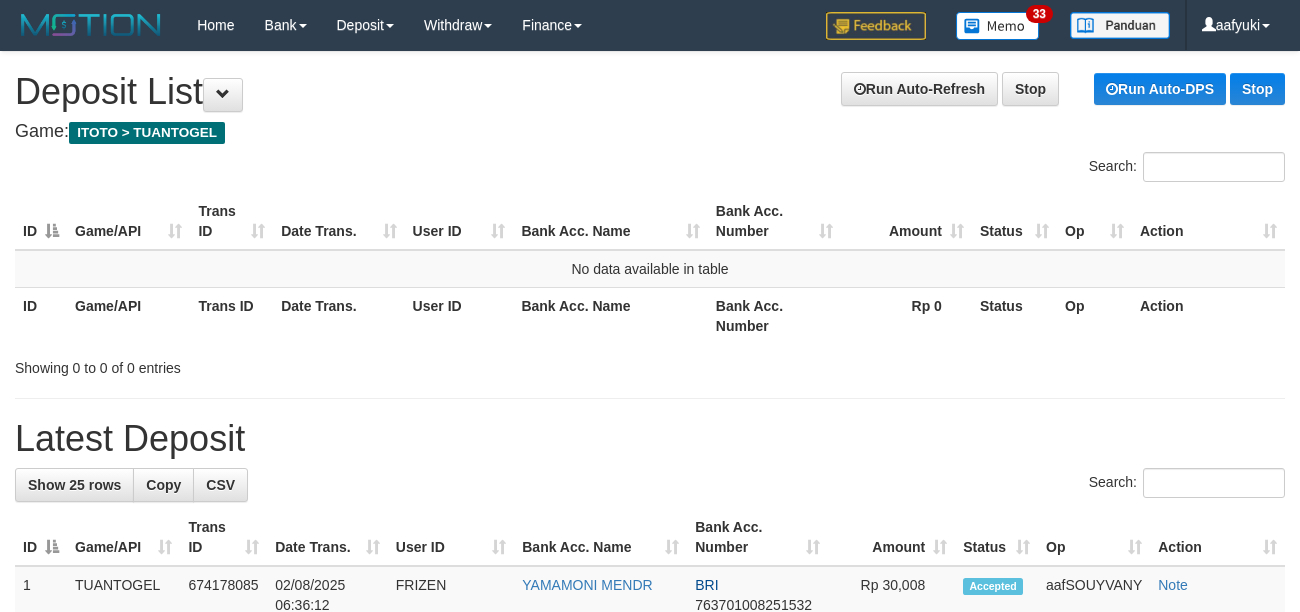 scroll, scrollTop: 0, scrollLeft: 0, axis: both 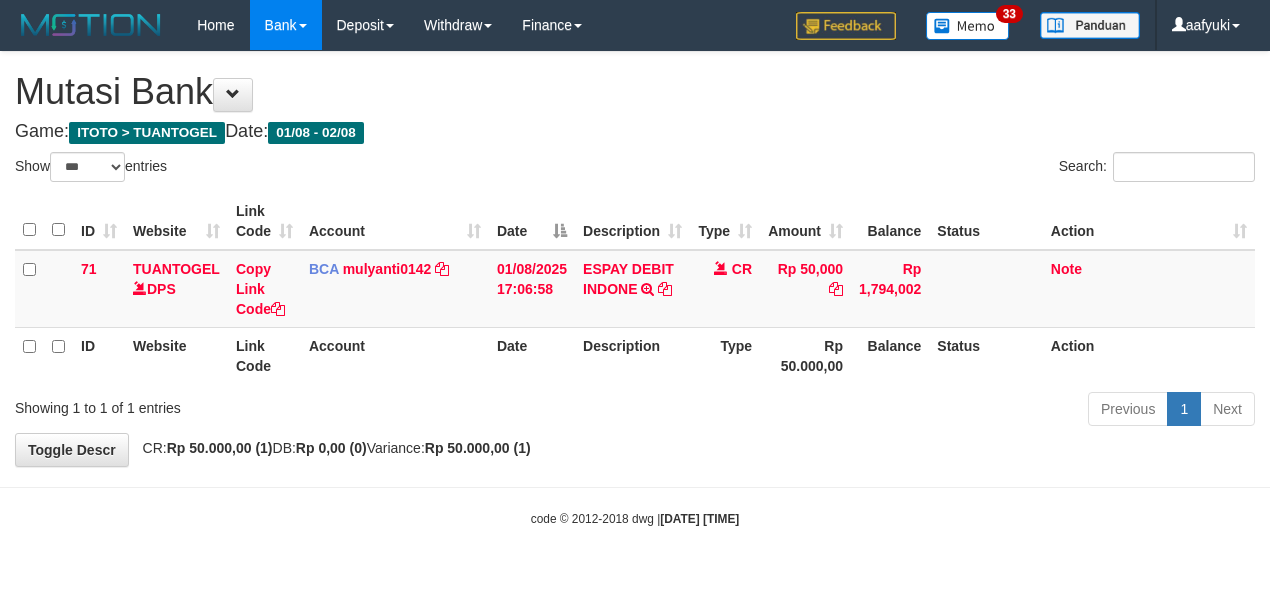 select on "***" 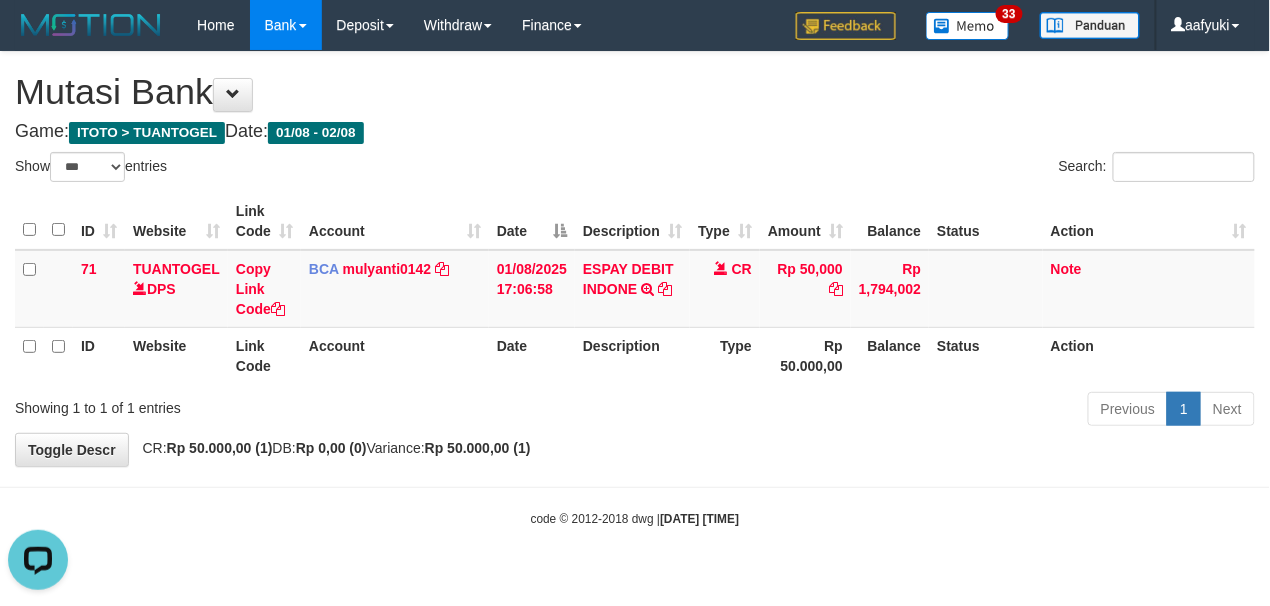 scroll, scrollTop: 0, scrollLeft: 0, axis: both 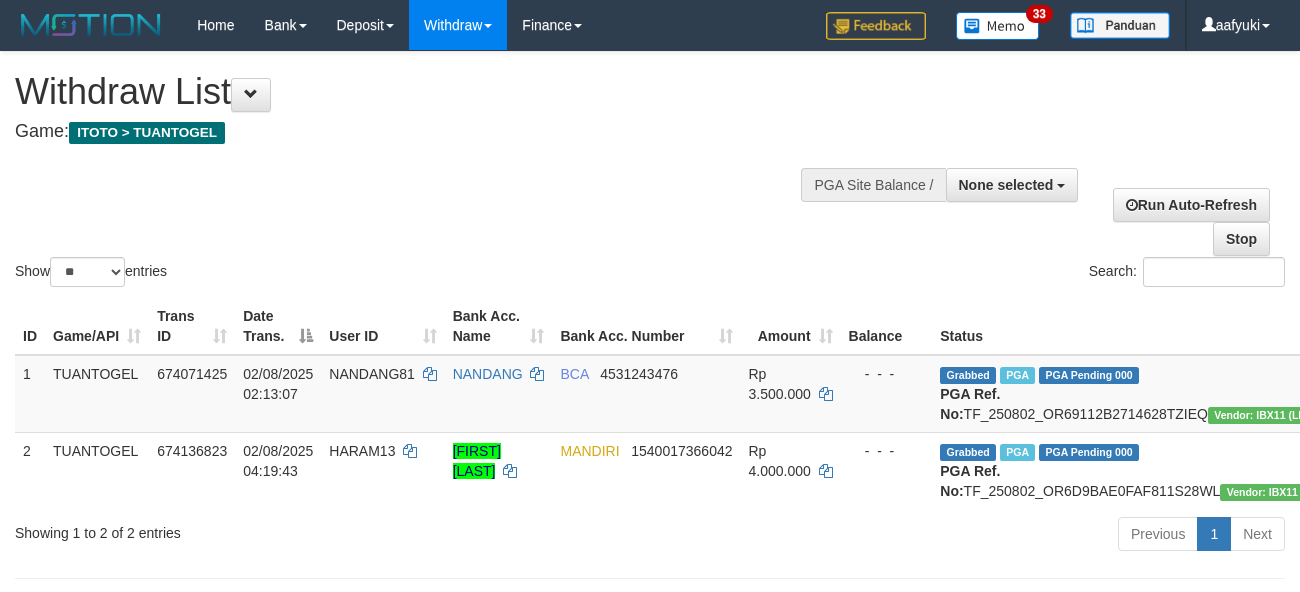 select 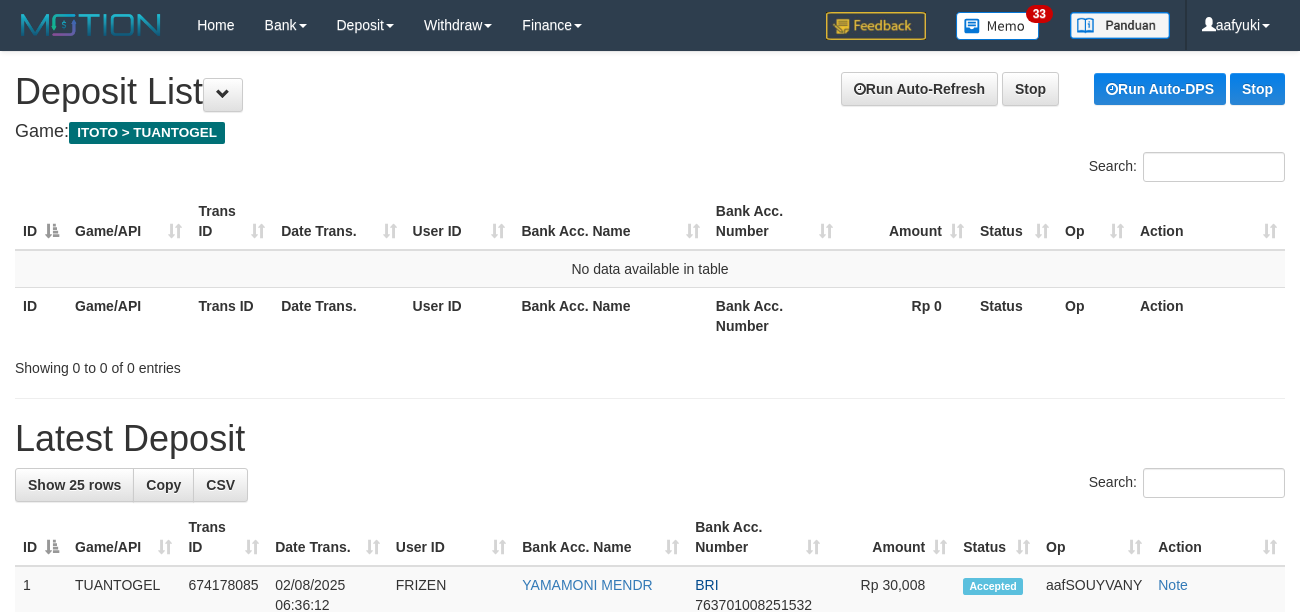 scroll, scrollTop: 0, scrollLeft: 0, axis: both 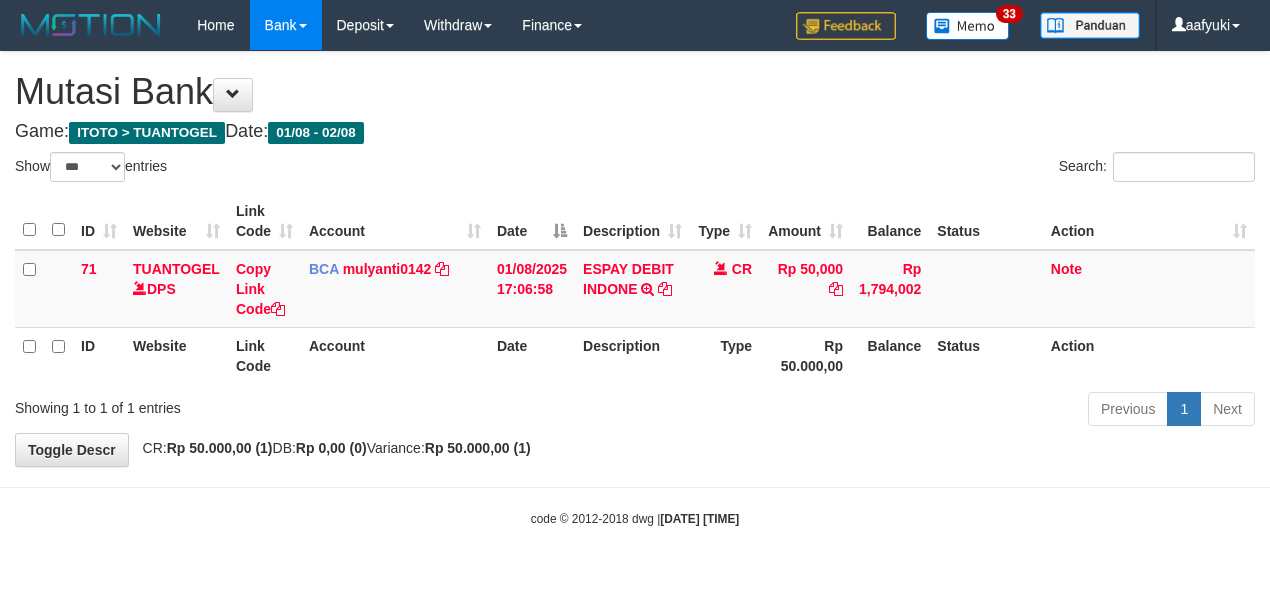 select on "***" 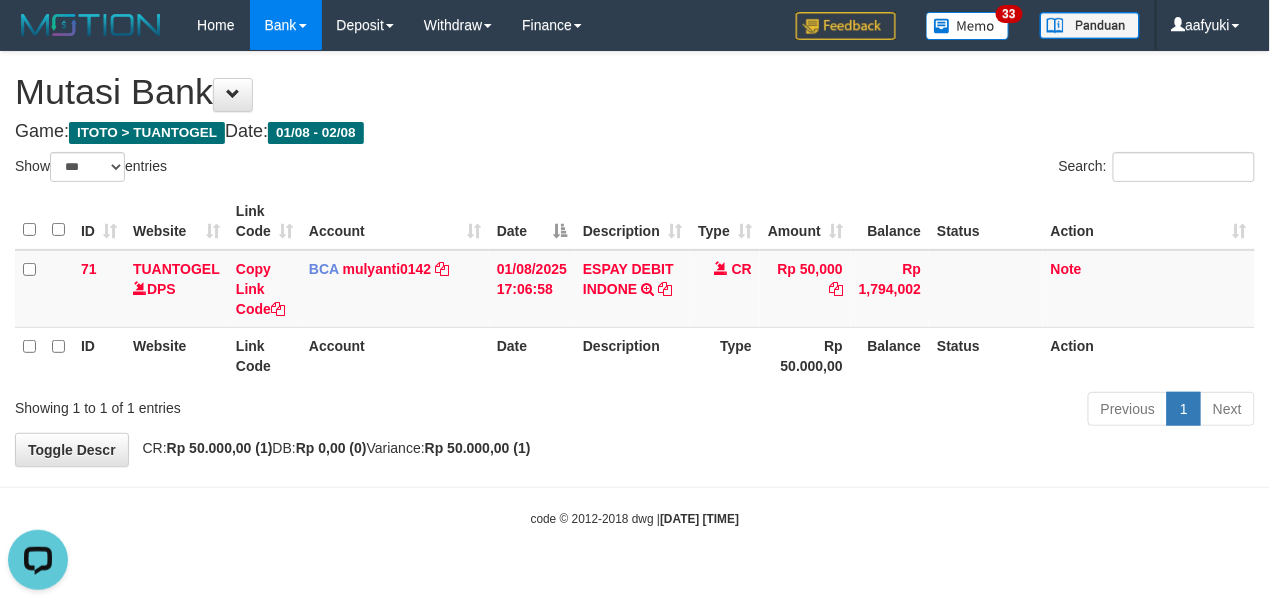scroll, scrollTop: 0, scrollLeft: 0, axis: both 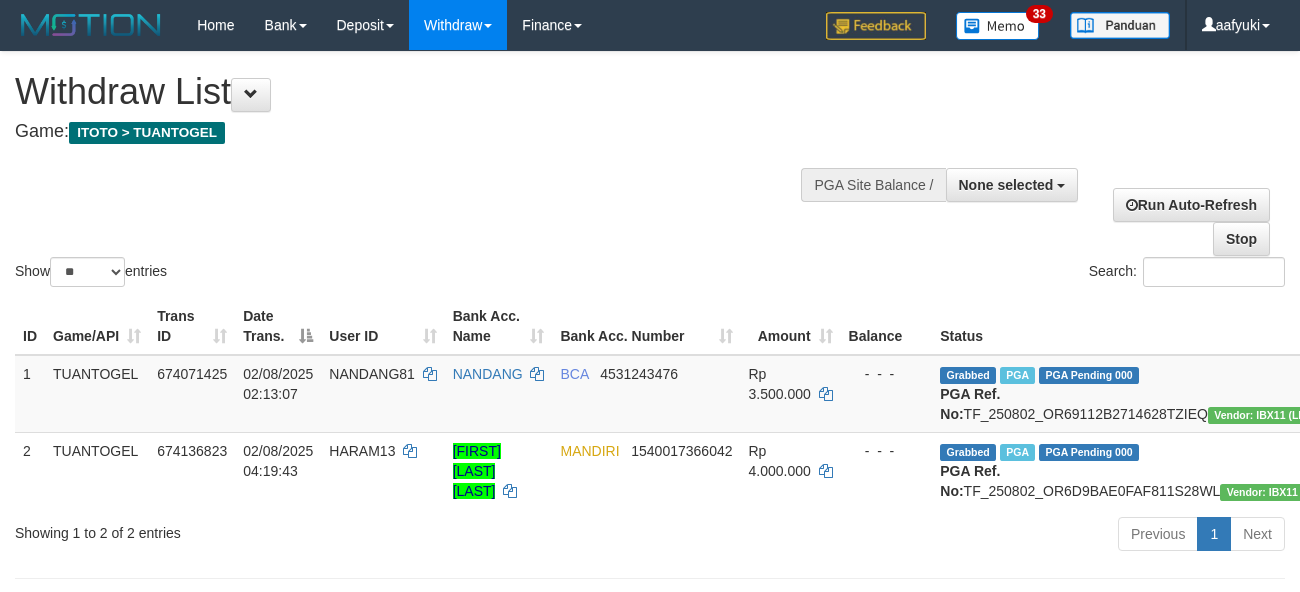 select 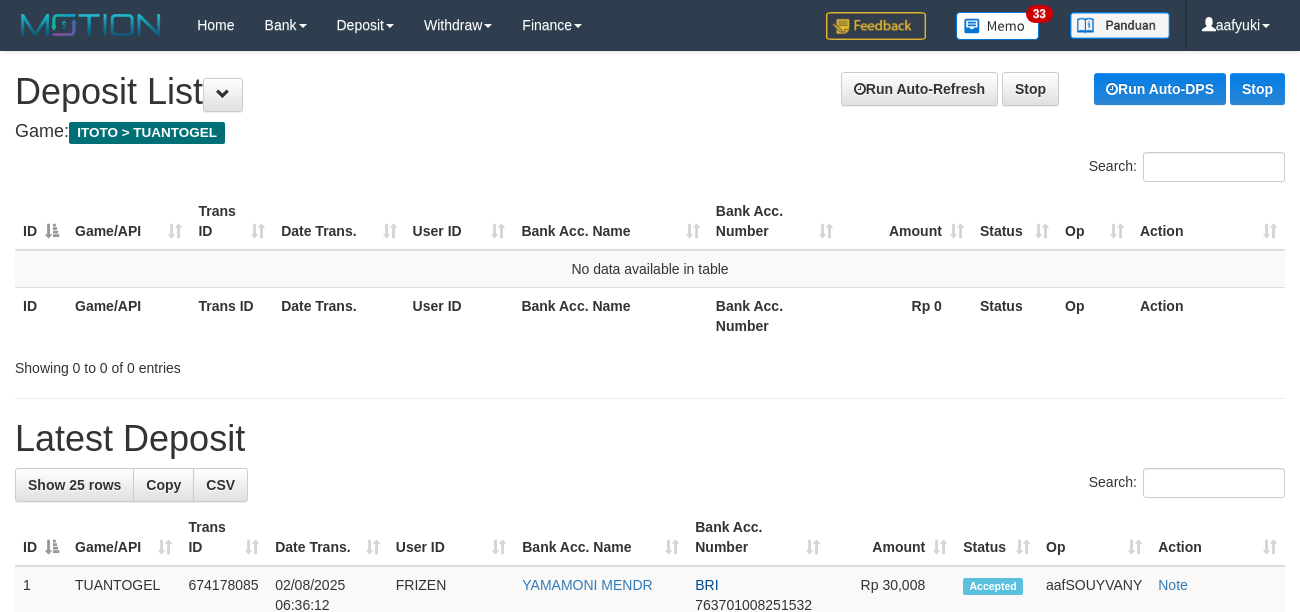 scroll, scrollTop: 0, scrollLeft: 0, axis: both 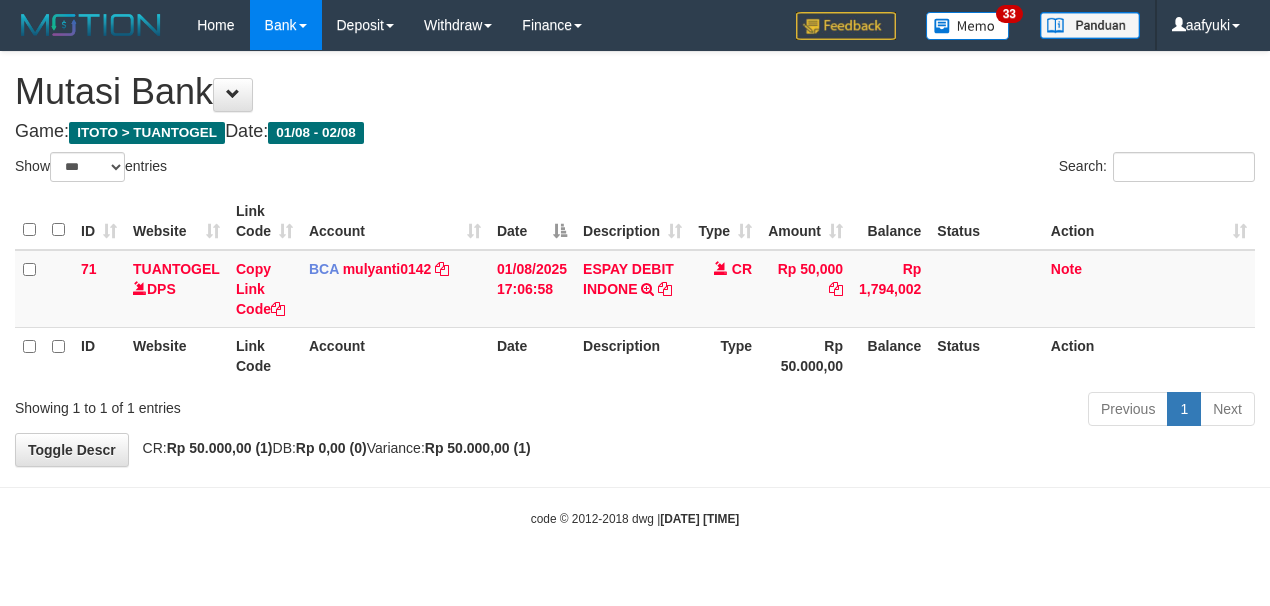 select on "***" 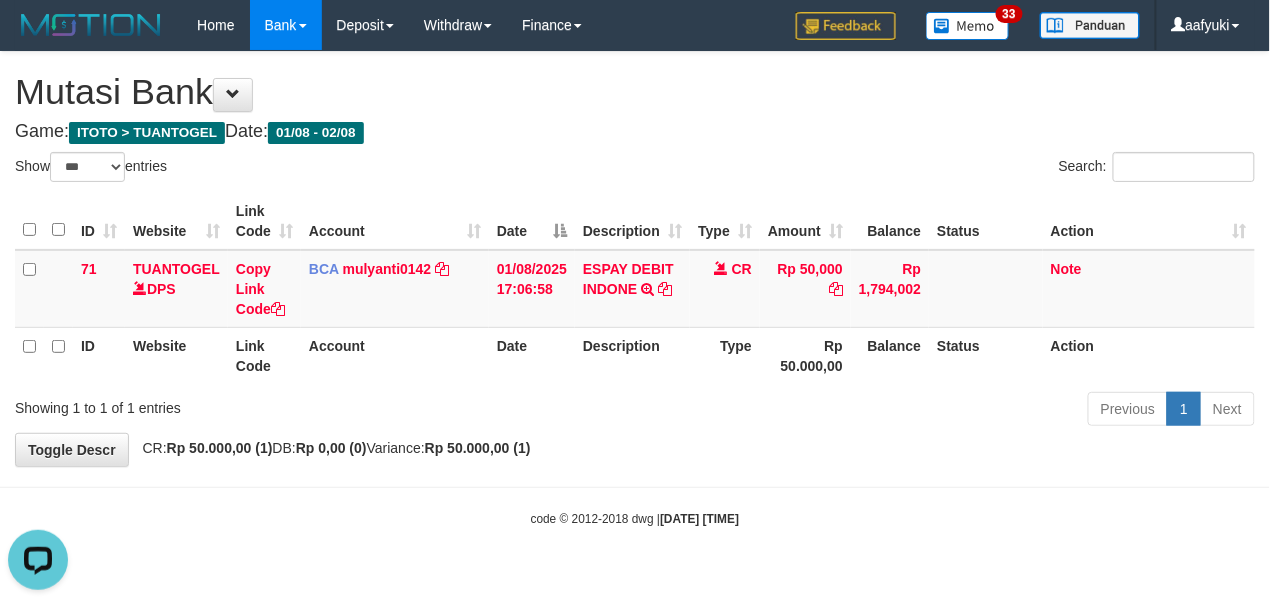scroll, scrollTop: 0, scrollLeft: 0, axis: both 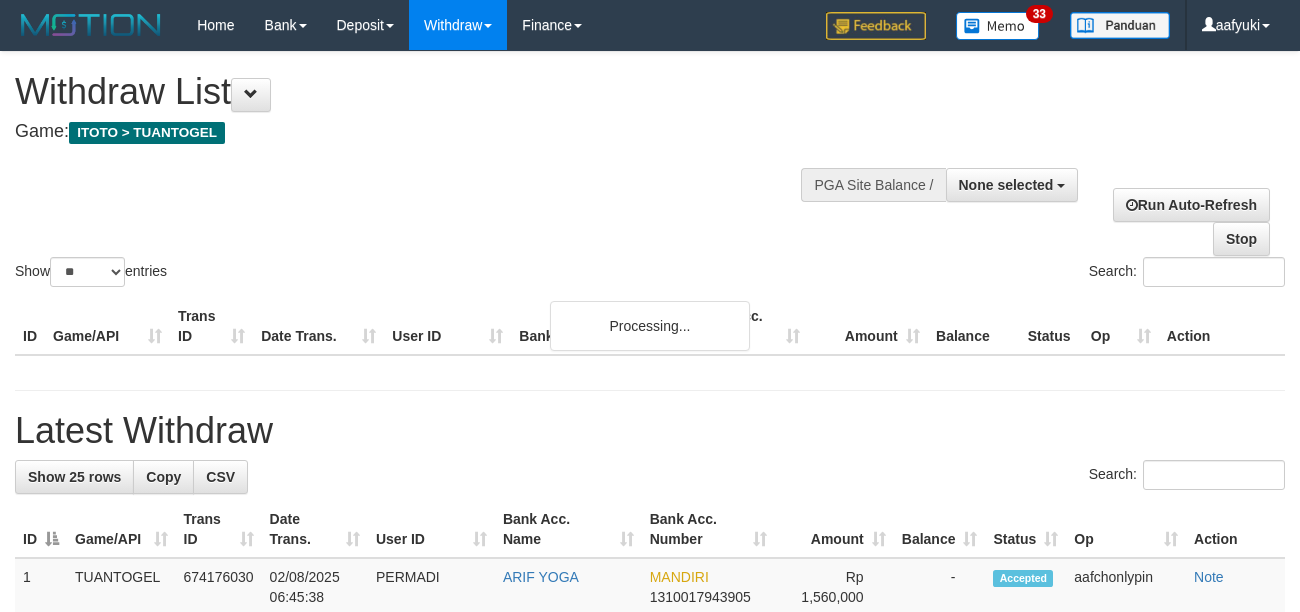 select 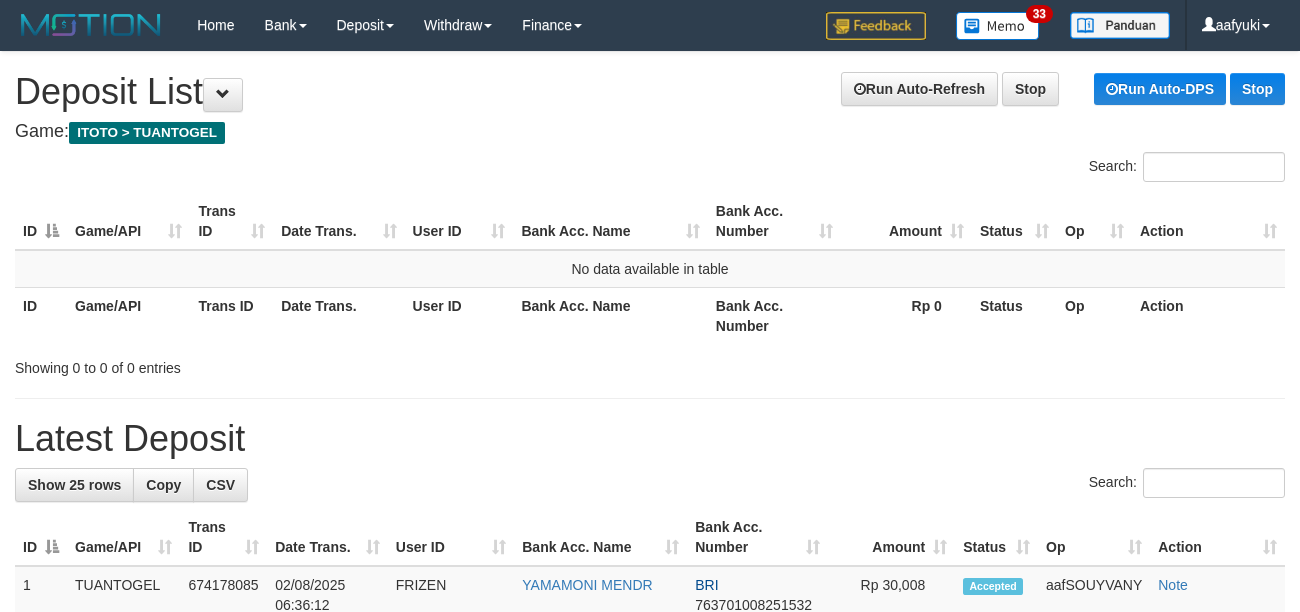 scroll, scrollTop: 0, scrollLeft: 0, axis: both 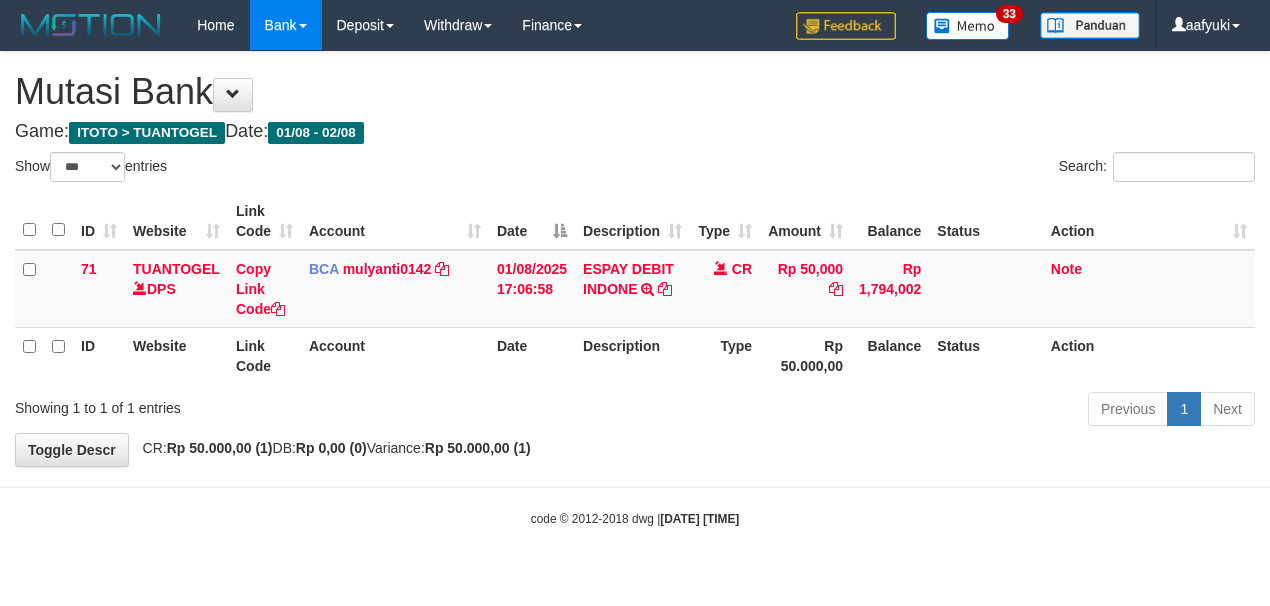 select on "***" 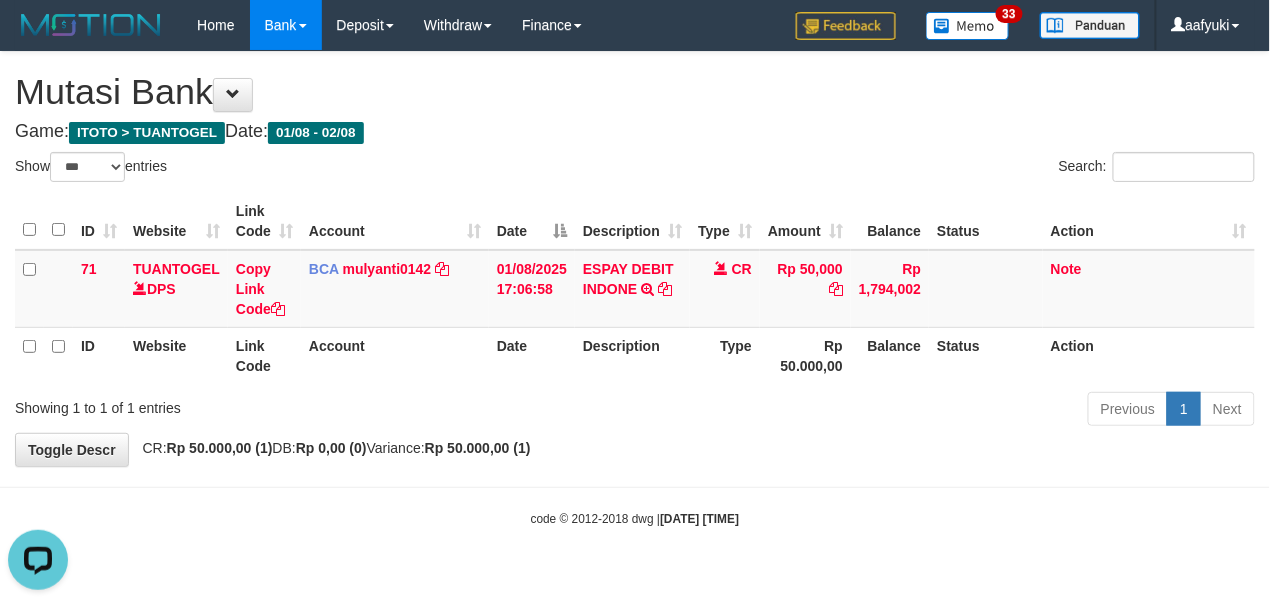 scroll, scrollTop: 0, scrollLeft: 0, axis: both 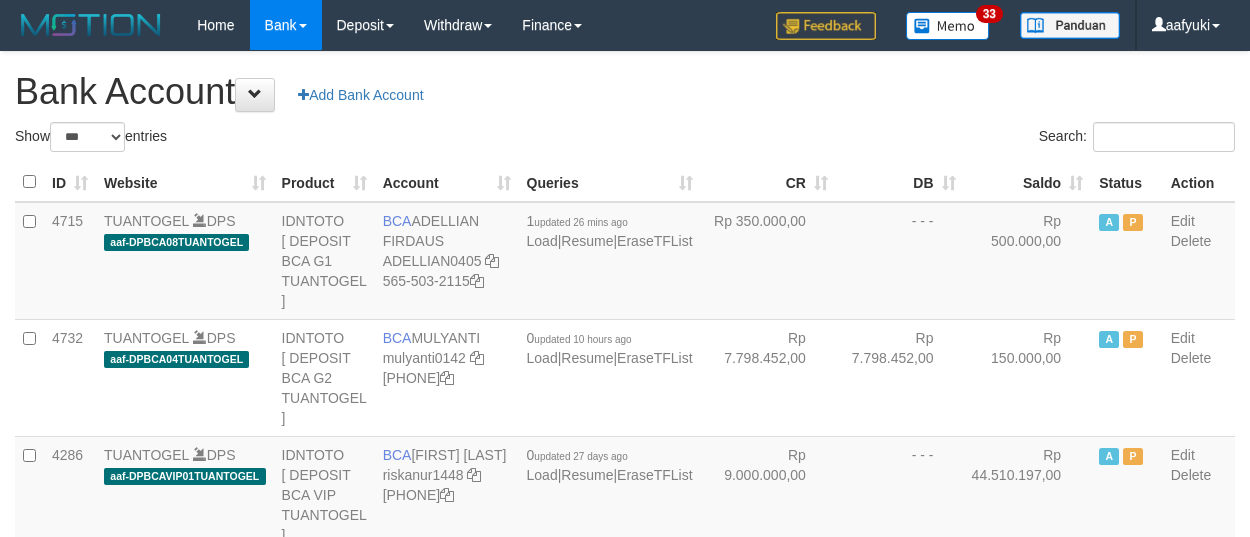 select on "***" 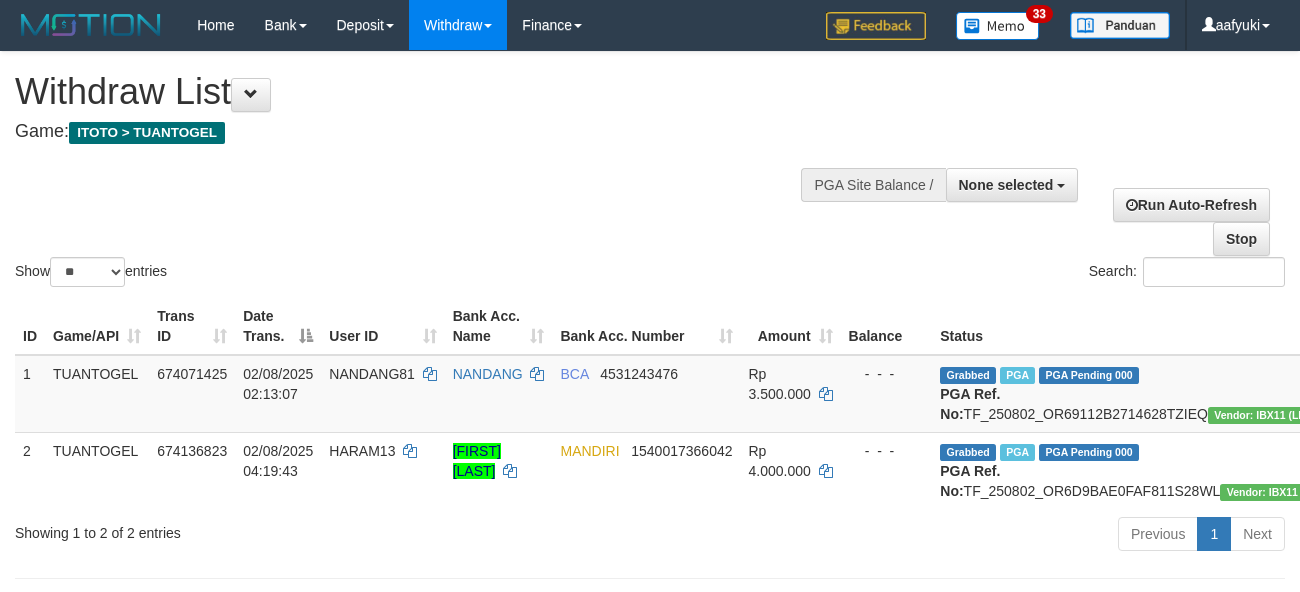 select 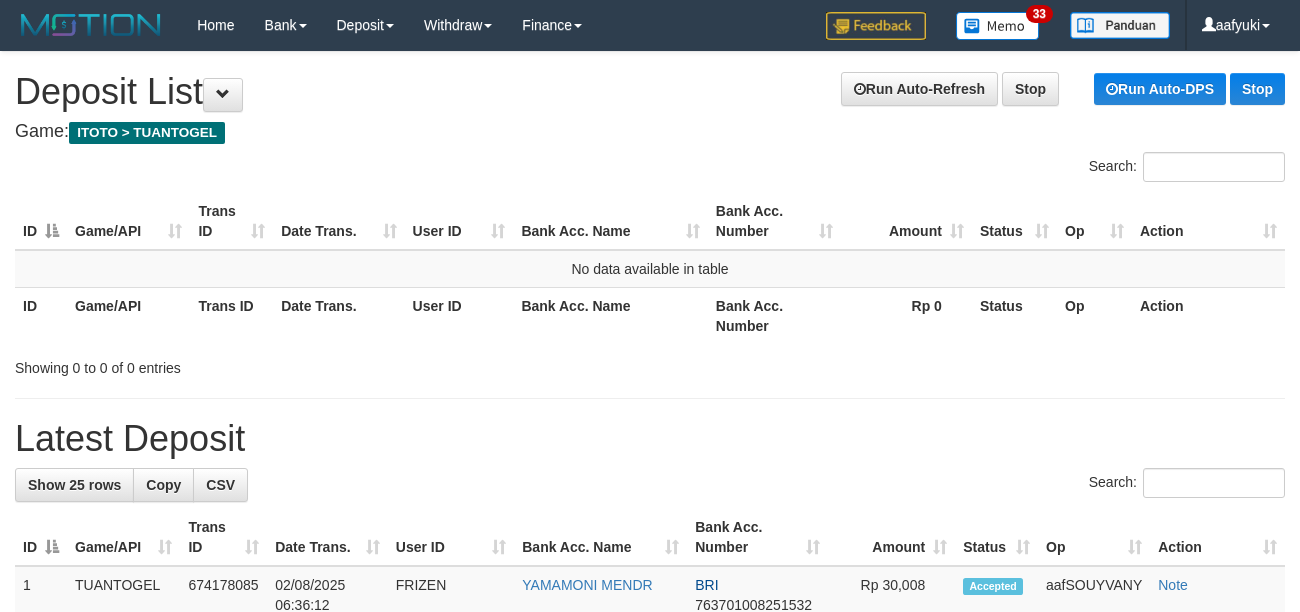 scroll, scrollTop: 0, scrollLeft: 0, axis: both 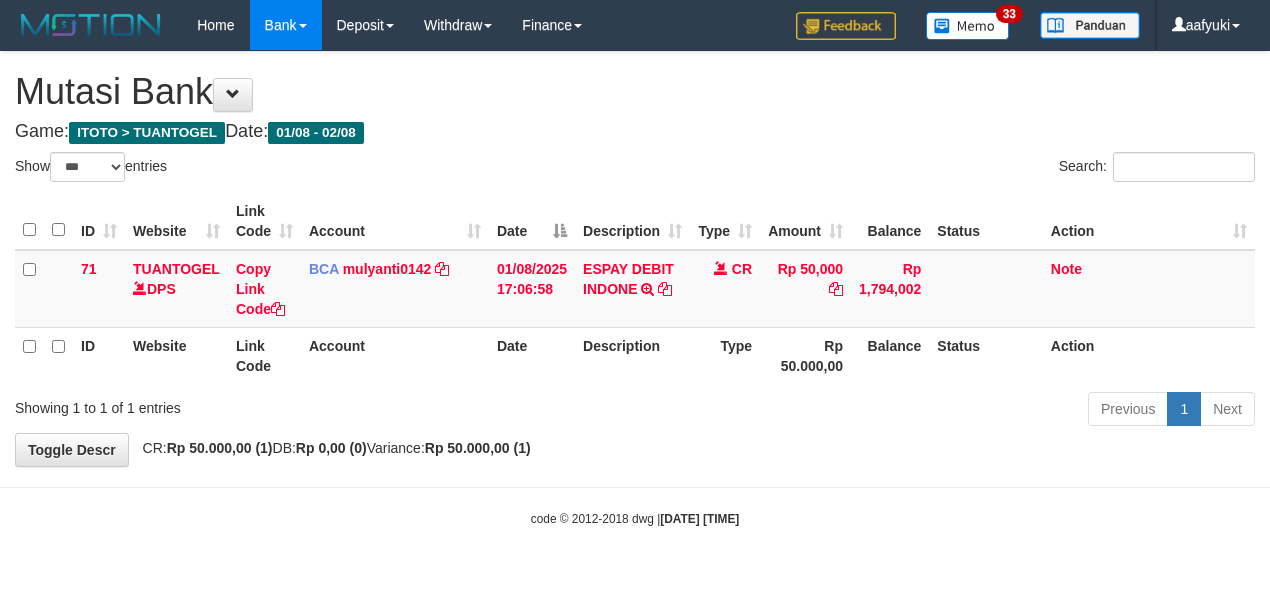 select on "***" 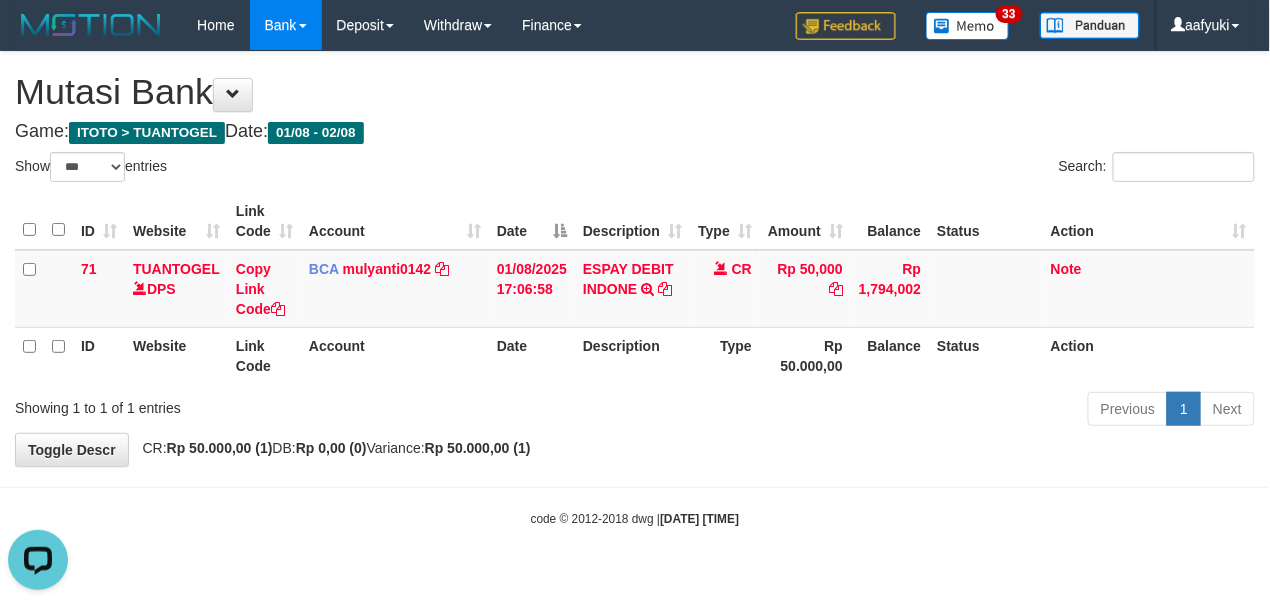 scroll, scrollTop: 0, scrollLeft: 0, axis: both 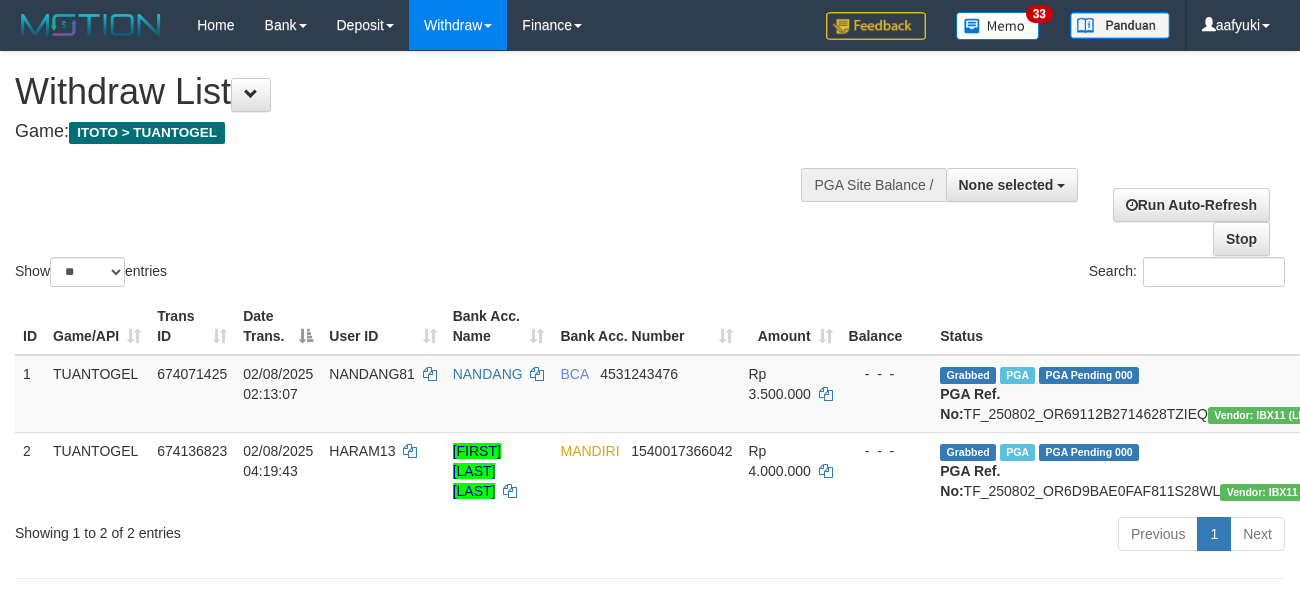select 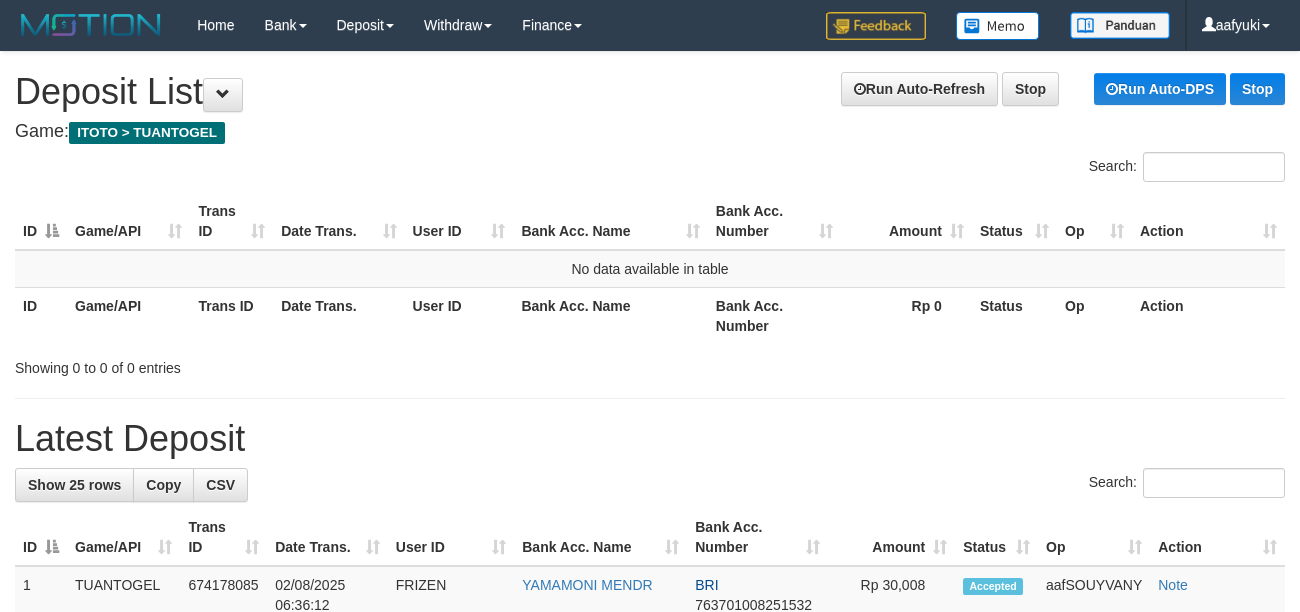 scroll, scrollTop: 0, scrollLeft: 0, axis: both 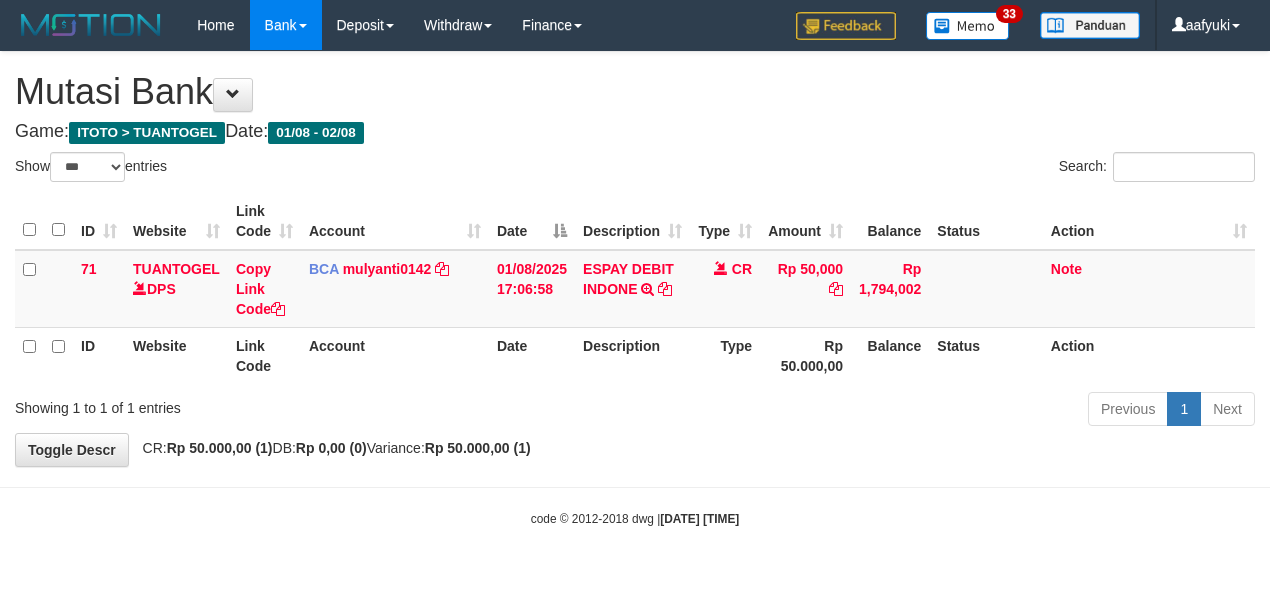 select on "***" 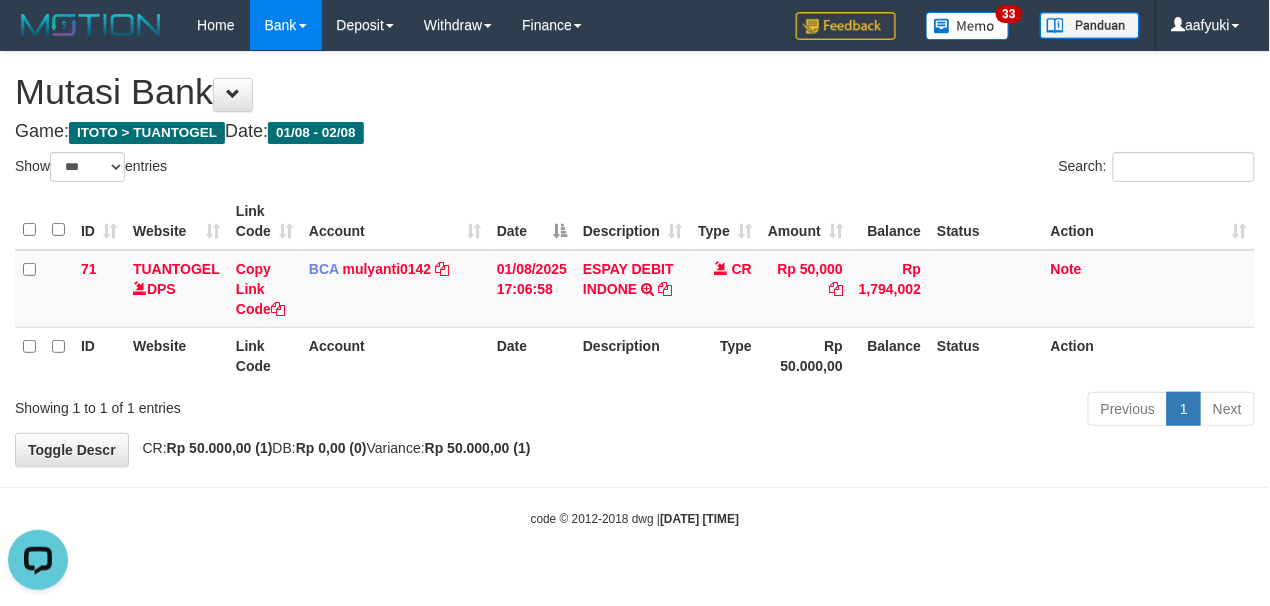 scroll, scrollTop: 0, scrollLeft: 0, axis: both 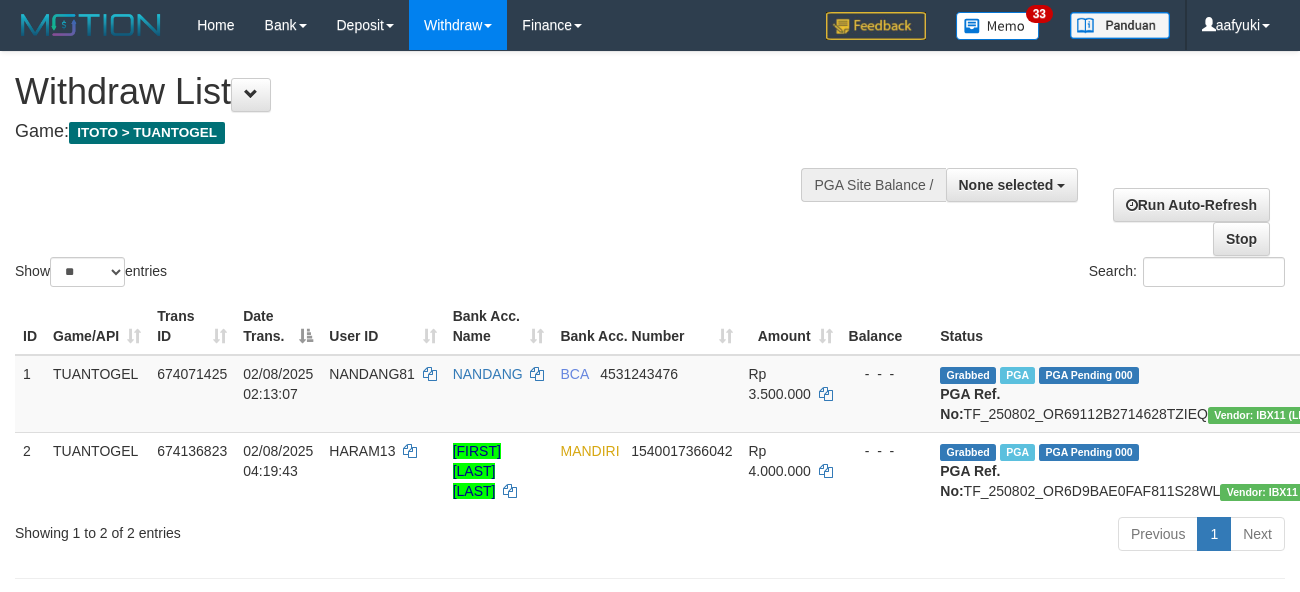 select 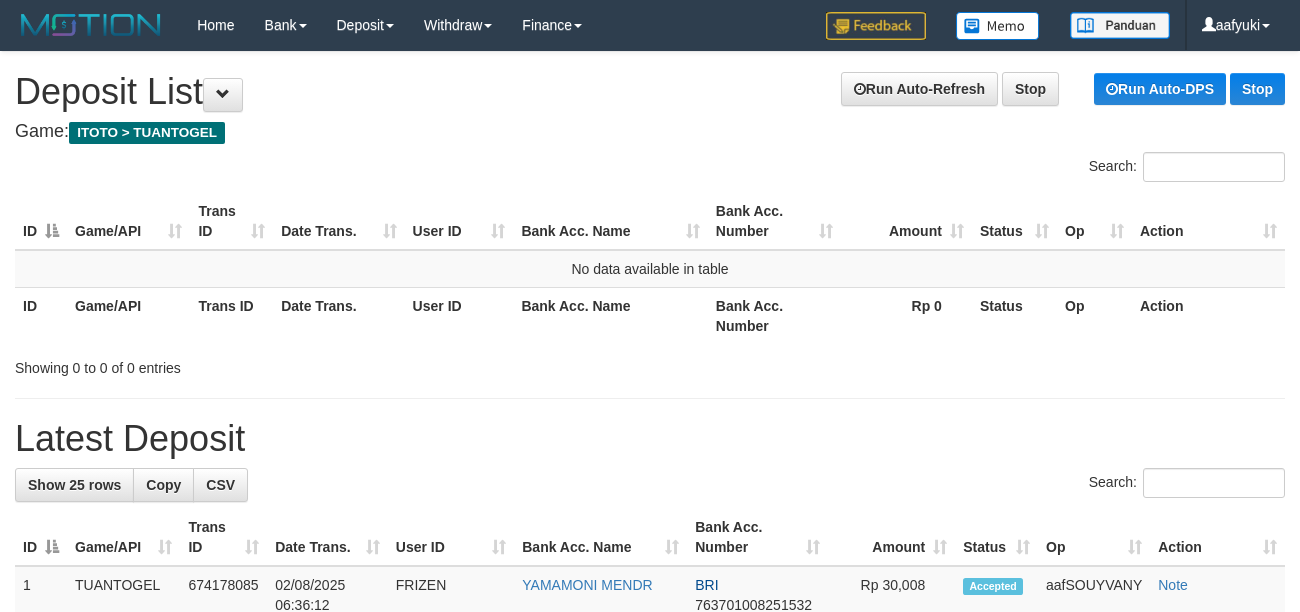 scroll, scrollTop: 0, scrollLeft: 0, axis: both 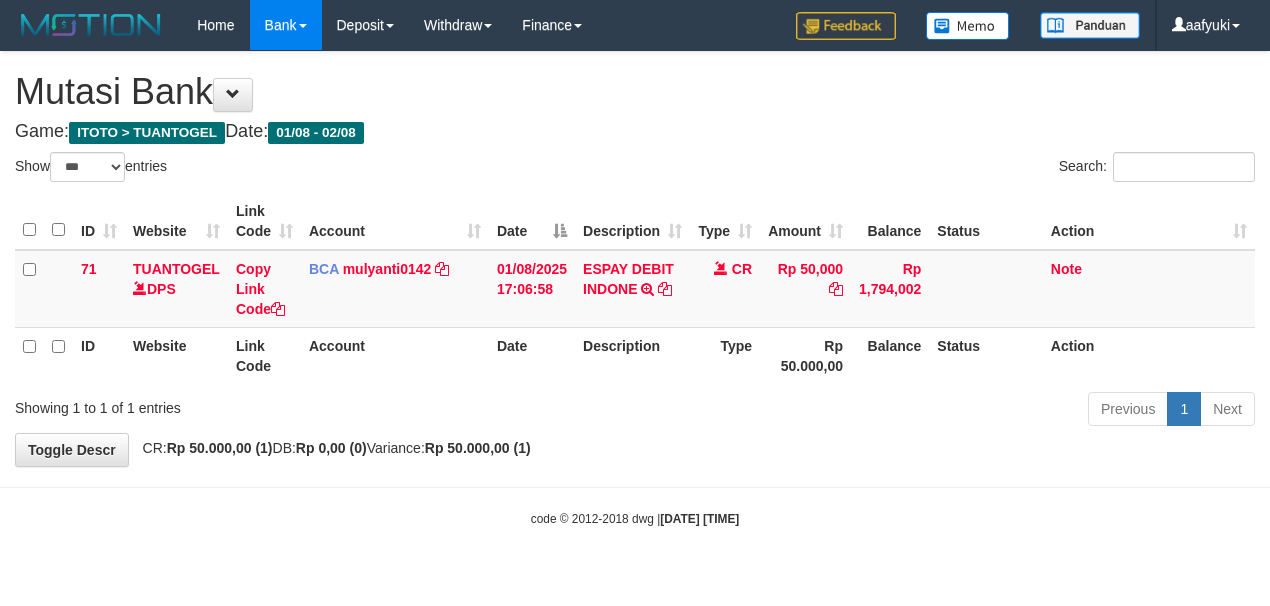 select on "***" 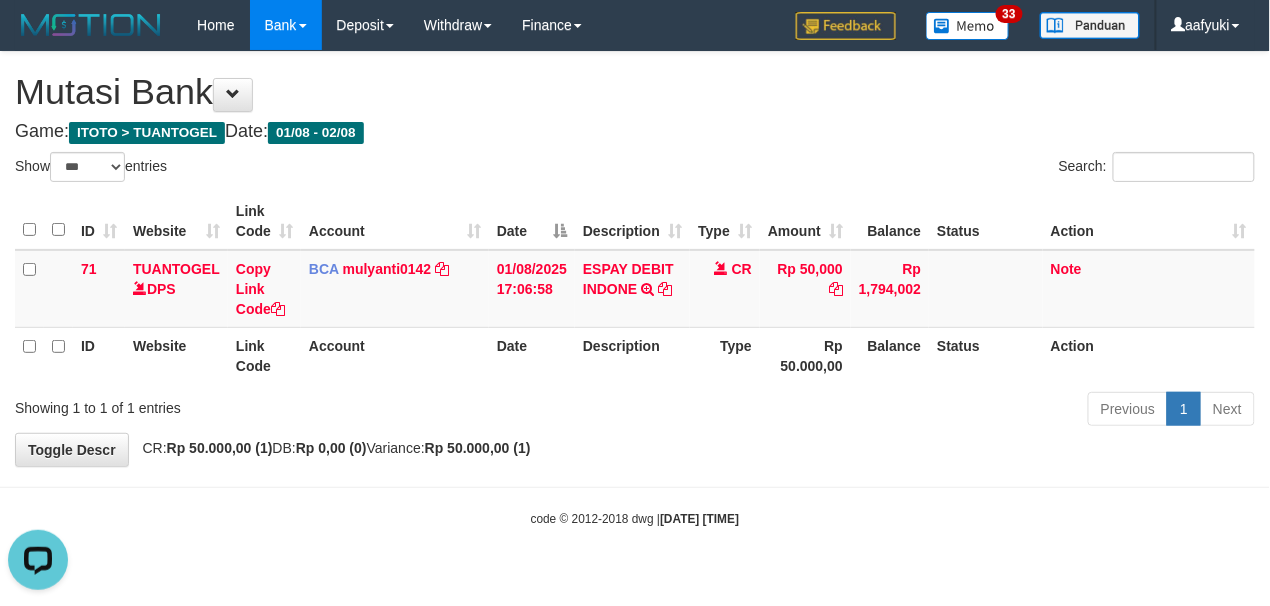 scroll, scrollTop: 0, scrollLeft: 0, axis: both 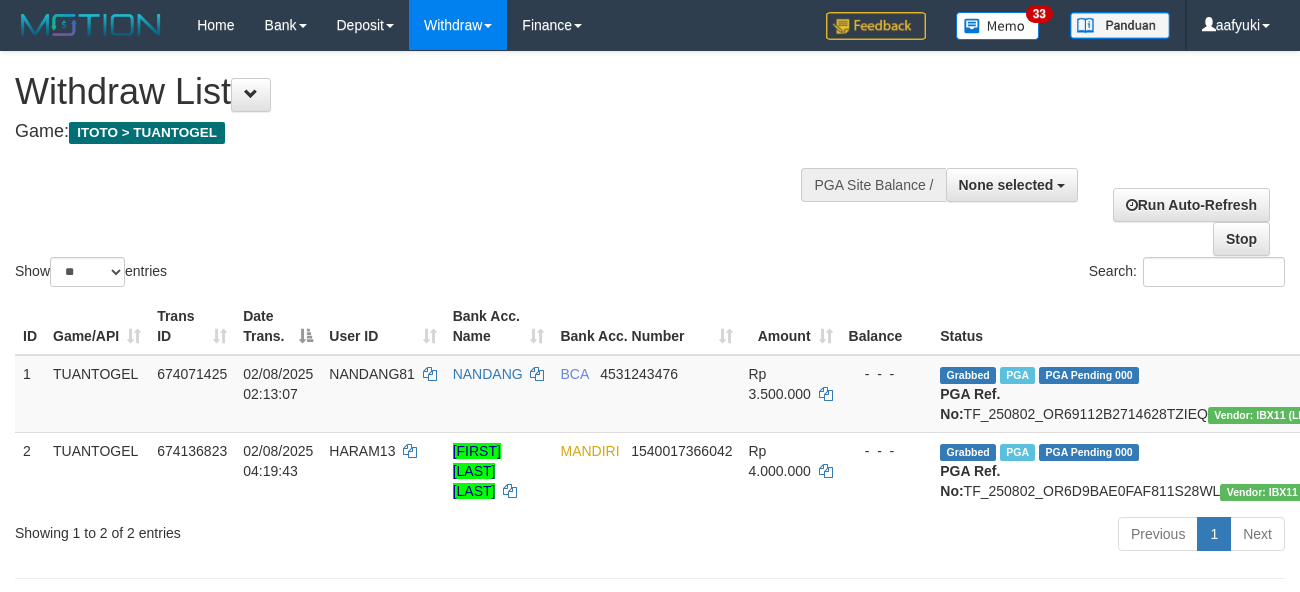 select 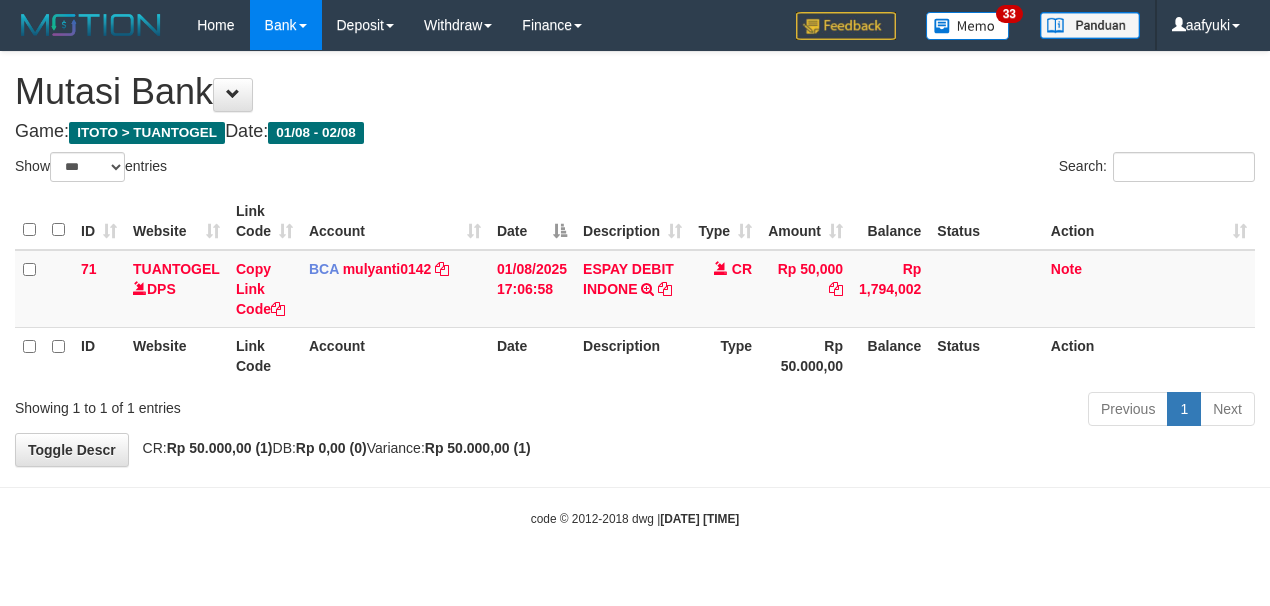 select on "***" 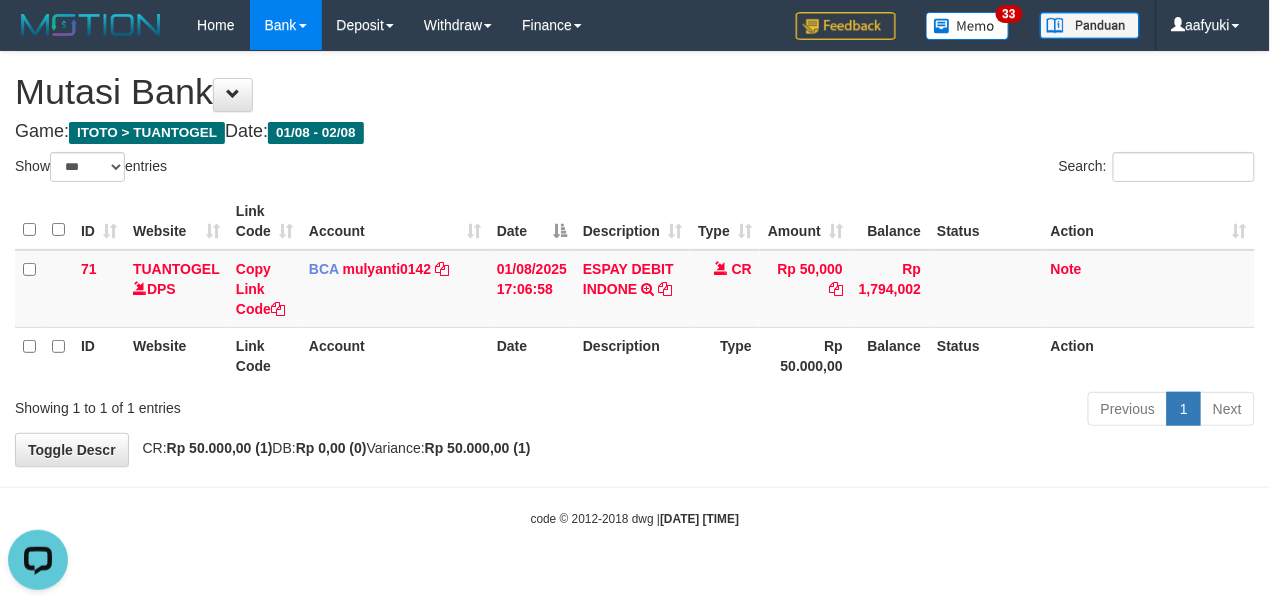 scroll, scrollTop: 0, scrollLeft: 0, axis: both 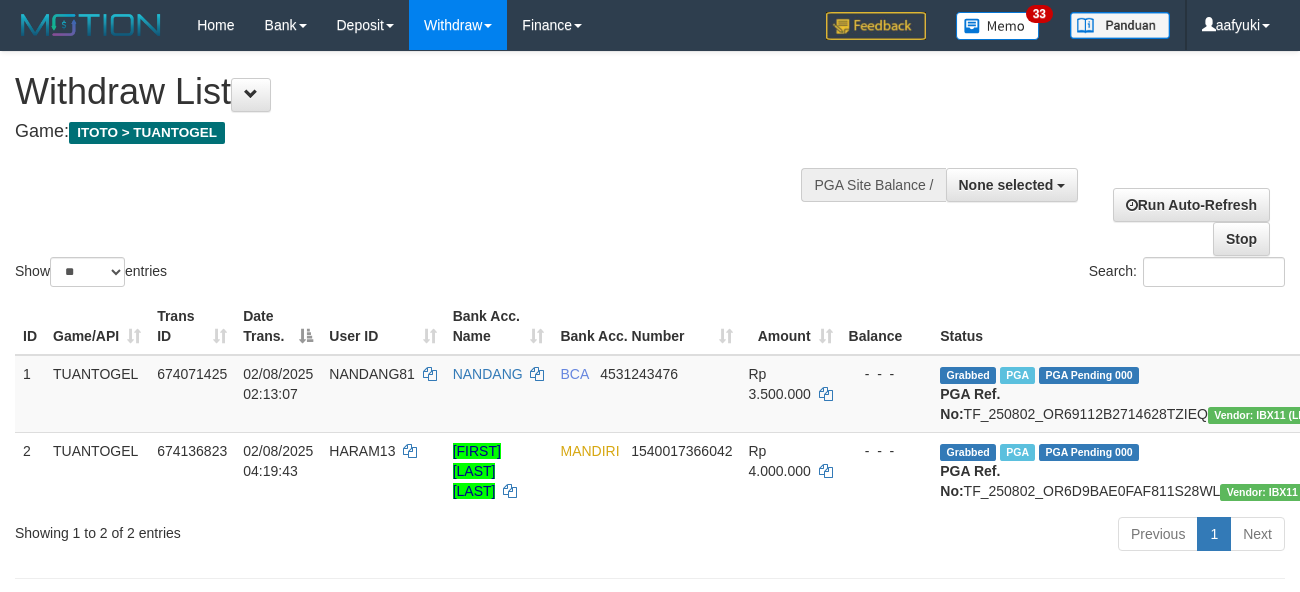 select 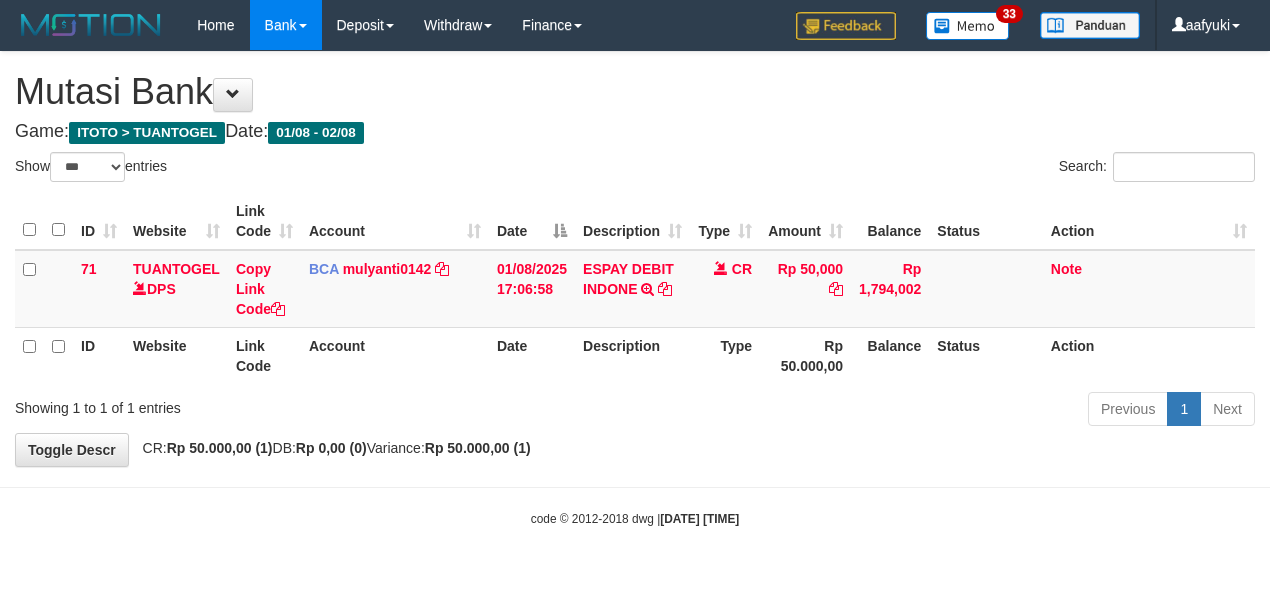 select on "***" 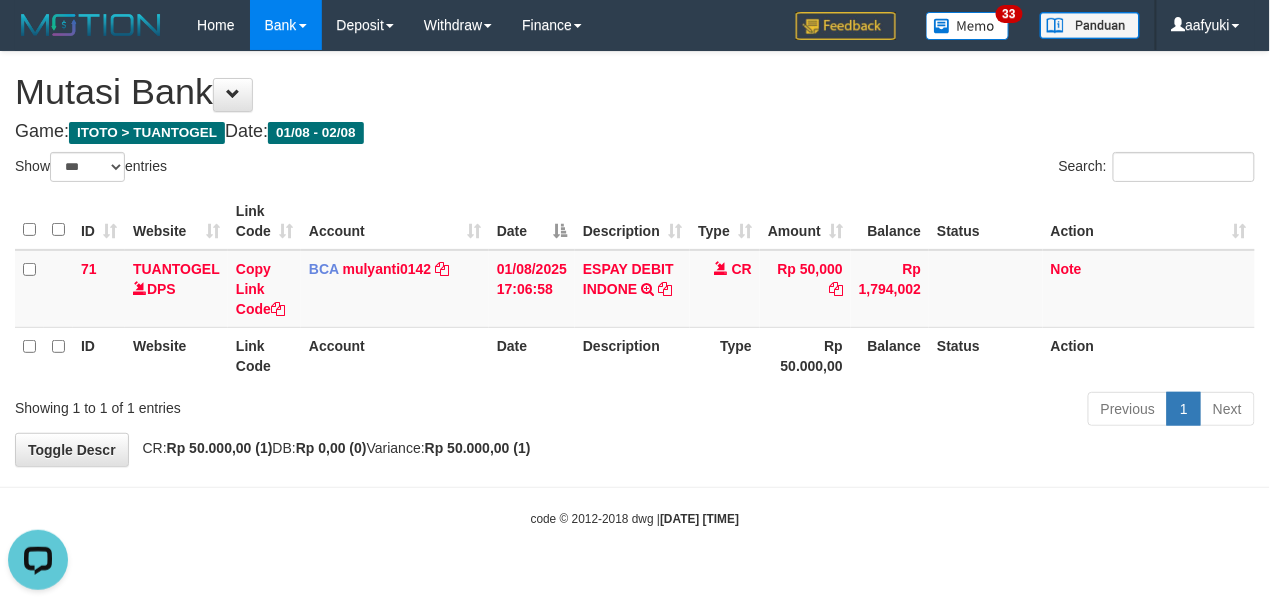 scroll, scrollTop: 0, scrollLeft: 0, axis: both 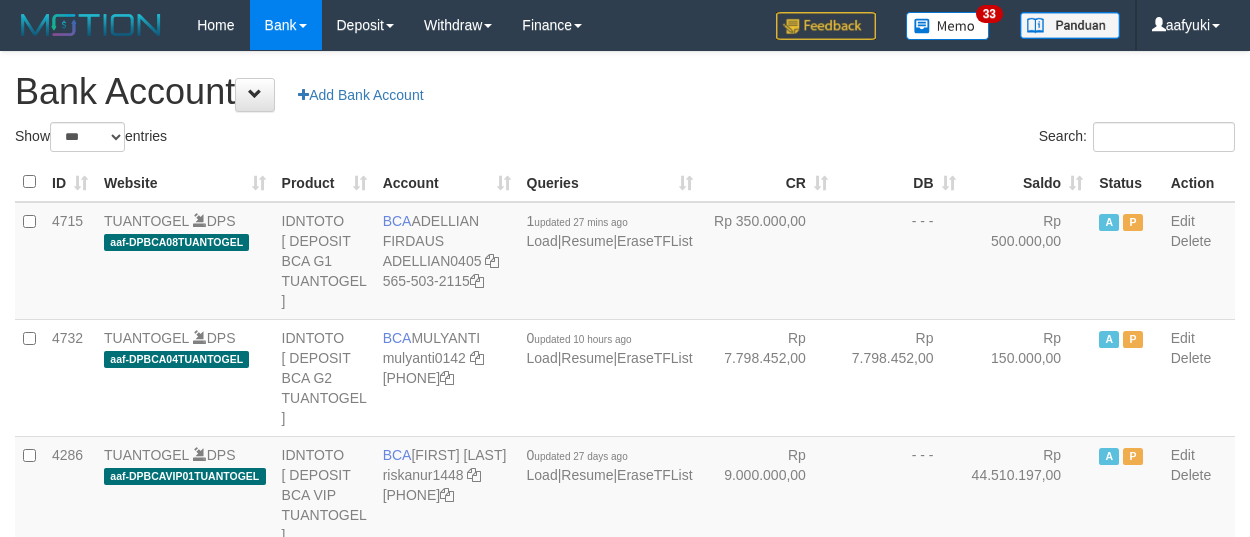 select on "***" 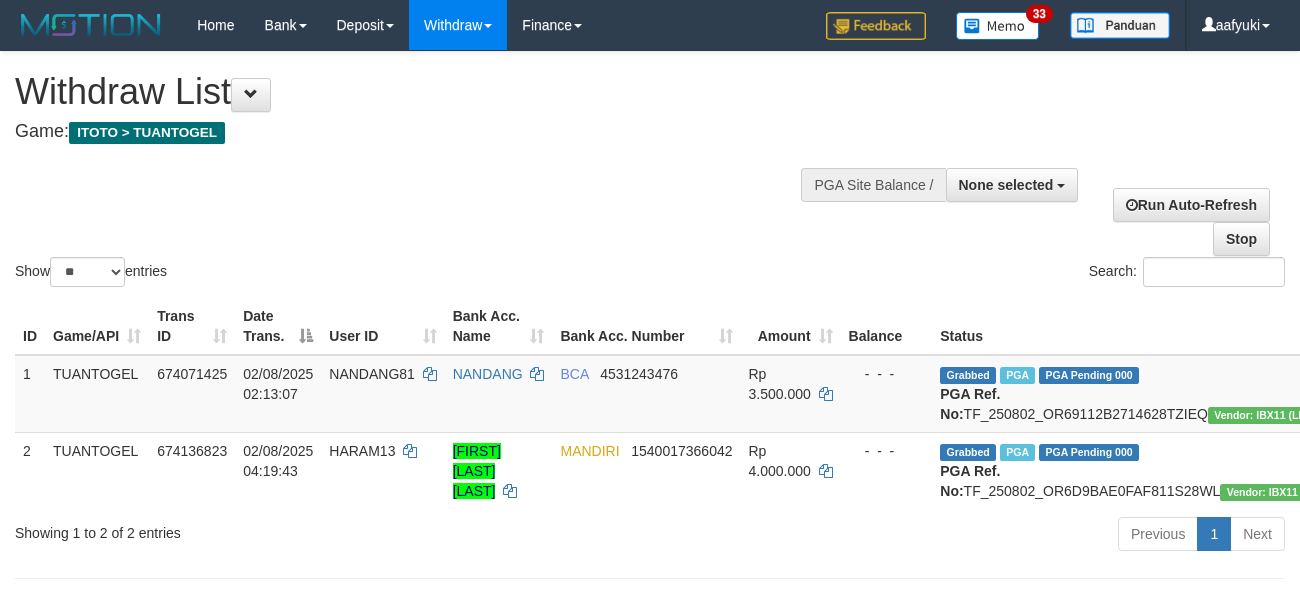 select 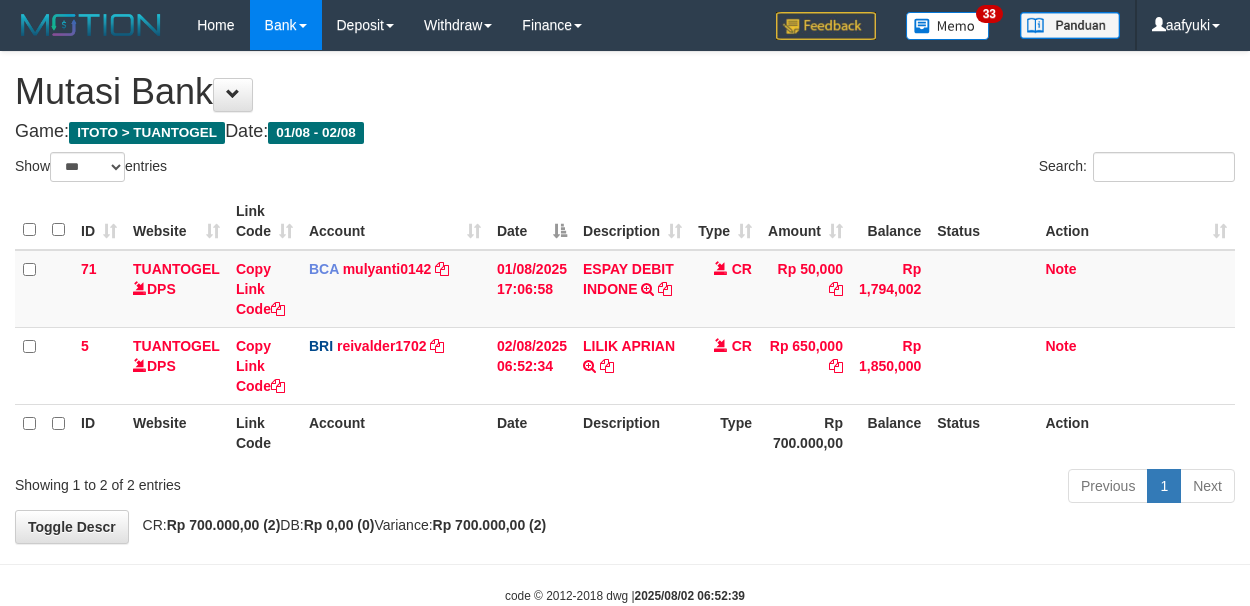 select on "***" 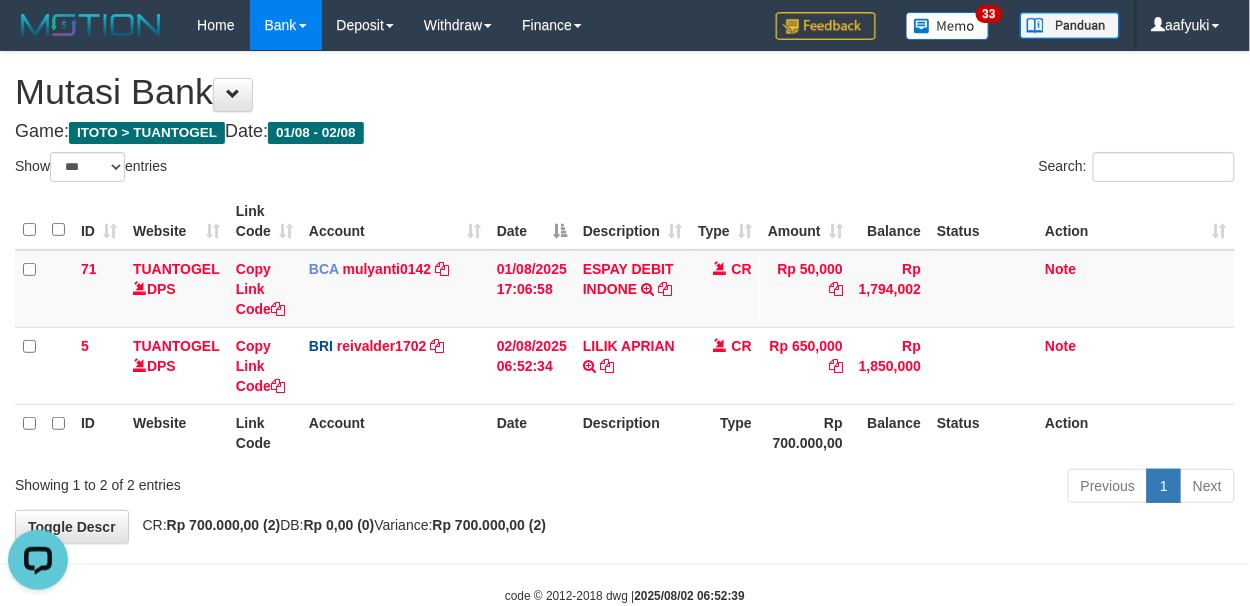 scroll, scrollTop: 0, scrollLeft: 0, axis: both 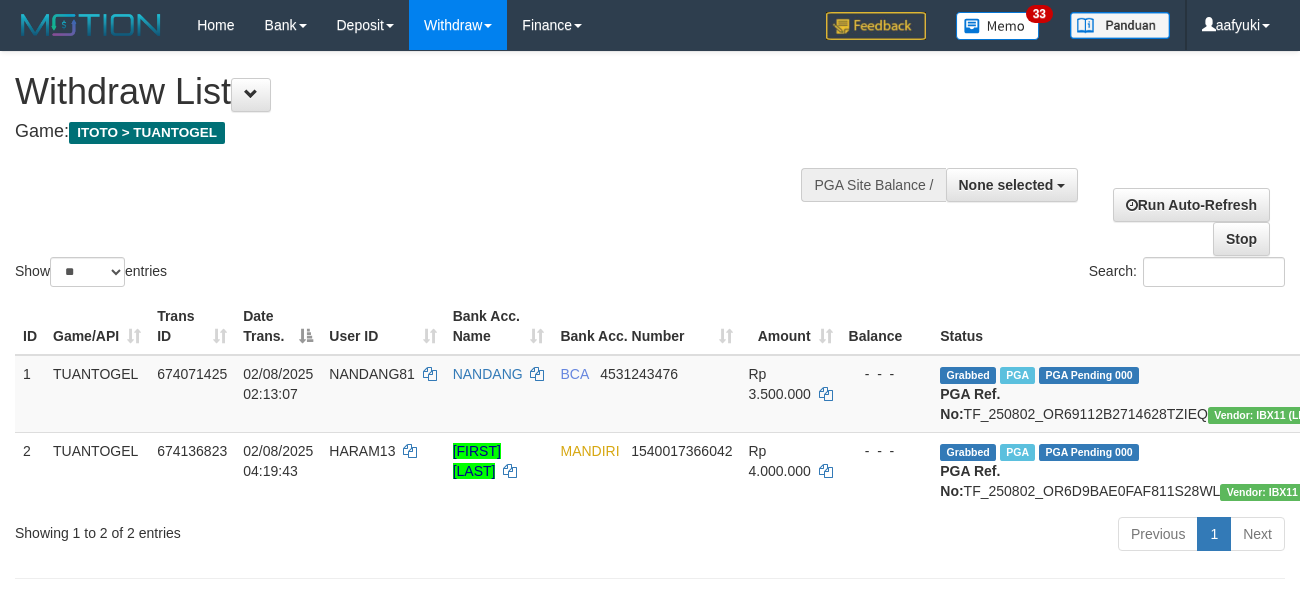 select 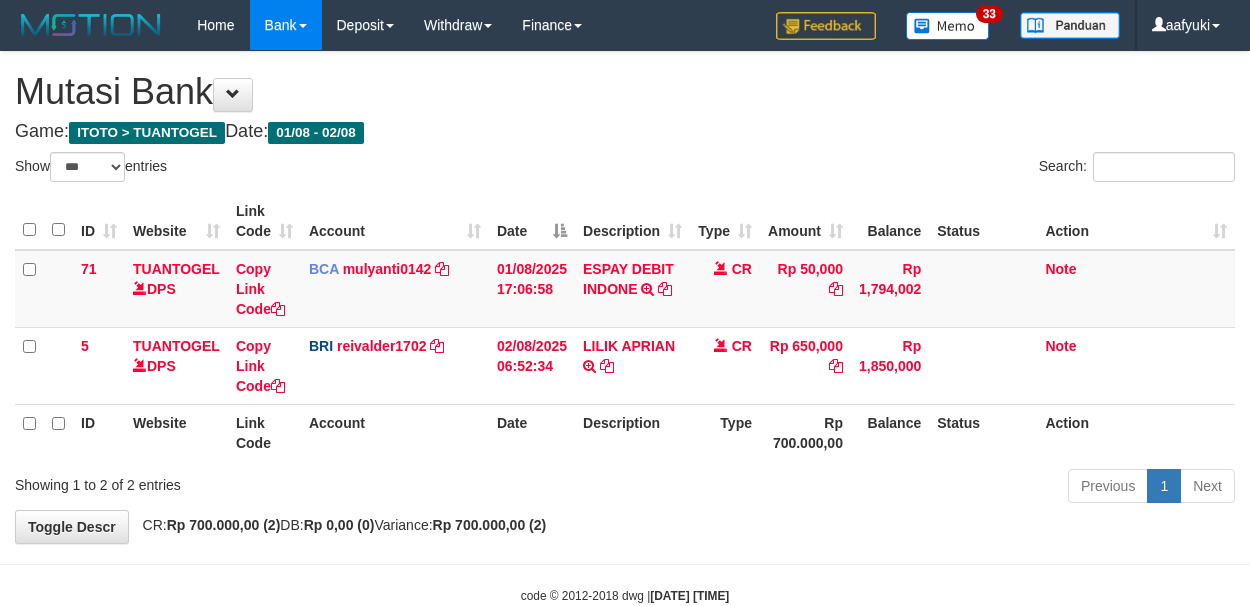 select on "***" 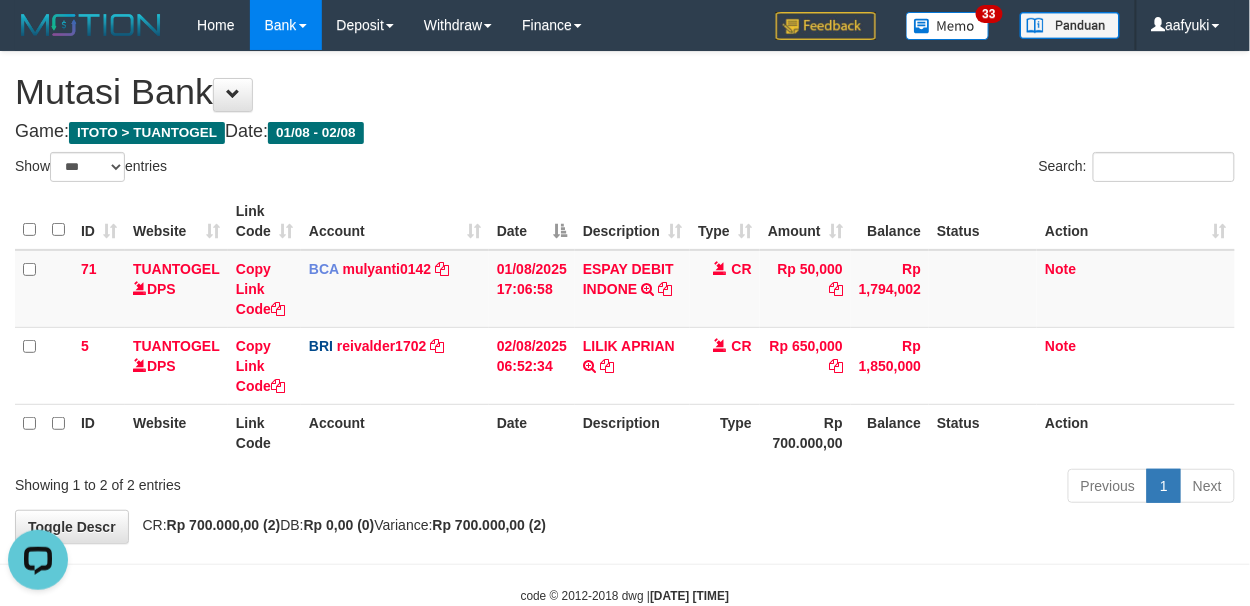 scroll, scrollTop: 0, scrollLeft: 0, axis: both 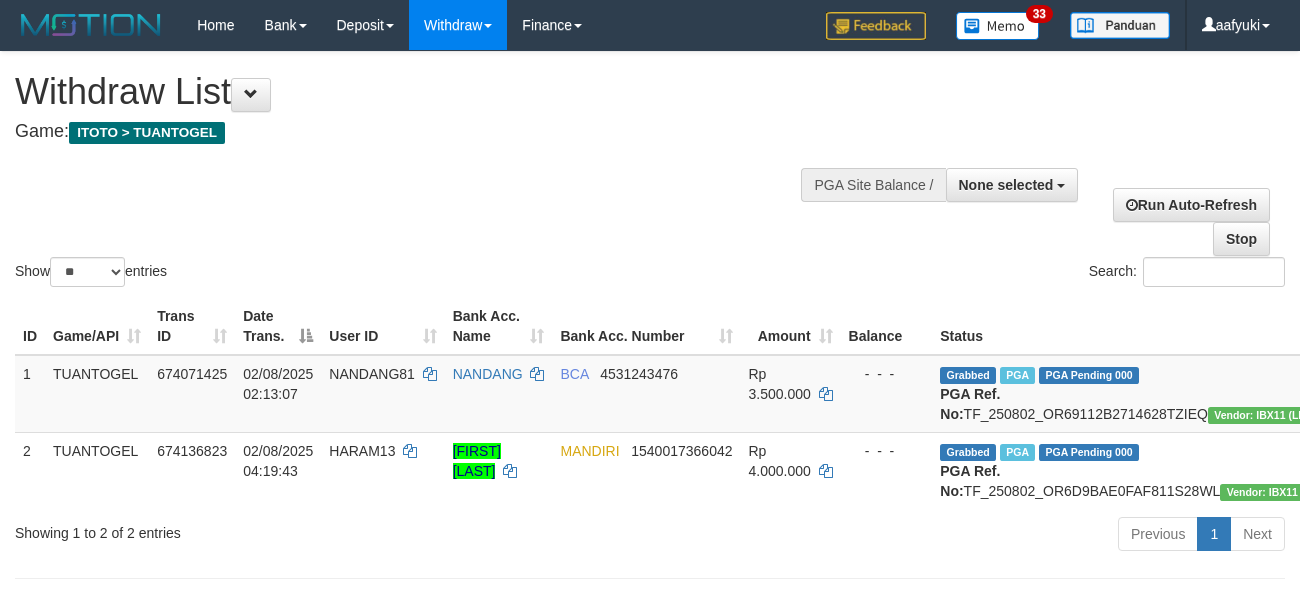 select 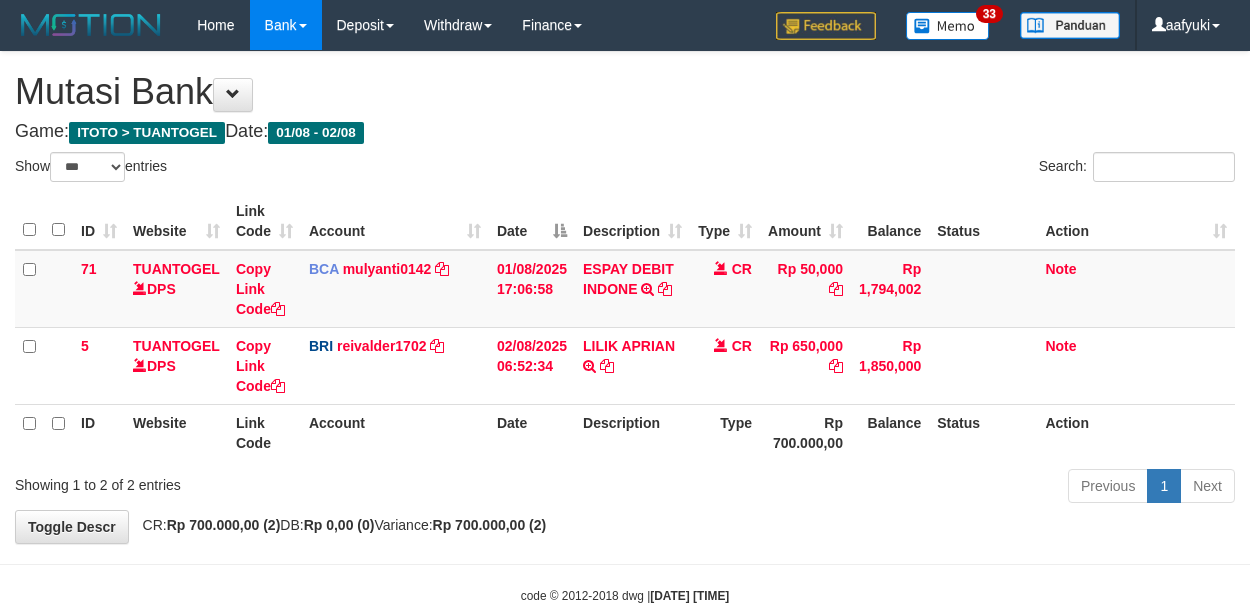 select on "***" 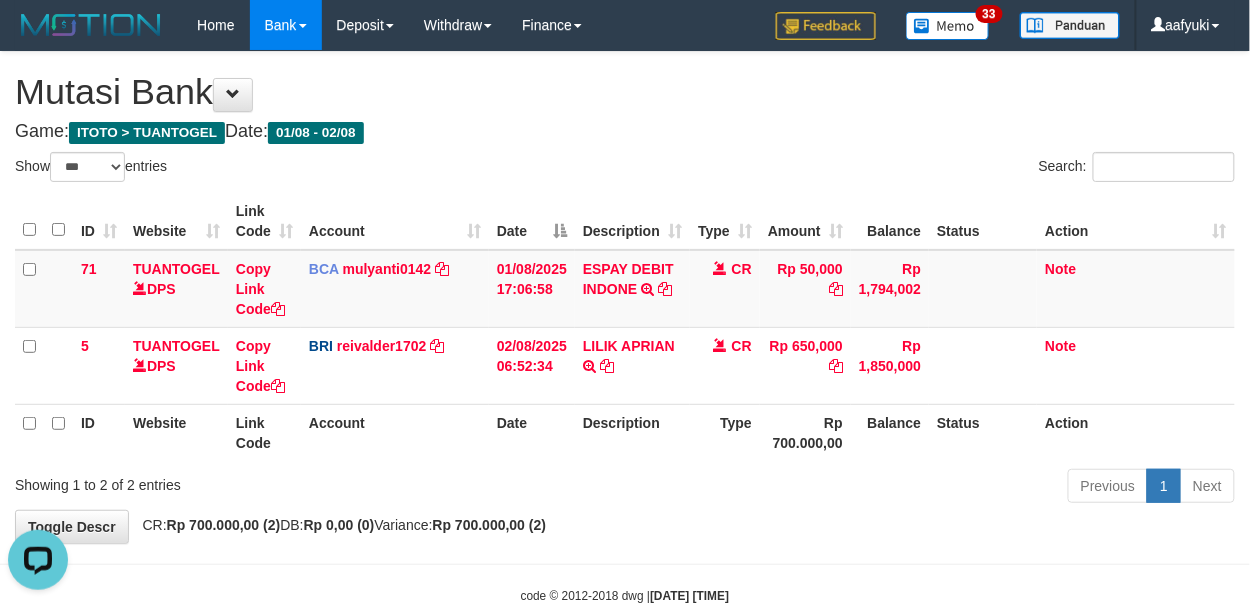 scroll, scrollTop: 0, scrollLeft: 0, axis: both 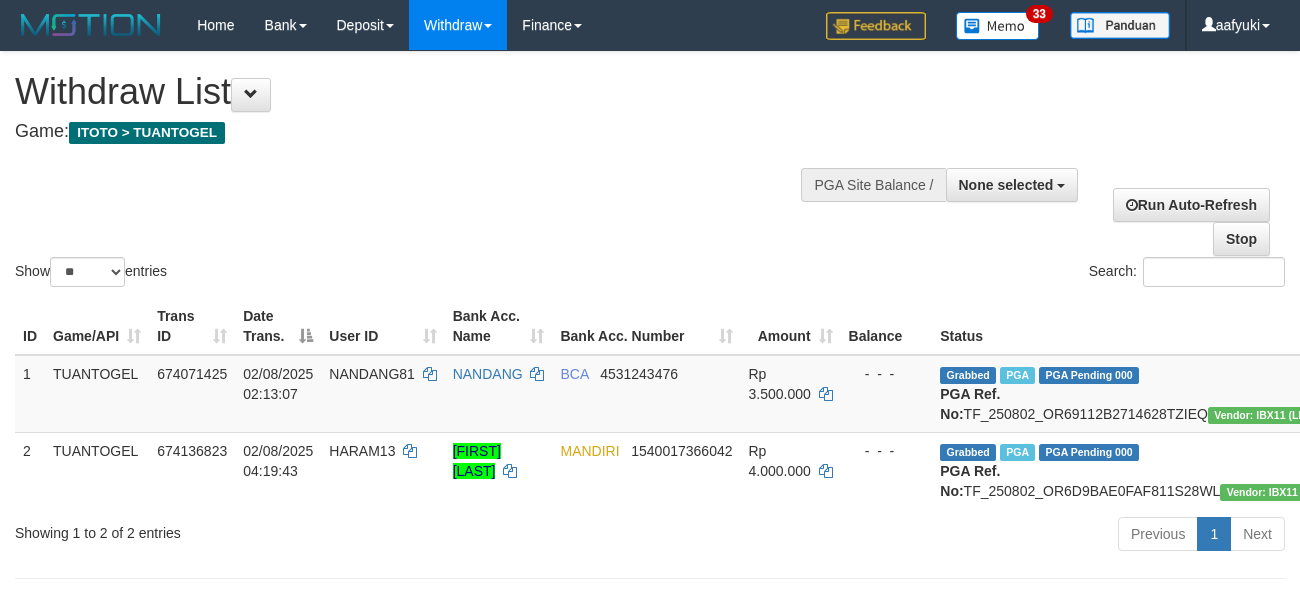 select 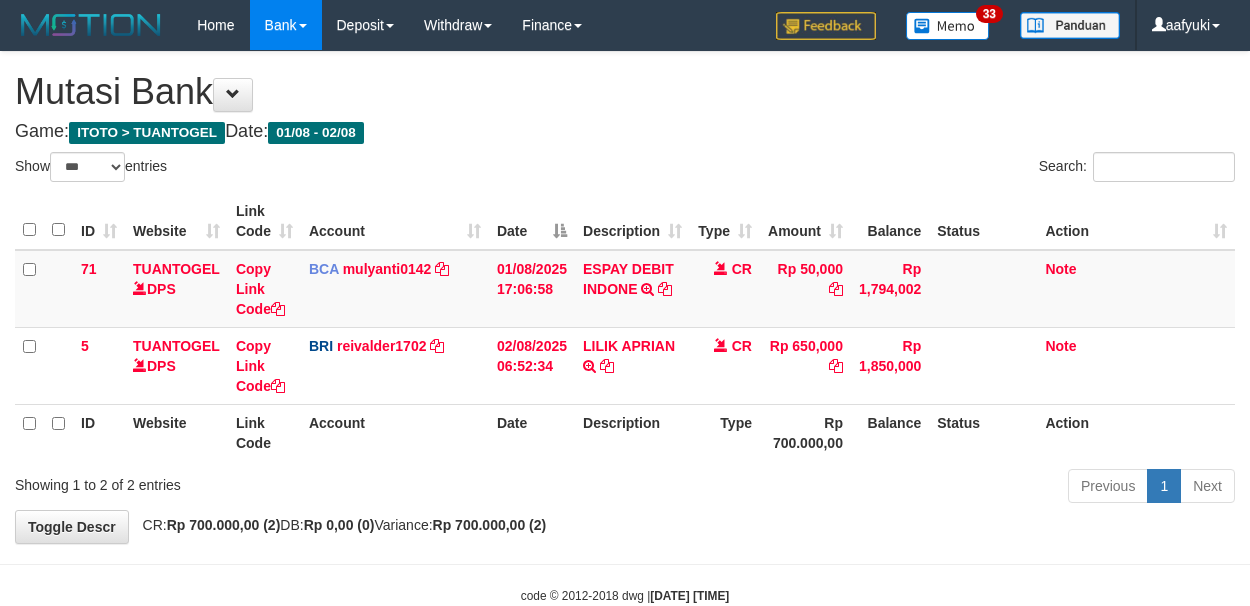 select on "***" 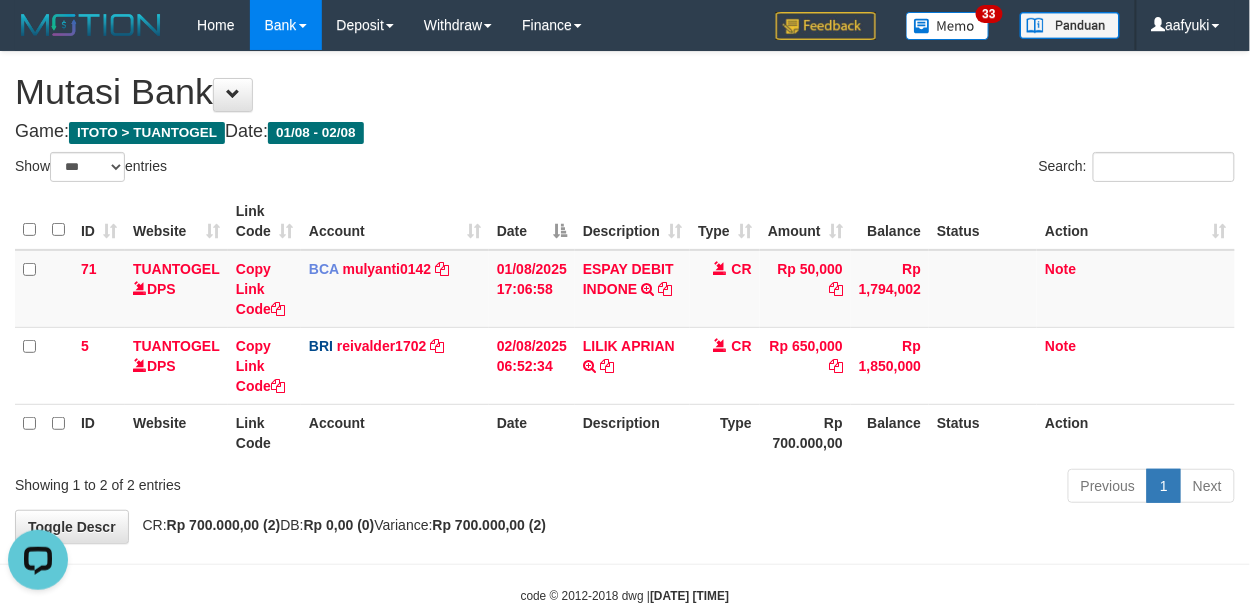 scroll, scrollTop: 0, scrollLeft: 0, axis: both 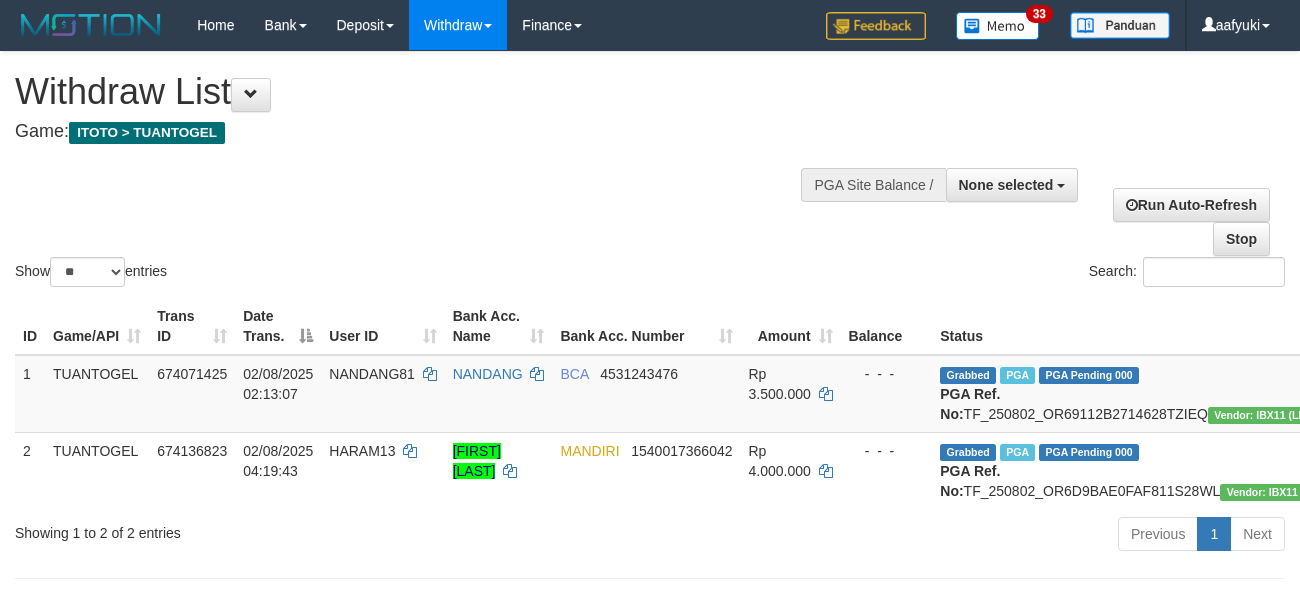 select 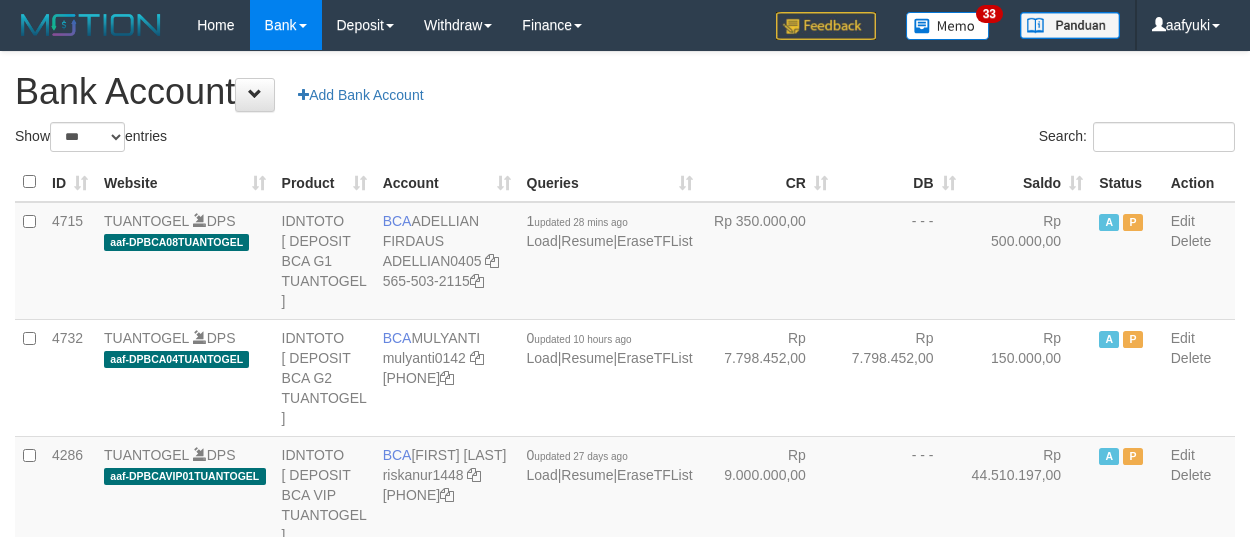 select on "***" 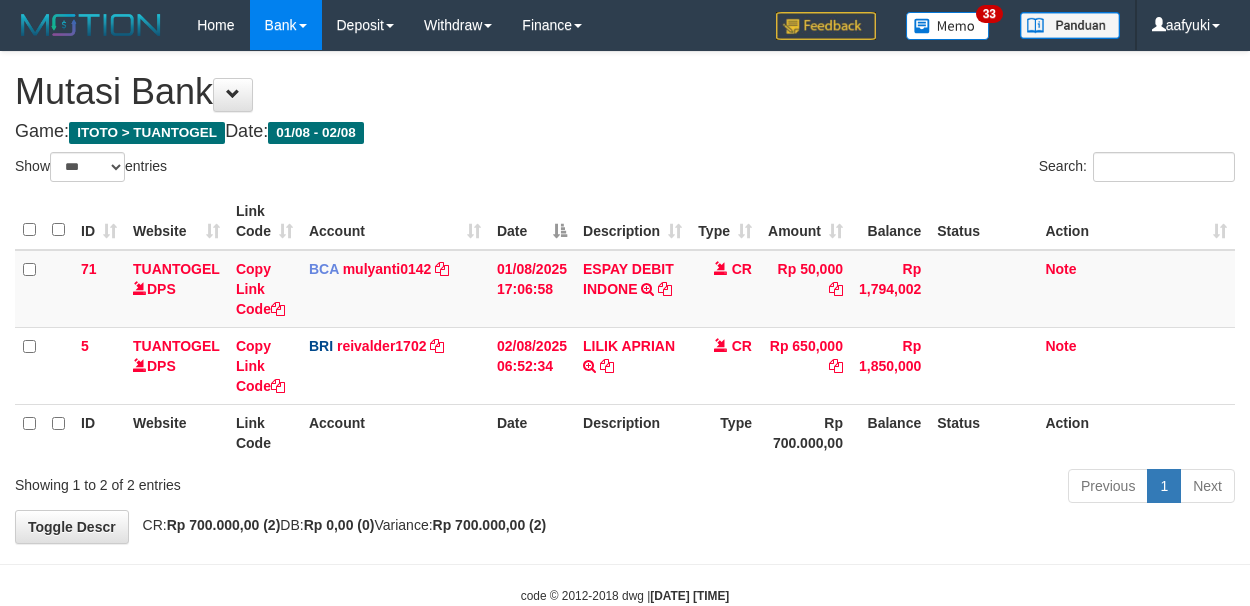 select on "***" 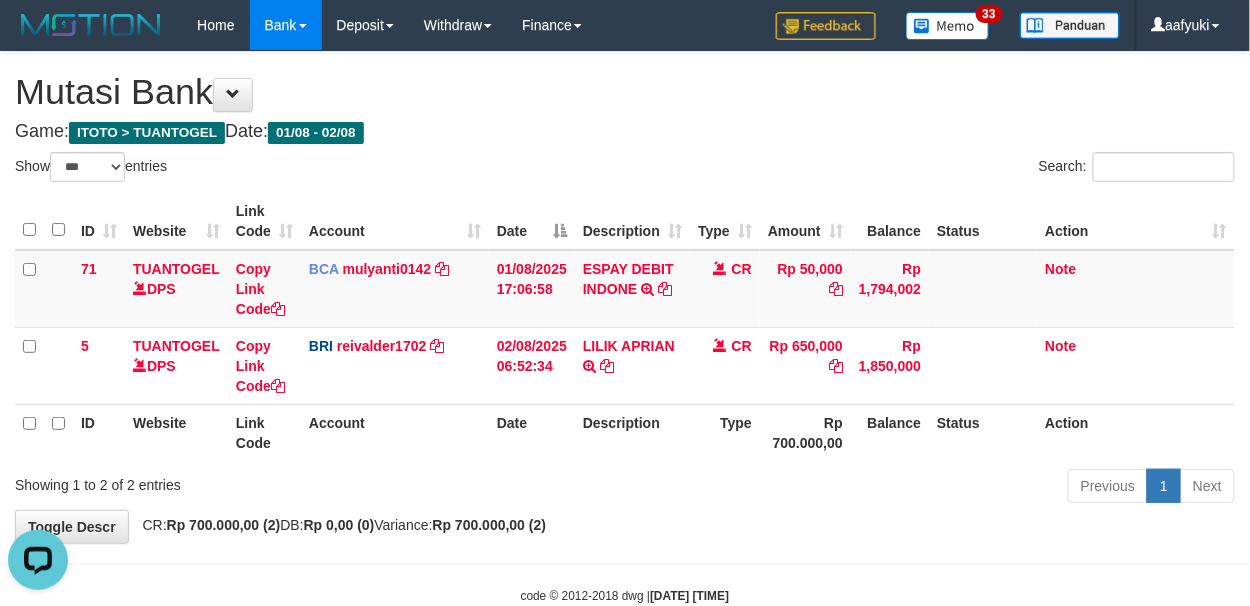 scroll, scrollTop: 0, scrollLeft: 0, axis: both 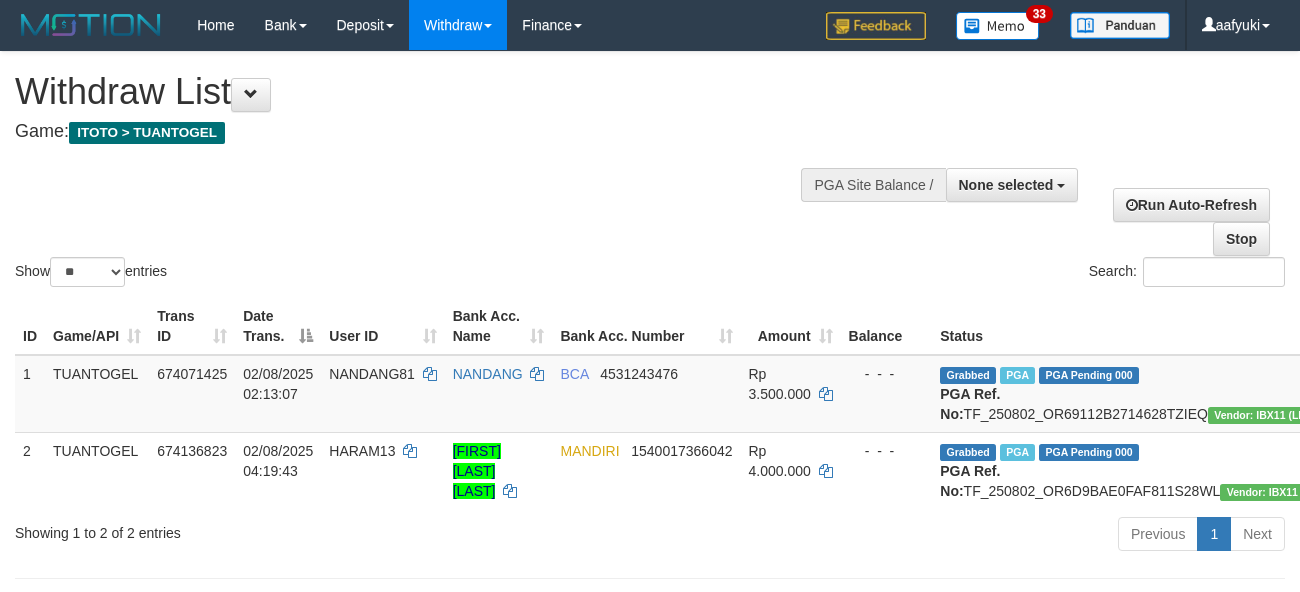 select 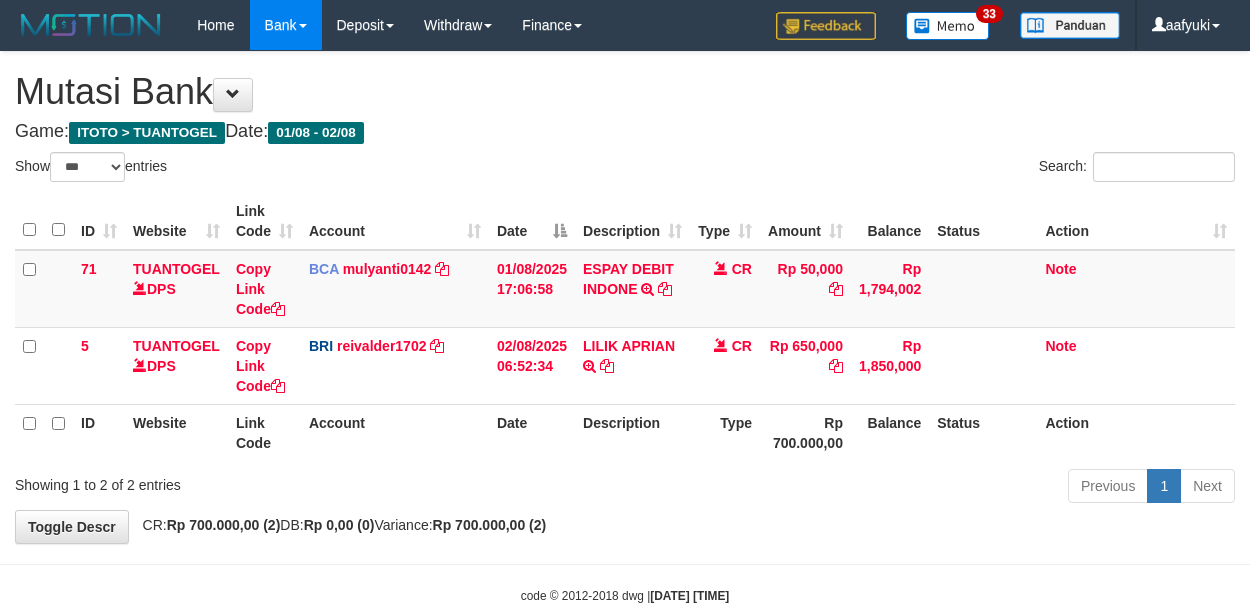 select on "***" 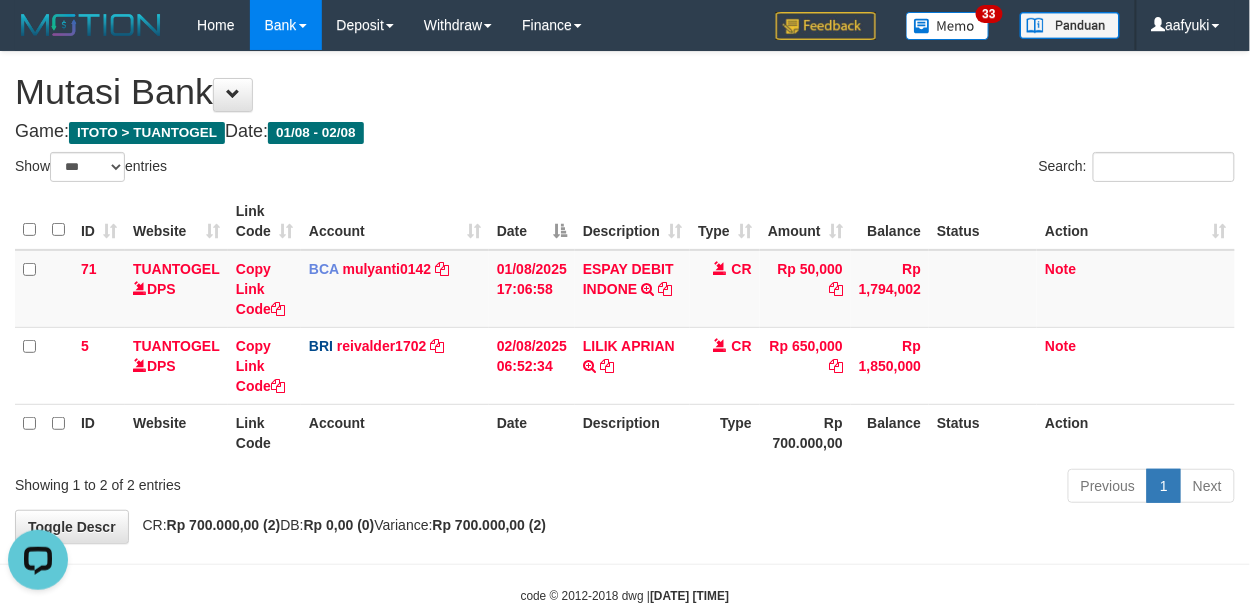 scroll, scrollTop: 0, scrollLeft: 0, axis: both 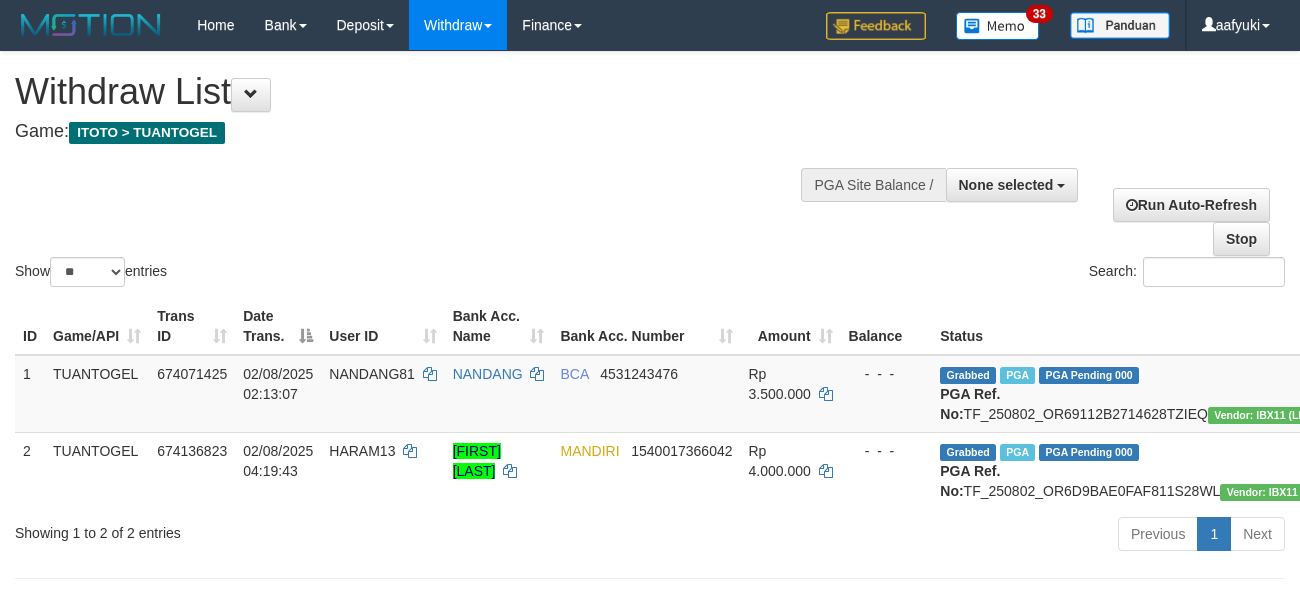 select 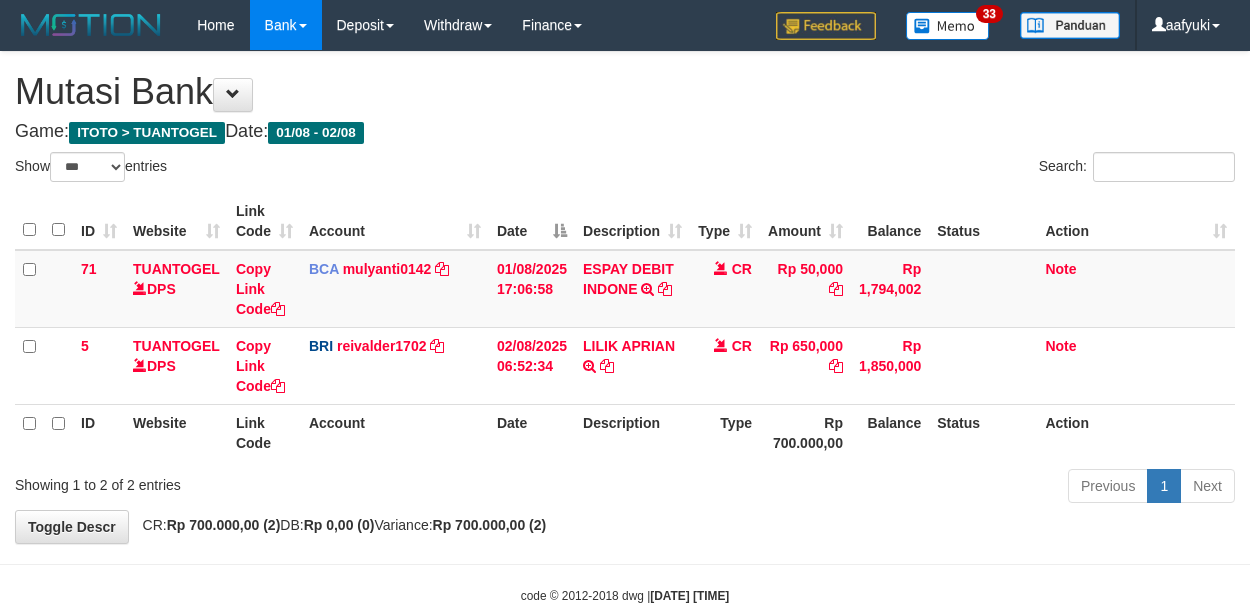 select on "***" 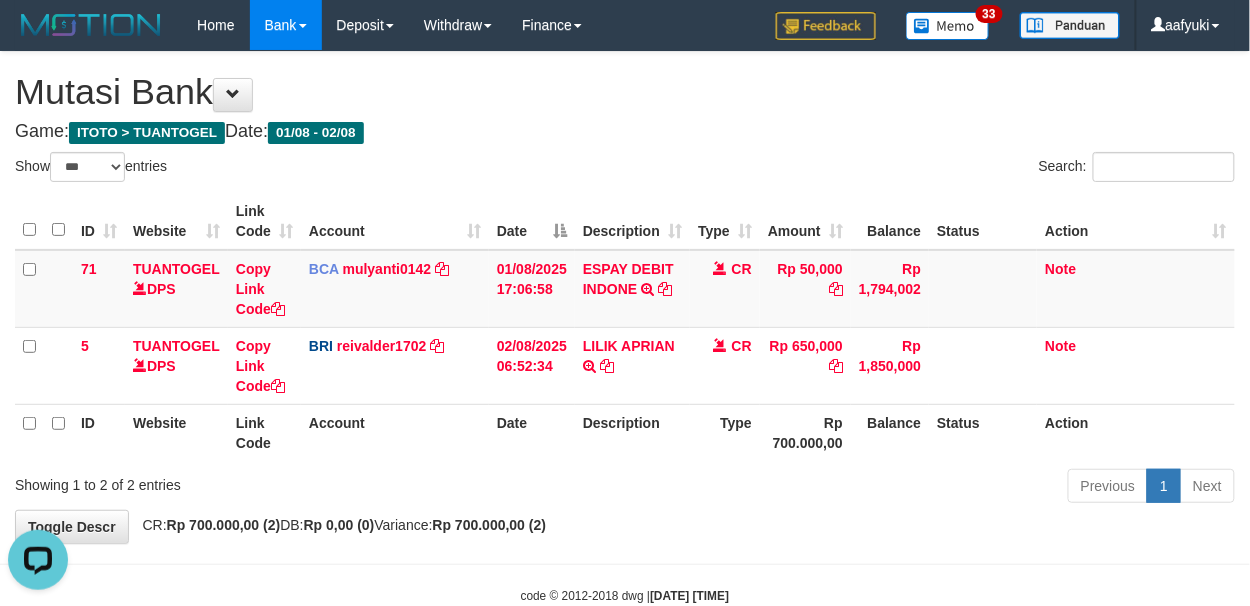 scroll, scrollTop: 0, scrollLeft: 0, axis: both 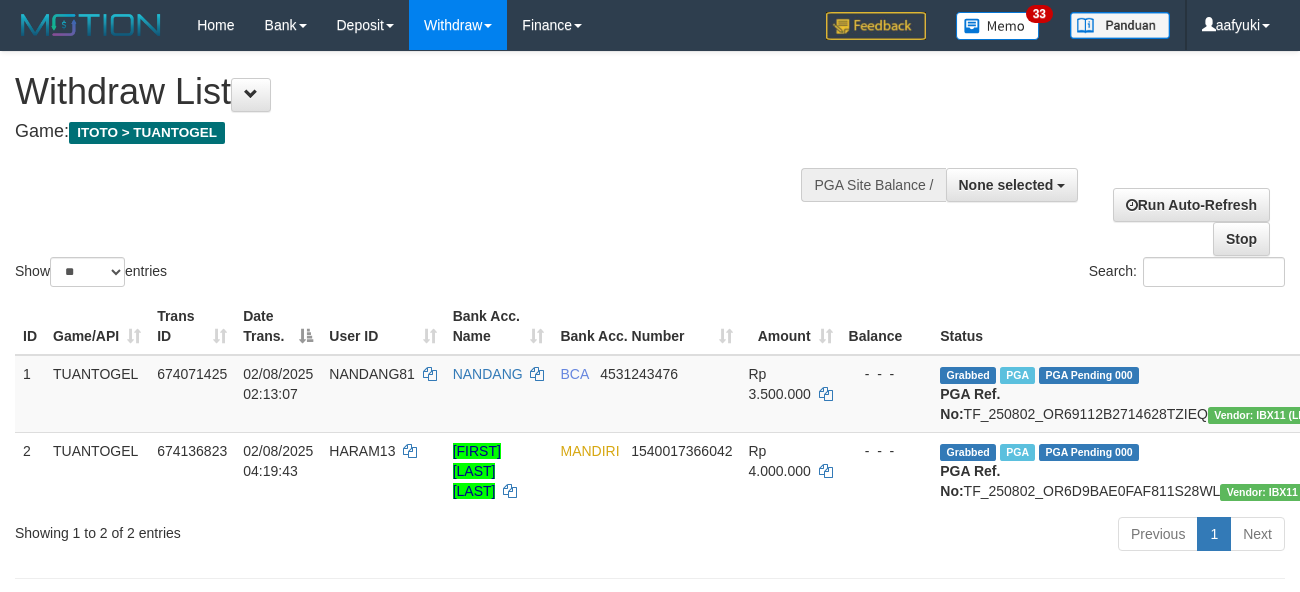 select 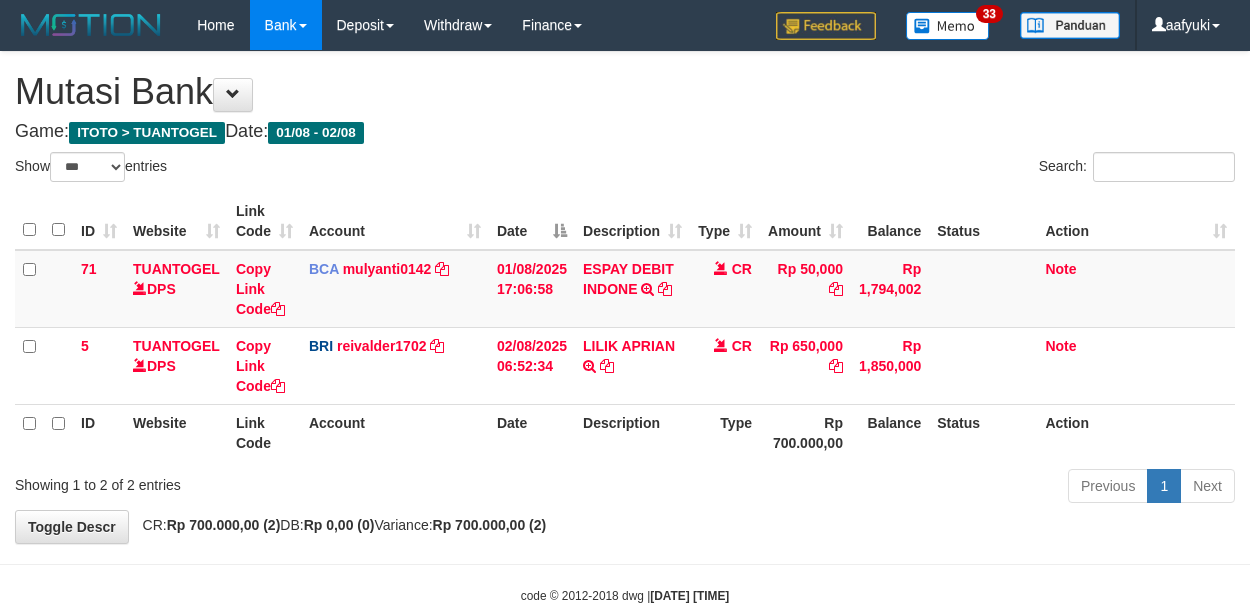 select on "***" 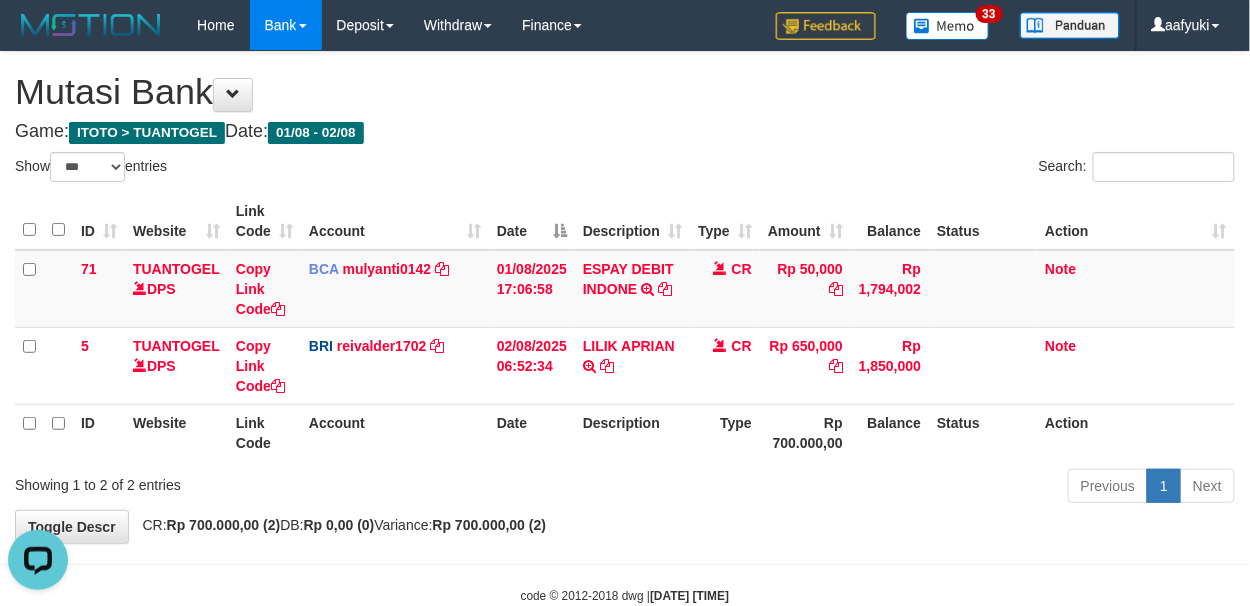 scroll, scrollTop: 0, scrollLeft: 0, axis: both 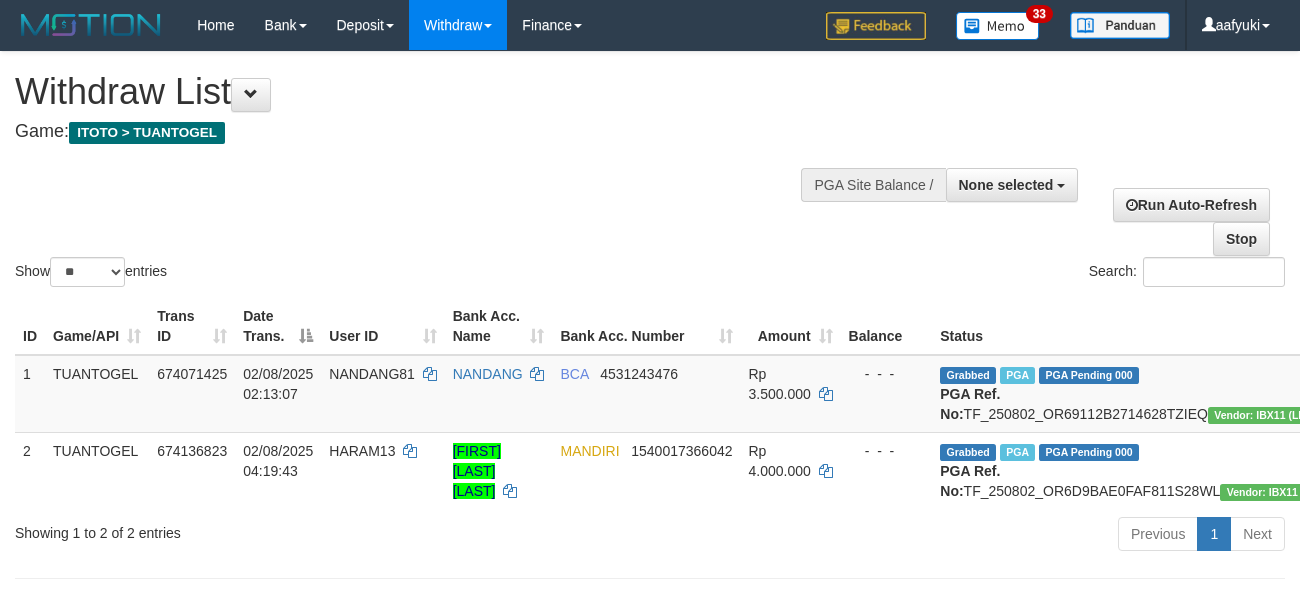 select 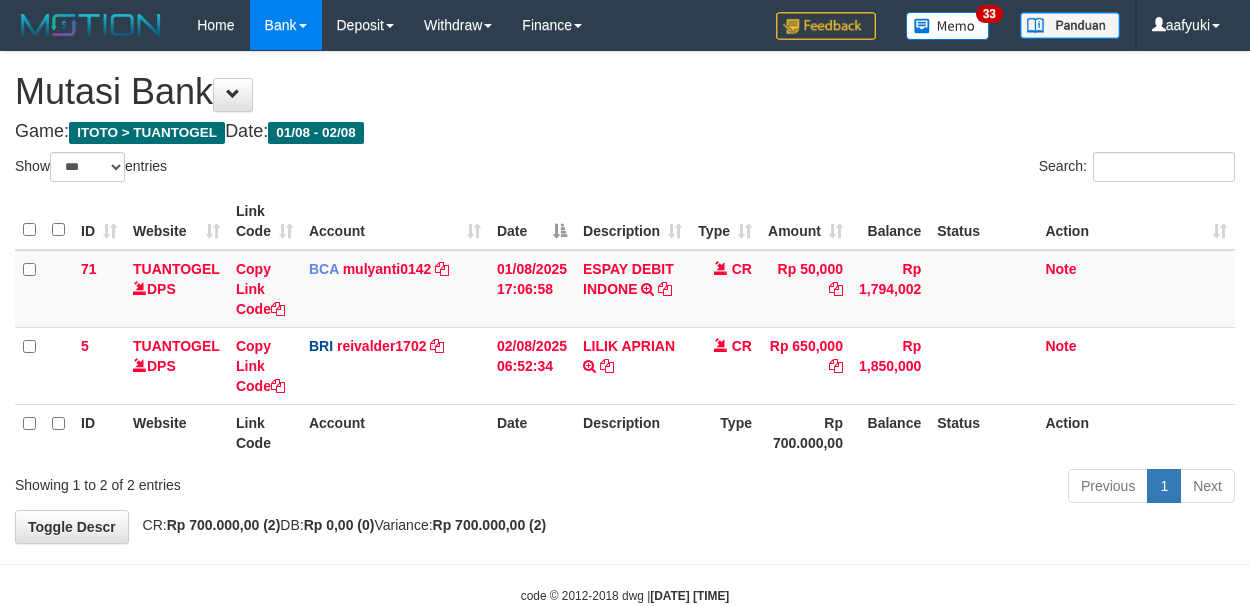 select on "***" 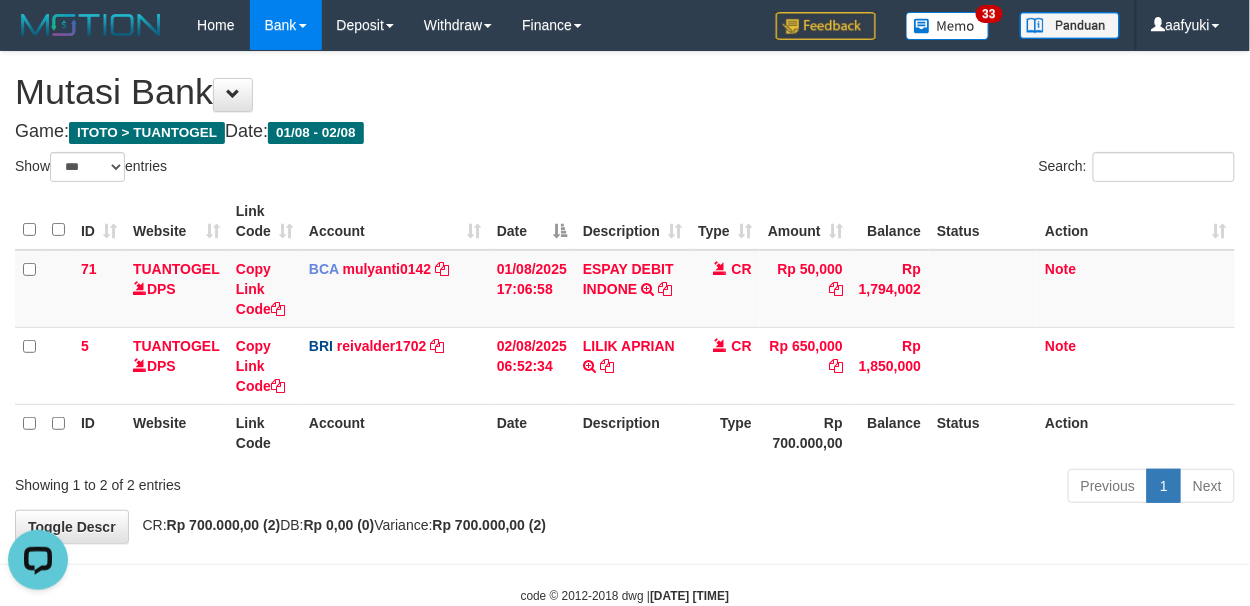 scroll, scrollTop: 0, scrollLeft: 0, axis: both 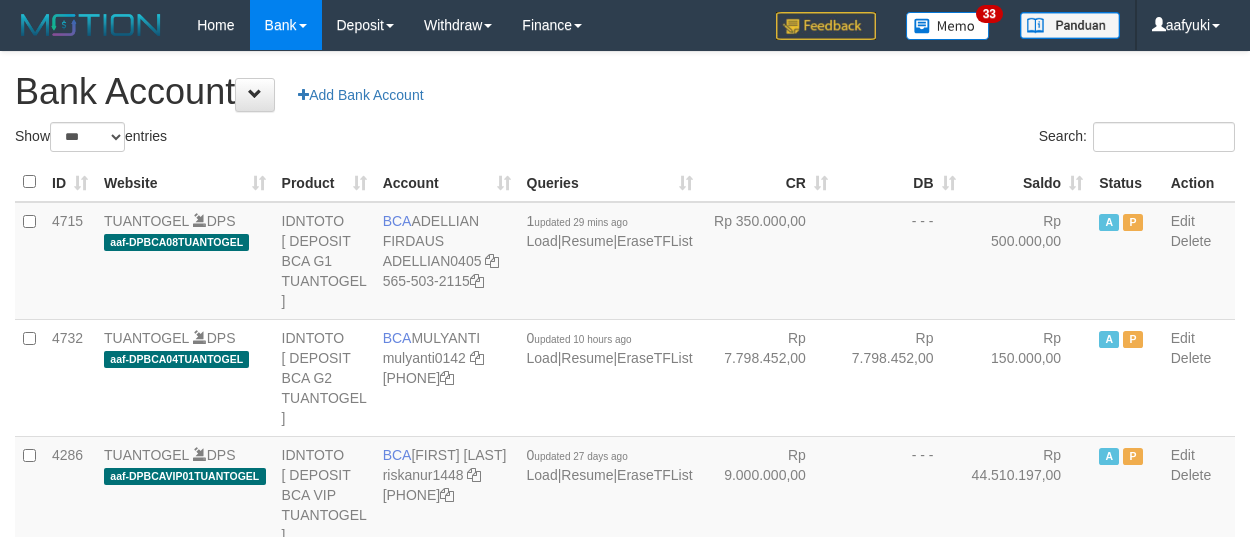 select on "***" 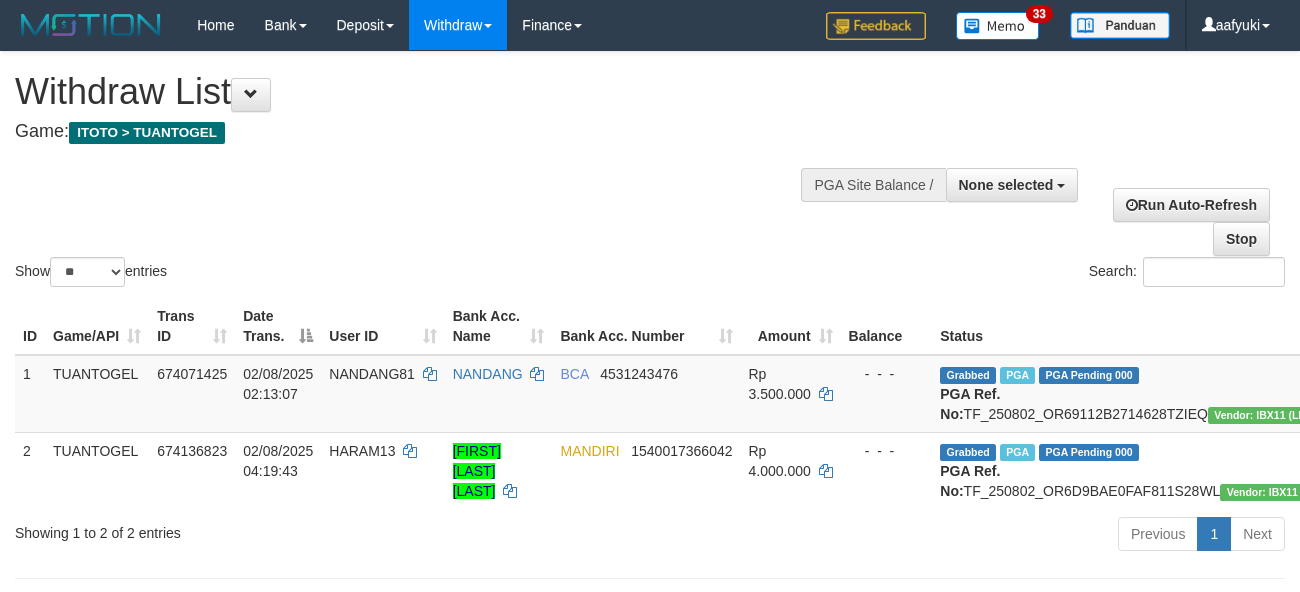 select 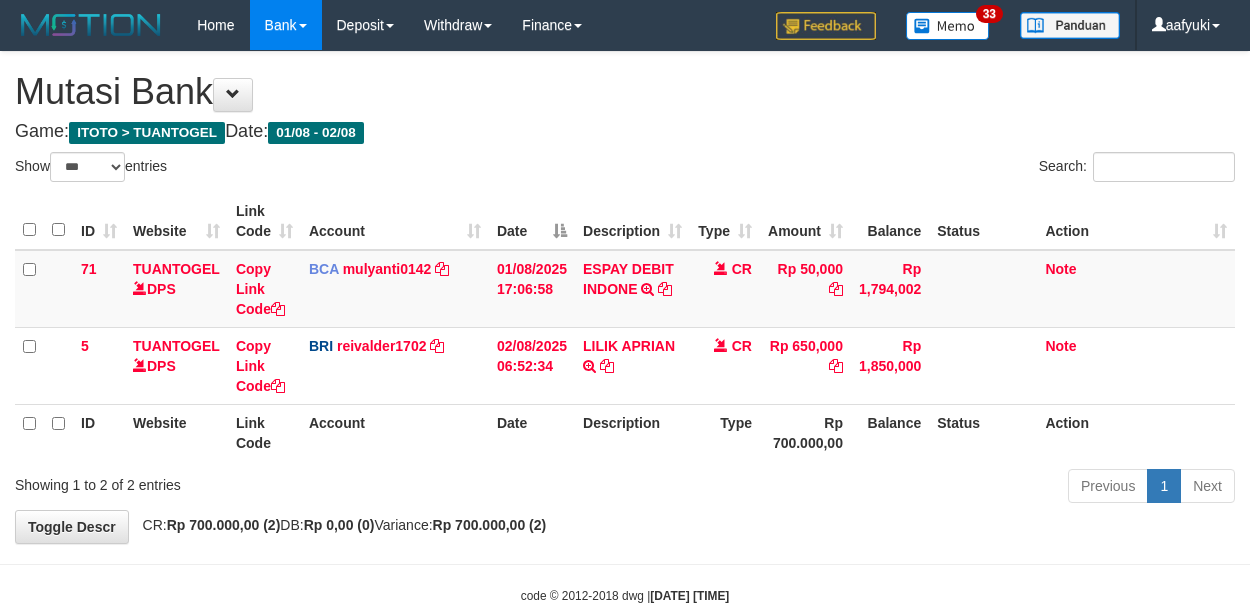 select on "***" 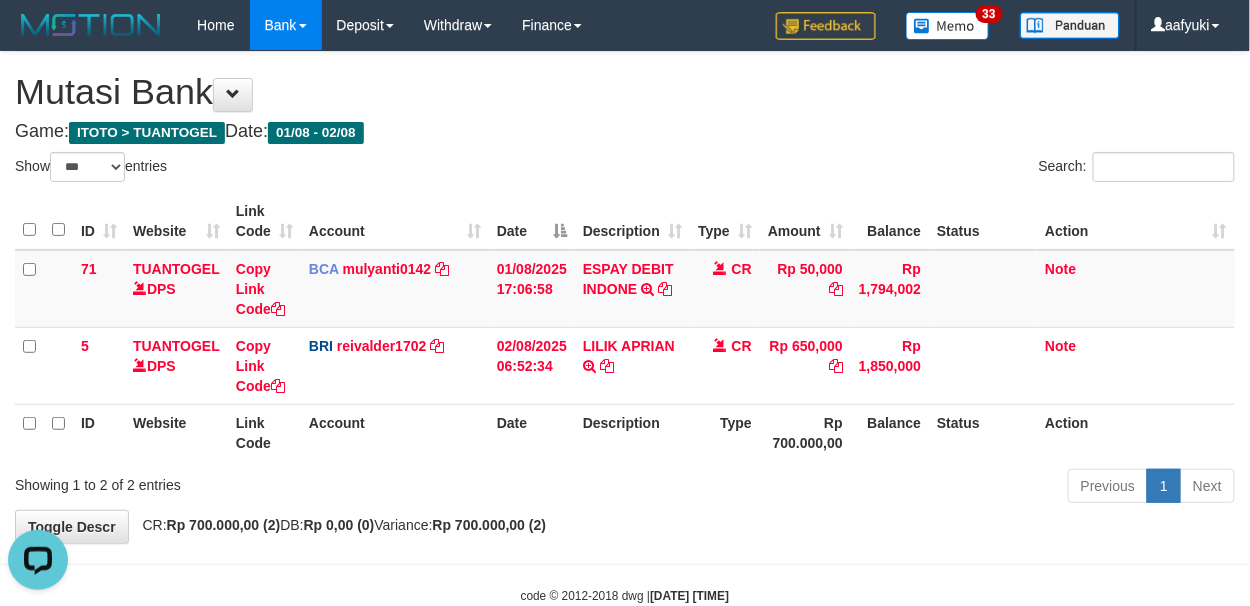 scroll, scrollTop: 0, scrollLeft: 0, axis: both 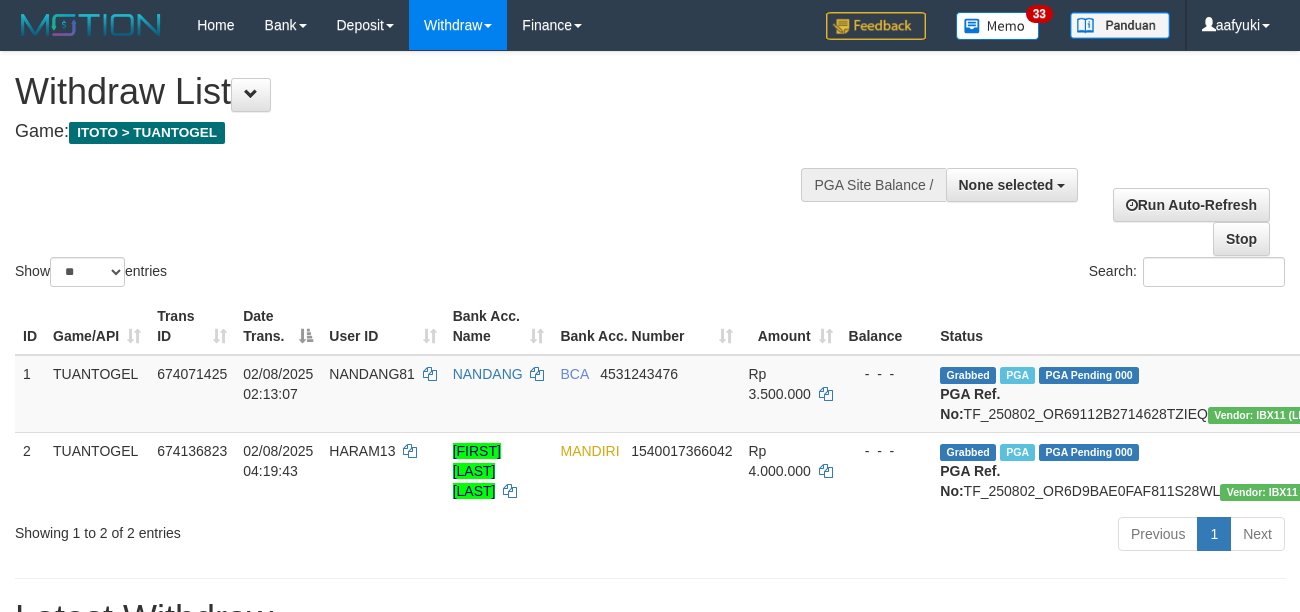 select 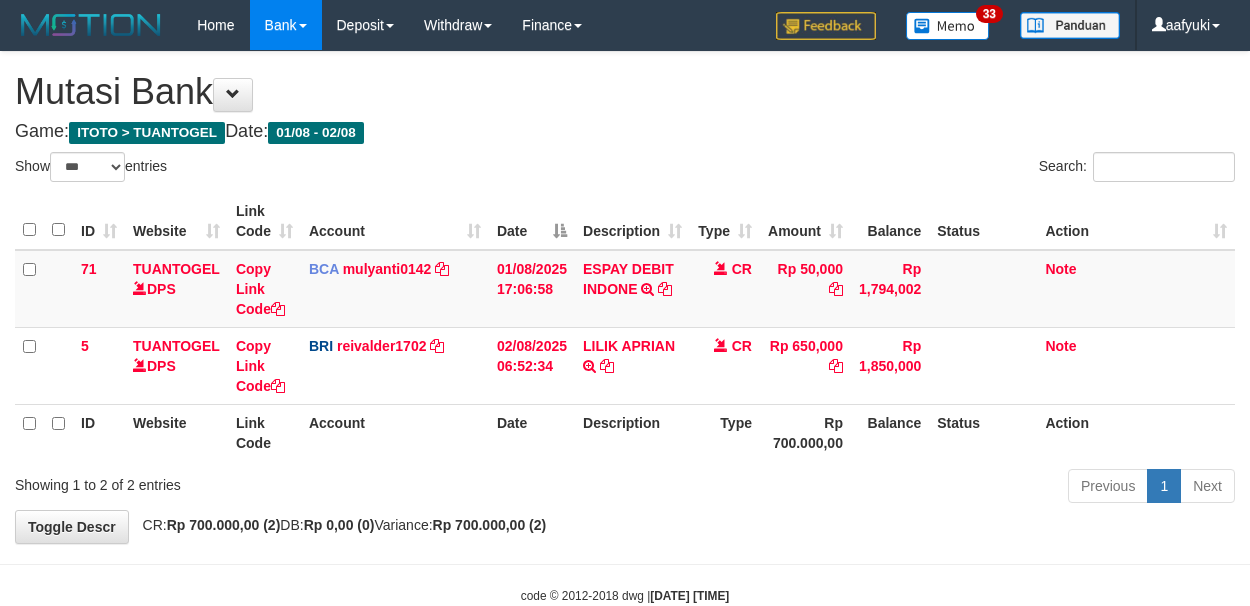 select on "***" 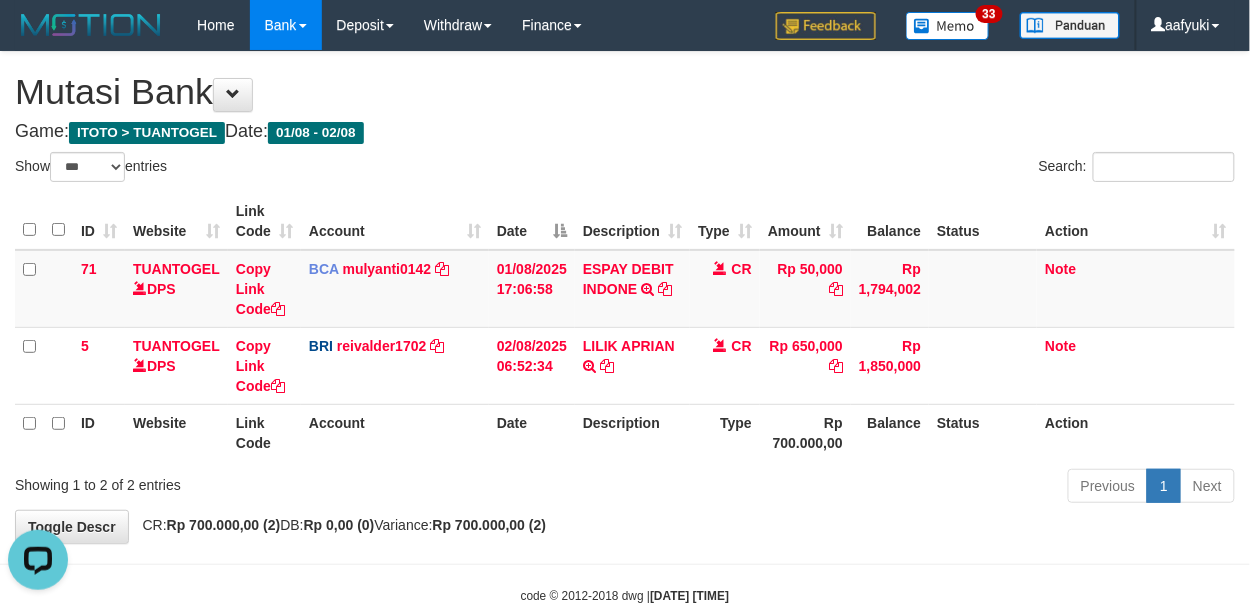 scroll, scrollTop: 0, scrollLeft: 0, axis: both 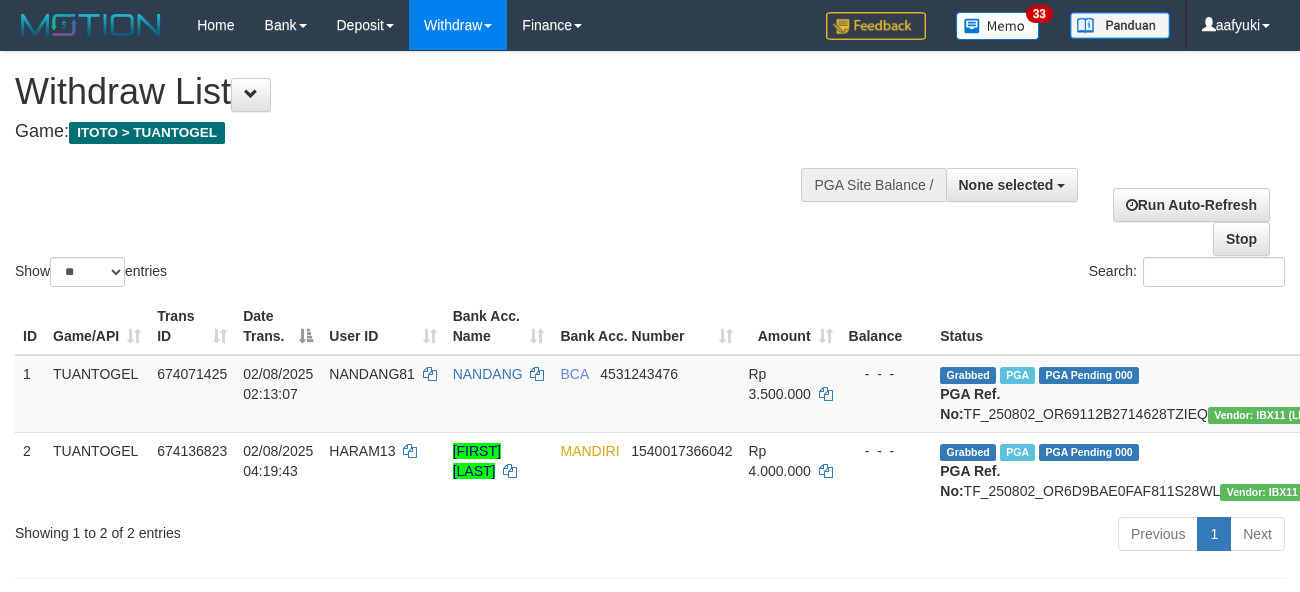 select 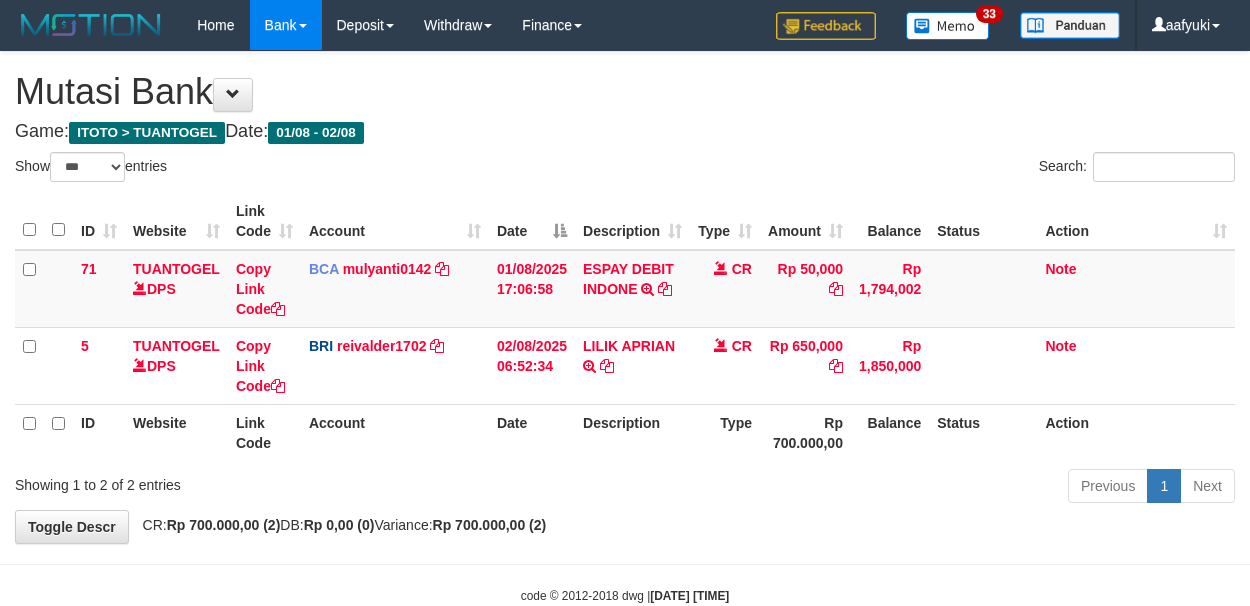 select on "***" 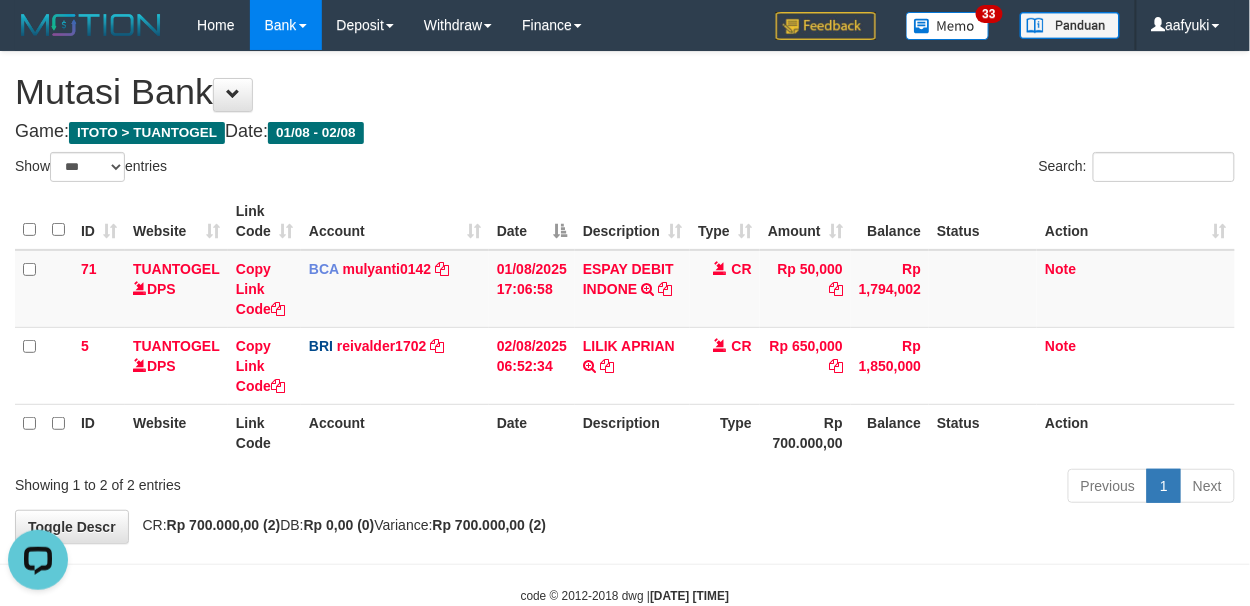 scroll, scrollTop: 0, scrollLeft: 0, axis: both 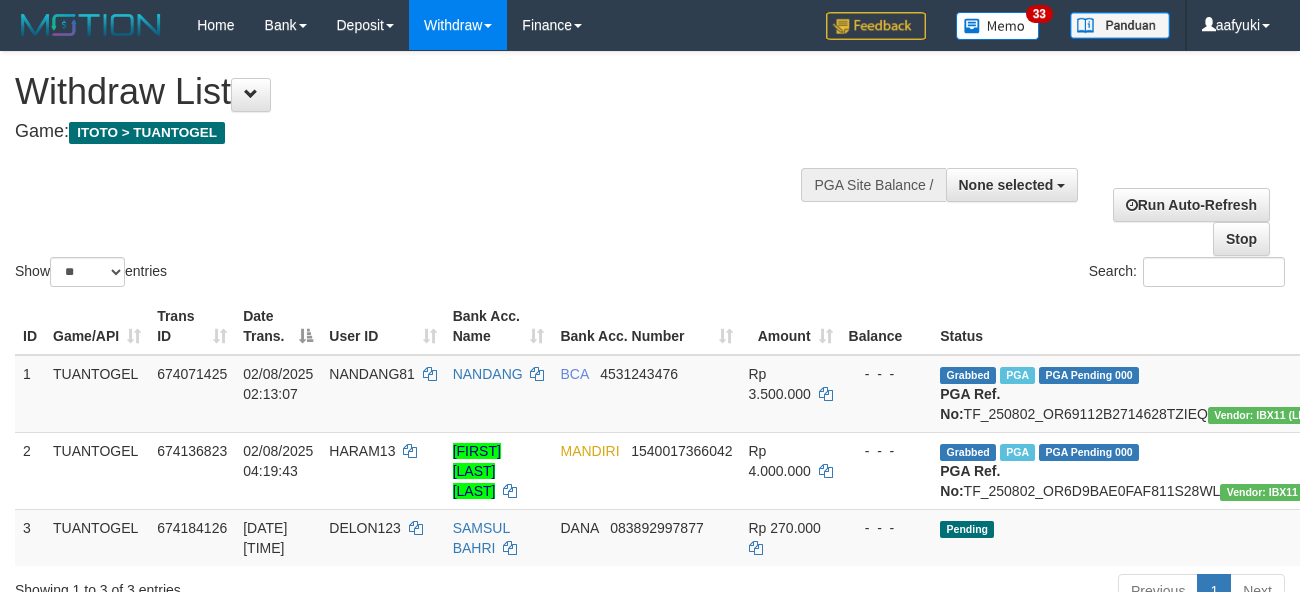 select 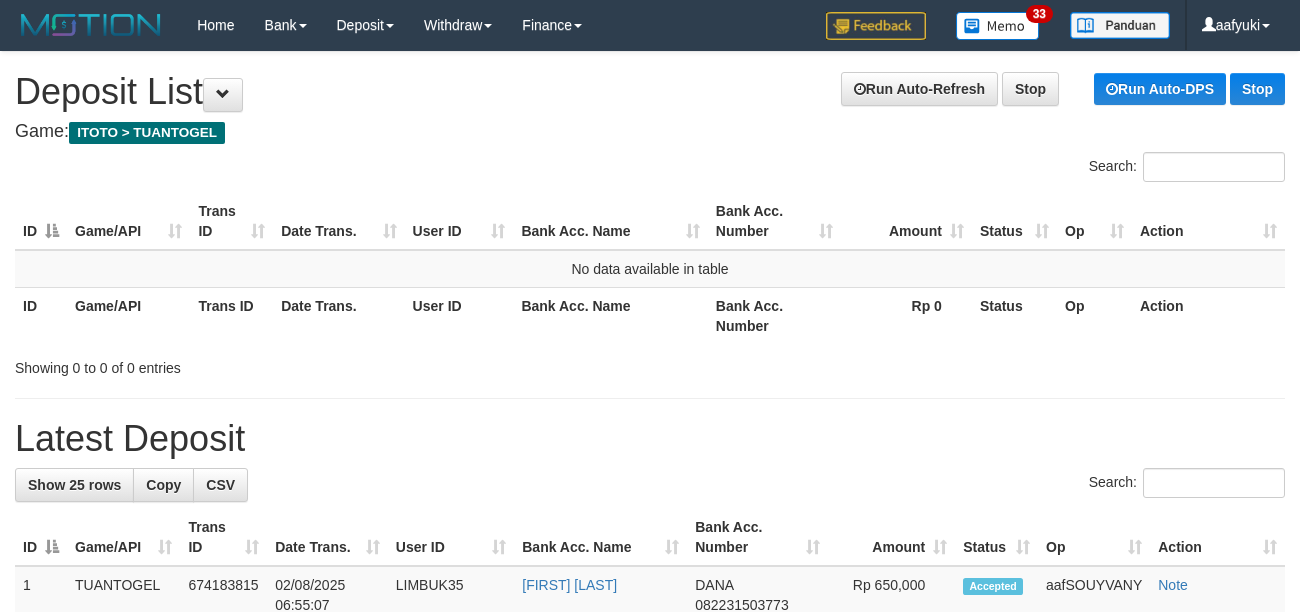 scroll, scrollTop: 0, scrollLeft: 0, axis: both 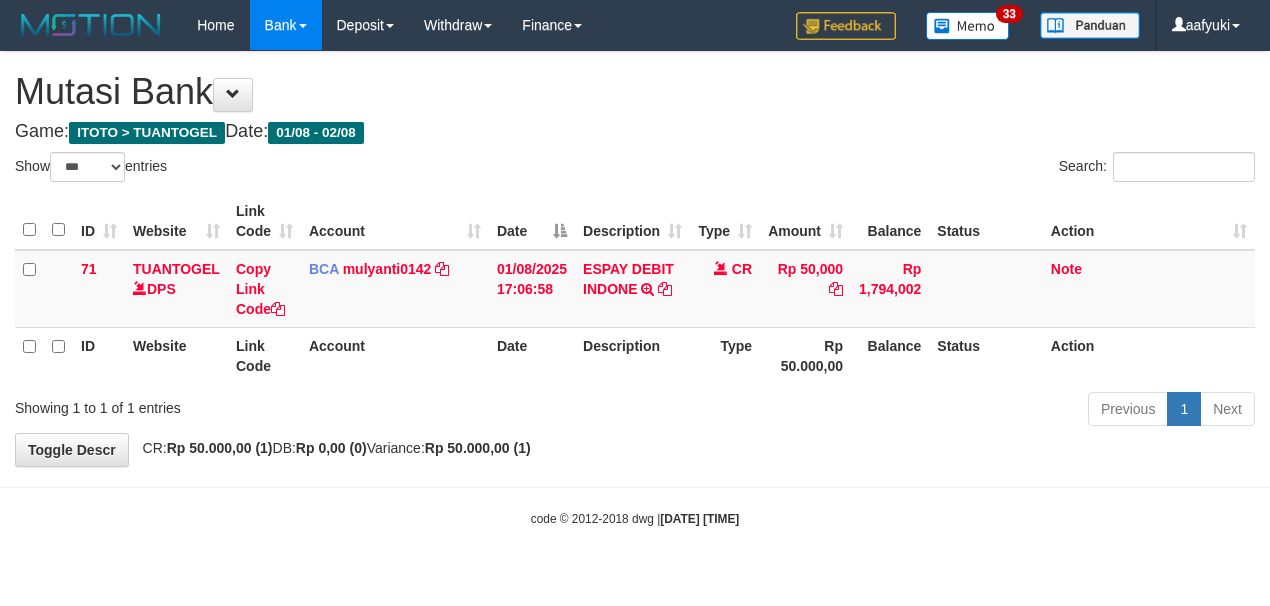 select on "***" 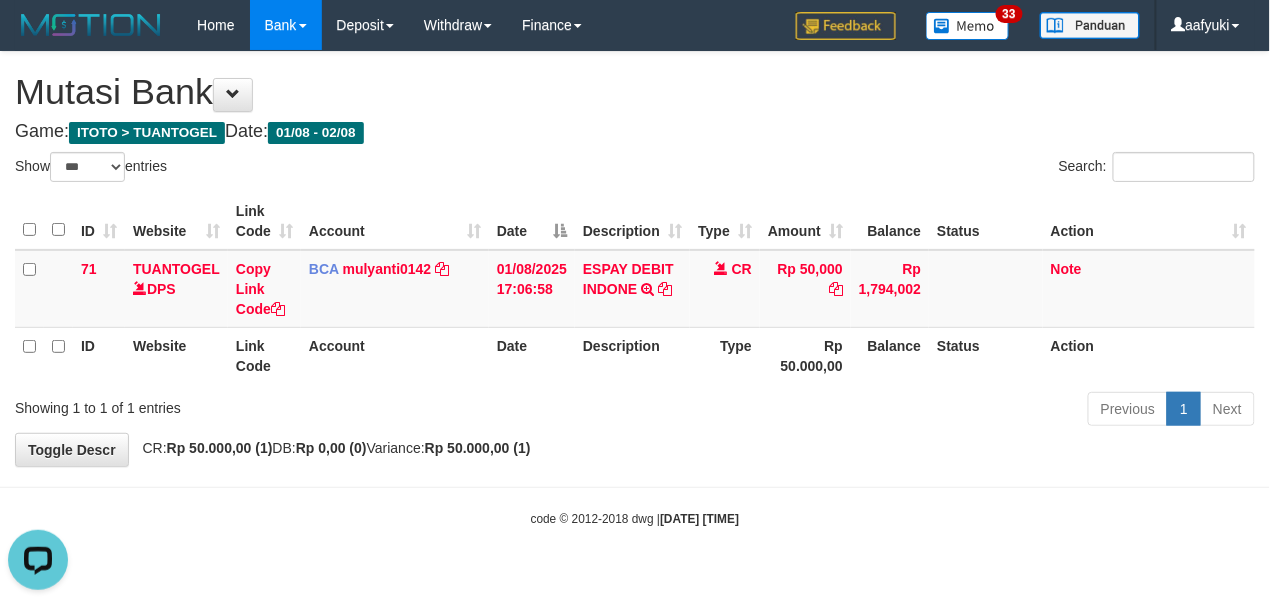 scroll, scrollTop: 0, scrollLeft: 0, axis: both 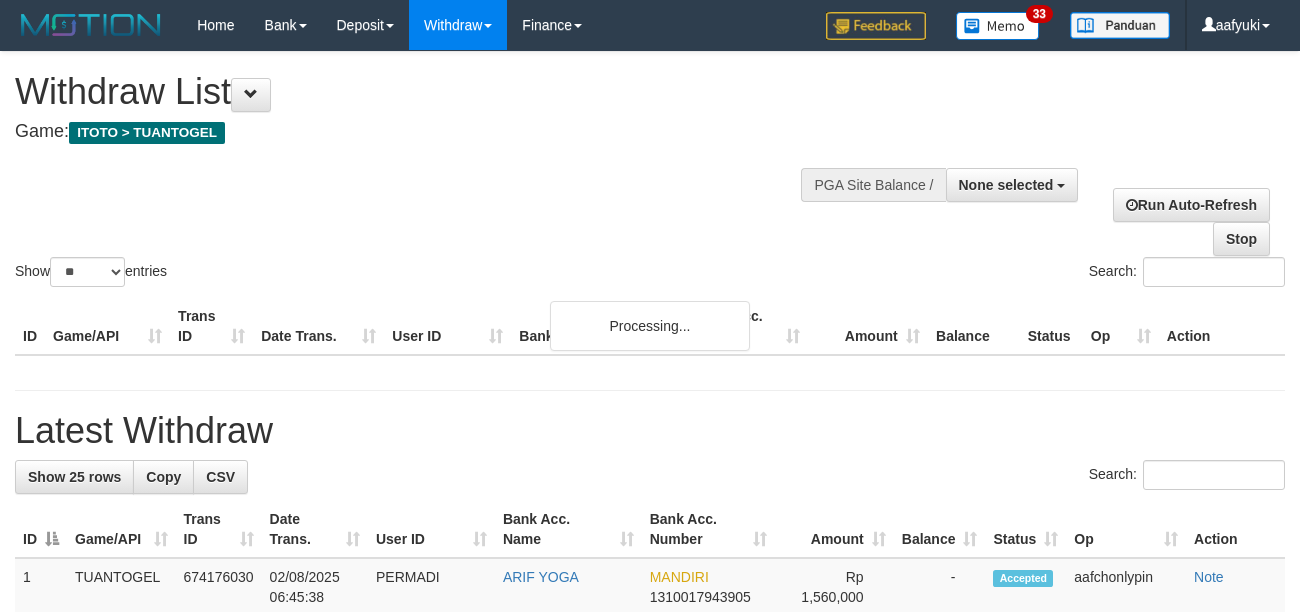 select 